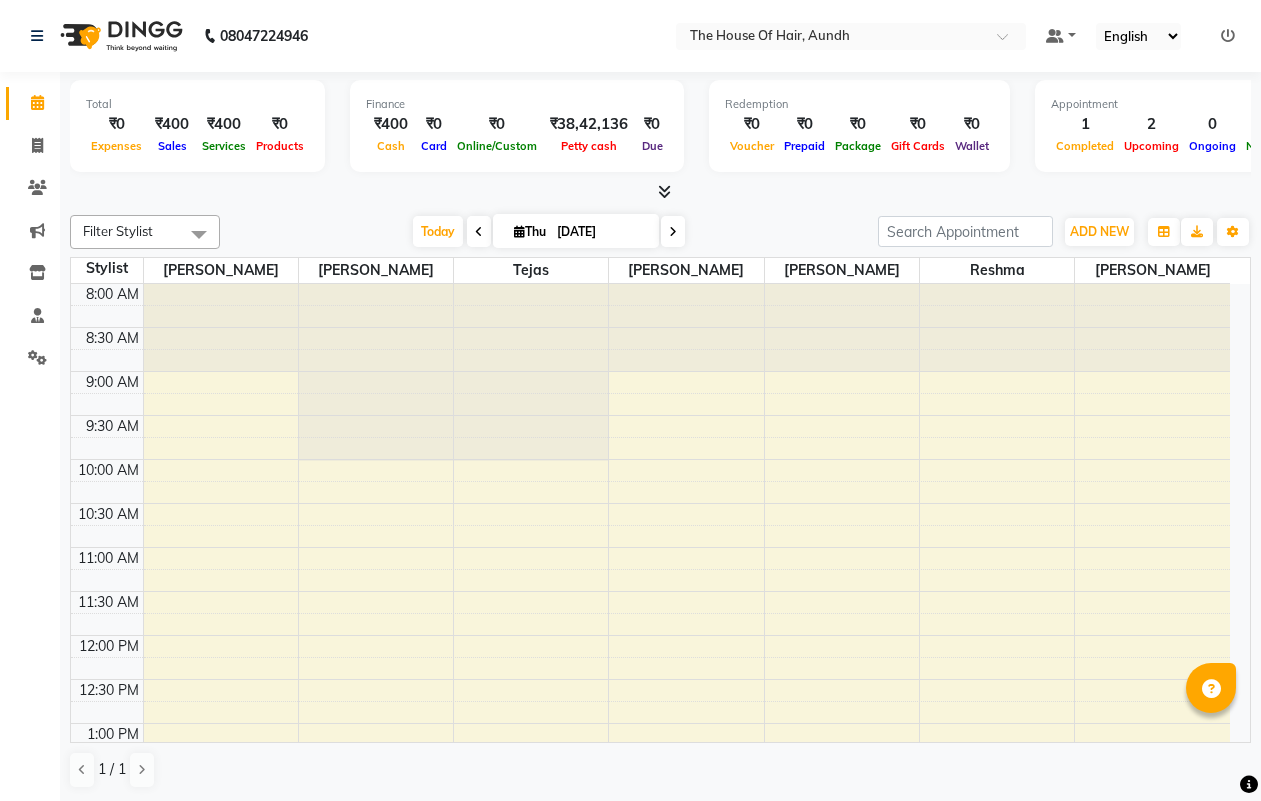 scroll, scrollTop: 0, scrollLeft: 0, axis: both 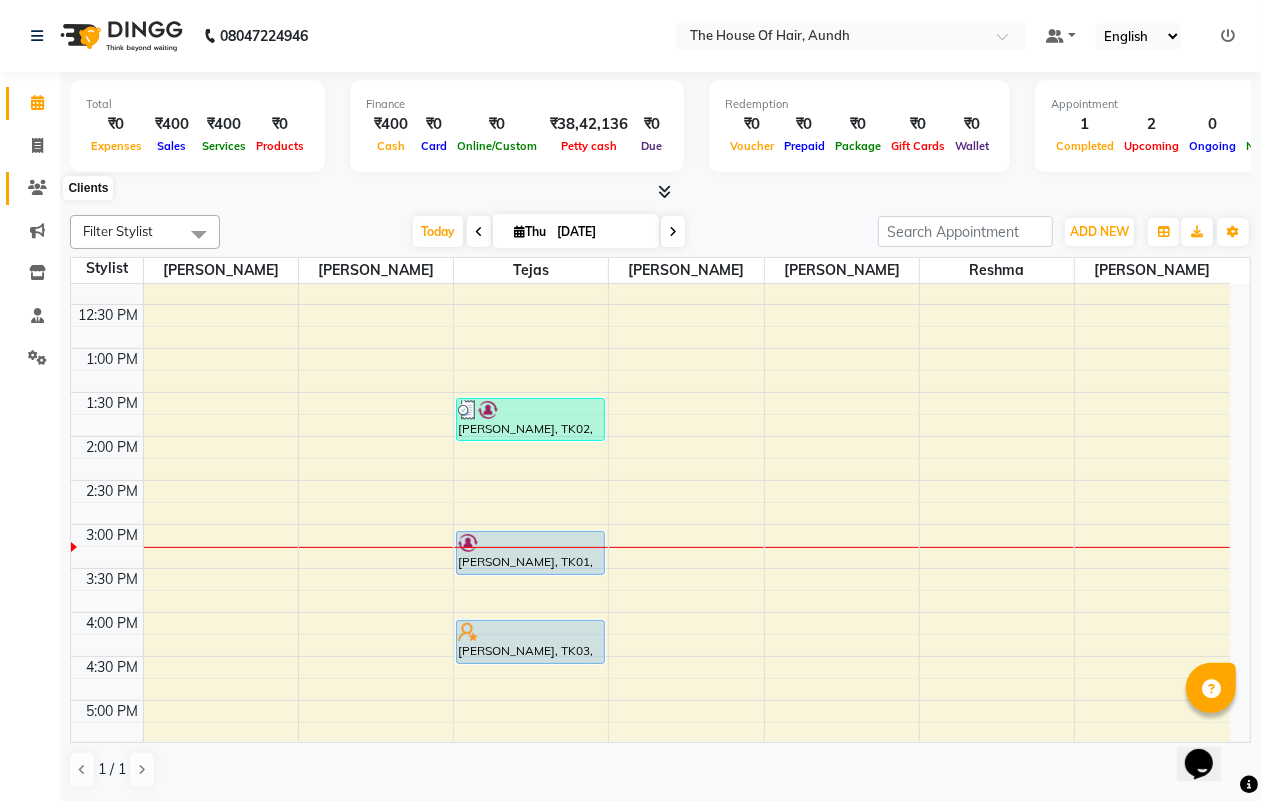 click 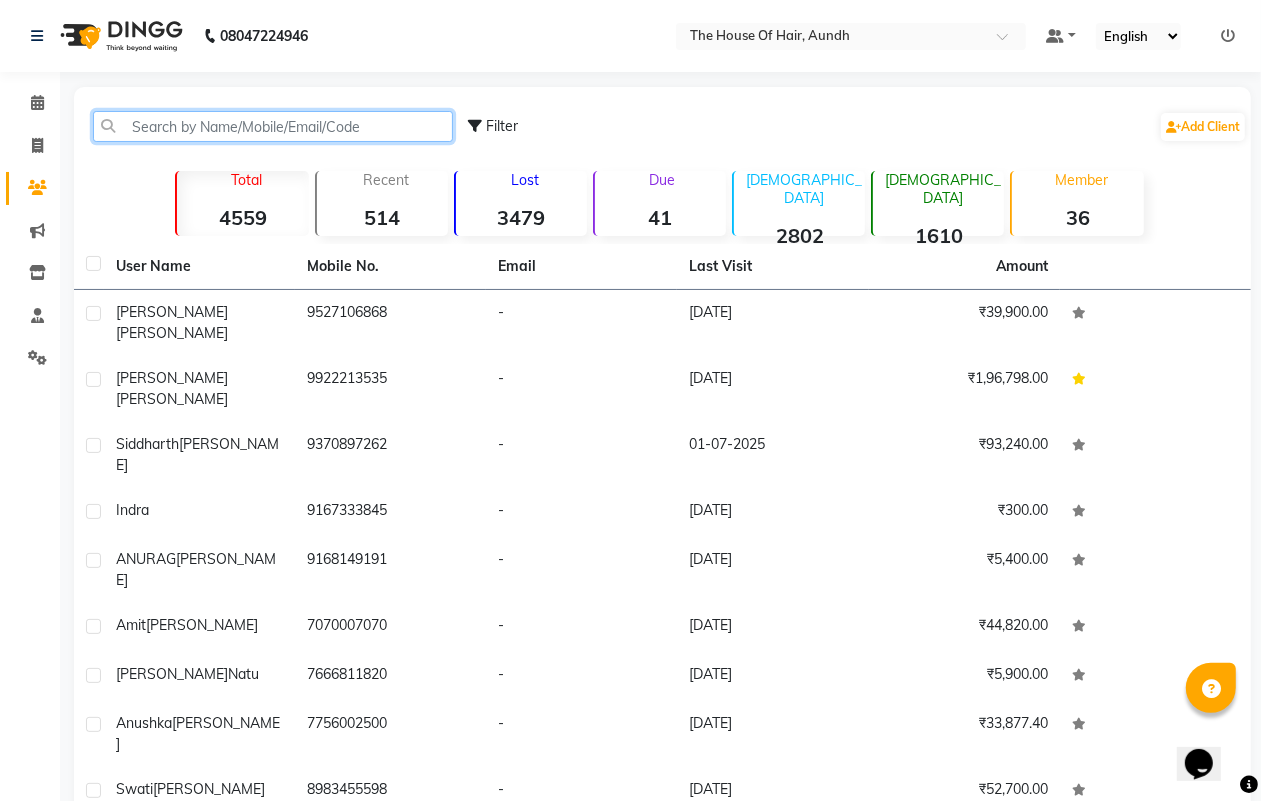 click 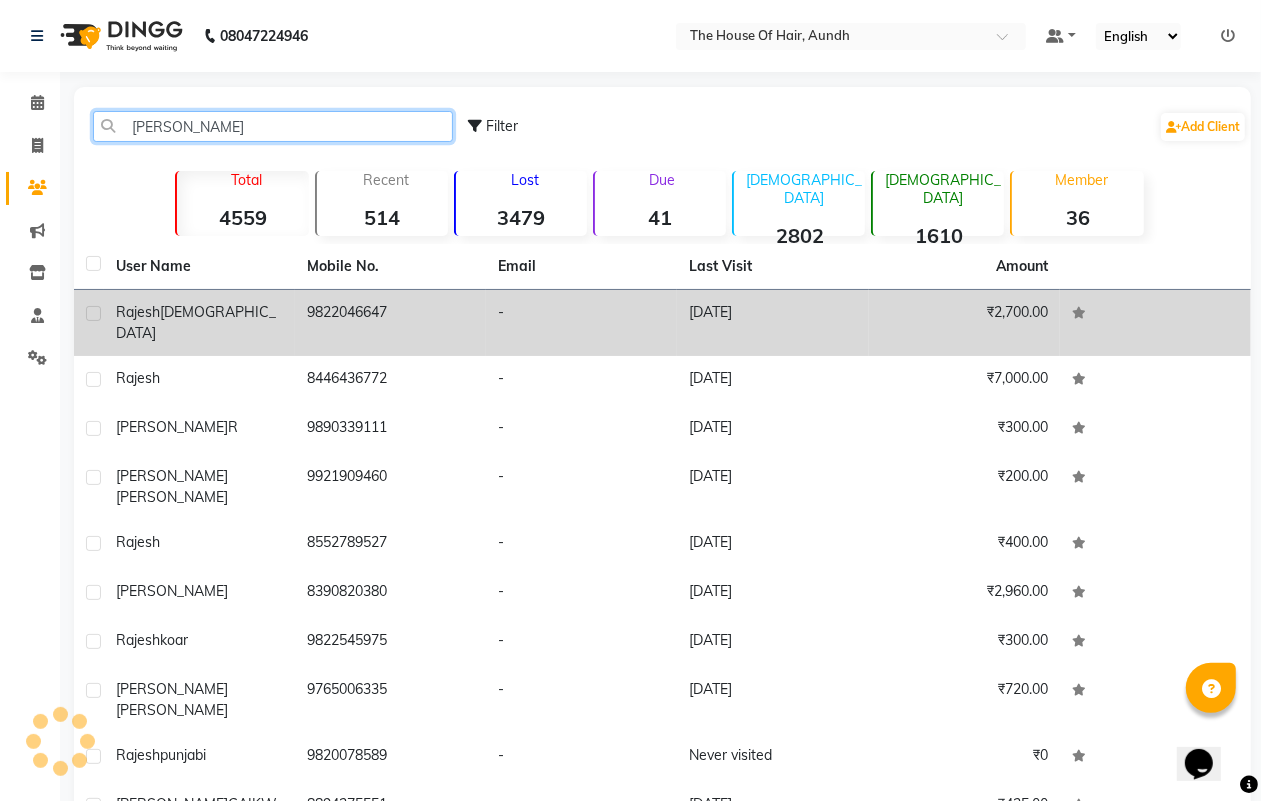 type on "[PERSON_NAME]" 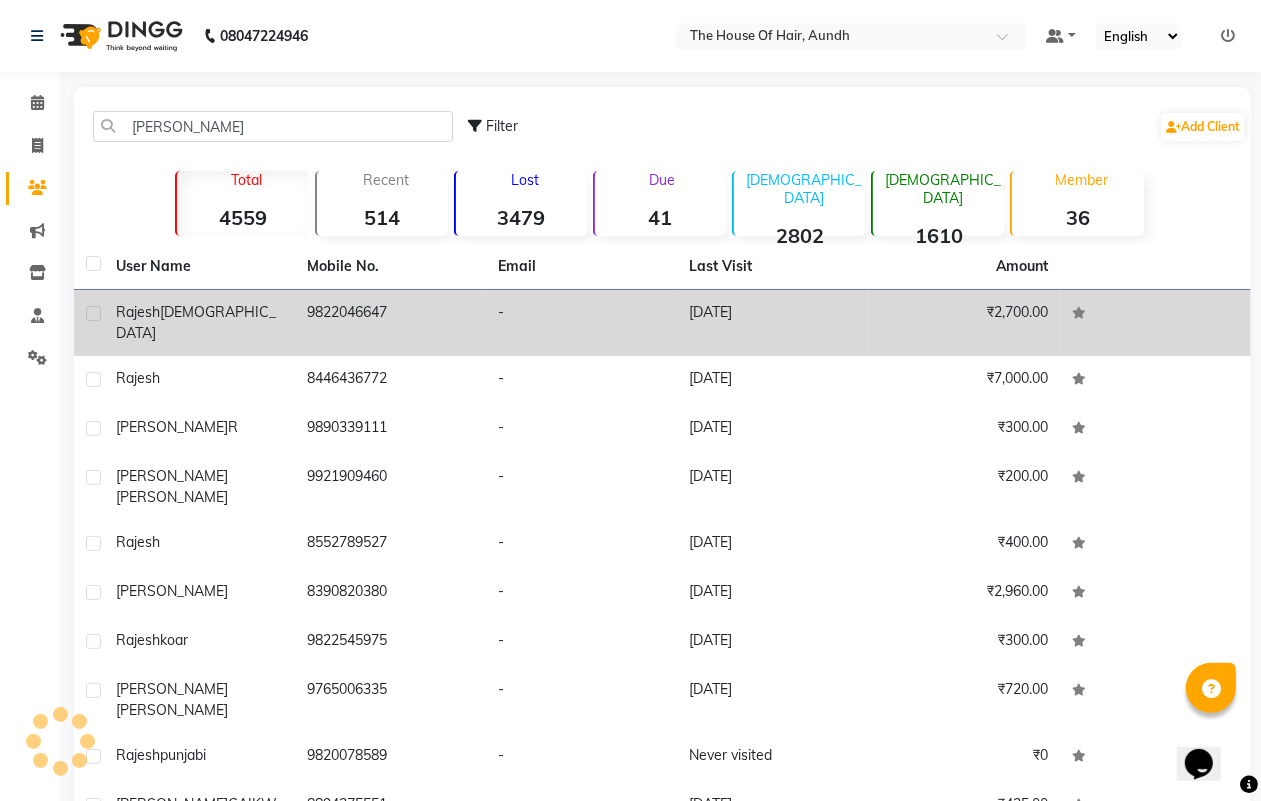 click on "9822046647" 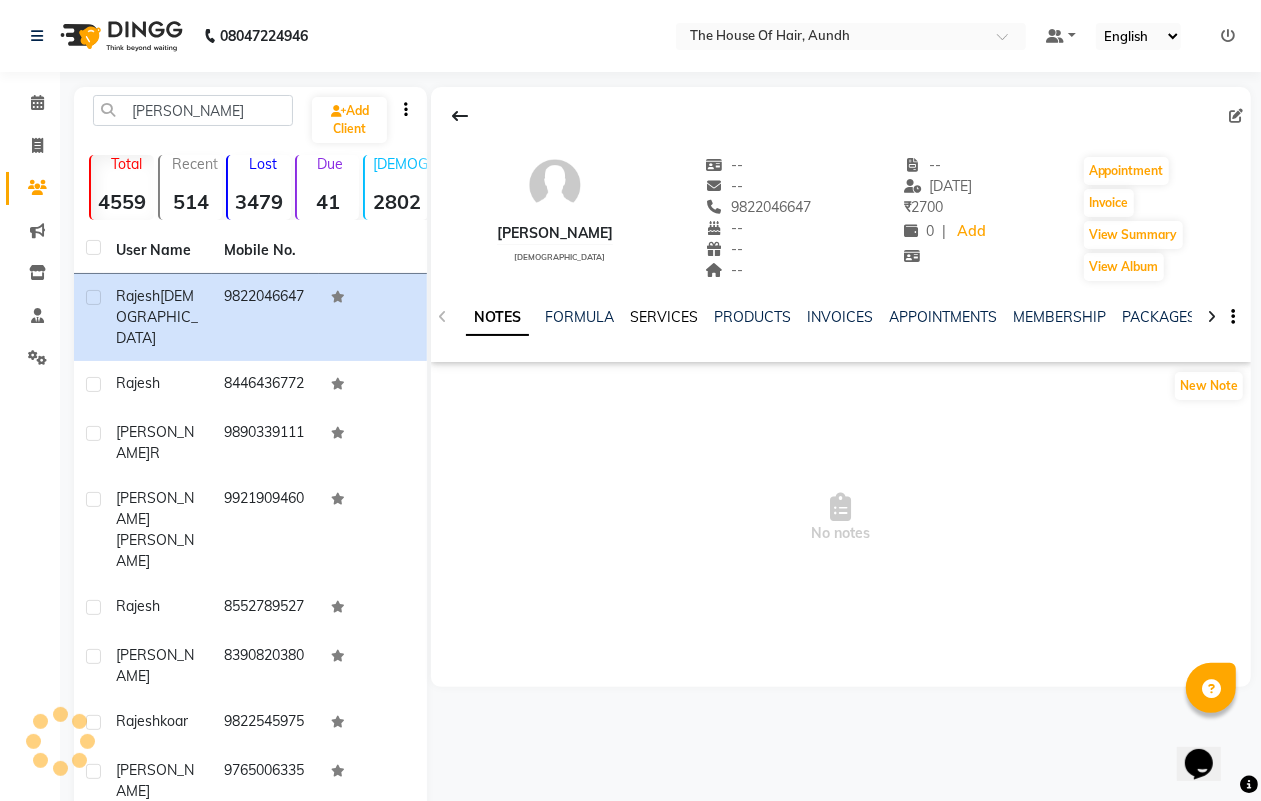 click on "SERVICES" 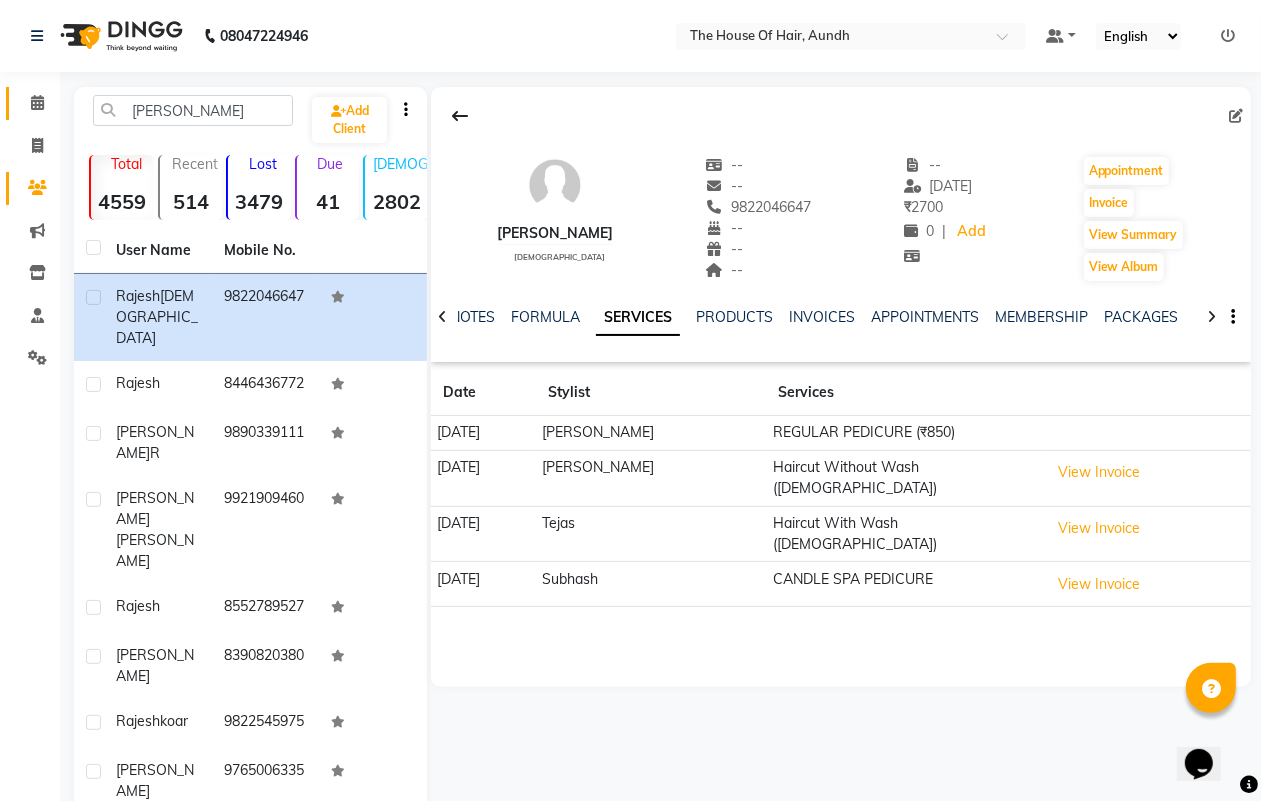 click on "Calendar" 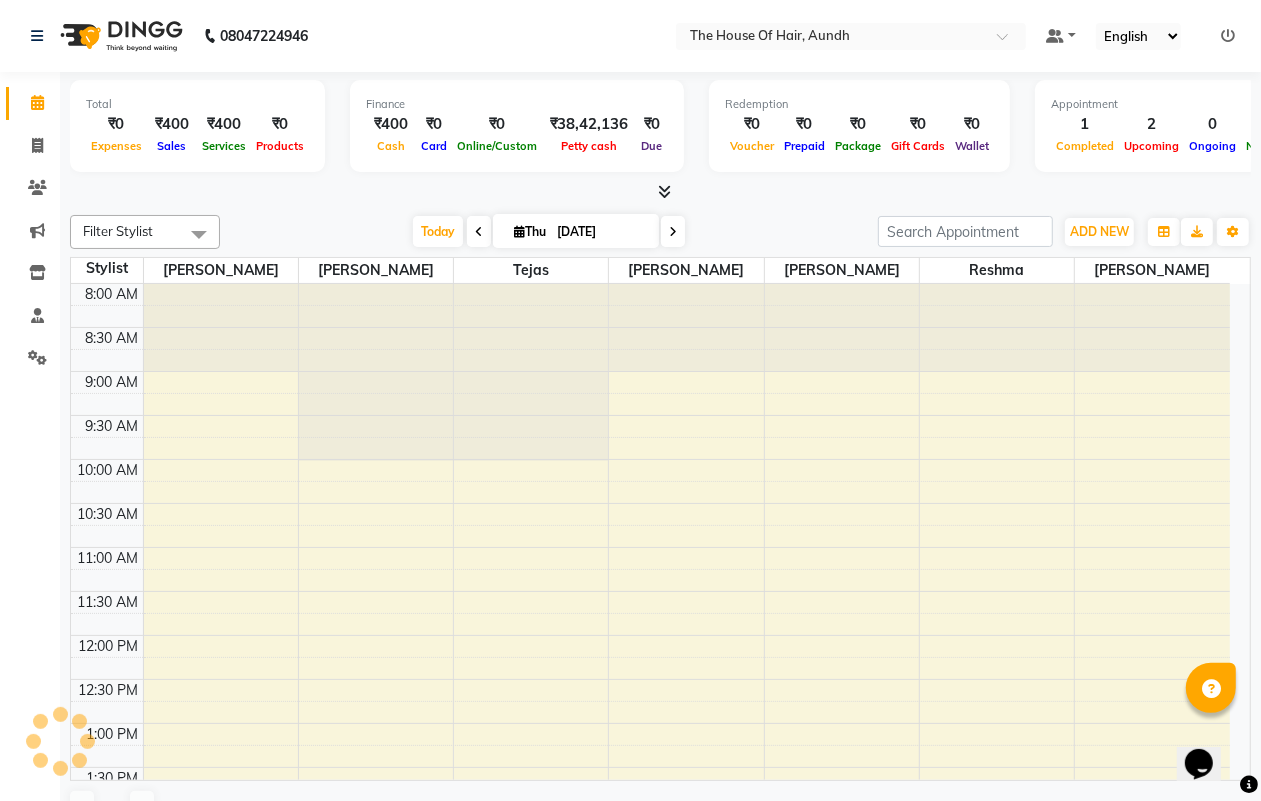 scroll, scrollTop: 0, scrollLeft: 0, axis: both 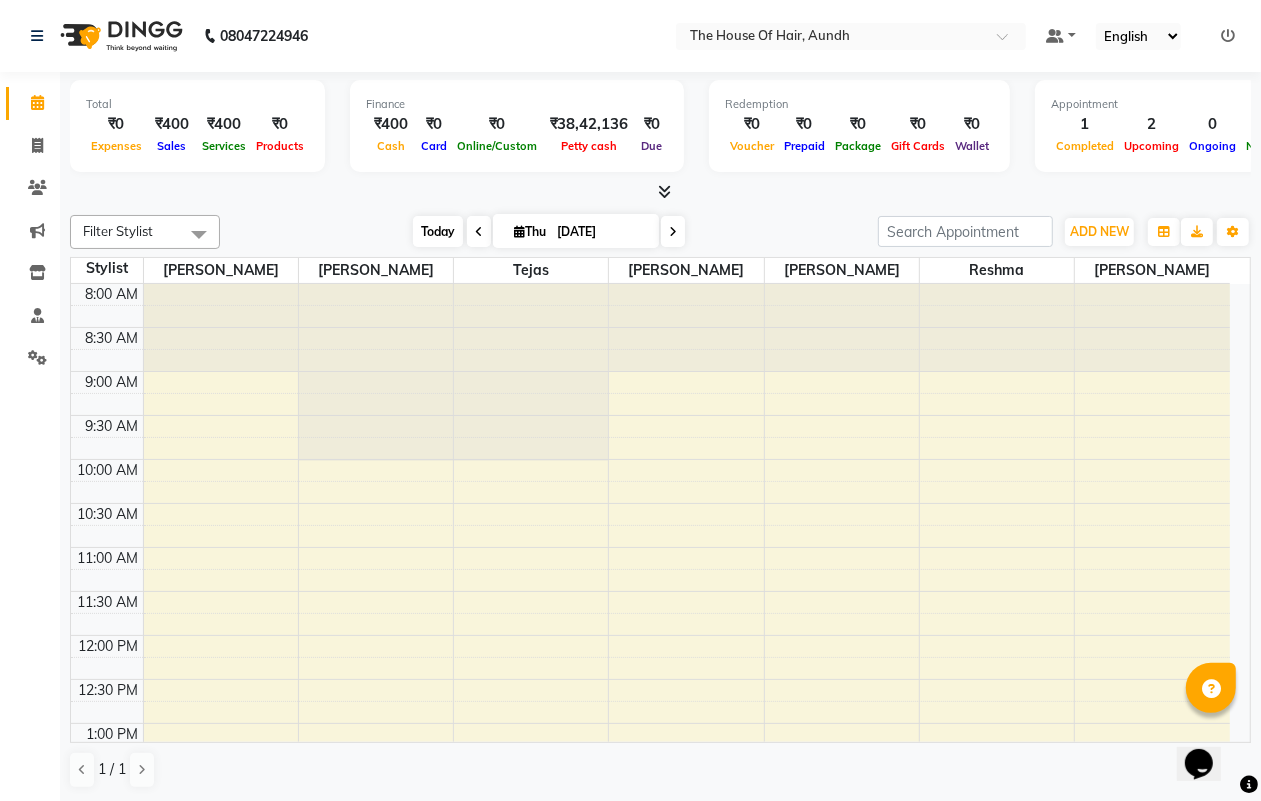 click on "Today" at bounding box center (438, 231) 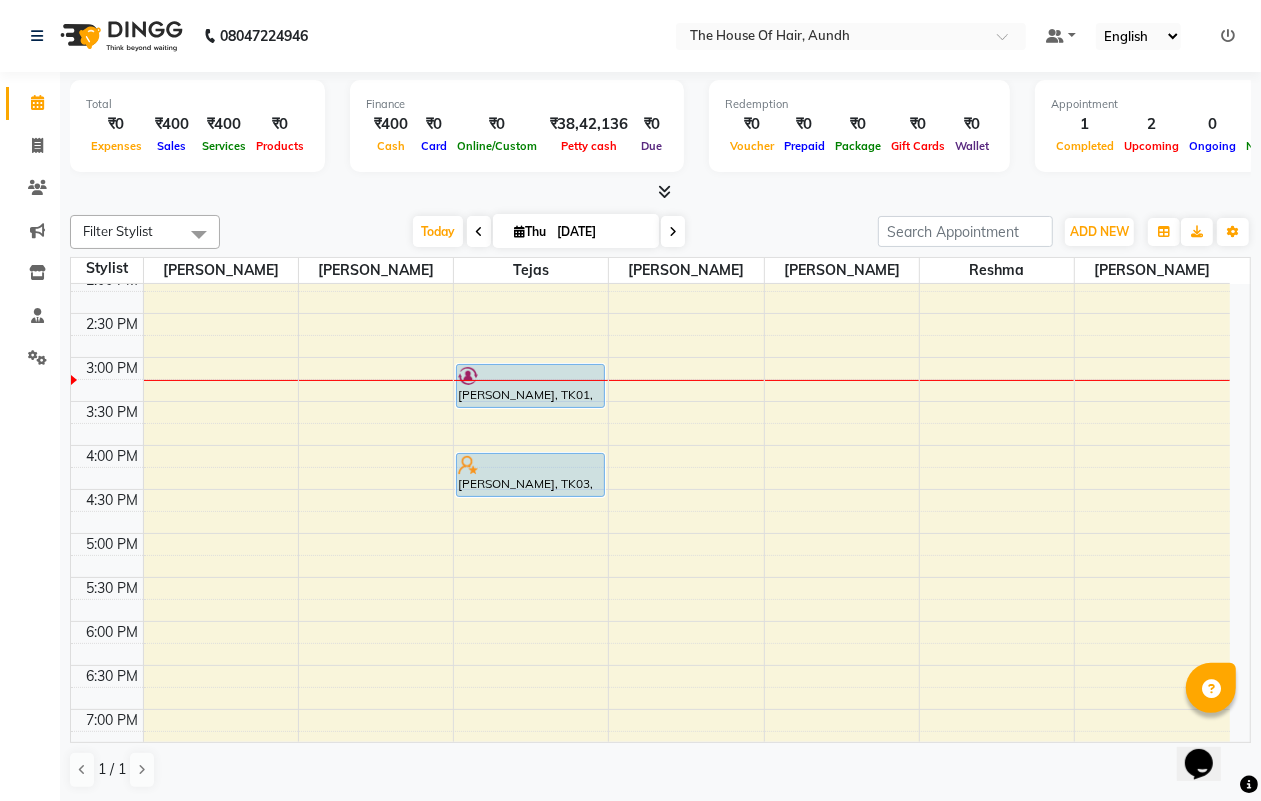scroll, scrollTop: 498, scrollLeft: 0, axis: vertical 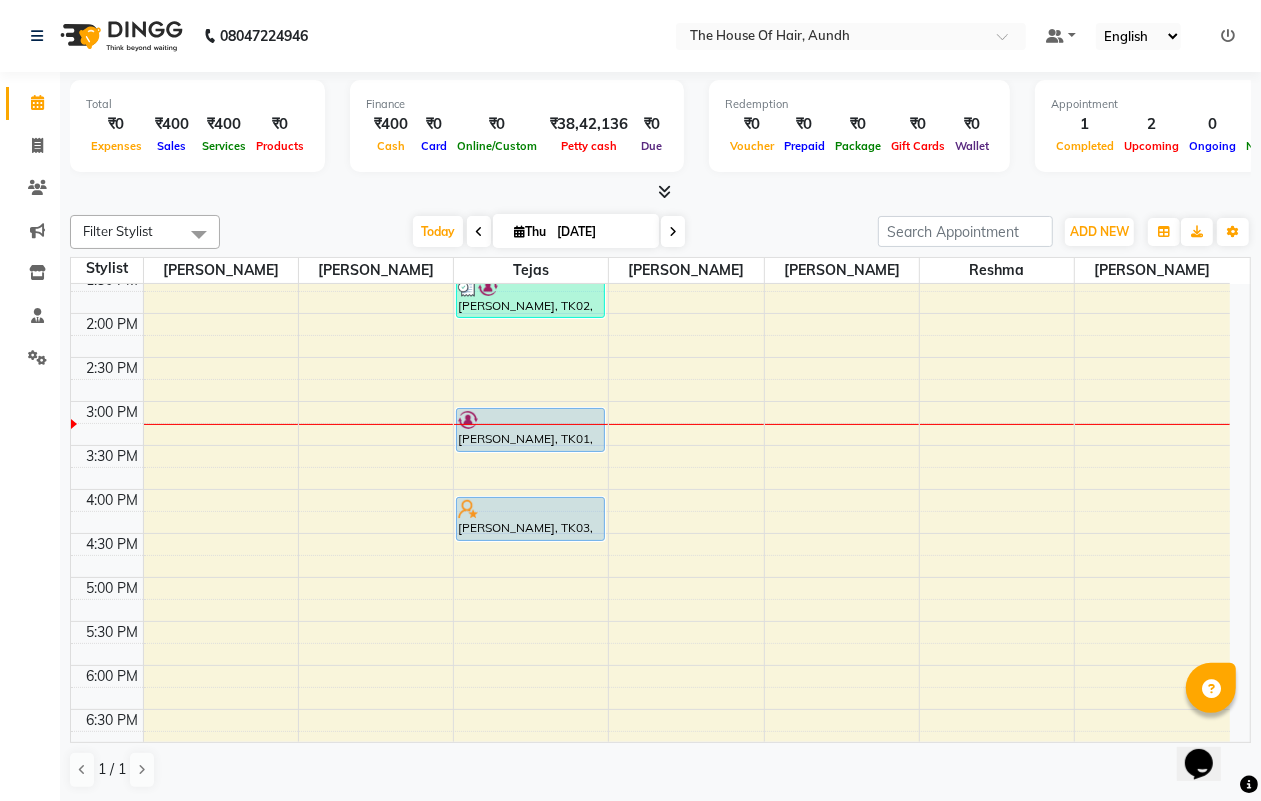 click on "8:00 AM 8:30 AM 9:00 AM 9:30 AM 10:00 AM 10:30 AM 11:00 AM 11:30 AM 12:00 PM 12:30 PM 1:00 PM 1:30 PM 2:00 PM 2:30 PM 3:00 PM 3:30 PM 4:00 PM 4:30 PM 5:00 PM 5:30 PM 6:00 PM 6:30 PM 7:00 PM 7:30 PM 8:00 PM 8:30 PM 9:00 PM 9:30 PM     [PERSON_NAME], TK02, 01:30 PM-02:00 PM, Haircut Without Wash ([DEMOGRAPHIC_DATA])     [PERSON_NAME], TK01, 03:00 PM-03:30 PM, [PERSON_NAME]     [PERSON_NAME], TK03, 04:00 PM-04:30 PM, [PERSON_NAME]" at bounding box center (650, 401) 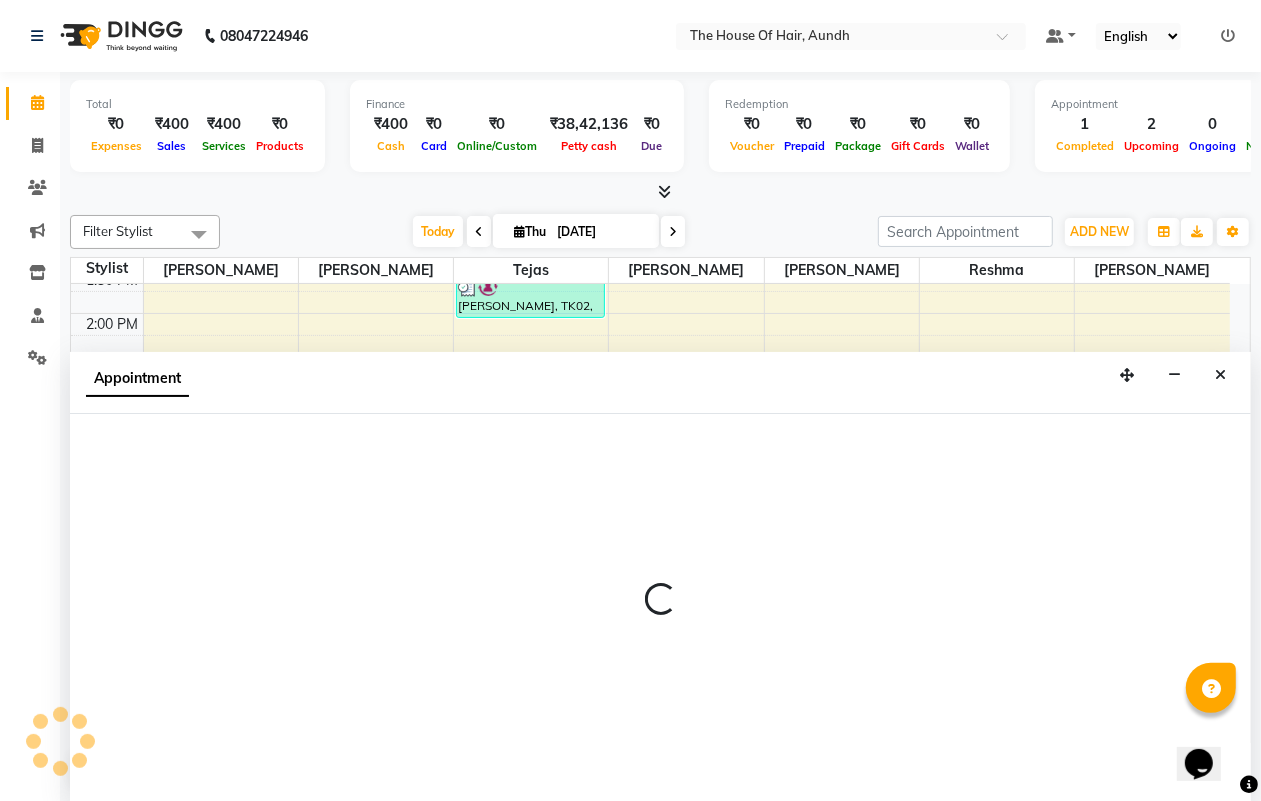 select on "26084" 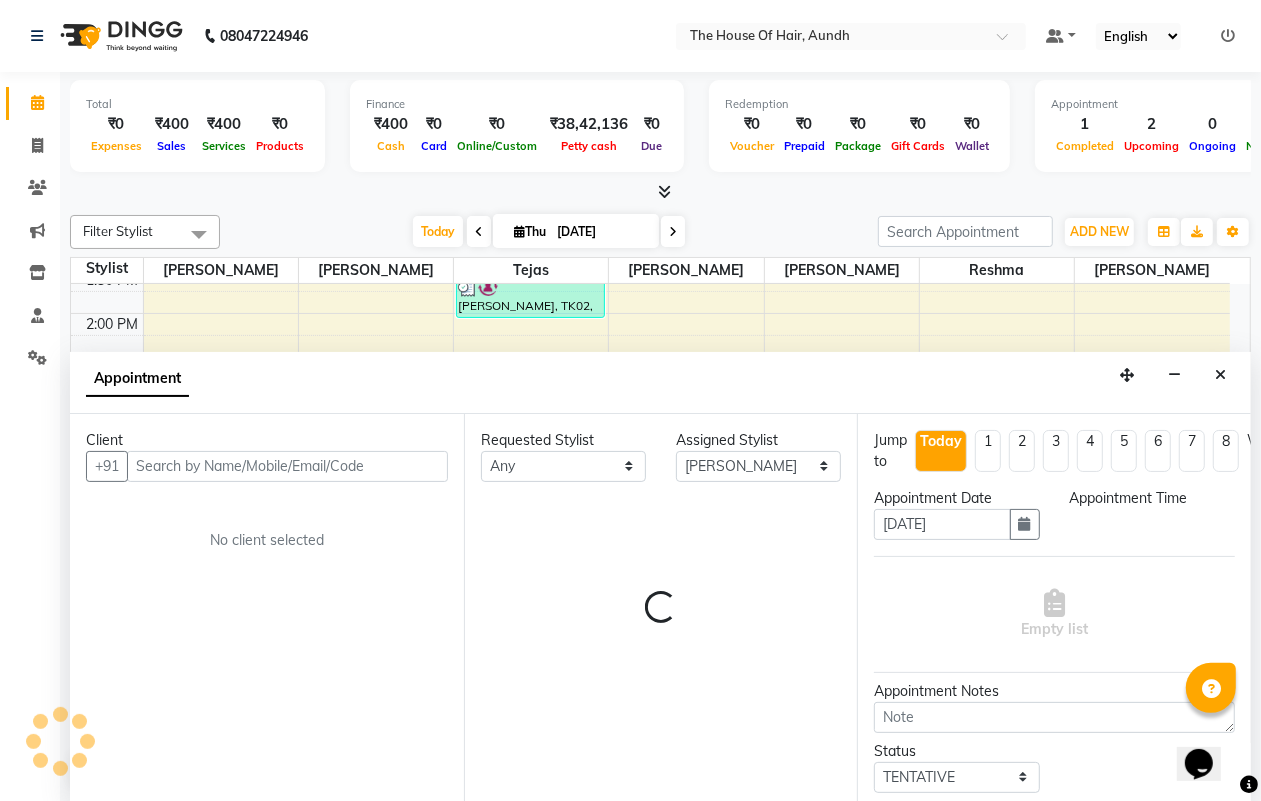 scroll, scrollTop: 1, scrollLeft: 0, axis: vertical 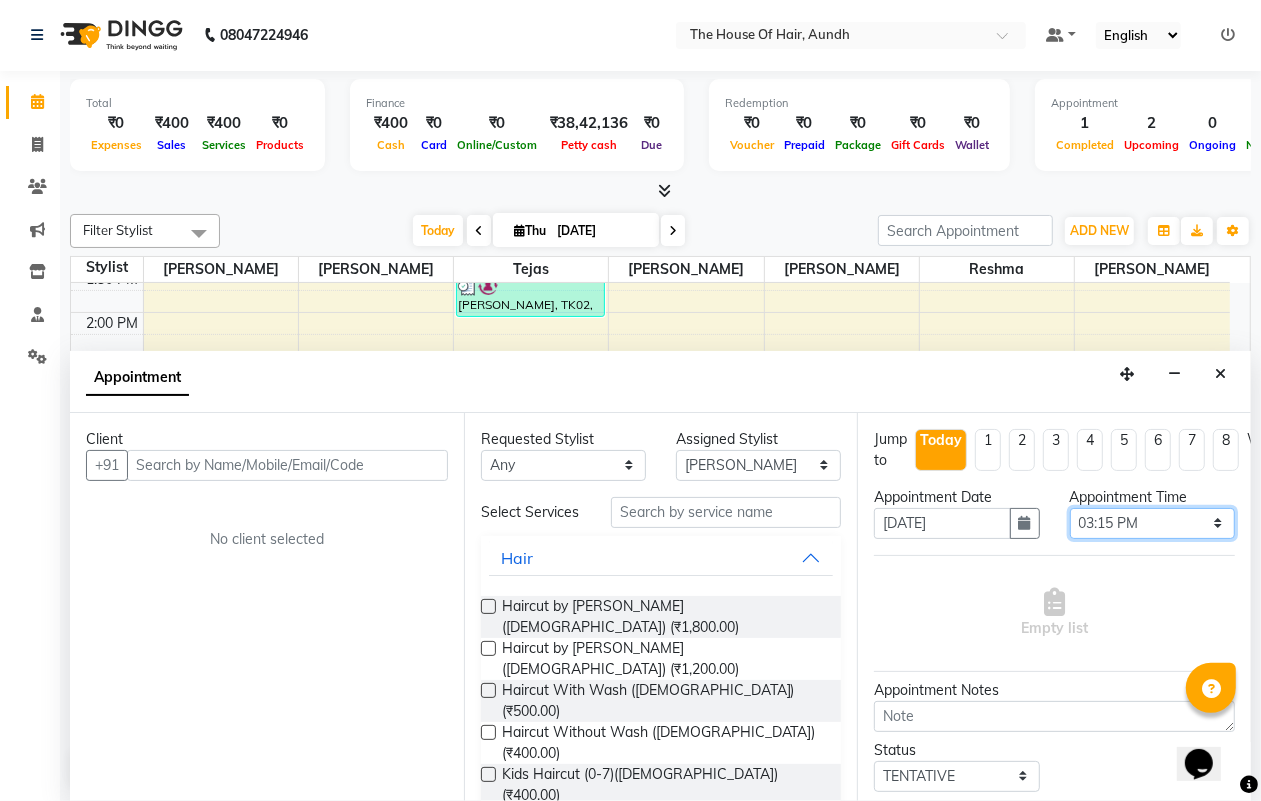 click on "Select 09:00 AM 09:15 AM 09:30 AM 09:45 AM 10:00 AM 10:15 AM 10:30 AM 10:45 AM 11:00 AM 11:15 AM 11:30 AM 11:45 AM 12:00 PM 12:15 PM 12:30 PM 12:45 PM 01:00 PM 01:15 PM 01:30 PM 01:45 PM 02:00 PM 02:15 PM 02:30 PM 02:45 PM 03:00 PM 03:15 PM 03:30 PM 03:45 PM 04:00 PM 04:15 PM 04:30 PM 04:45 PM 05:00 PM 05:15 PM 05:30 PM 05:45 PM 06:00 PM 06:15 PM 06:30 PM 06:45 PM 07:00 PM 07:15 PM 07:30 PM 07:45 PM 08:00 PM 08:15 PM 08:30 PM 08:45 PM 09:00 PM 09:15 PM 09:30 PM" at bounding box center [1152, 523] 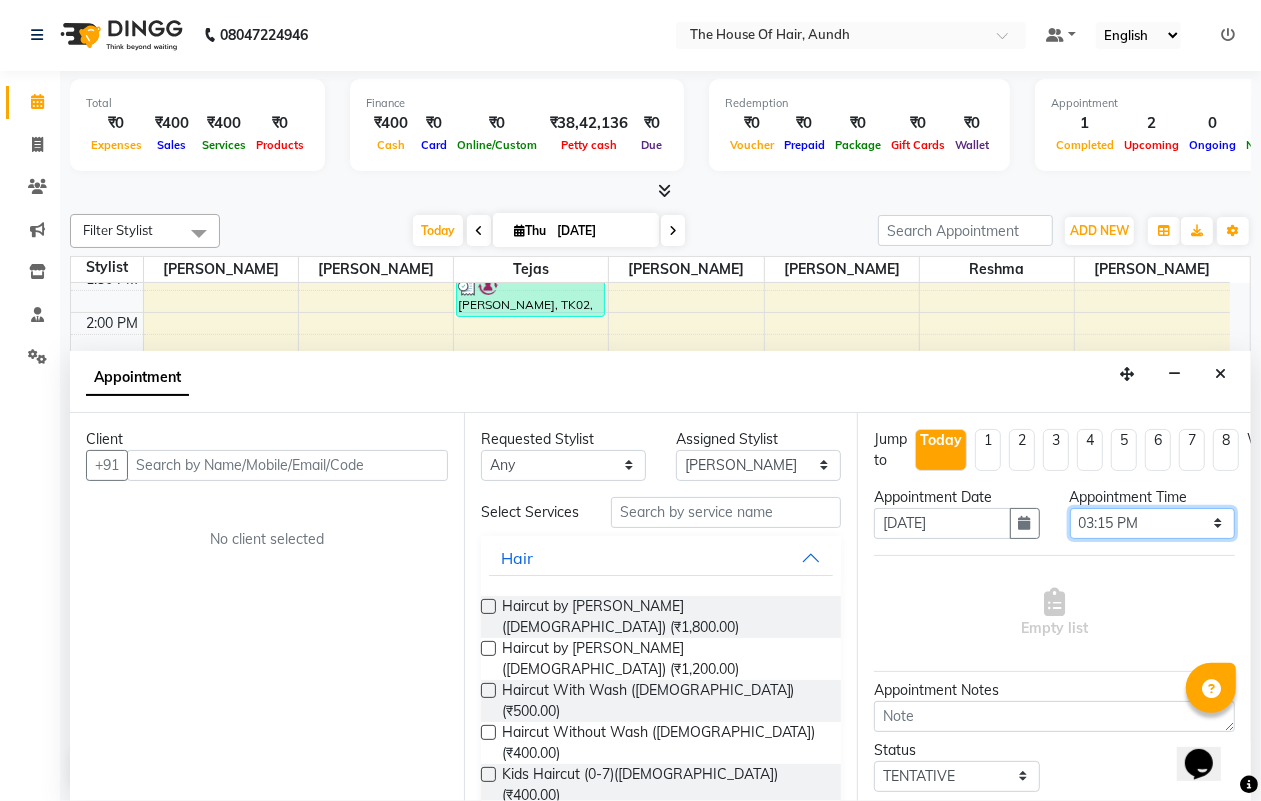 select on "945" 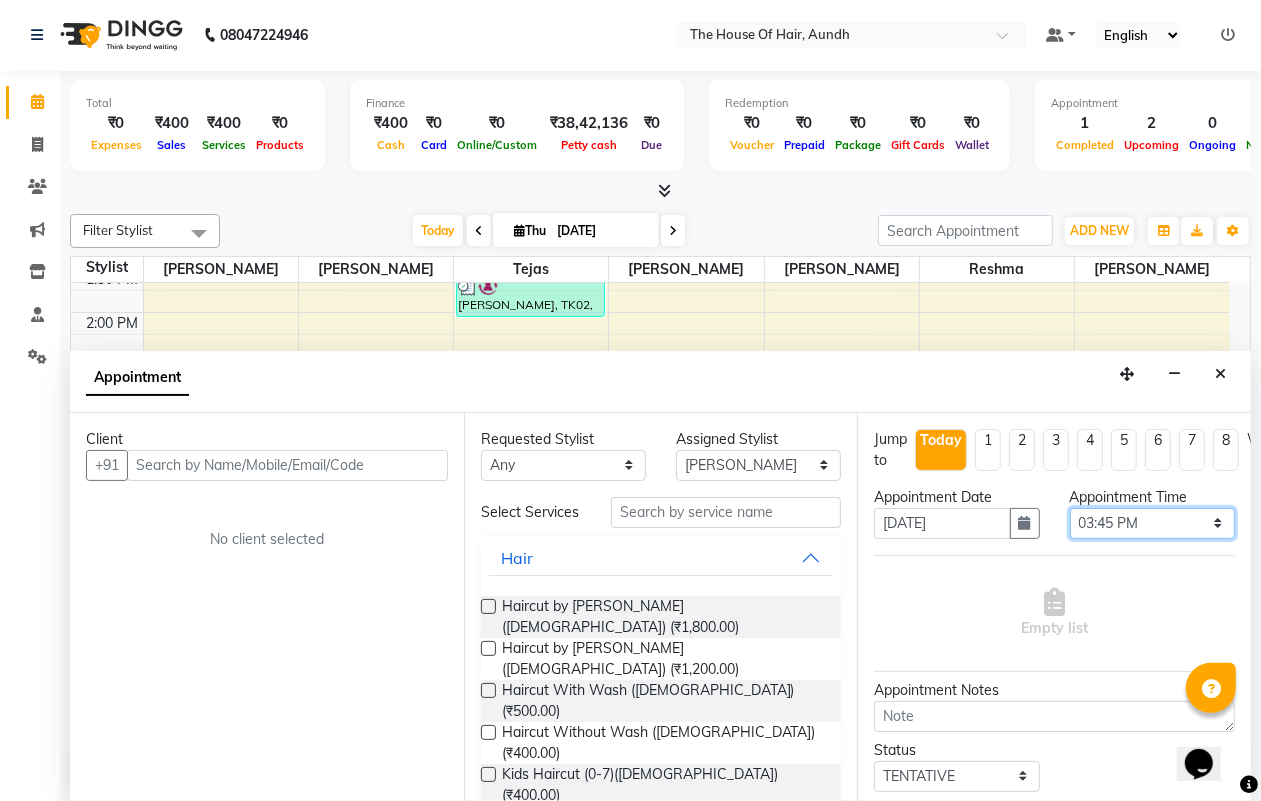 click on "Select 09:00 AM 09:15 AM 09:30 AM 09:45 AM 10:00 AM 10:15 AM 10:30 AM 10:45 AM 11:00 AM 11:15 AM 11:30 AM 11:45 AM 12:00 PM 12:15 PM 12:30 PM 12:45 PM 01:00 PM 01:15 PM 01:30 PM 01:45 PM 02:00 PM 02:15 PM 02:30 PM 02:45 PM 03:00 PM 03:15 PM 03:30 PM 03:45 PM 04:00 PM 04:15 PM 04:30 PM 04:45 PM 05:00 PM 05:15 PM 05:30 PM 05:45 PM 06:00 PM 06:15 PM 06:30 PM 06:45 PM 07:00 PM 07:15 PM 07:30 PM 07:45 PM 08:00 PM 08:15 PM 08:30 PM 08:45 PM 09:00 PM 09:15 PM 09:30 PM" at bounding box center [1152, 523] 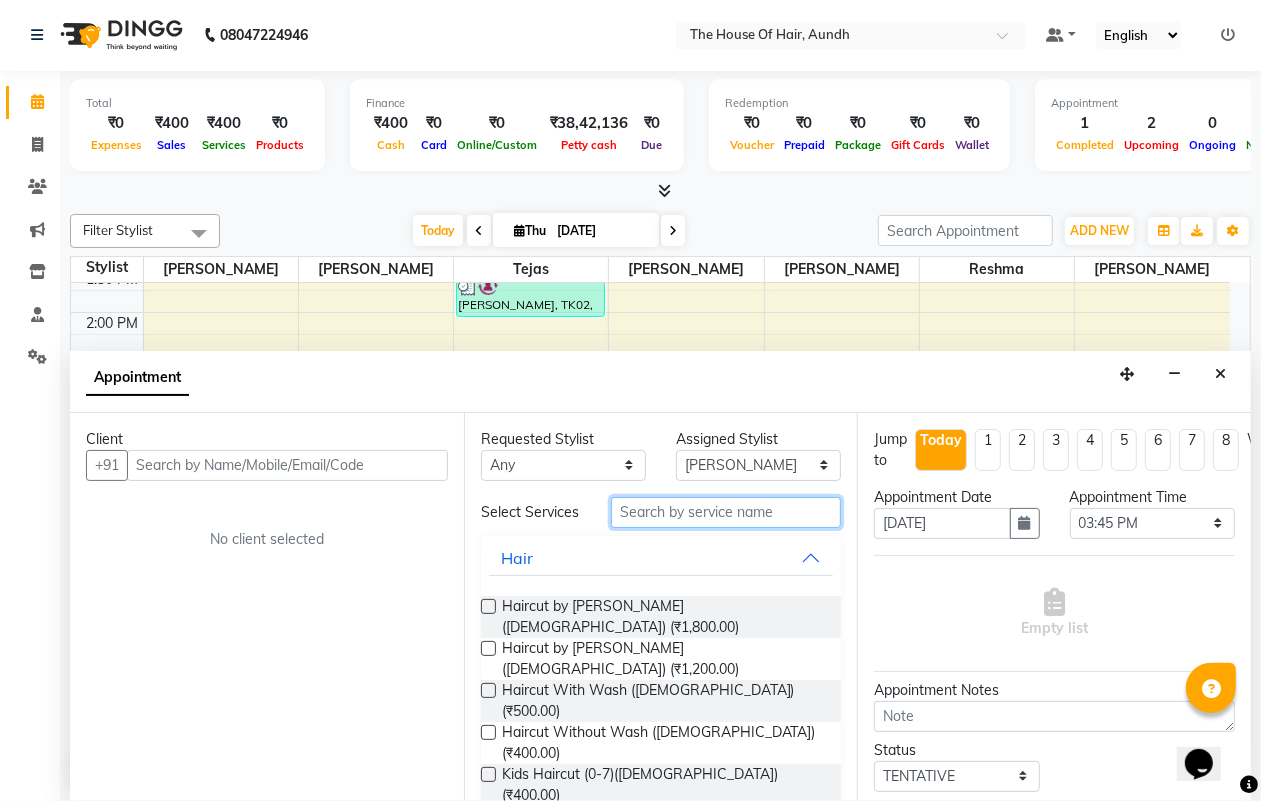 click at bounding box center [726, 512] 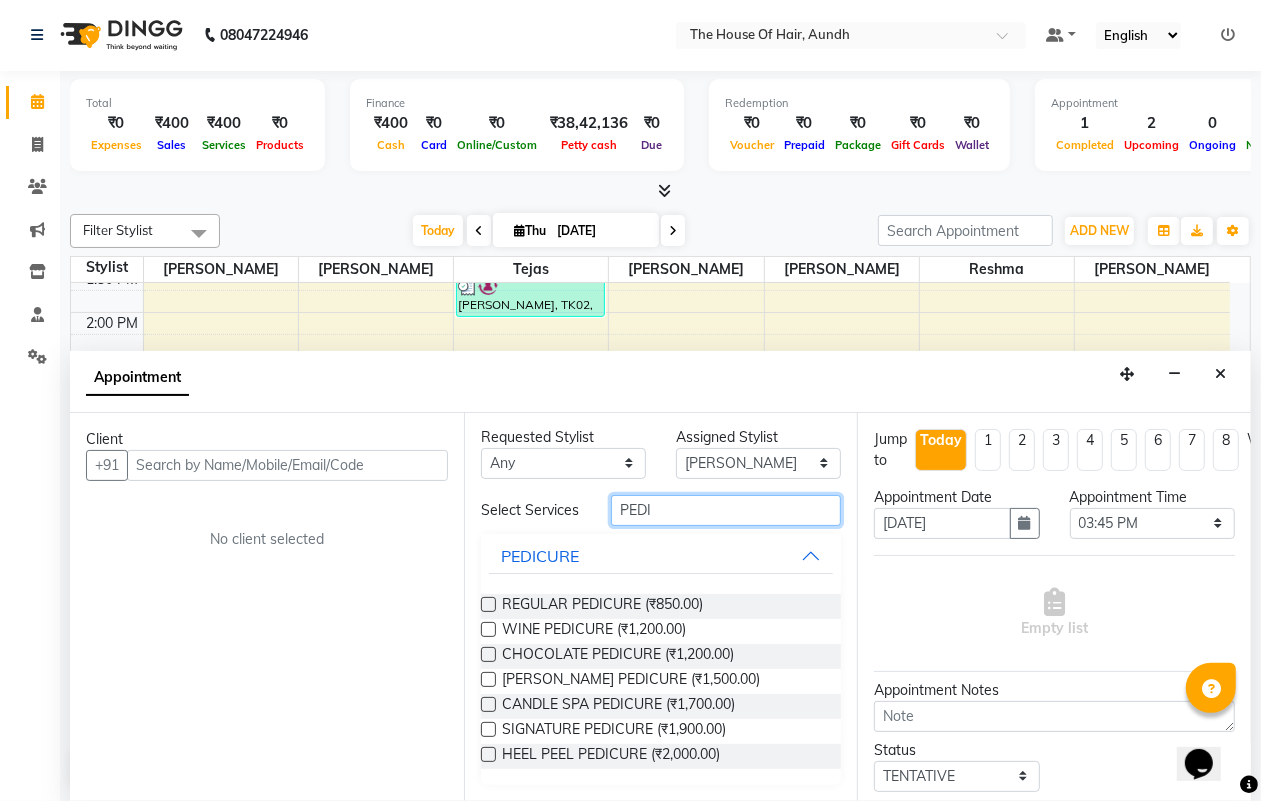 scroll, scrollTop: 12, scrollLeft: 0, axis: vertical 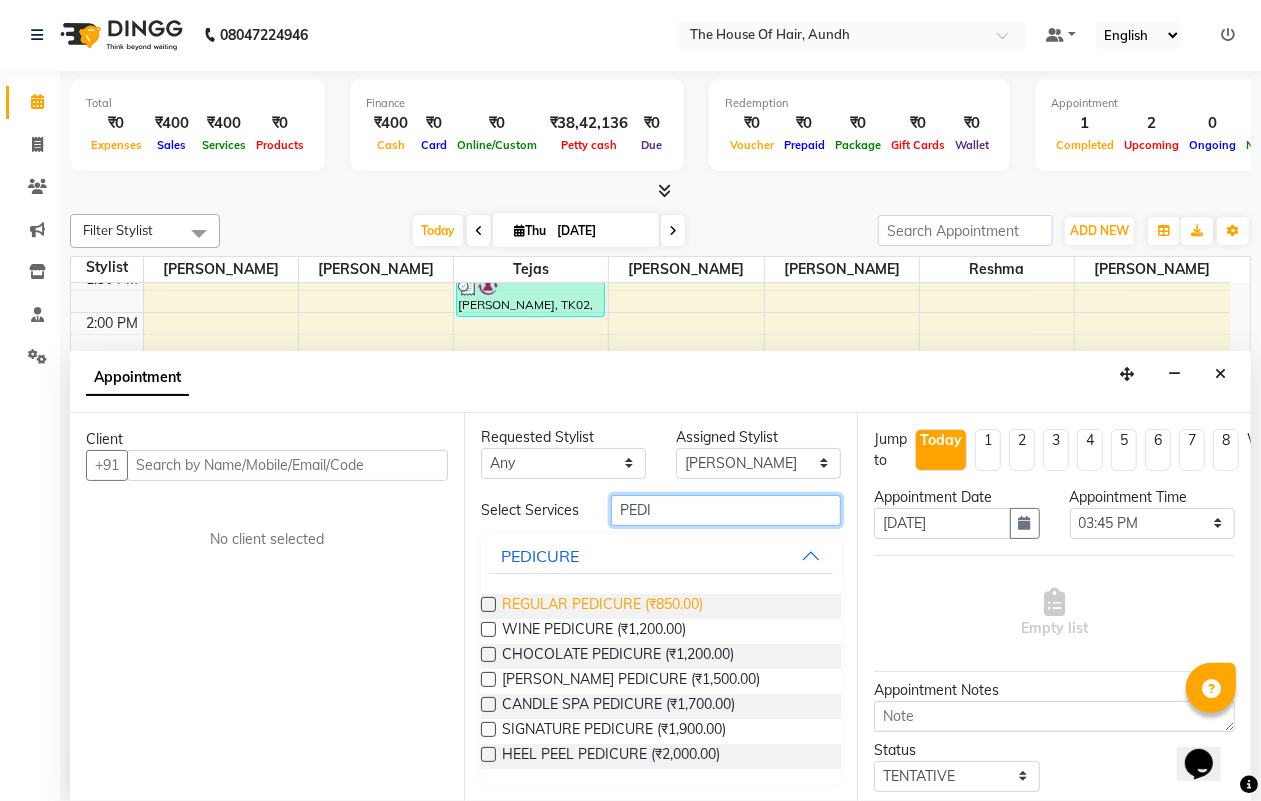 type on "PEDI" 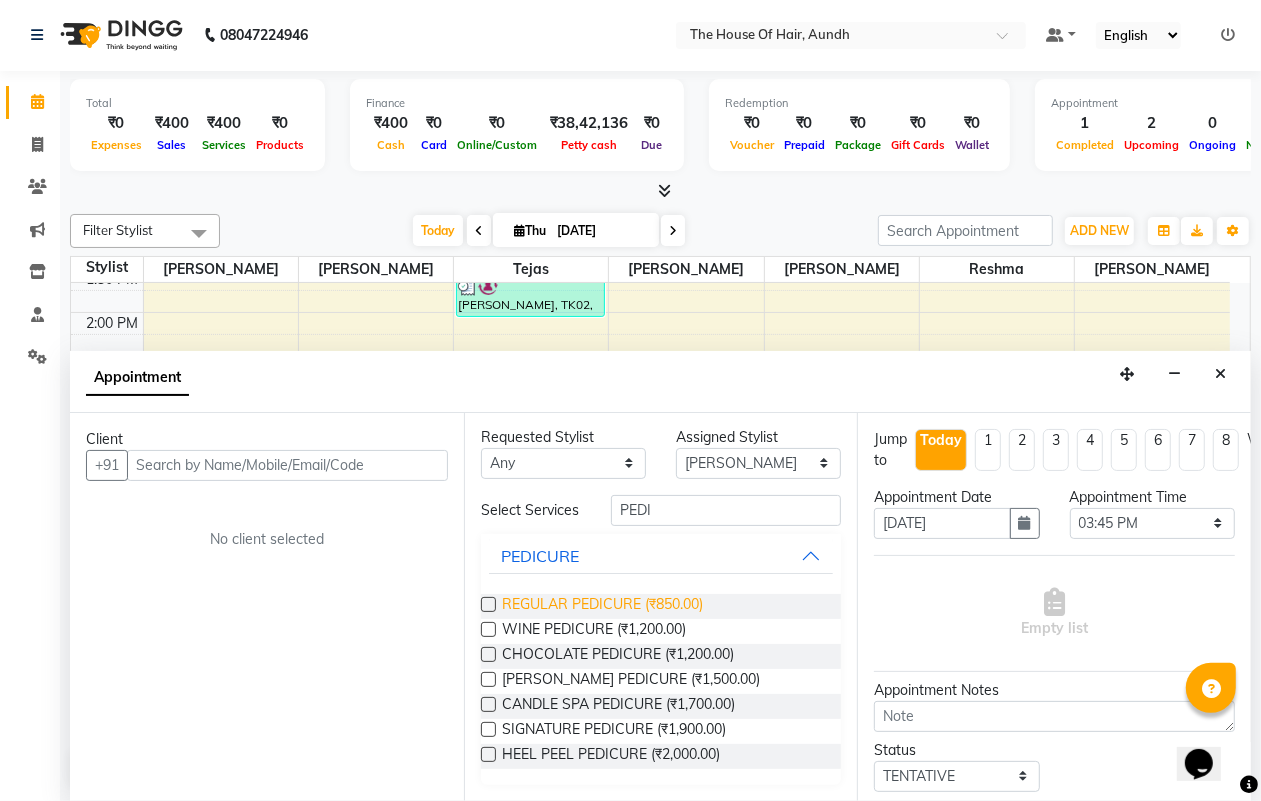 click on "REGULAR PEDICURE (₹850.00)" at bounding box center [602, 606] 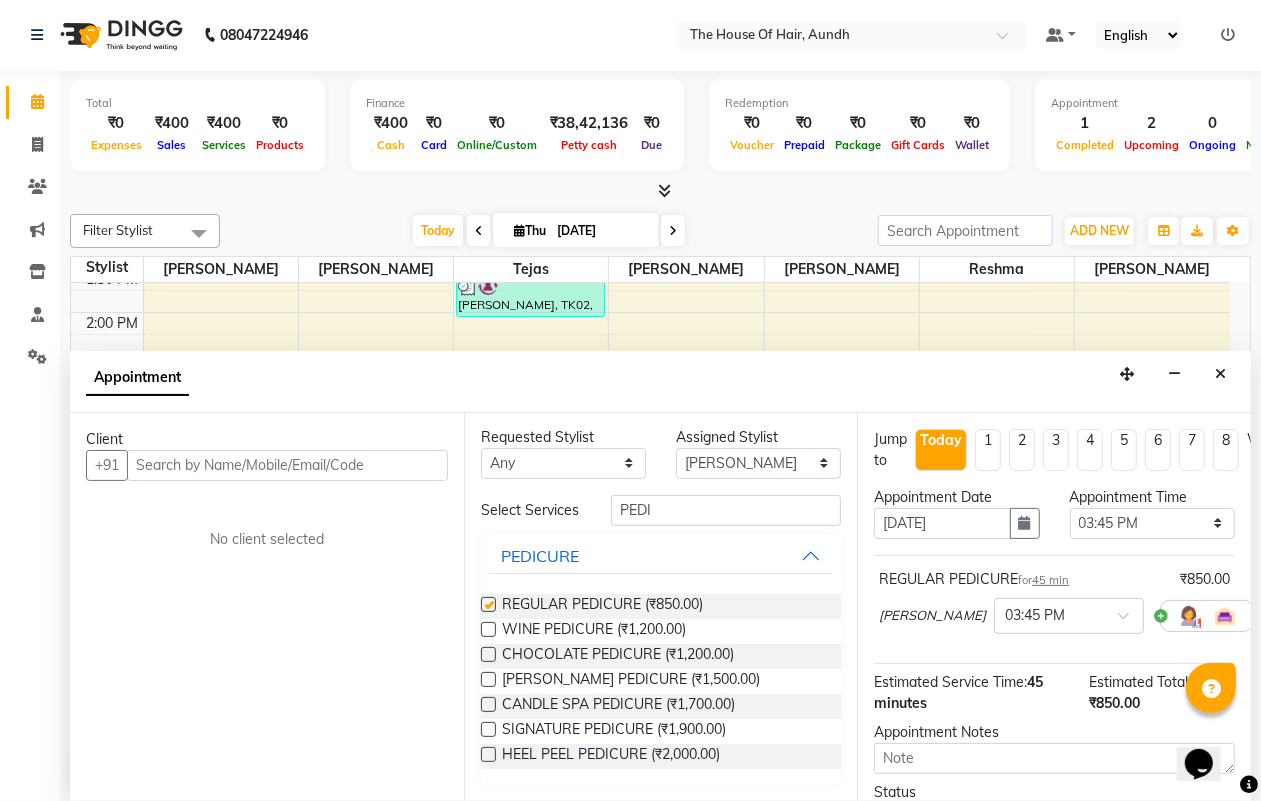 checkbox on "false" 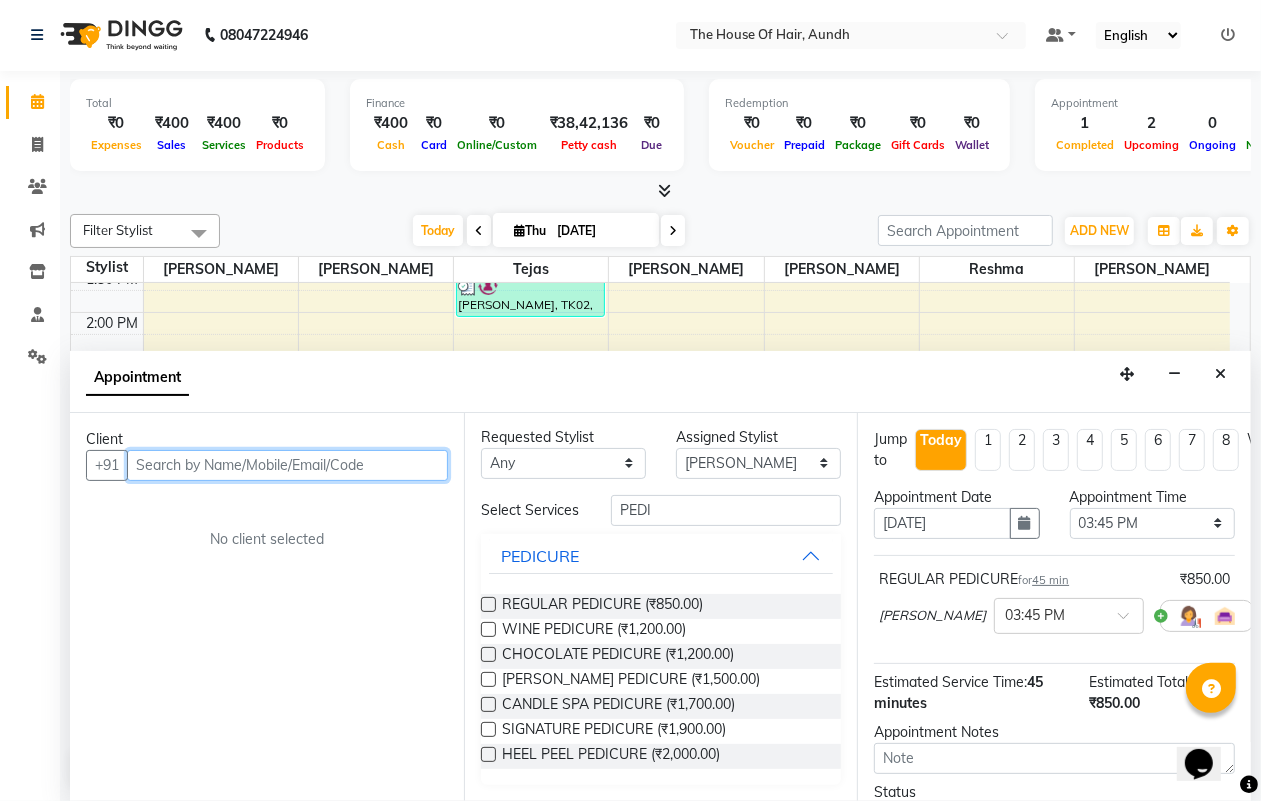 click at bounding box center [287, 465] 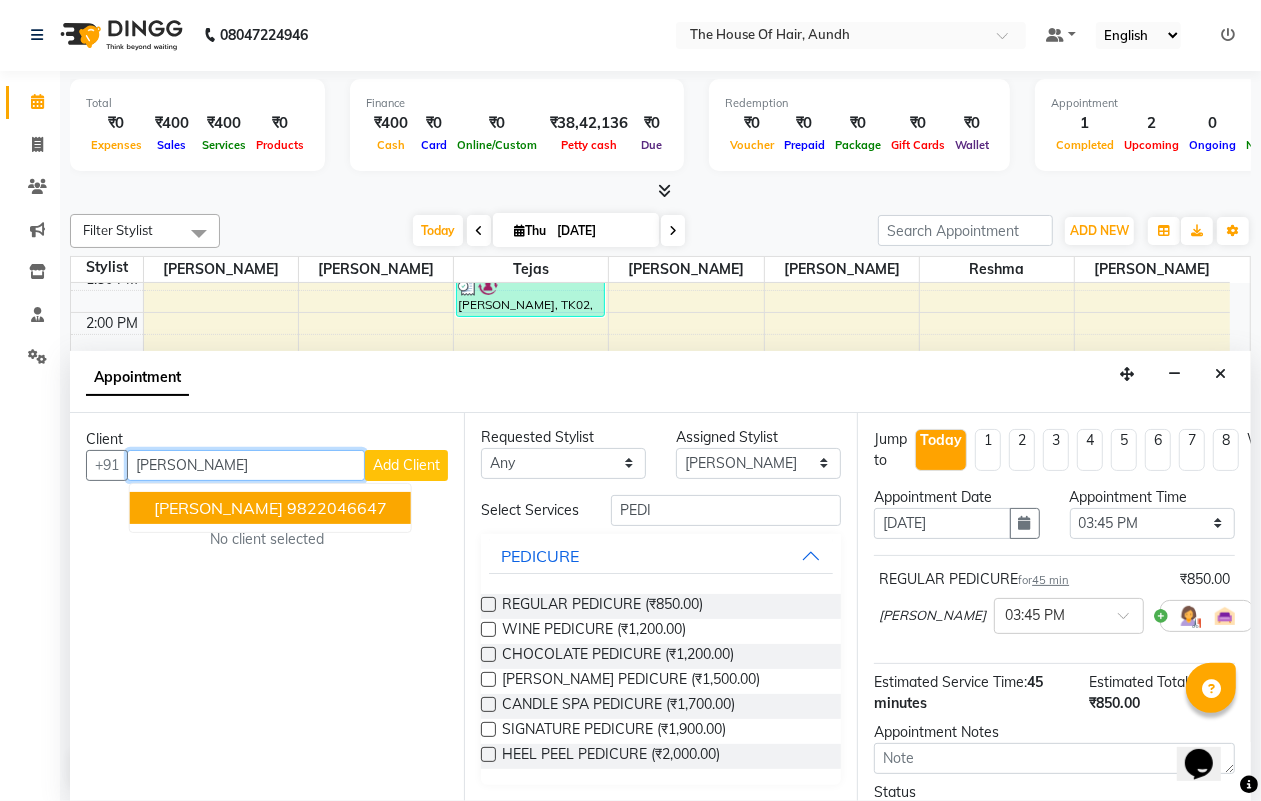 click on "[PERSON_NAME]  9822046647" at bounding box center (270, 508) 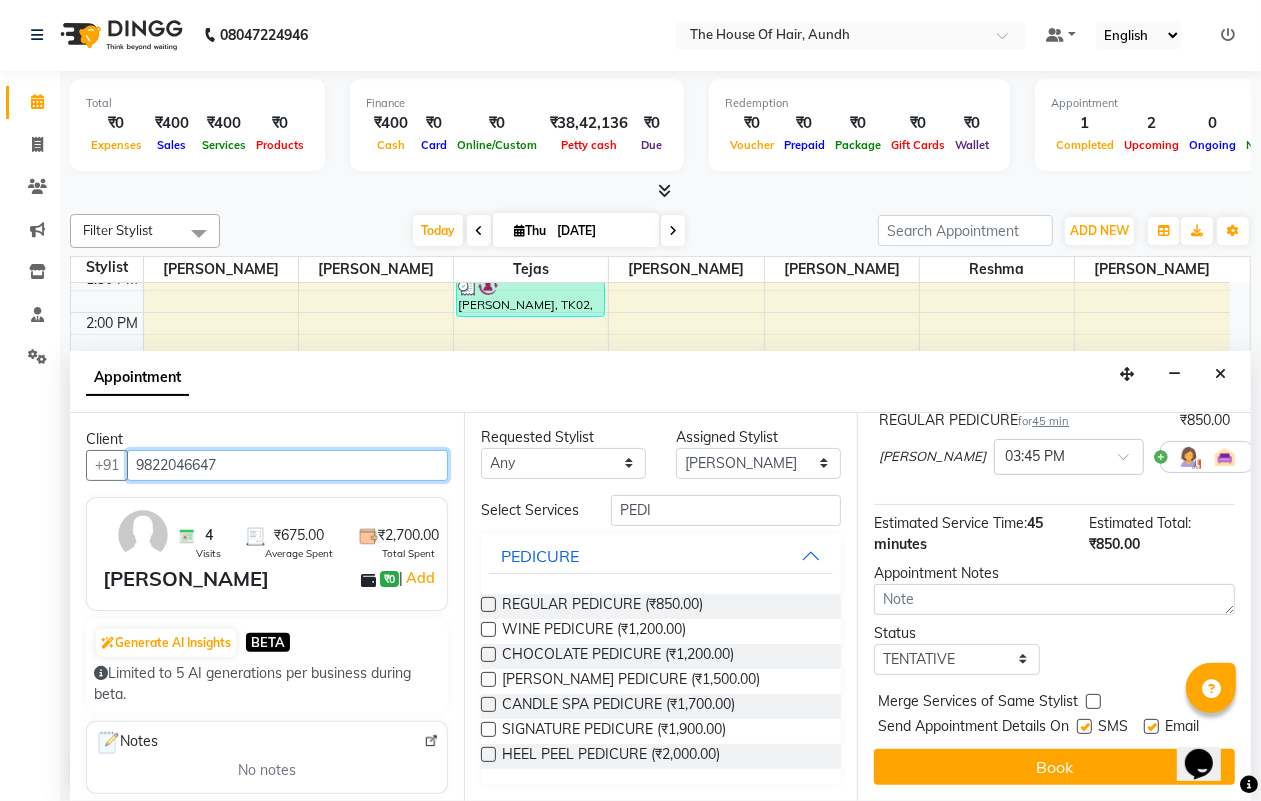 scroll, scrollTop: 198, scrollLeft: 0, axis: vertical 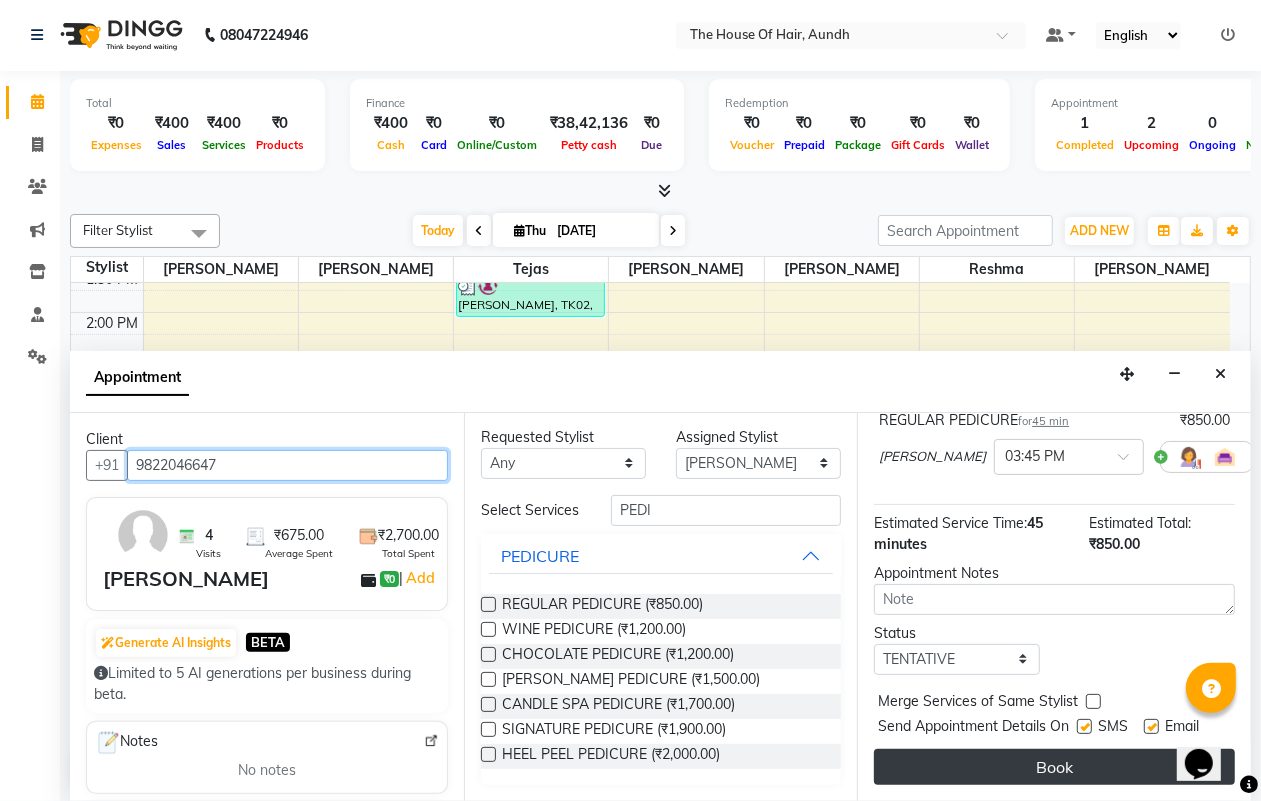 type on "9822046647" 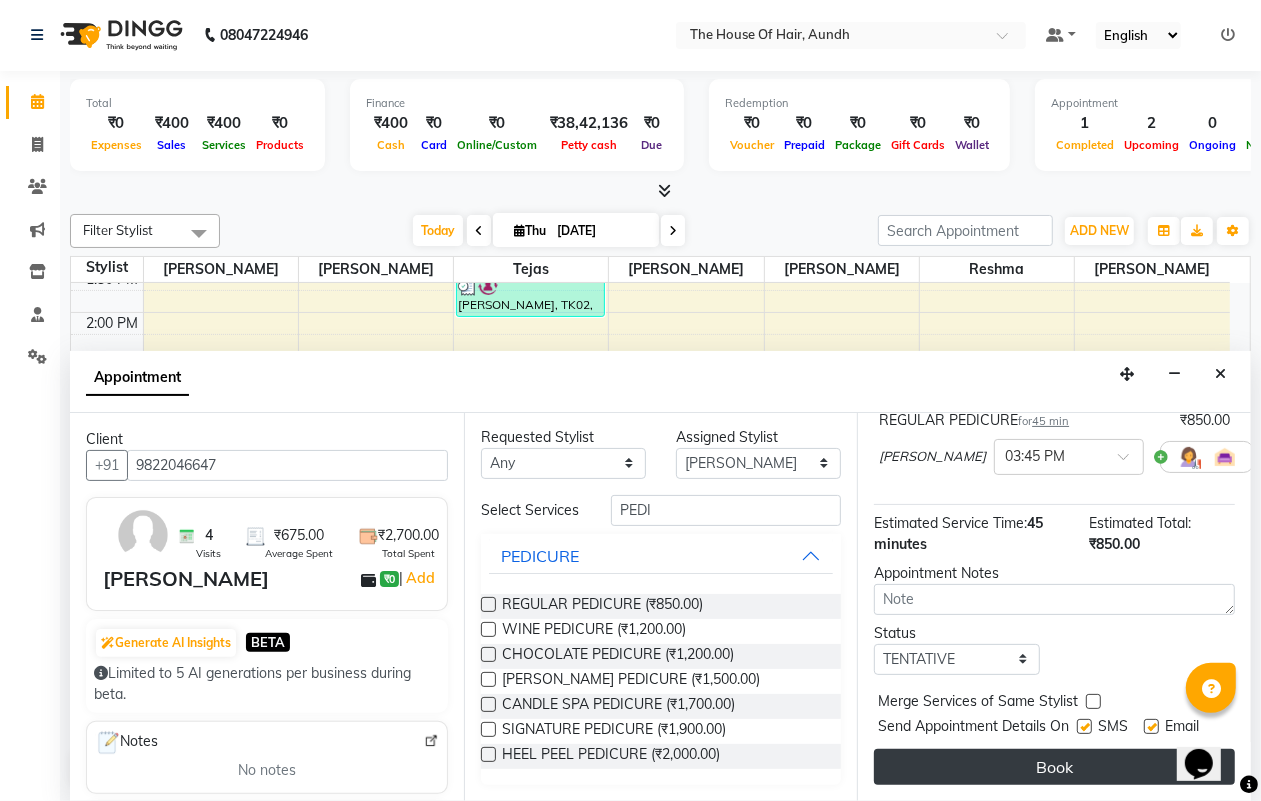 click on "Book" at bounding box center (1054, 767) 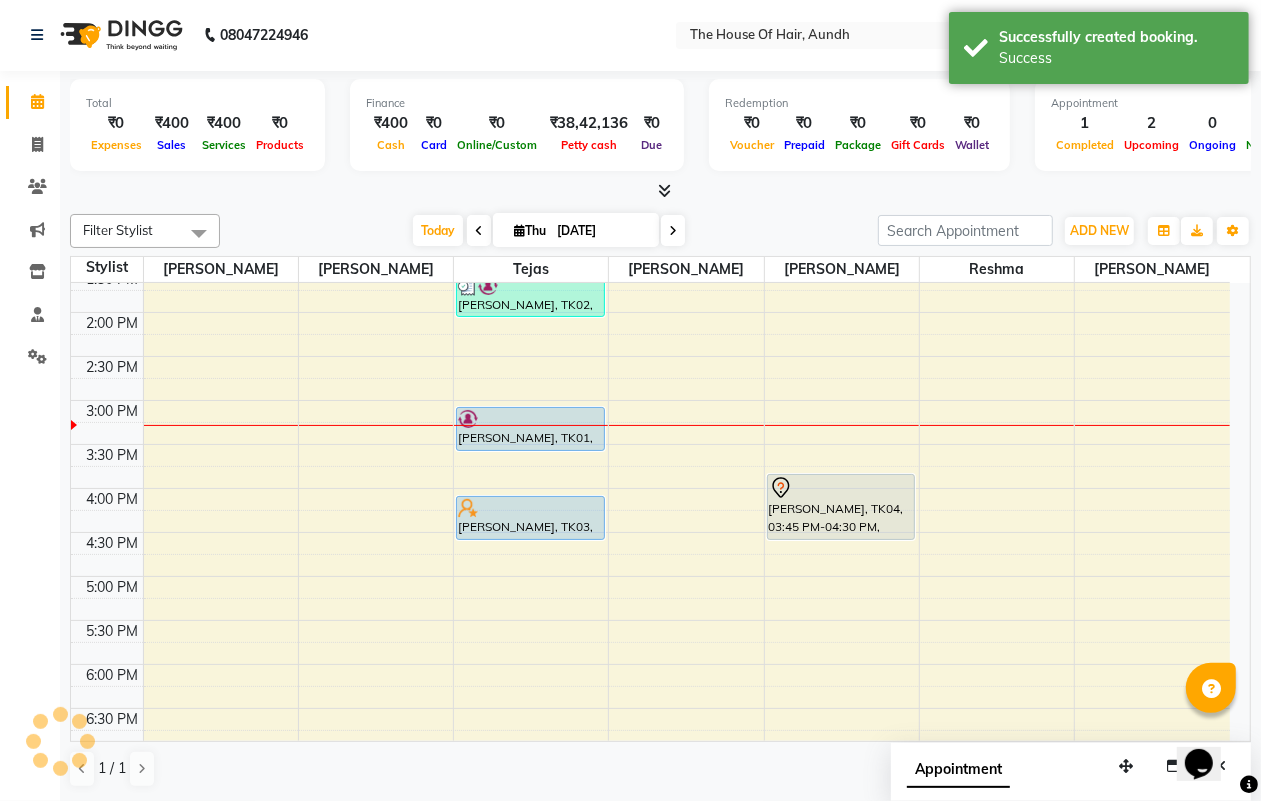 scroll, scrollTop: 0, scrollLeft: 0, axis: both 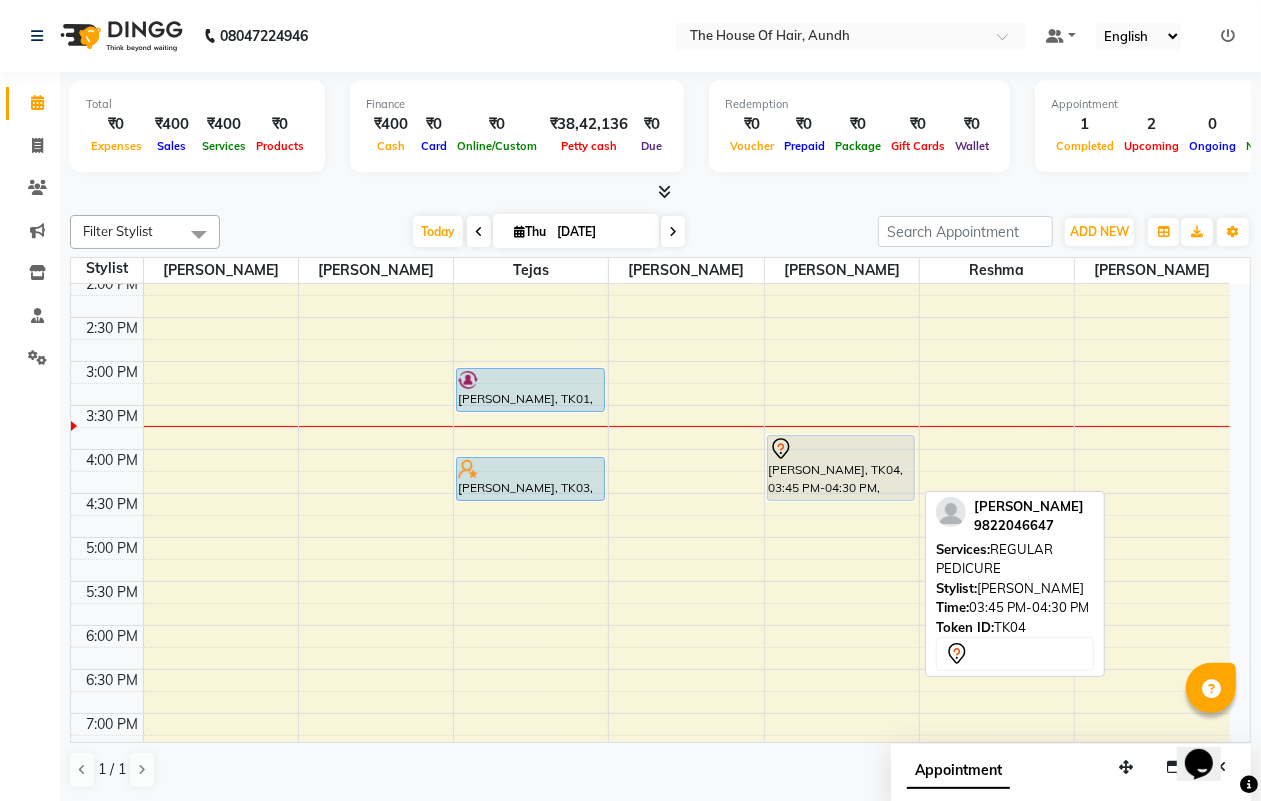 click on "[PERSON_NAME], TK04, 03:45 PM-04:30 PM, REGULAR PEDICURE" at bounding box center [841, 468] 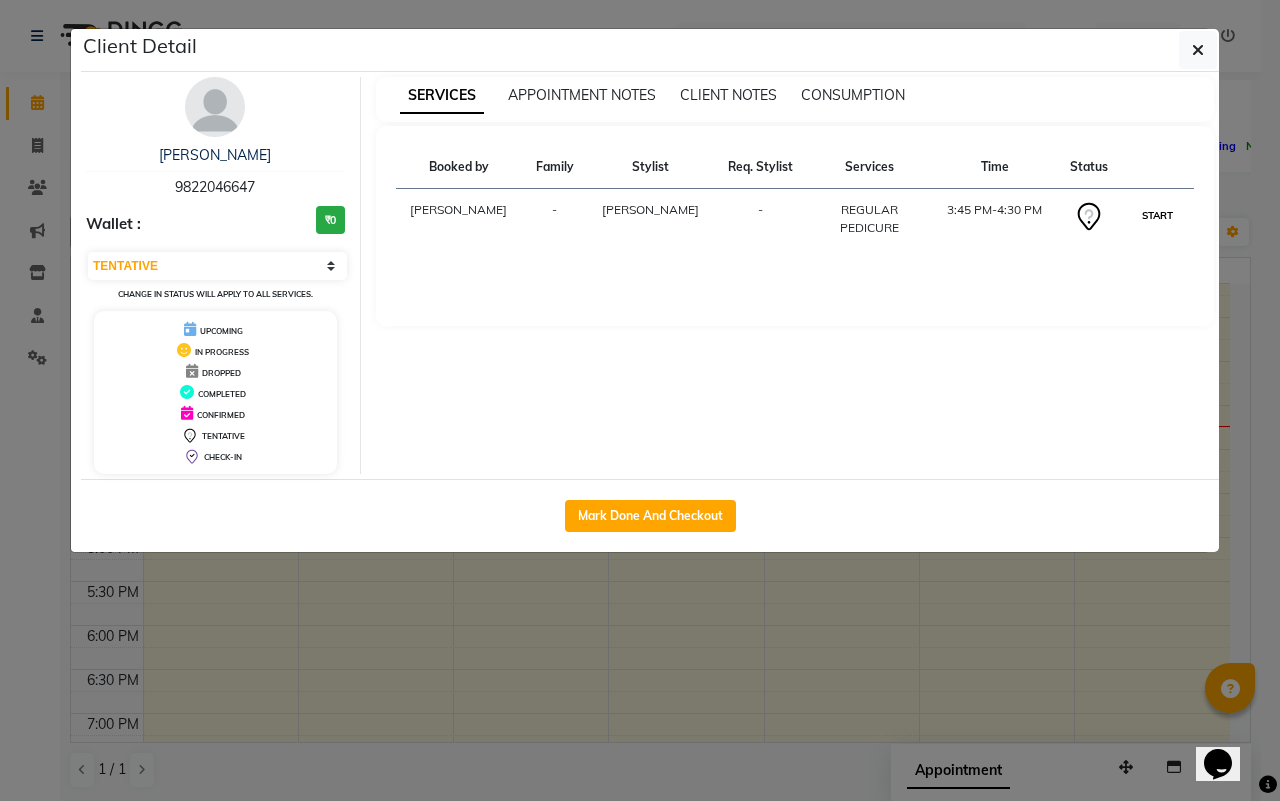 click on "START" at bounding box center [1157, 215] 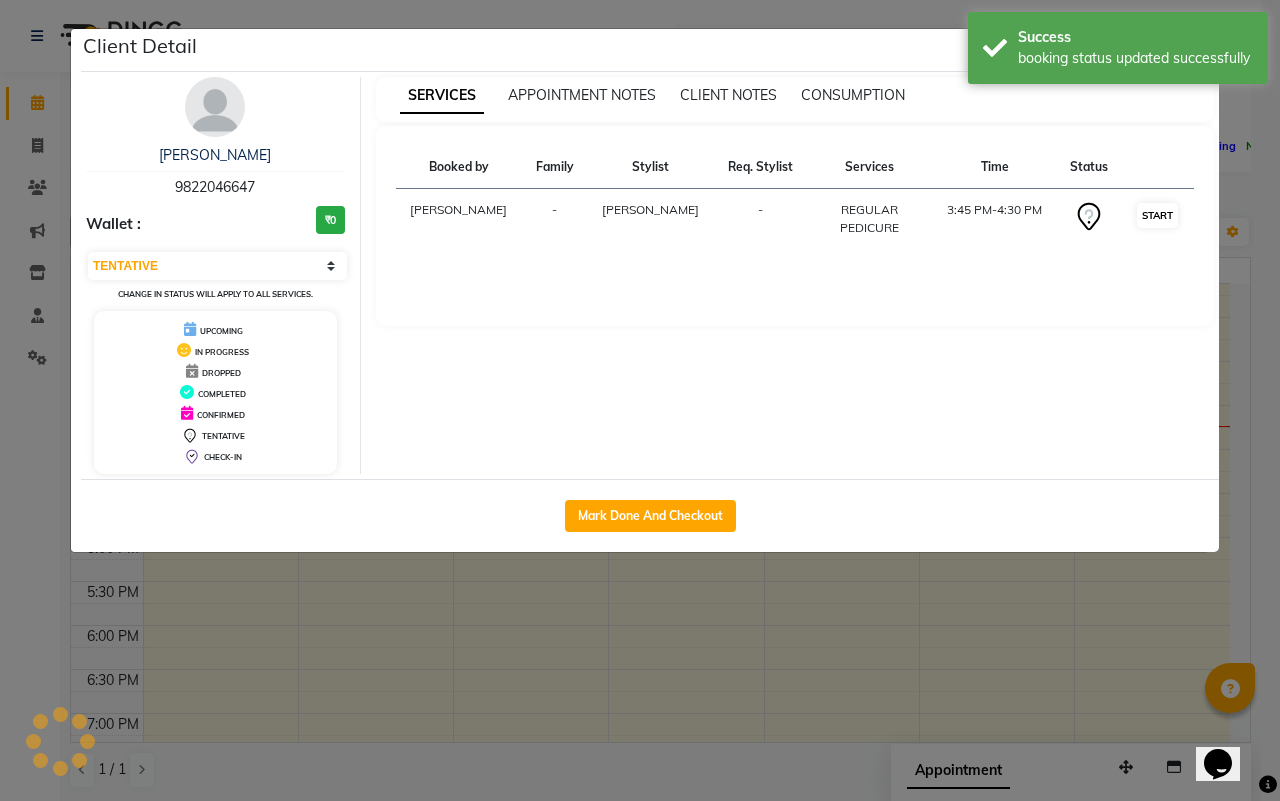 select on "1" 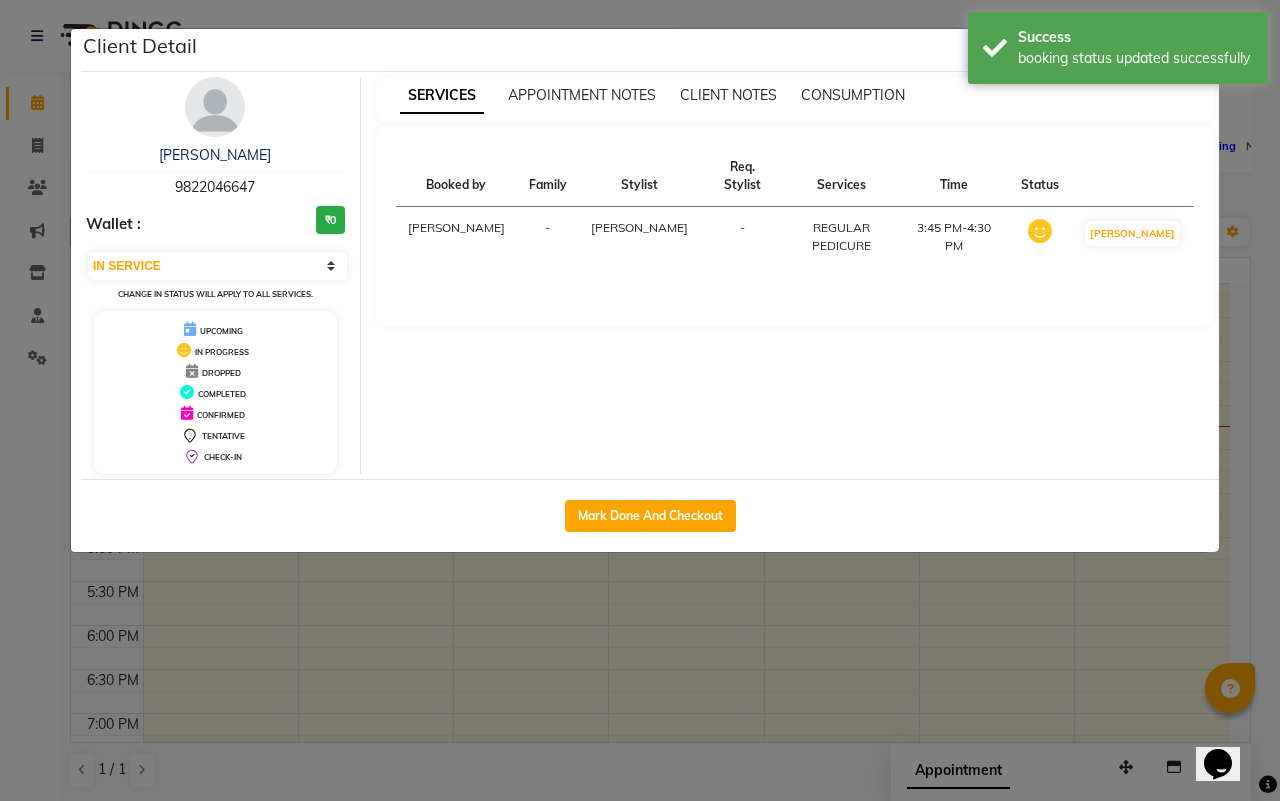 click on "Client Detail  [PERSON_NAME]   9822046647 Wallet : ₹0 Select IN SERVICE CONFIRMED TENTATIVE CHECK IN MARK DONE DROPPED UPCOMING Change in status will apply to all services. UPCOMING IN PROGRESS DROPPED COMPLETED CONFIRMED TENTATIVE CHECK-IN SERVICES APPOINTMENT NOTES CLIENT NOTES CONSUMPTION Booked by Family Stylist Req. Stylist Services Time Status  [PERSON_NAME] -  REGULAR PEDICURE   3:45 PM-4:30 PM   MARK DONE   Mark Done And Checkout" 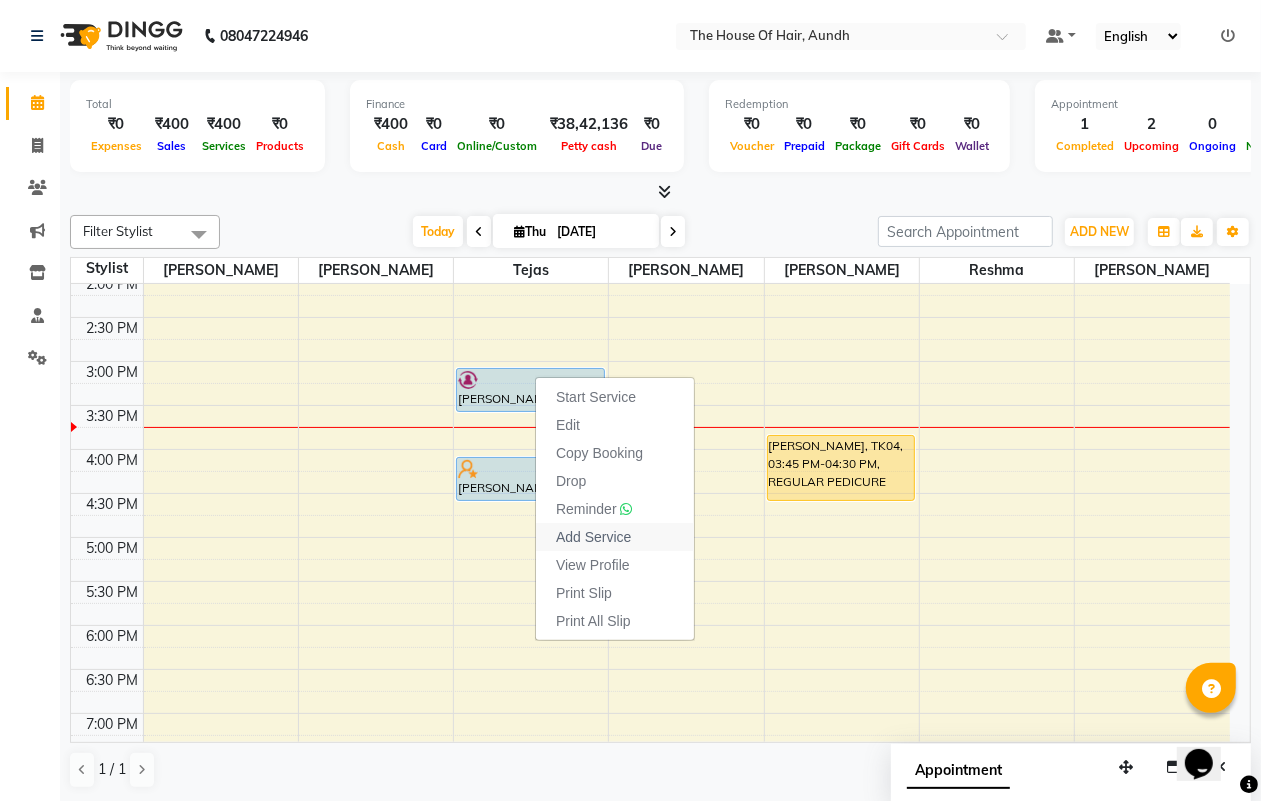click on "Add Service" at bounding box center (593, 537) 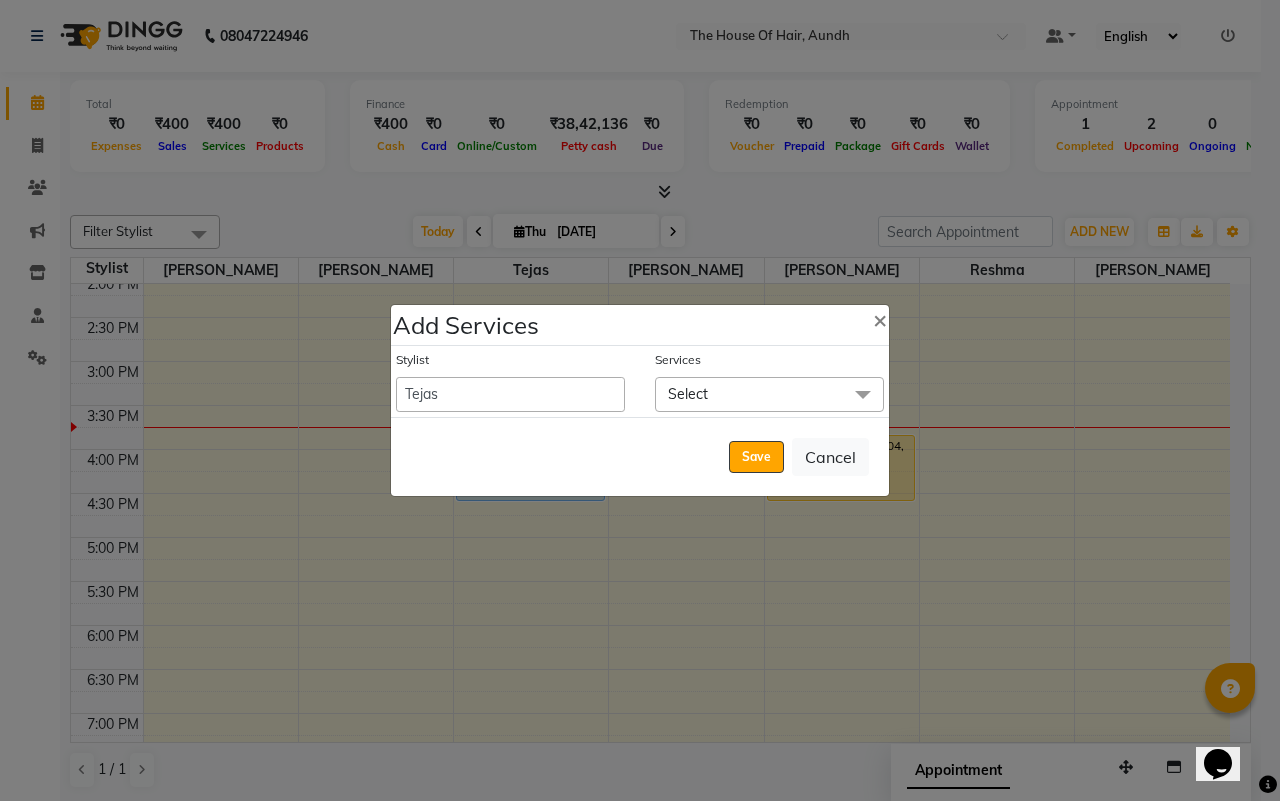 click on "Select" 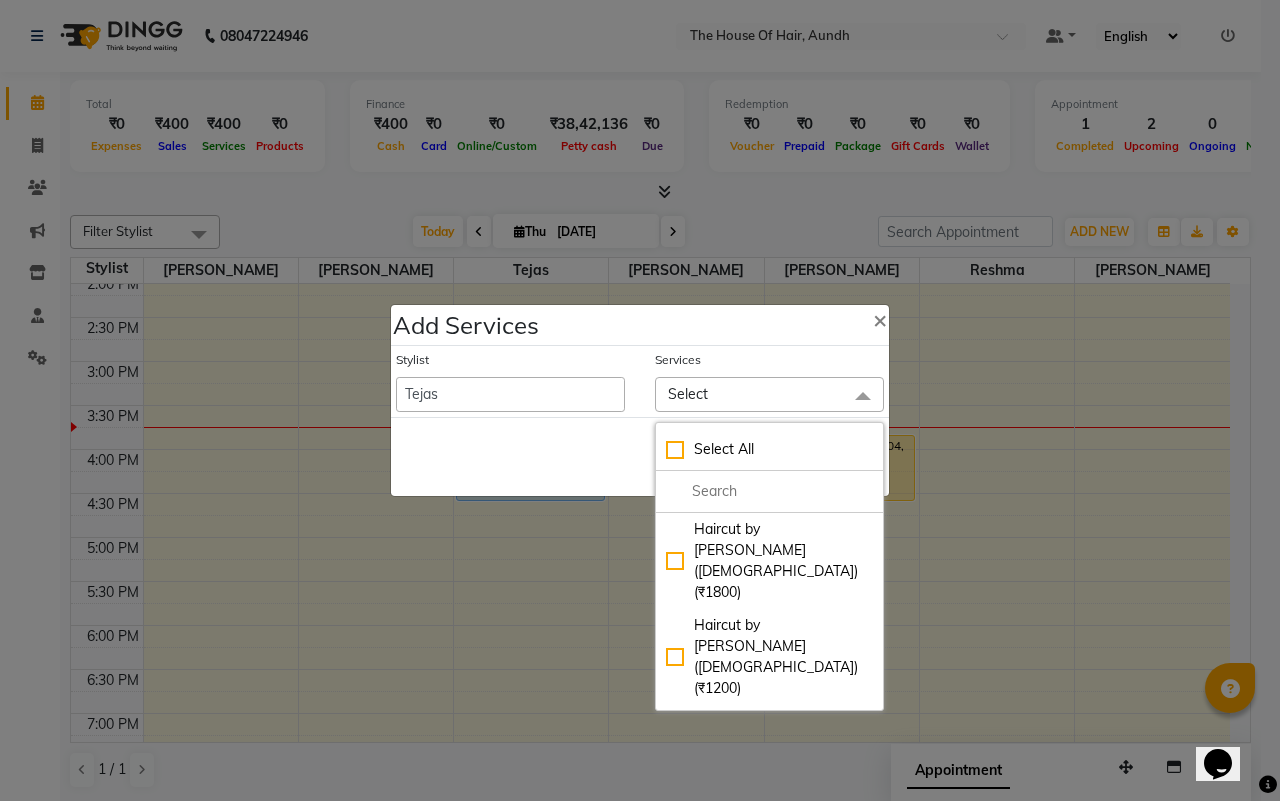 click on "Haircut Without Wash ([DEMOGRAPHIC_DATA]) (₹400)" 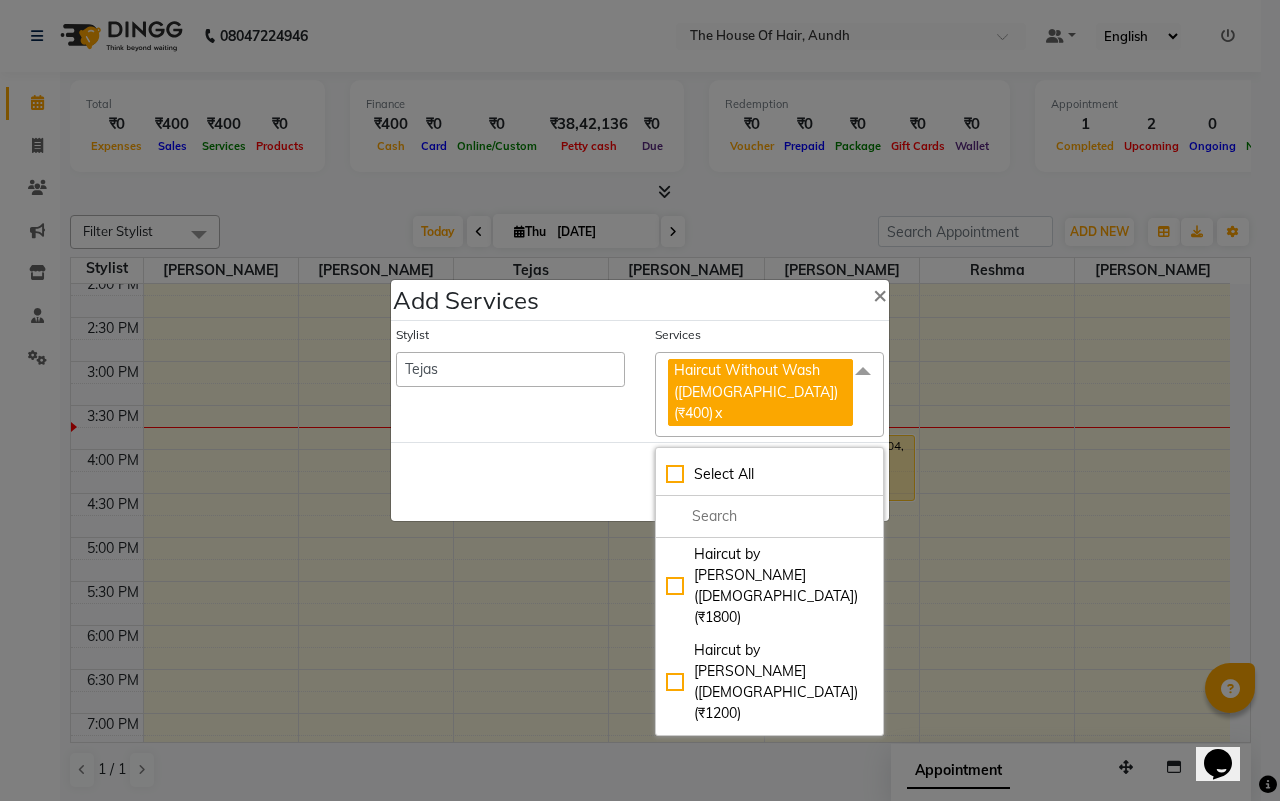 click on "Save   Cancel" 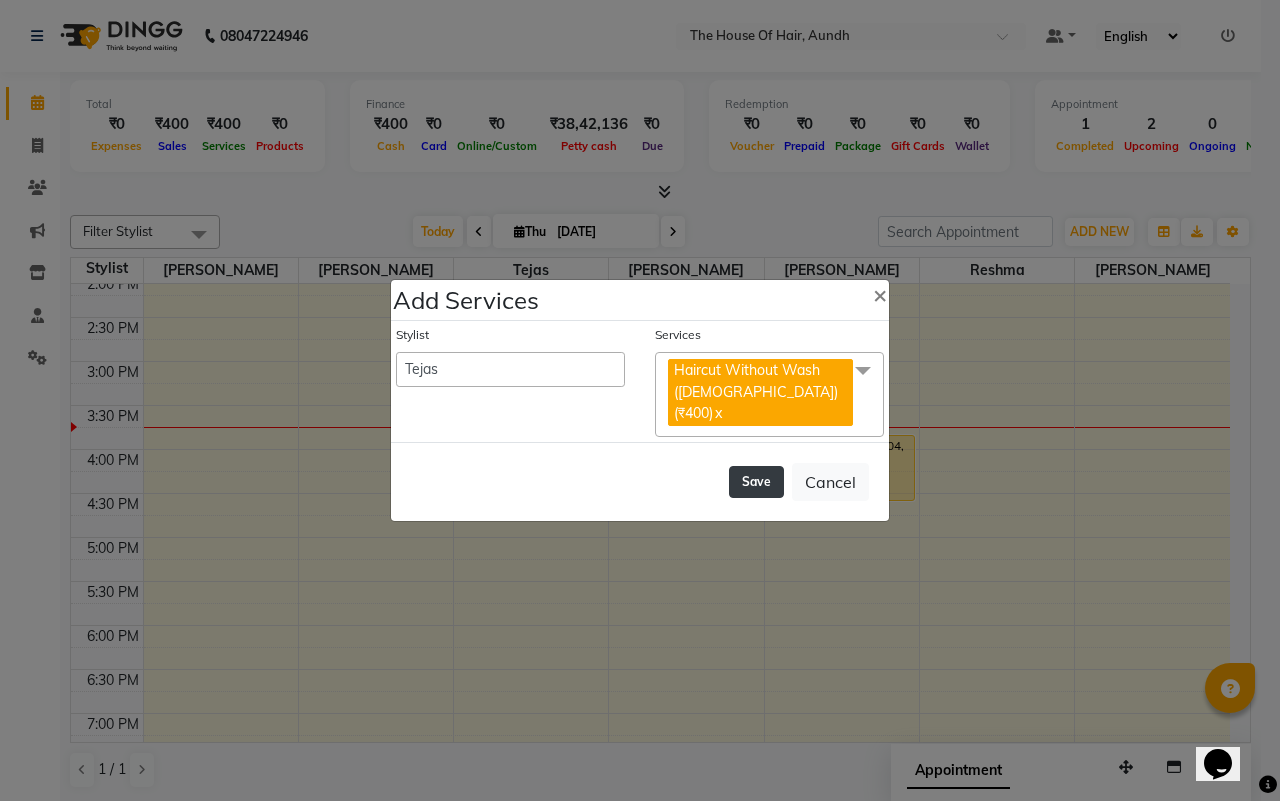 click on "Save" 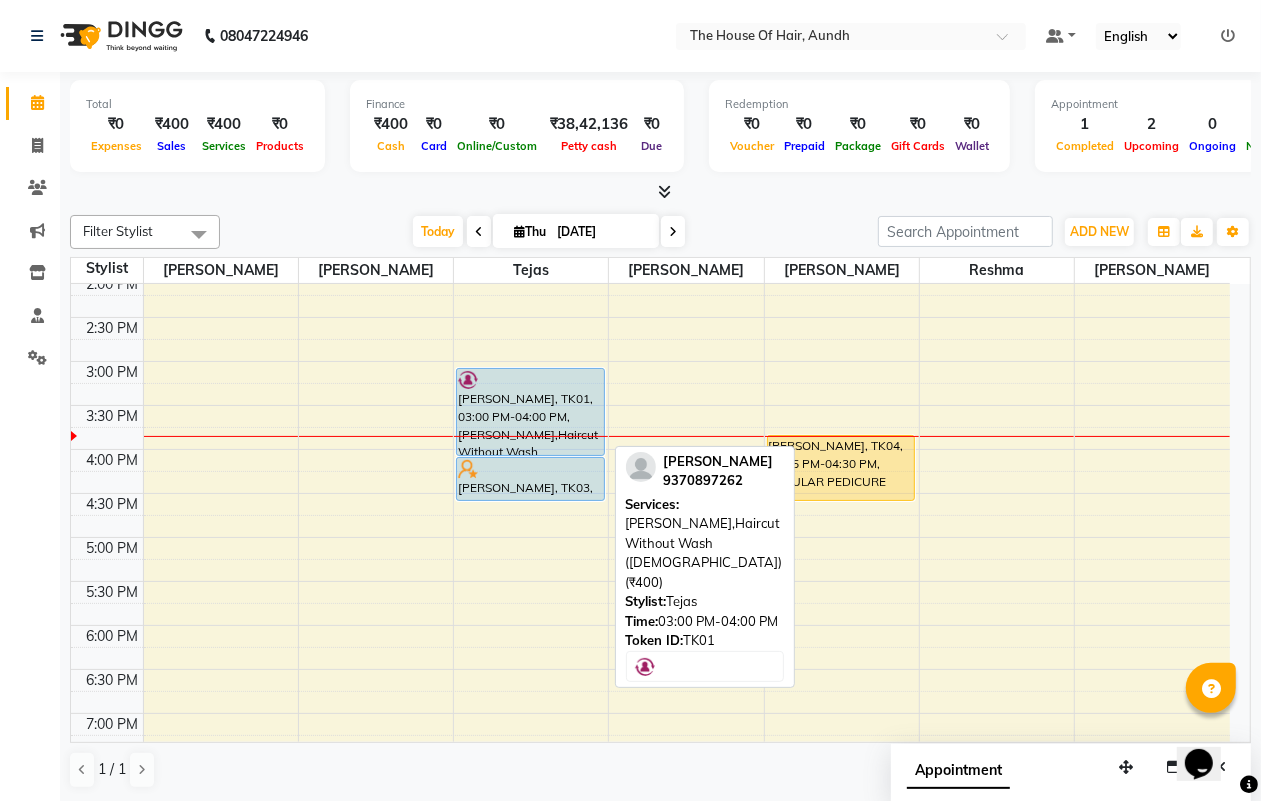 click on "[PERSON_NAME], TK01, 03:00 PM-04:00 PM, [PERSON_NAME],Haircut Without Wash ([DEMOGRAPHIC_DATA]) (₹400)" at bounding box center (530, 412) 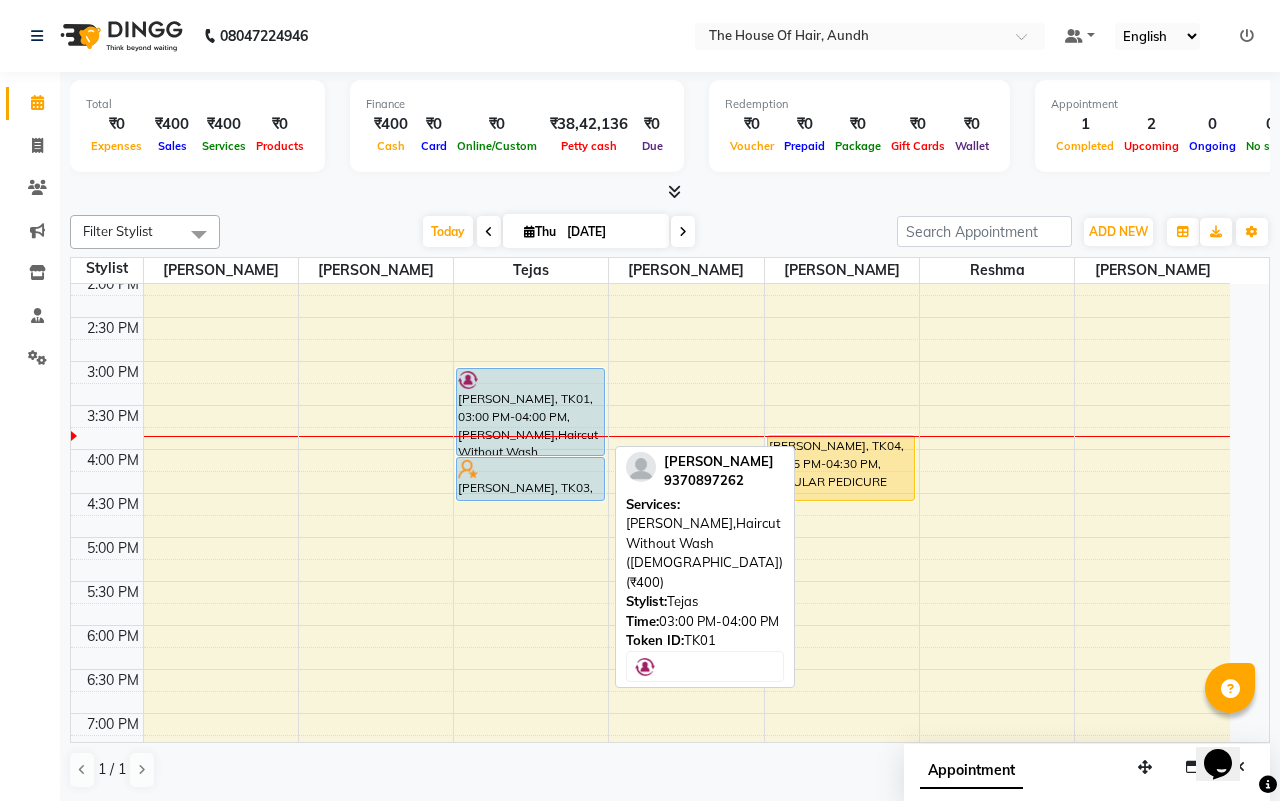 select on "1" 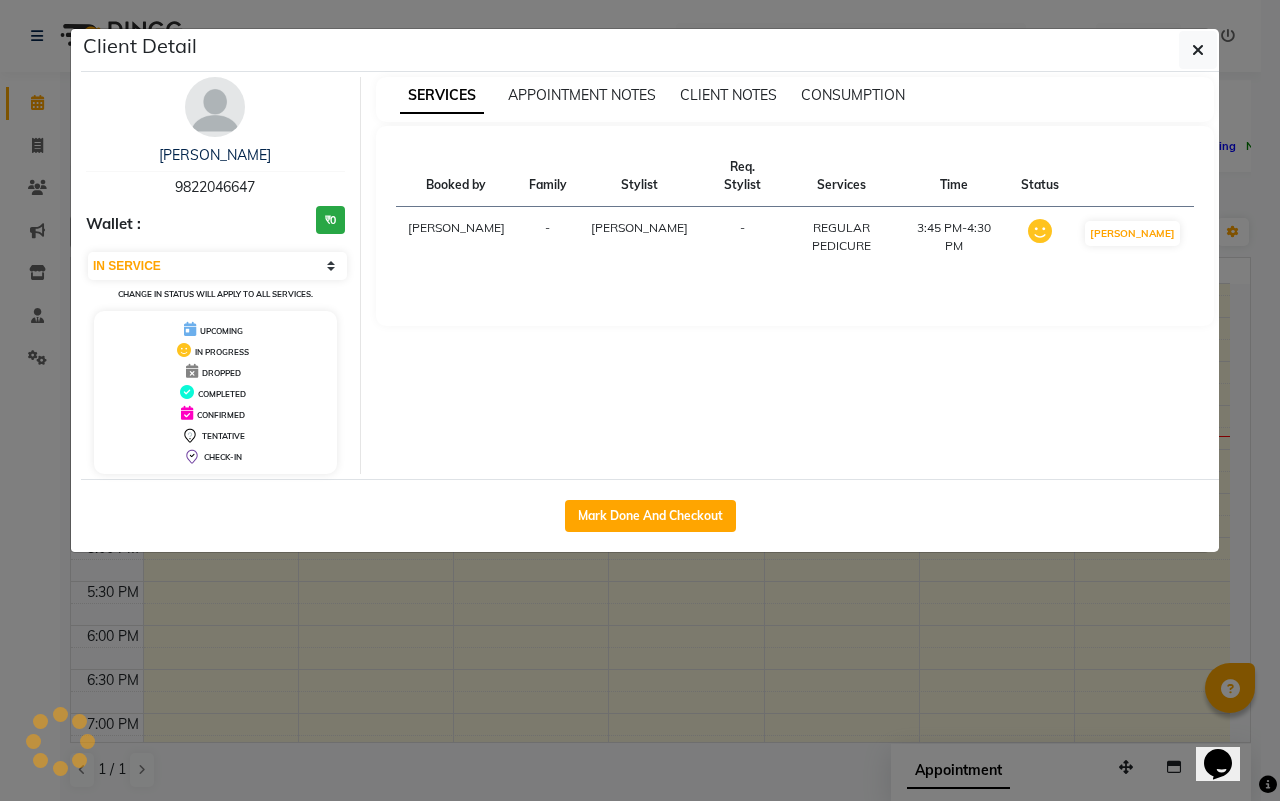 click on "Client Detail  [PERSON_NAME]   9822046647 Wallet : ₹0 Select IN SERVICE CONFIRMED TENTATIVE CHECK IN MARK DONE DROPPED UPCOMING Change in status will apply to all services. UPCOMING IN PROGRESS DROPPED COMPLETED CONFIRMED TENTATIVE CHECK-IN SERVICES APPOINTMENT NOTES CLIENT NOTES CONSUMPTION Booked by Family Stylist Req. Stylist Services Time Status  [PERSON_NAME] -  REGULAR PEDICURE   3:45 PM-4:30 PM   MARK DONE   Mark Done And Checkout" 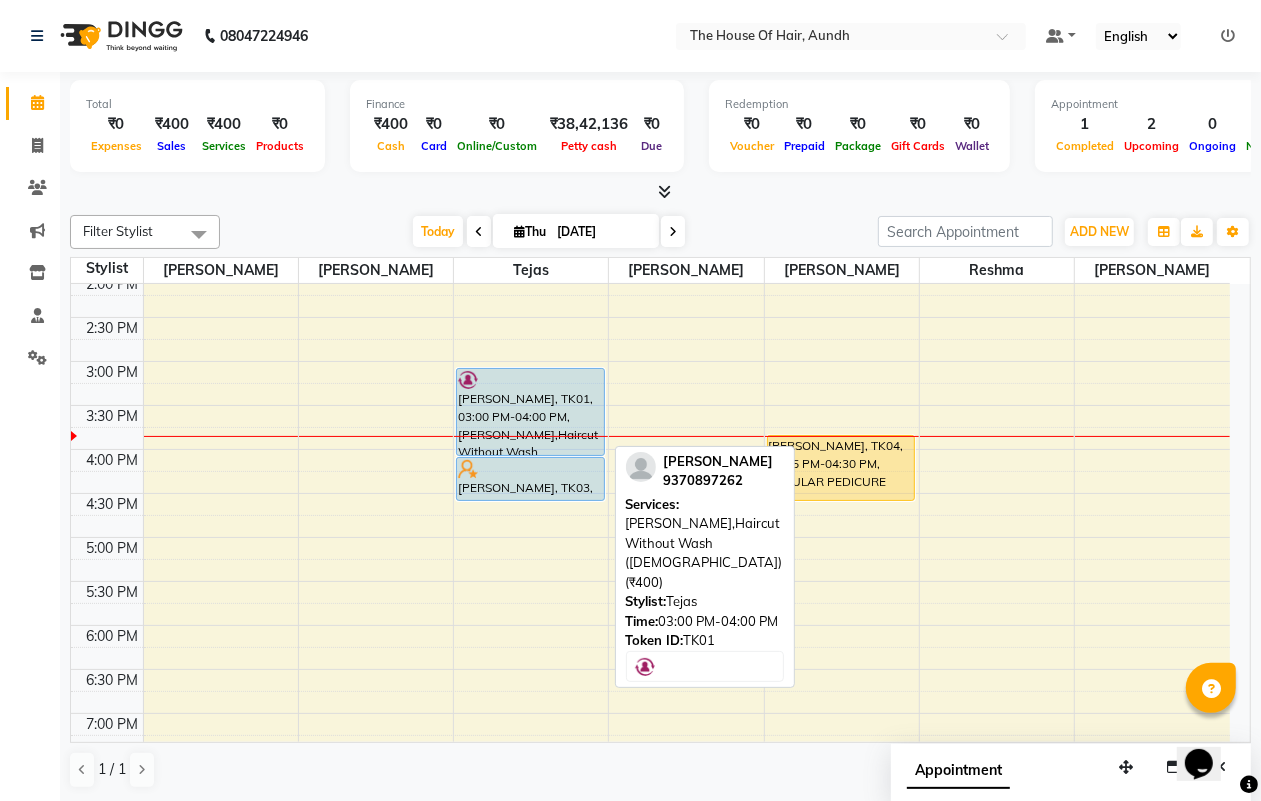click at bounding box center [530, 380] 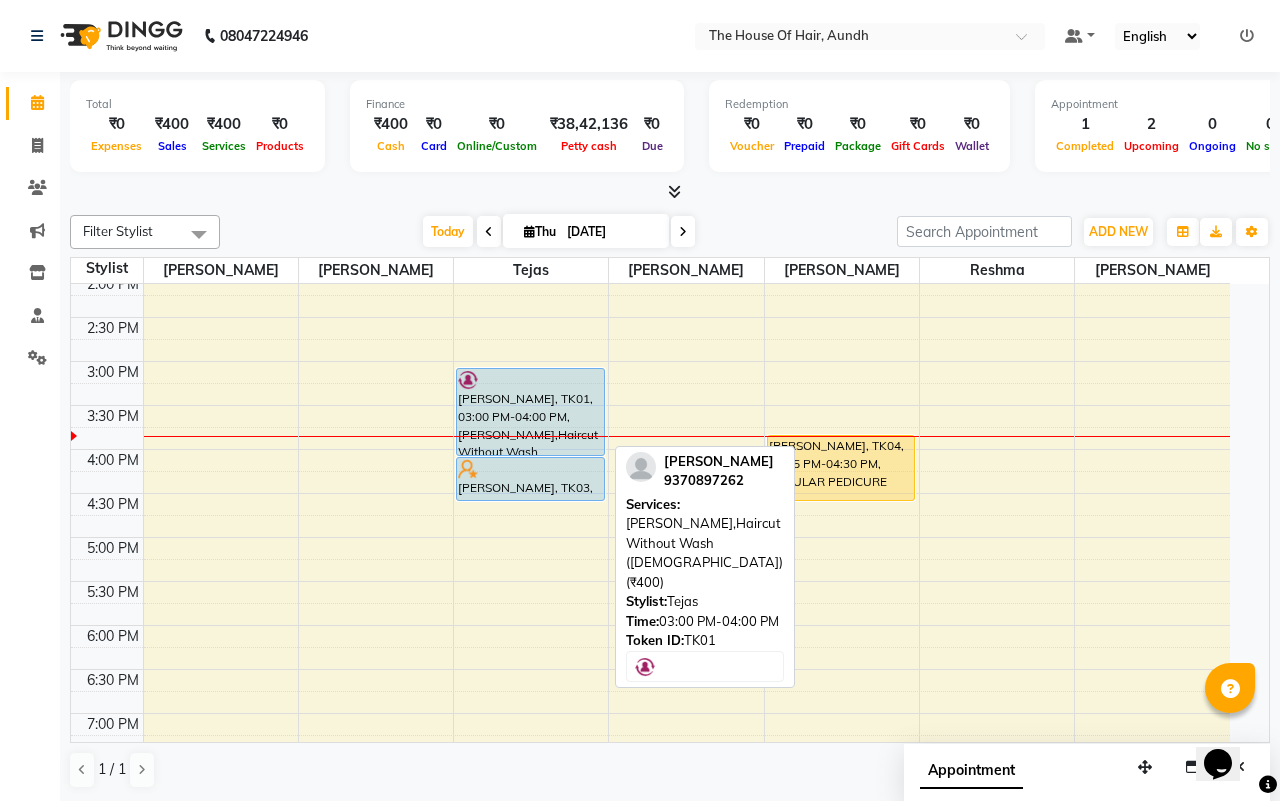 select on "1" 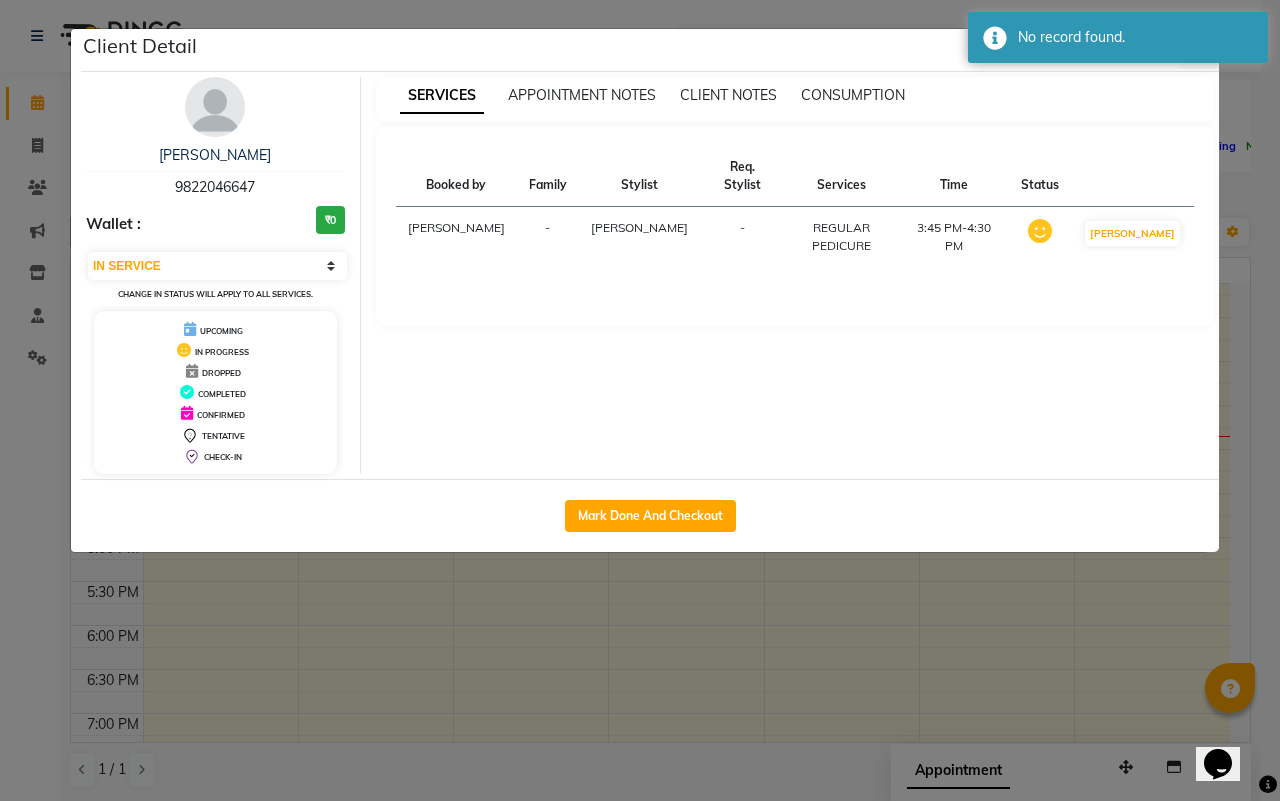 click on "Client Detail  [PERSON_NAME]   9822046647 Wallet : ₹0 Select IN SERVICE CONFIRMED TENTATIVE CHECK IN MARK DONE DROPPED UPCOMING Change in status will apply to all services. UPCOMING IN PROGRESS DROPPED COMPLETED CONFIRMED TENTATIVE CHECK-IN SERVICES APPOINTMENT NOTES CLIENT NOTES CONSUMPTION Booked by Family Stylist Req. Stylist Services Time Status  [PERSON_NAME] -  REGULAR PEDICURE   3:45 PM-4:30 PM   MARK DONE   Mark Done And Checkout" 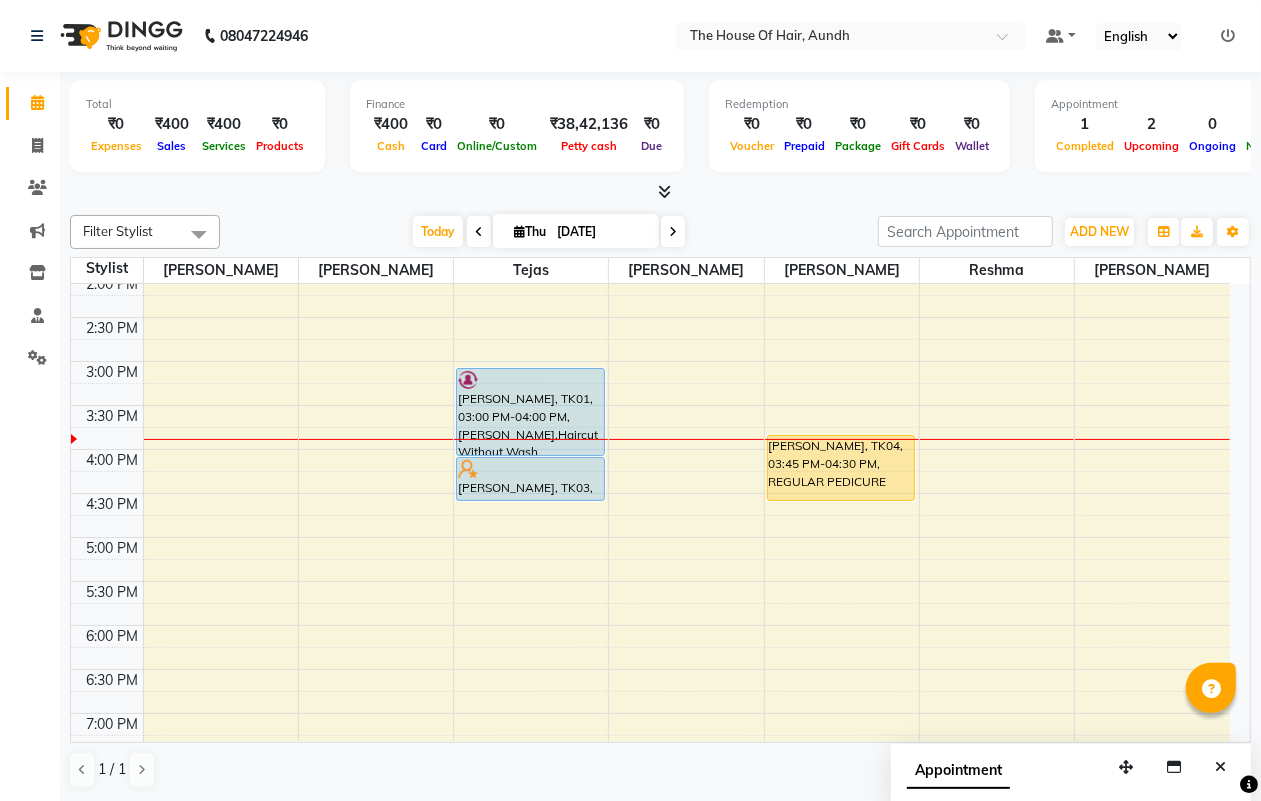 click on "8:00 AM 8:30 AM 9:00 AM 9:30 AM 10:00 AM 10:30 AM 11:00 AM 11:30 AM 12:00 PM 12:30 PM 1:00 PM 1:30 PM 2:00 PM 2:30 PM 3:00 PM 3:30 PM 4:00 PM 4:30 PM 5:00 PM 5:30 PM 6:00 PM 6:30 PM 7:00 PM 7:30 PM 8:00 PM 8:30 PM 9:00 PM 9:30 PM     [PERSON_NAME], TK02, 01:30 PM-02:00 PM, Haircut Without Wash ([DEMOGRAPHIC_DATA])     [PERSON_NAME], TK01, 03:00 PM-04:00 PM, [PERSON_NAME],Haircut Without Wash ([DEMOGRAPHIC_DATA]) (₹400)     [PERSON_NAME], TK03, 04:00 PM-04:30 PM, [PERSON_NAME]    [PERSON_NAME], TK04, 03:45 PM-04:30 PM, REGULAR PEDICURE" at bounding box center [650, 361] 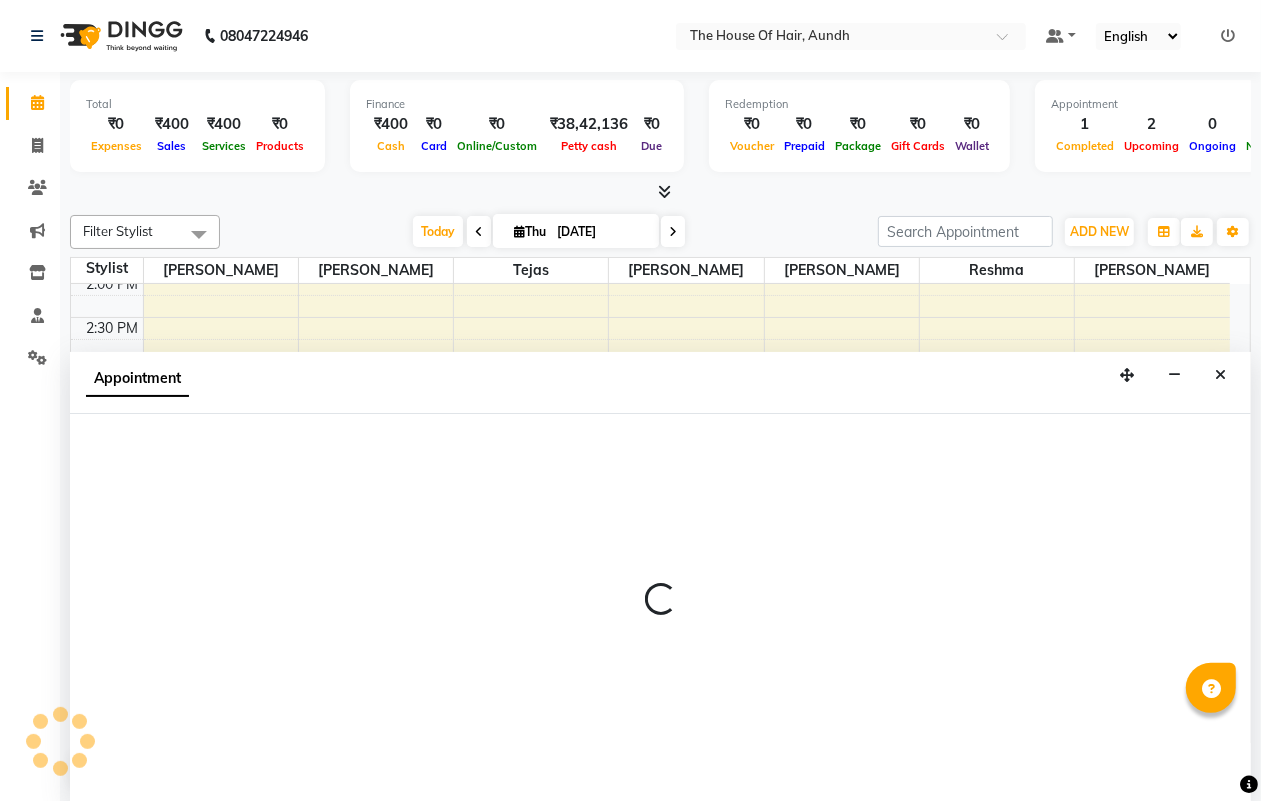 scroll, scrollTop: 1, scrollLeft: 0, axis: vertical 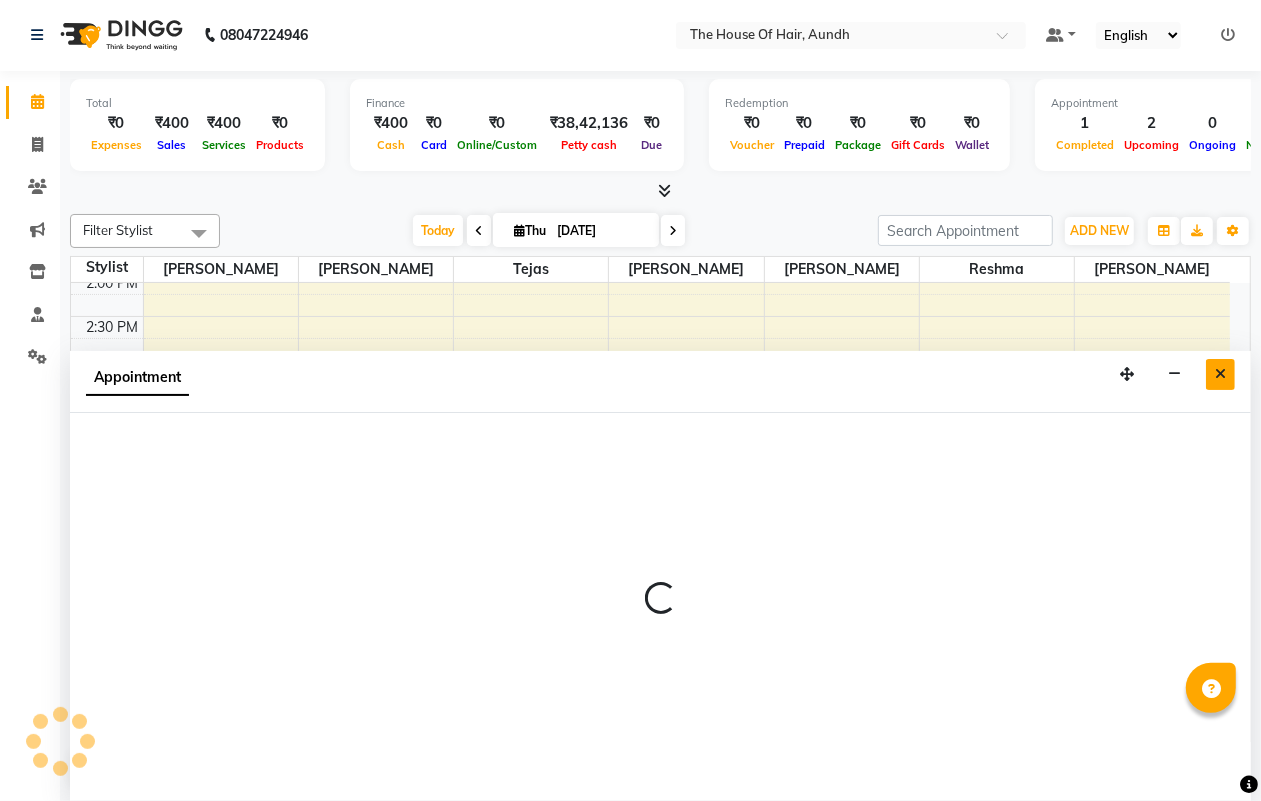 click at bounding box center [1220, 374] 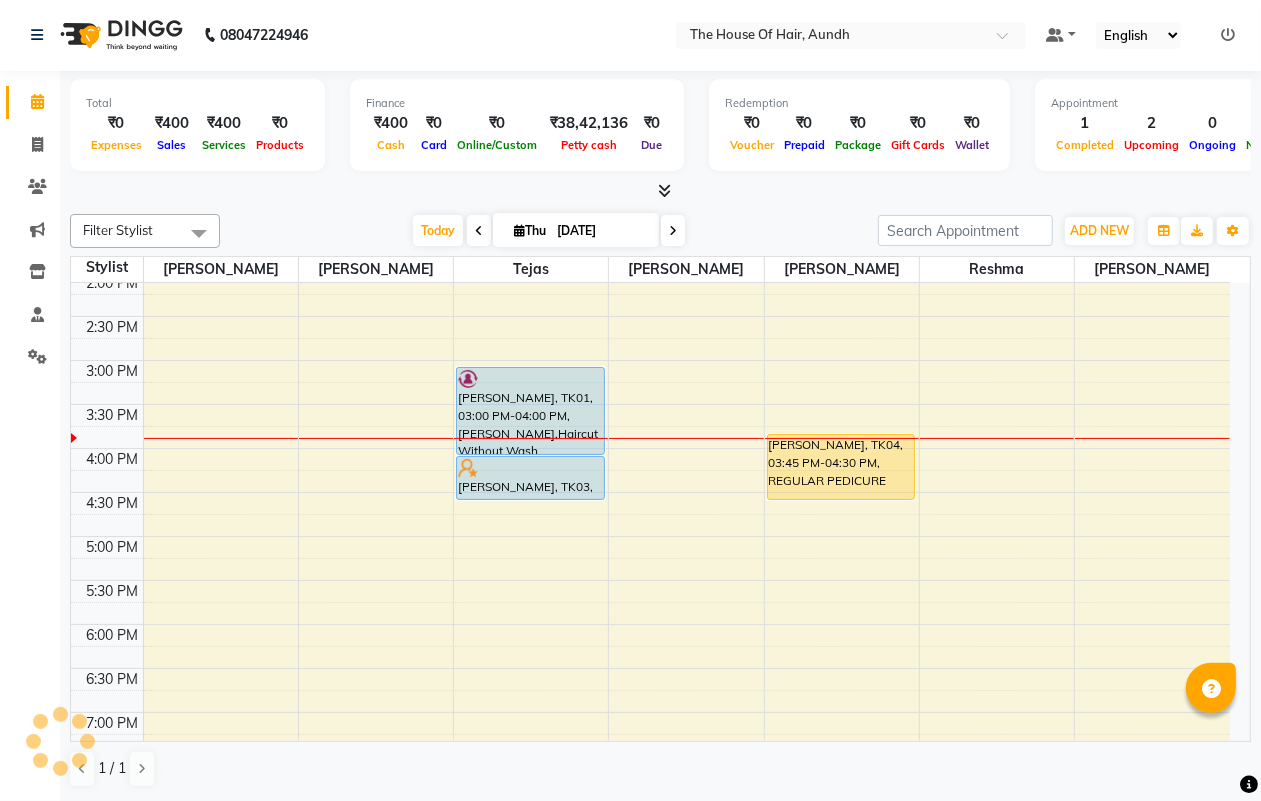 click on "8:00 AM 8:30 AM 9:00 AM 9:30 AM 10:00 AM 10:30 AM 11:00 AM 11:30 AM 12:00 PM 12:30 PM 1:00 PM 1:30 PM 2:00 PM 2:30 PM 3:00 PM 3:30 PM 4:00 PM 4:30 PM 5:00 PM 5:30 PM 6:00 PM 6:30 PM 7:00 PM 7:30 PM 8:00 PM 8:30 PM 9:00 PM 9:30 PM     [PERSON_NAME], TK02, 01:30 PM-02:00 PM, Haircut Without Wash ([DEMOGRAPHIC_DATA])     [PERSON_NAME], TK01, 03:00 PM-04:00 PM, [PERSON_NAME],Haircut Without Wash ([DEMOGRAPHIC_DATA]) (₹400)     [PERSON_NAME], TK03, 04:00 PM-04:30 PM, [PERSON_NAME]    [PERSON_NAME], TK04, 03:45 PM-04:30 PM, REGULAR PEDICURE" at bounding box center (650, 360) 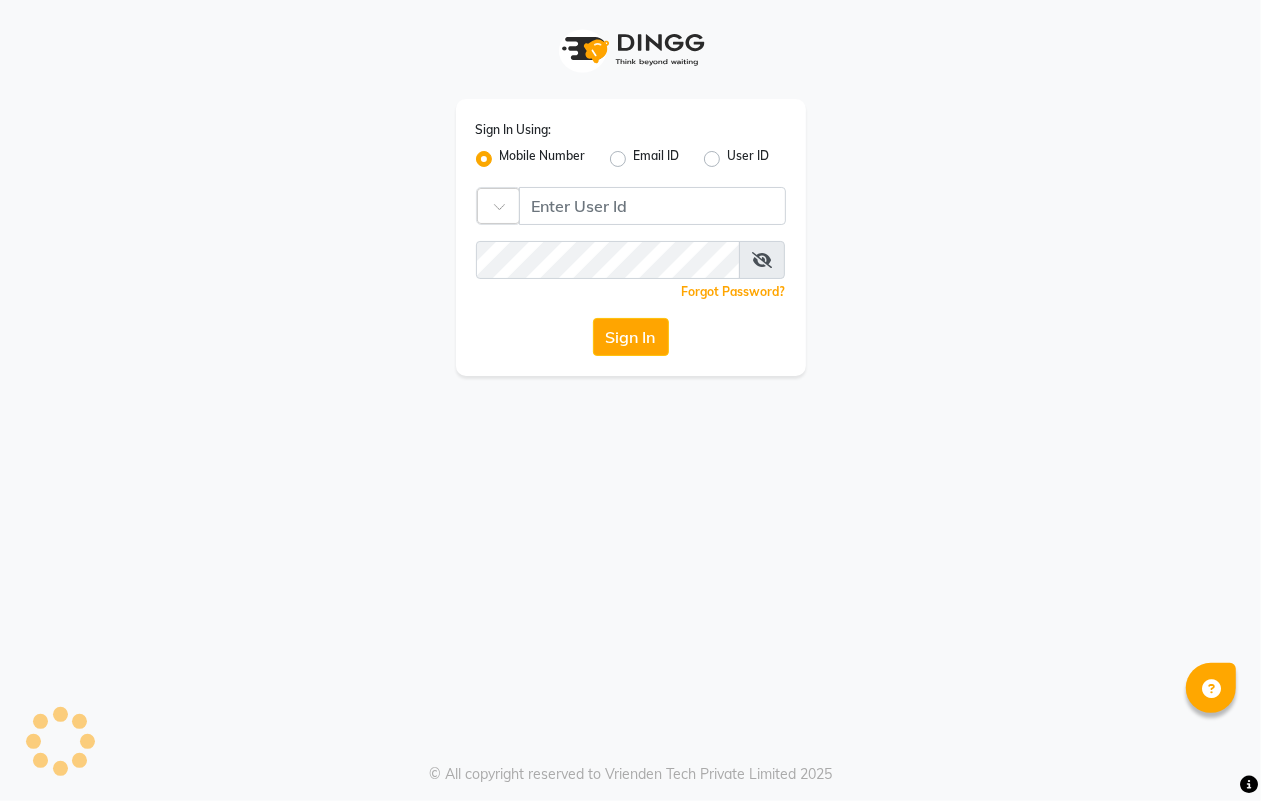 scroll, scrollTop: 0, scrollLeft: 0, axis: both 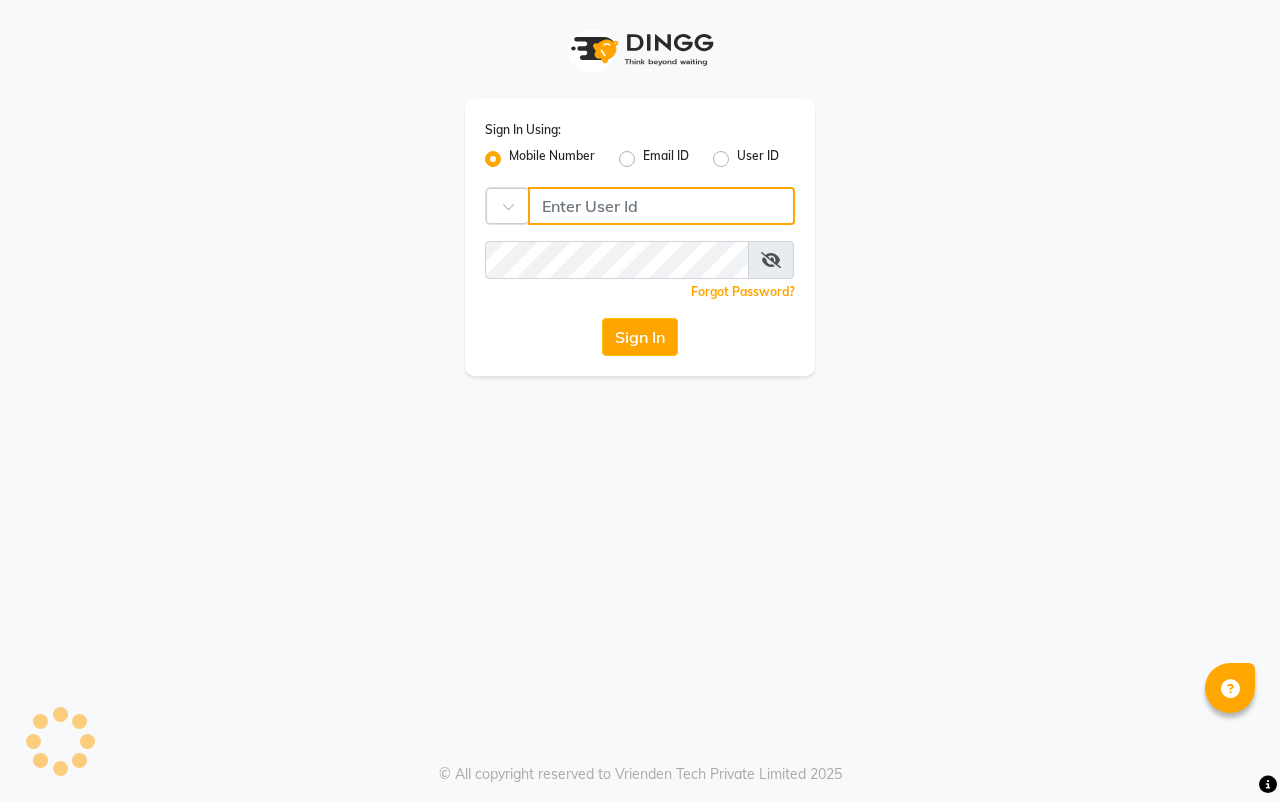 type on "9664374351" 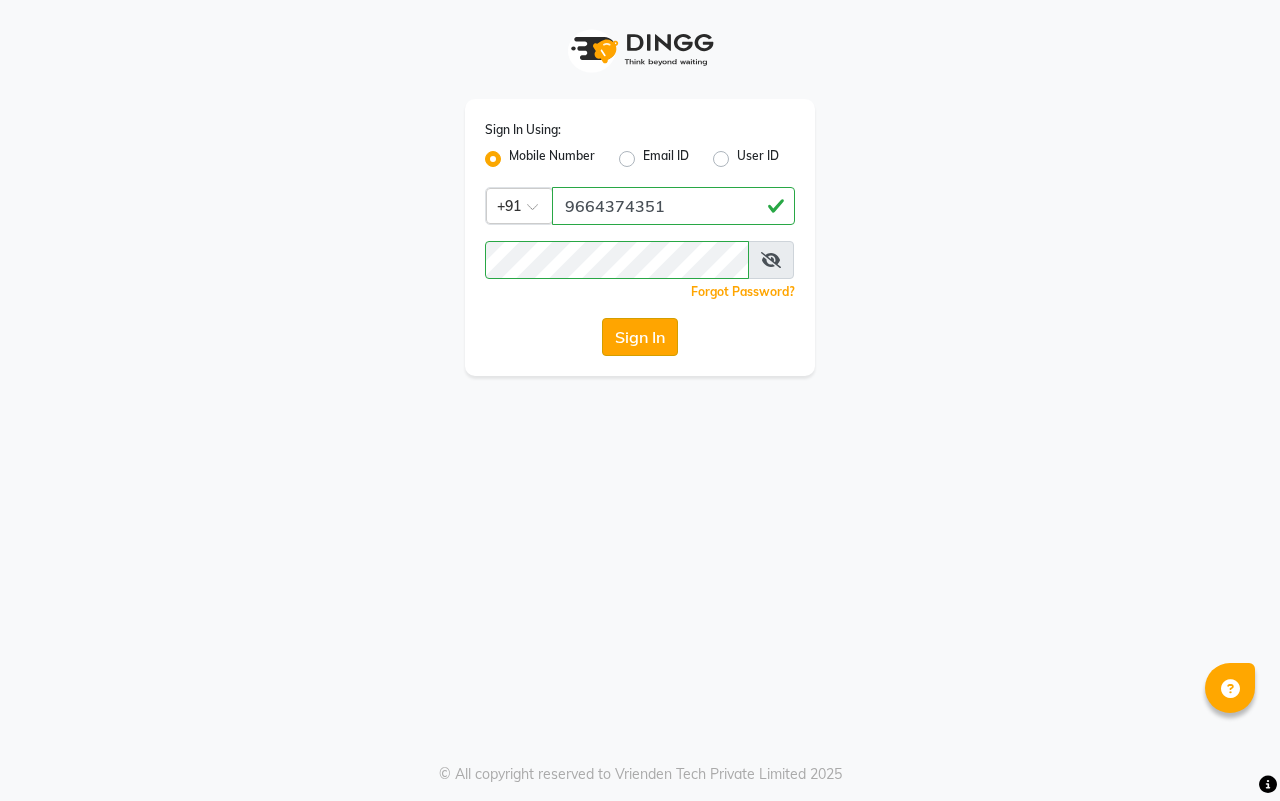 click on "Sign In" 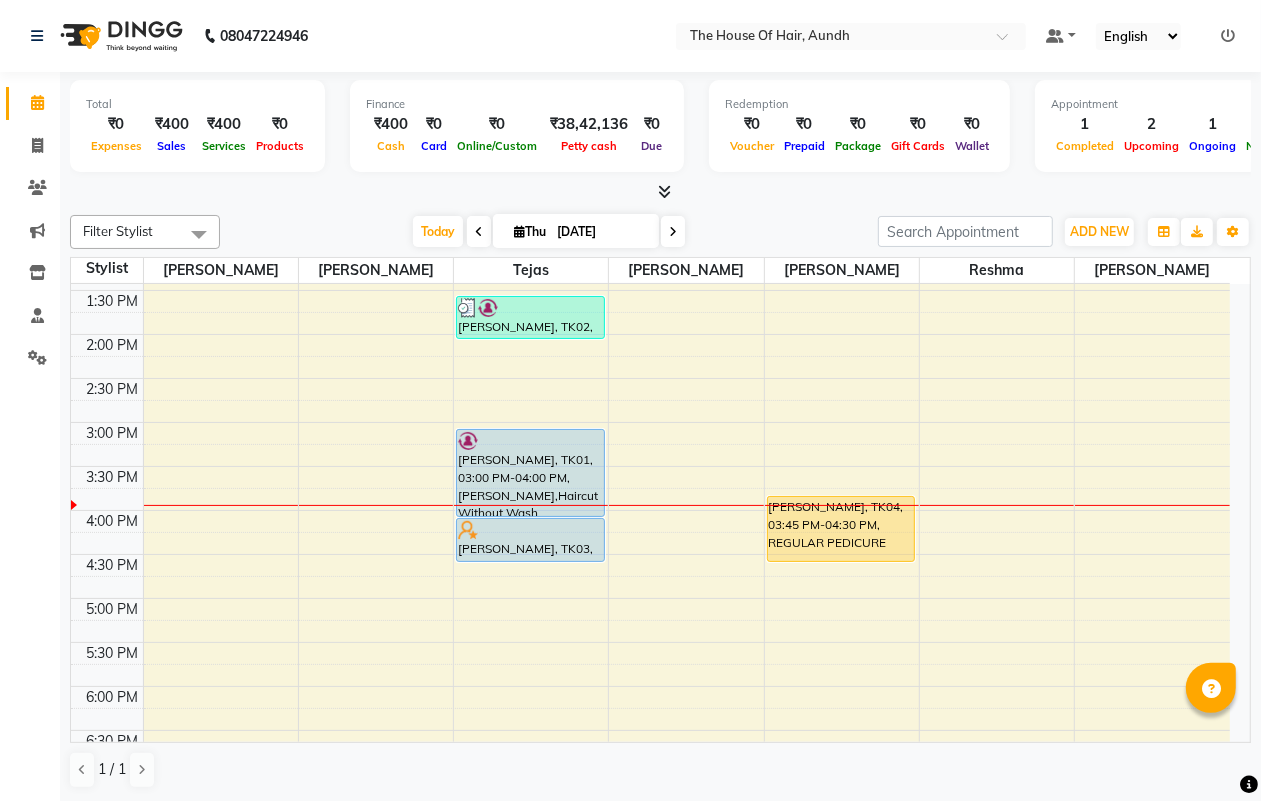 scroll, scrollTop: 500, scrollLeft: 0, axis: vertical 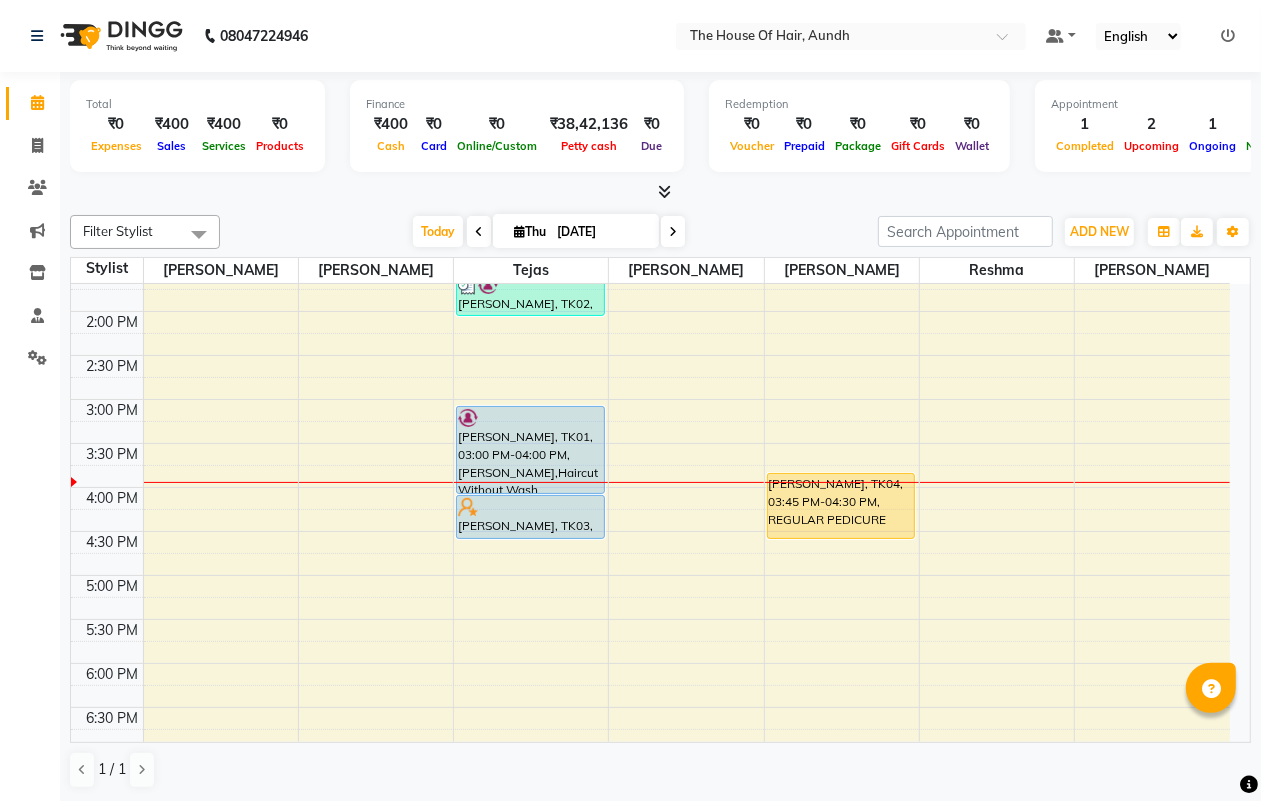 click on "8:00 AM 8:30 AM 9:00 AM 9:30 AM 10:00 AM 10:30 AM 11:00 AM 11:30 AM 12:00 PM 12:30 PM 1:00 PM 1:30 PM 2:00 PM 2:30 PM 3:00 PM 3:30 PM 4:00 PM 4:30 PM 5:00 PM 5:30 PM 6:00 PM 6:30 PM 7:00 PM 7:30 PM 8:00 PM 8:30 PM 9:00 PM 9:30 PM     [PERSON_NAME], TK02, 01:30 PM-02:00 PM, Haircut Without Wash ([DEMOGRAPHIC_DATA])     [PERSON_NAME], TK01, 03:00 PM-04:00 PM, [PERSON_NAME],Haircut Without Wash ([DEMOGRAPHIC_DATA]) (₹400)     [PERSON_NAME], TK03, 04:00 PM-04:30 PM, [PERSON_NAME]    [PERSON_NAME], TK04, 03:45 PM-04:30 PM, REGULAR PEDICURE" at bounding box center (650, 399) 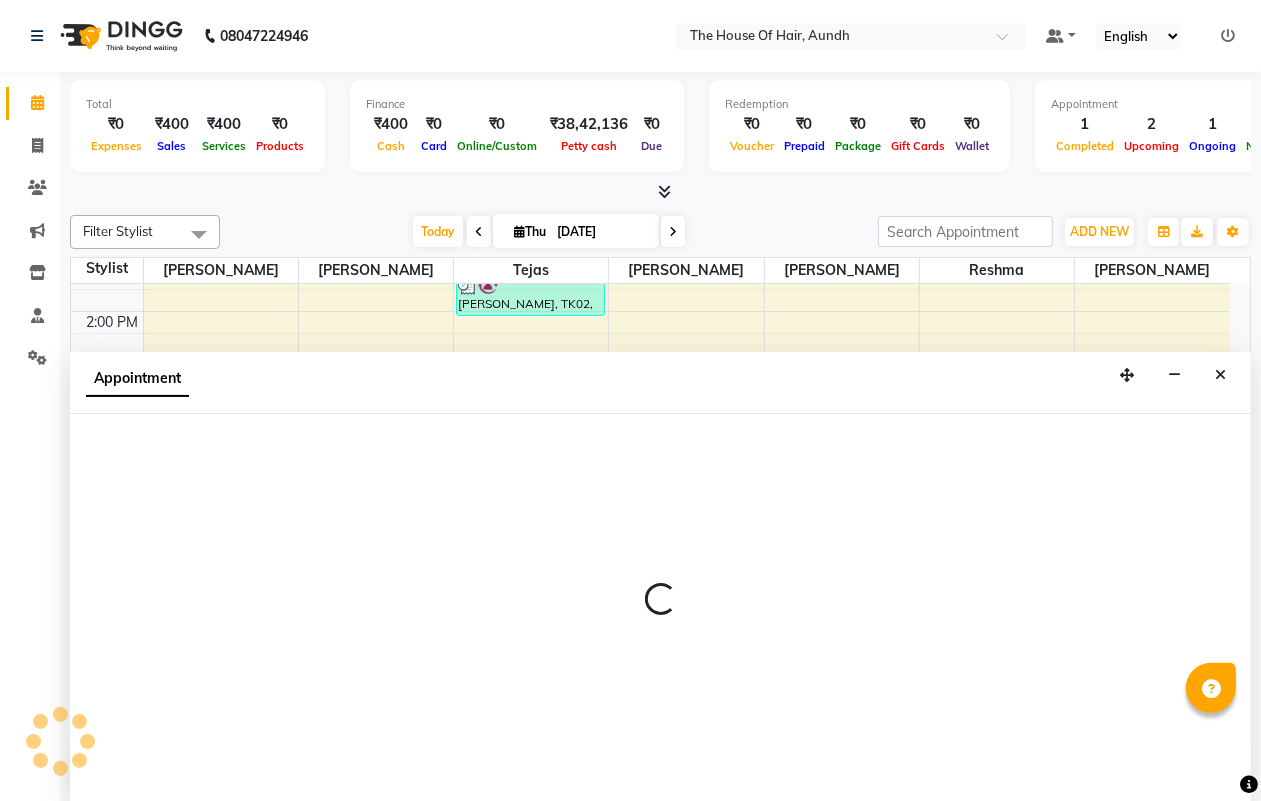 select on "6864" 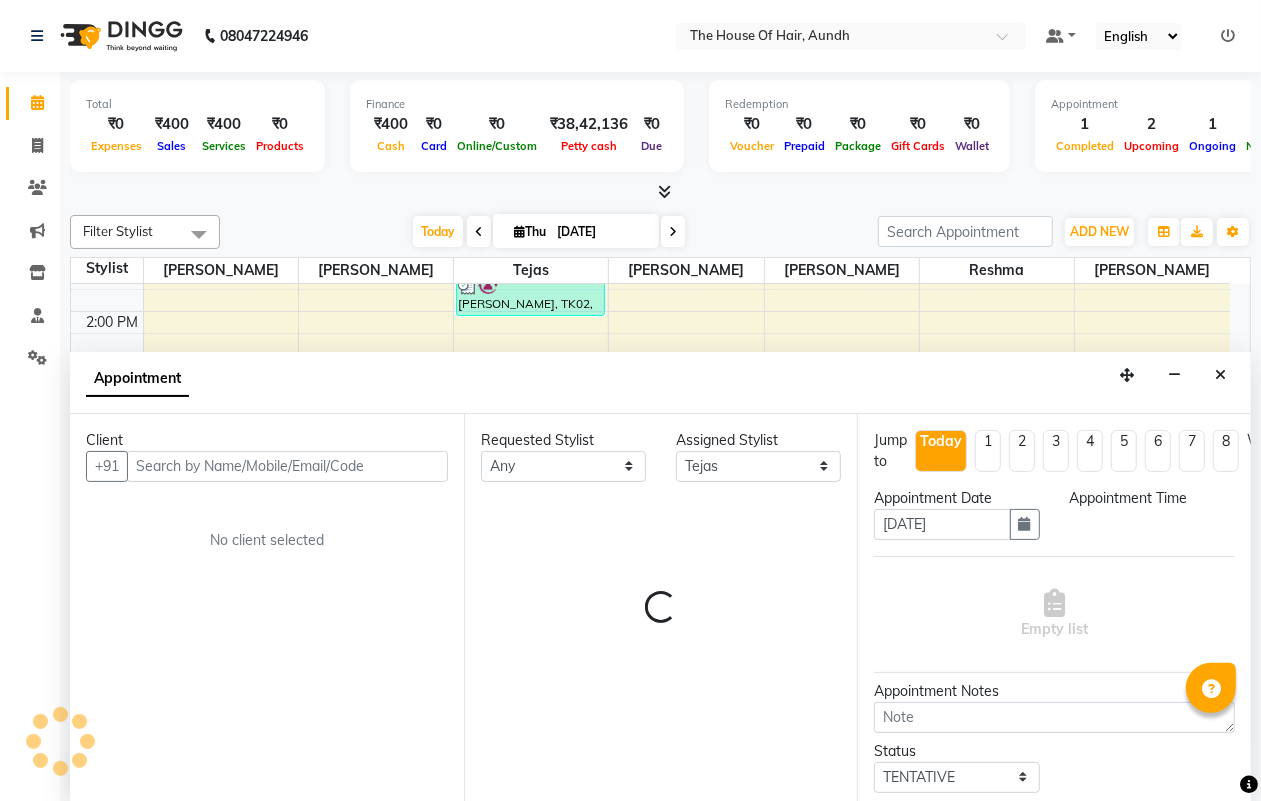 scroll, scrollTop: 1, scrollLeft: 0, axis: vertical 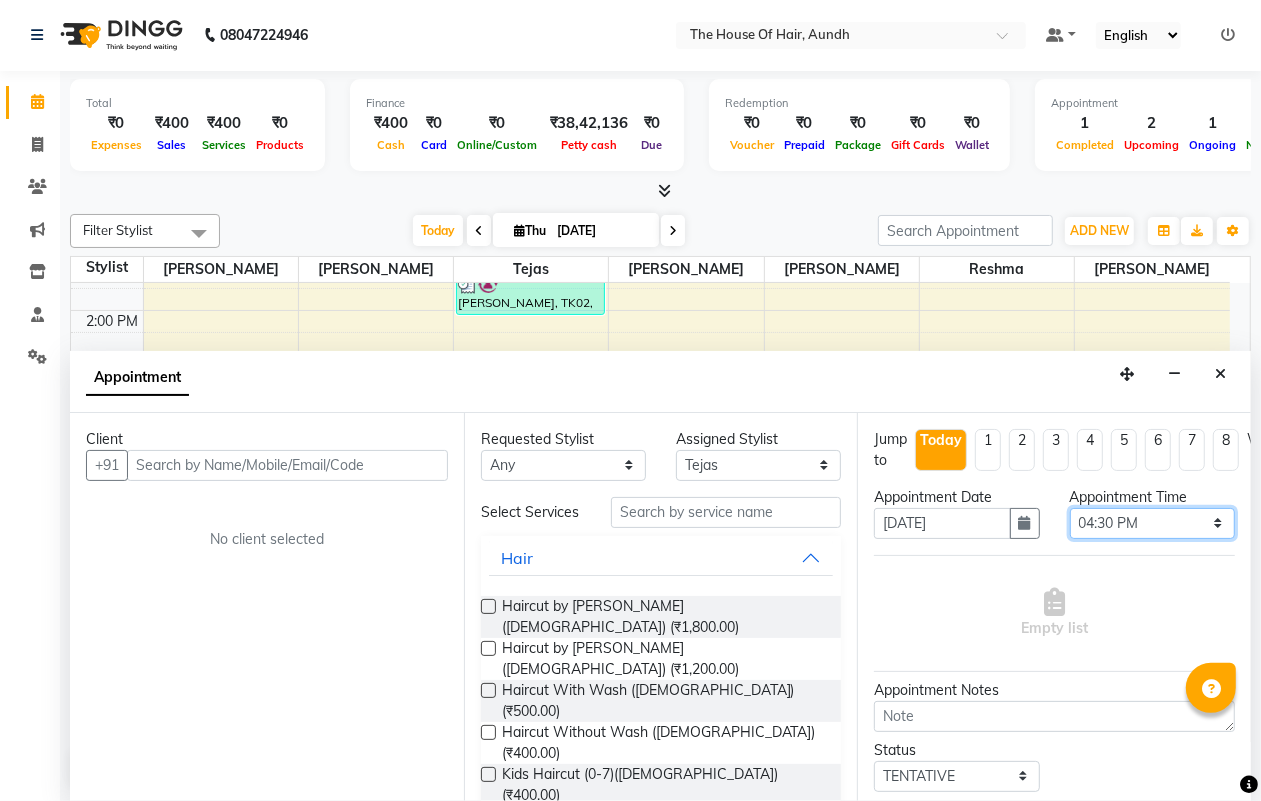 click on "Select 09:00 AM 09:15 AM 09:30 AM 09:45 AM 10:00 AM 10:15 AM 10:30 AM 10:45 AM 11:00 AM 11:15 AM 11:30 AM 11:45 AM 12:00 PM 12:15 PM 12:30 PM 12:45 PM 01:00 PM 01:15 PM 01:30 PM 01:45 PM 02:00 PM 02:15 PM 02:30 PM 02:45 PM 03:00 PM 03:15 PM 03:30 PM 03:45 PM 04:00 PM 04:15 PM 04:30 PM 04:45 PM 05:00 PM 05:15 PM 05:30 PM 05:45 PM 06:00 PM 06:15 PM 06:30 PM 06:45 PM 07:00 PM 07:15 PM 07:30 PM 07:45 PM 08:00 PM 08:15 PM 08:30 PM 08:45 PM 09:00 PM 09:15 PM 09:30 PM" at bounding box center (1152, 523) 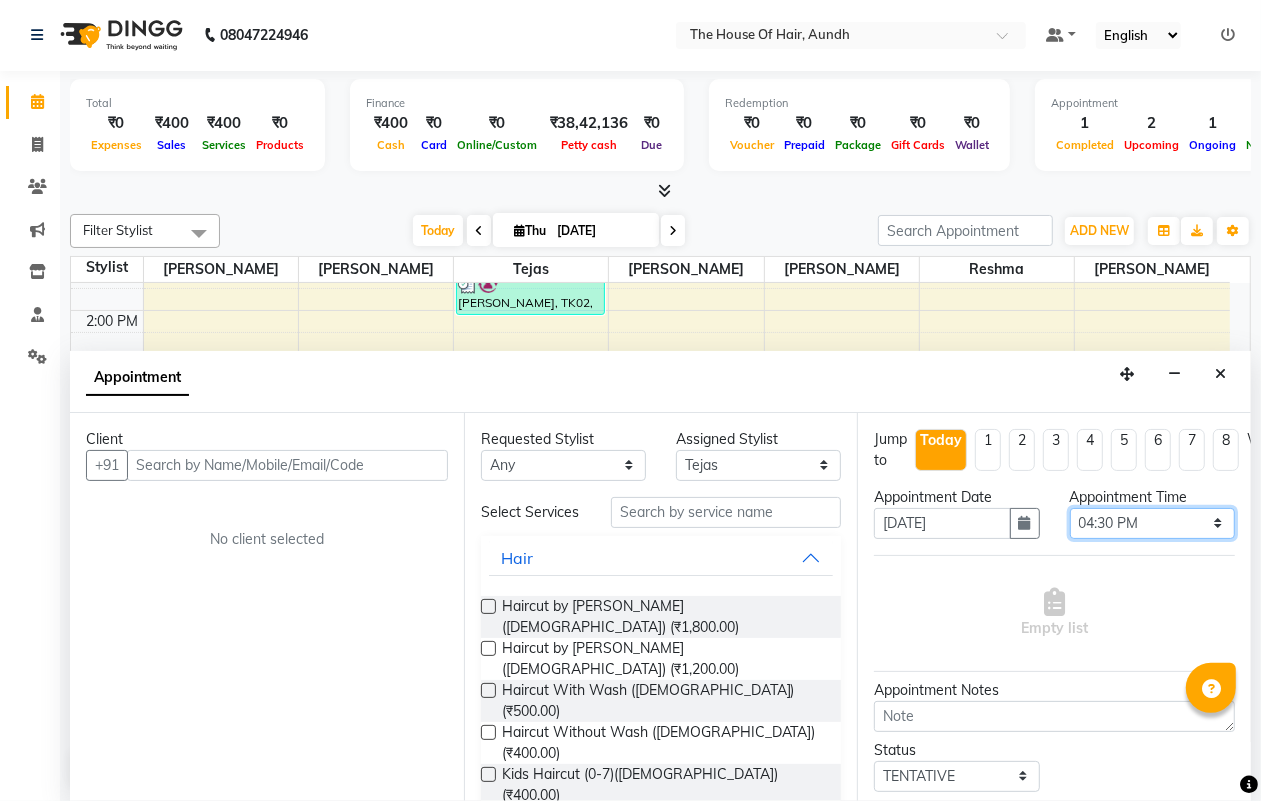 select on "1005" 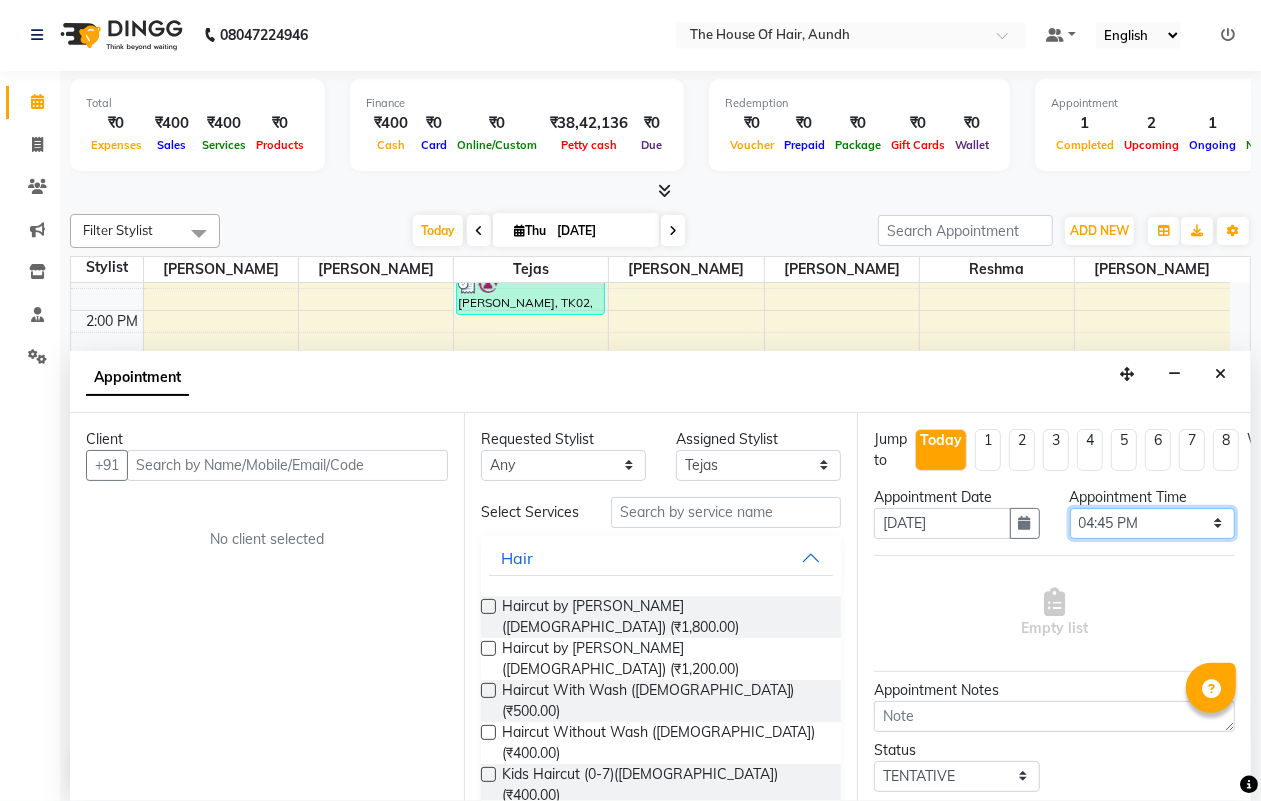 click on "Select 09:00 AM 09:15 AM 09:30 AM 09:45 AM 10:00 AM 10:15 AM 10:30 AM 10:45 AM 11:00 AM 11:15 AM 11:30 AM 11:45 AM 12:00 PM 12:15 PM 12:30 PM 12:45 PM 01:00 PM 01:15 PM 01:30 PM 01:45 PM 02:00 PM 02:15 PM 02:30 PM 02:45 PM 03:00 PM 03:15 PM 03:30 PM 03:45 PM 04:00 PM 04:15 PM 04:30 PM 04:45 PM 05:00 PM 05:15 PM 05:30 PM 05:45 PM 06:00 PM 06:15 PM 06:30 PM 06:45 PM 07:00 PM 07:15 PM 07:30 PM 07:45 PM 08:00 PM 08:15 PM 08:30 PM 08:45 PM 09:00 PM 09:15 PM 09:30 PM" at bounding box center (1152, 523) 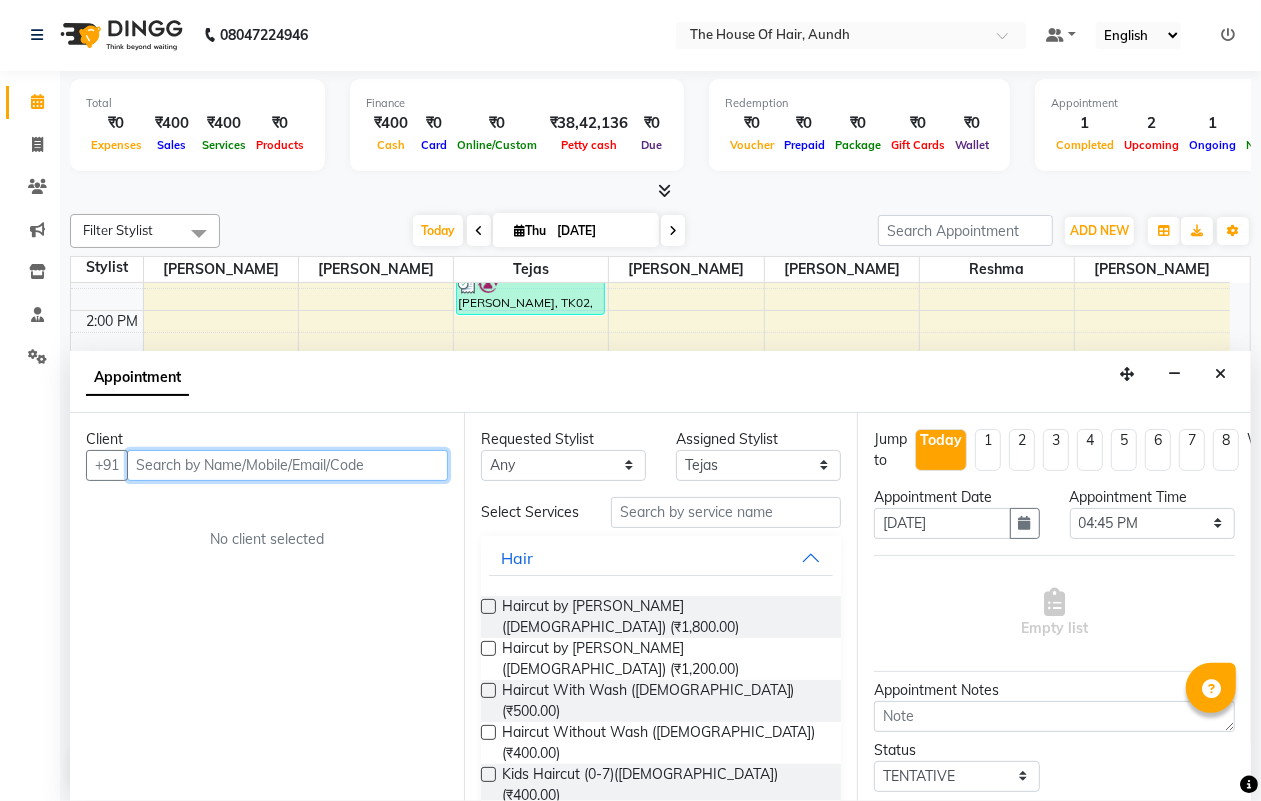 click at bounding box center [287, 465] 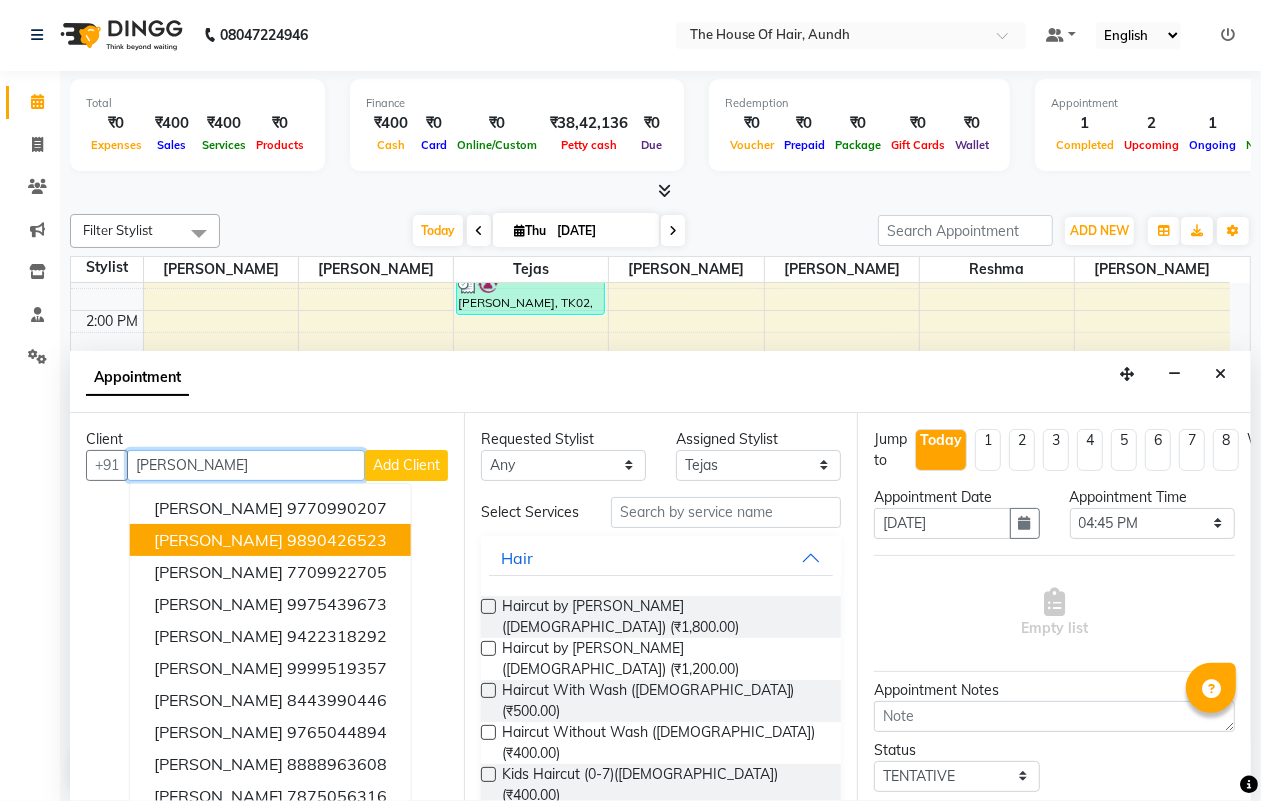 click on "[PERSON_NAME]" at bounding box center (218, 540) 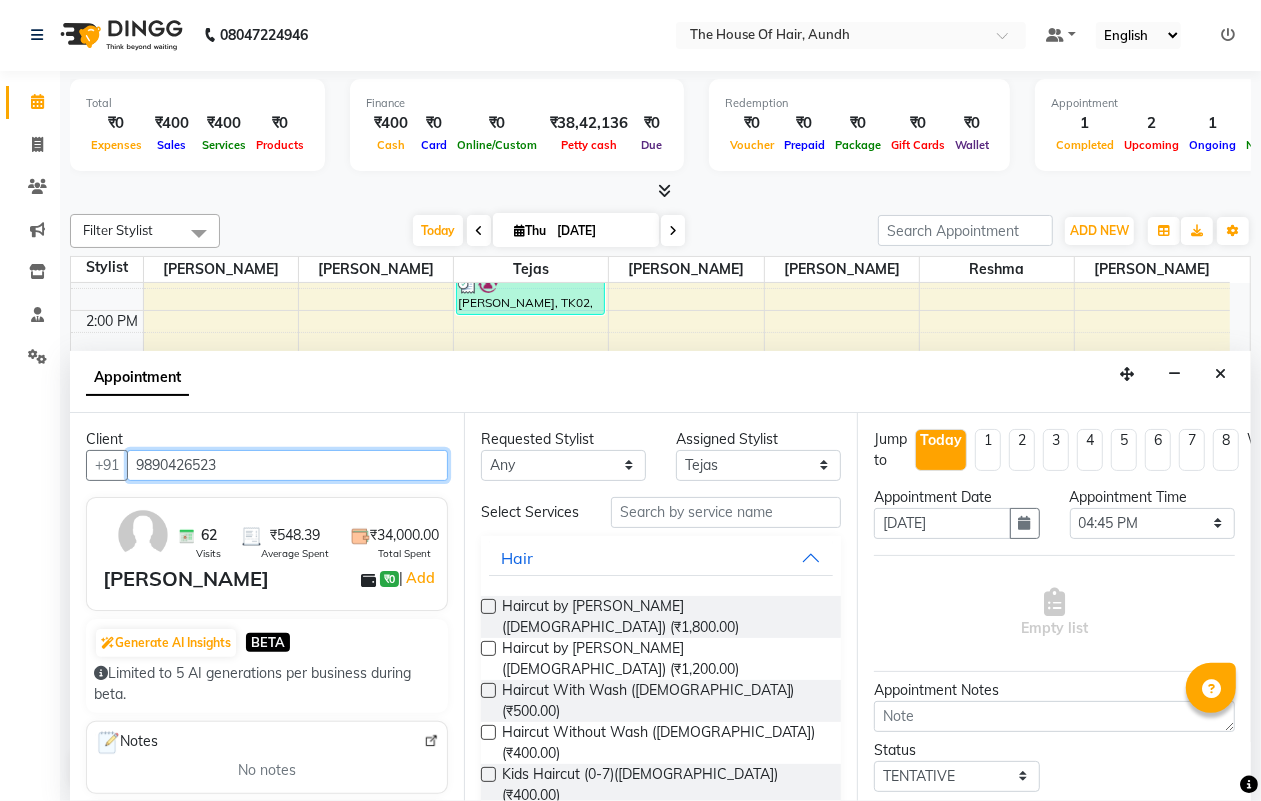 type on "9890426523" 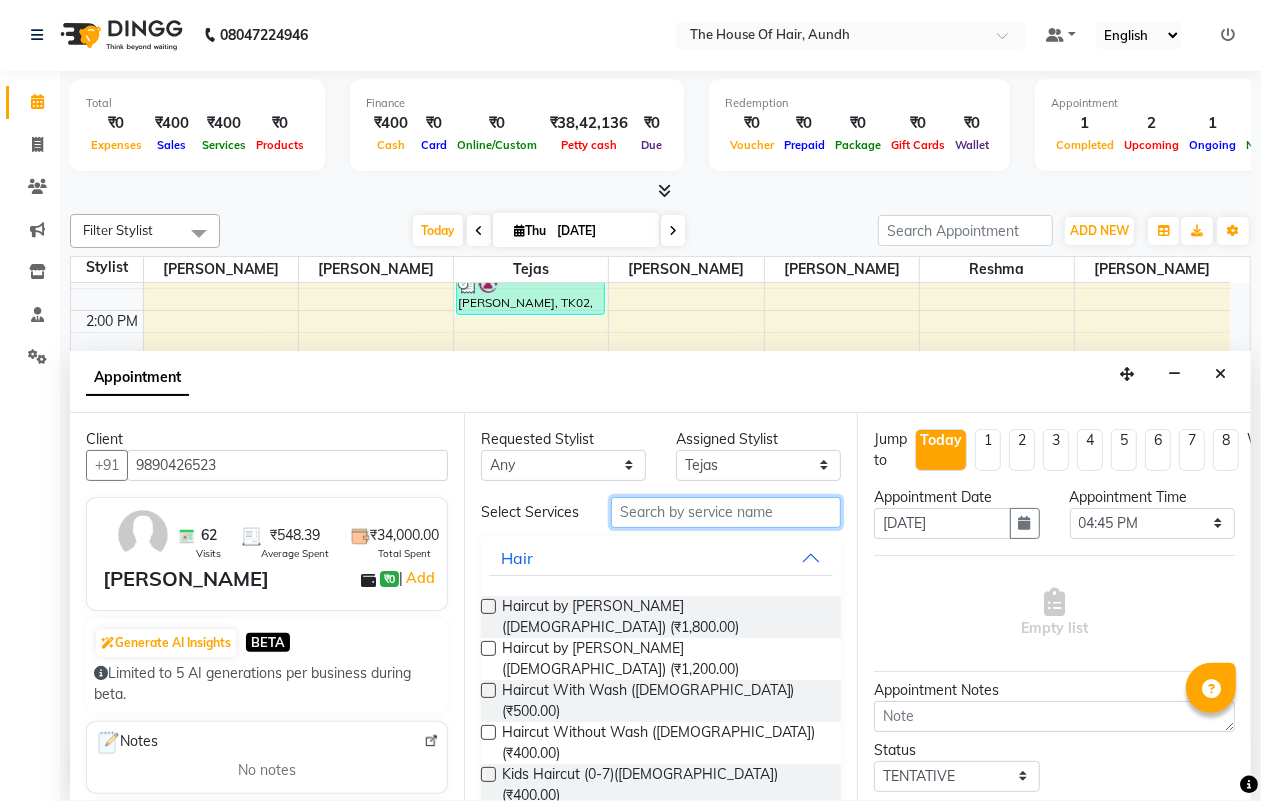 click at bounding box center (726, 512) 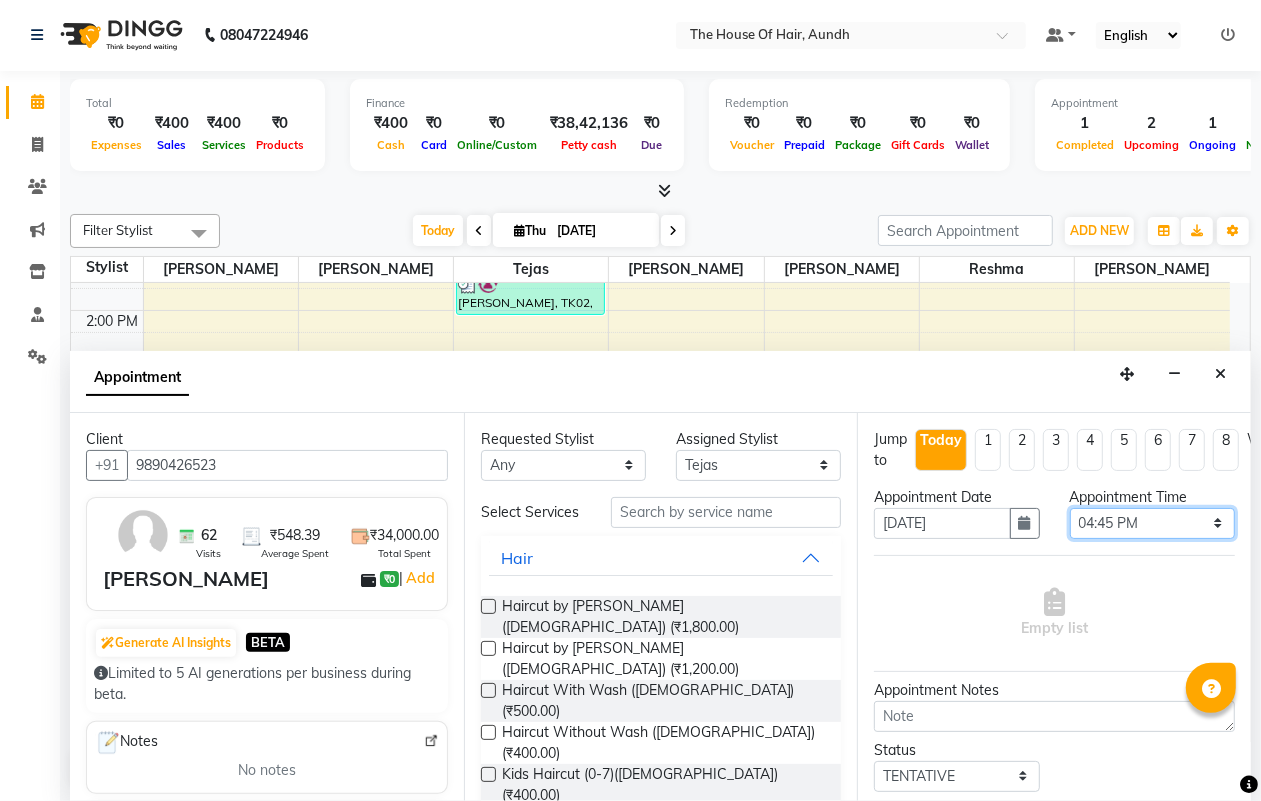 click on "Select 09:00 AM 09:15 AM 09:30 AM 09:45 AM 10:00 AM 10:15 AM 10:30 AM 10:45 AM 11:00 AM 11:15 AM 11:30 AM 11:45 AM 12:00 PM 12:15 PM 12:30 PM 12:45 PM 01:00 PM 01:15 PM 01:30 PM 01:45 PM 02:00 PM 02:15 PM 02:30 PM 02:45 PM 03:00 PM 03:15 PM 03:30 PM 03:45 PM 04:00 PM 04:15 PM 04:30 PM 04:45 PM 05:00 PM 05:15 PM 05:30 PM 05:45 PM 06:00 PM 06:15 PM 06:30 PM 06:45 PM 07:00 PM 07:15 PM 07:30 PM 07:45 PM 08:00 PM 08:15 PM 08:30 PM 08:45 PM 09:00 PM 09:15 PM 09:30 PM" at bounding box center (1152, 523) 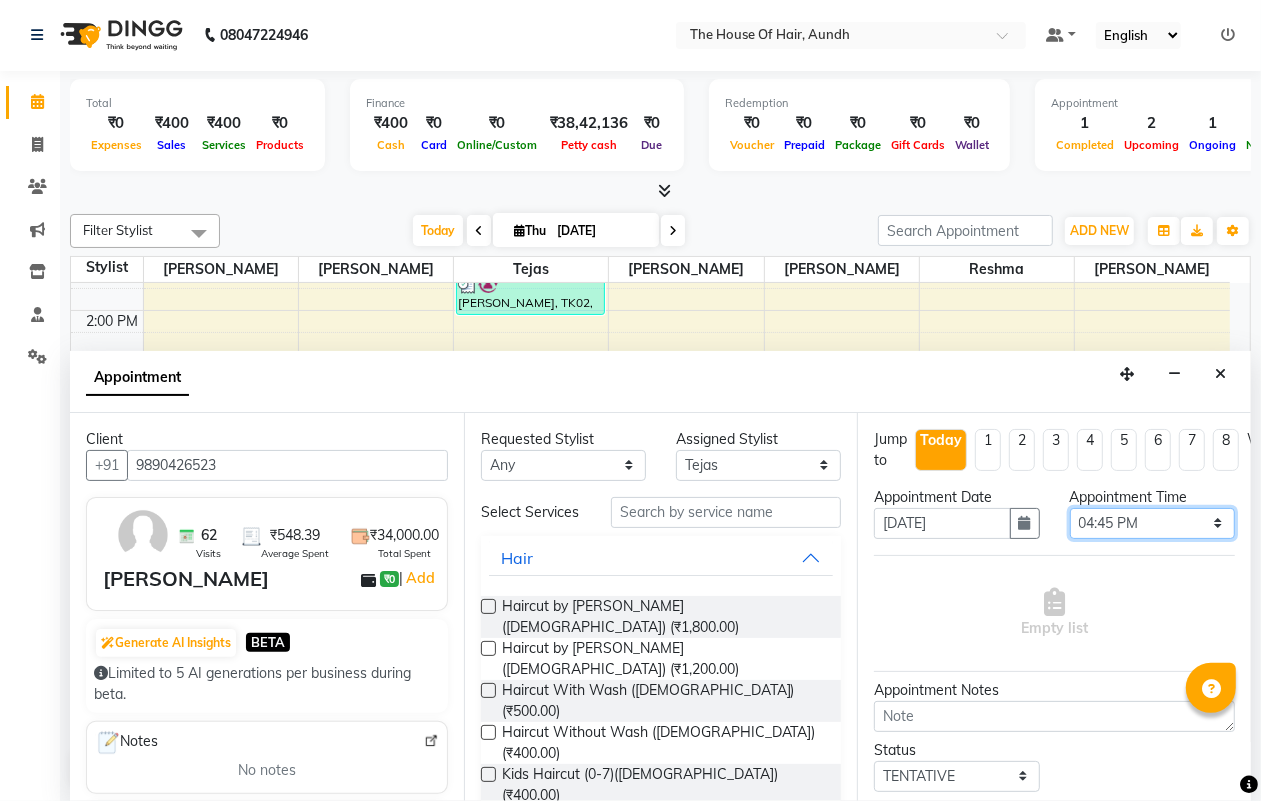 select on "945" 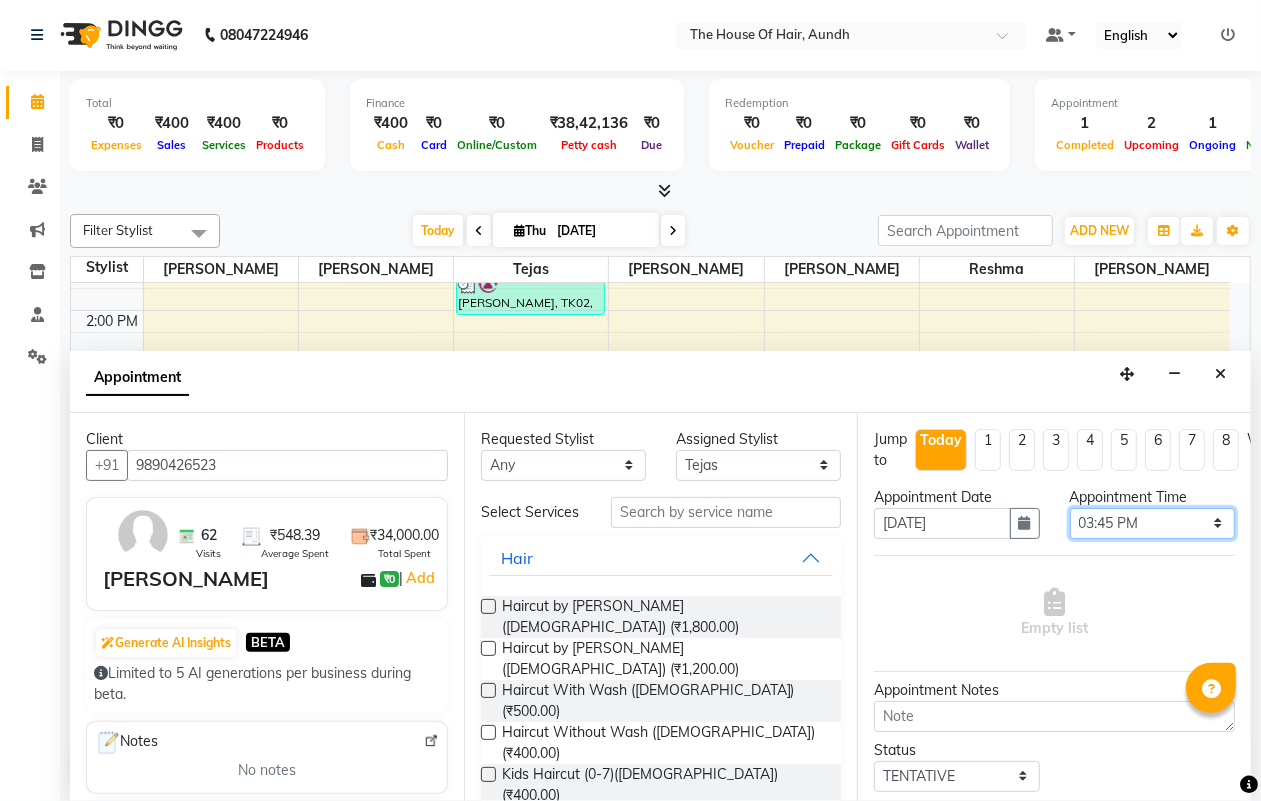 click on "Select 09:00 AM 09:15 AM 09:30 AM 09:45 AM 10:00 AM 10:15 AM 10:30 AM 10:45 AM 11:00 AM 11:15 AM 11:30 AM 11:45 AM 12:00 PM 12:15 PM 12:30 PM 12:45 PM 01:00 PM 01:15 PM 01:30 PM 01:45 PM 02:00 PM 02:15 PM 02:30 PM 02:45 PM 03:00 PM 03:15 PM 03:30 PM 03:45 PM 04:00 PM 04:15 PM 04:30 PM 04:45 PM 05:00 PM 05:15 PM 05:30 PM 05:45 PM 06:00 PM 06:15 PM 06:30 PM 06:45 PM 07:00 PM 07:15 PM 07:30 PM 07:45 PM 08:00 PM 08:15 PM 08:30 PM 08:45 PM 09:00 PM 09:15 PM 09:30 PM" at bounding box center [1152, 523] 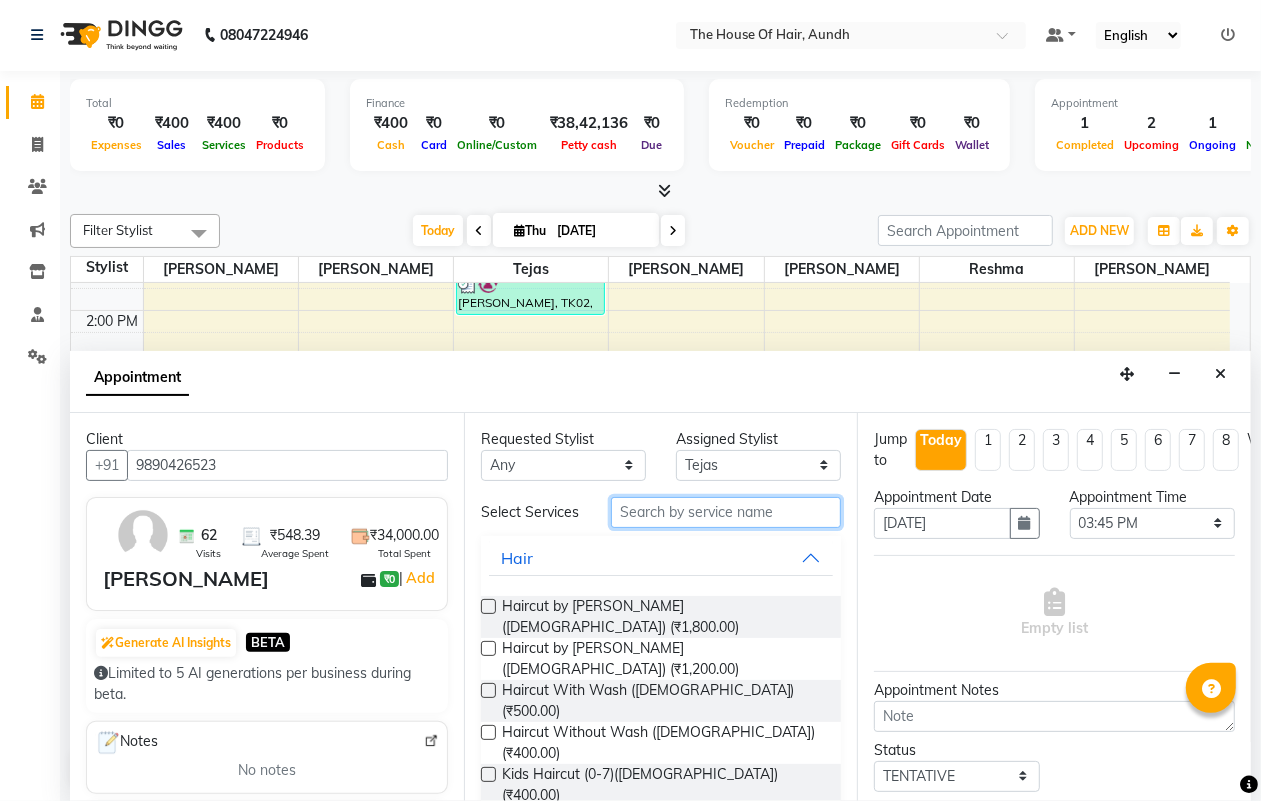 click at bounding box center (726, 512) 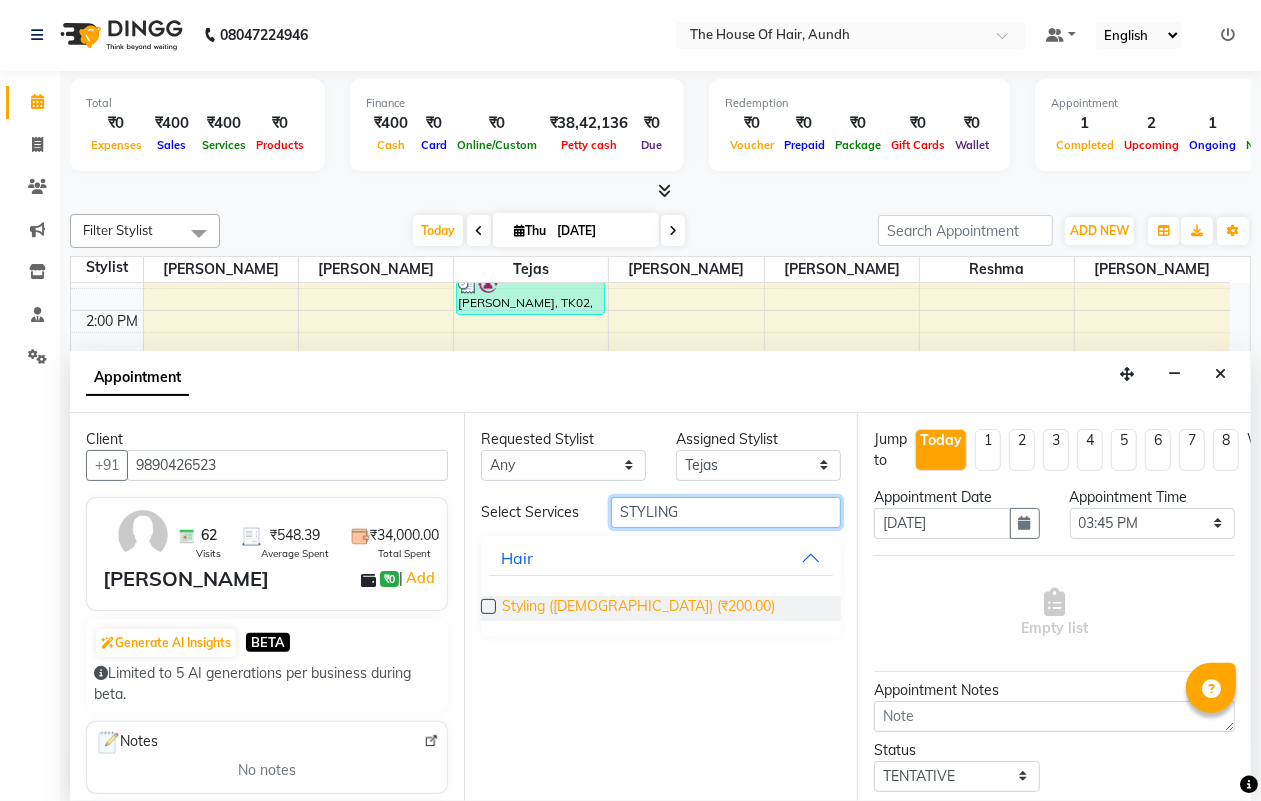 type on "STYLING" 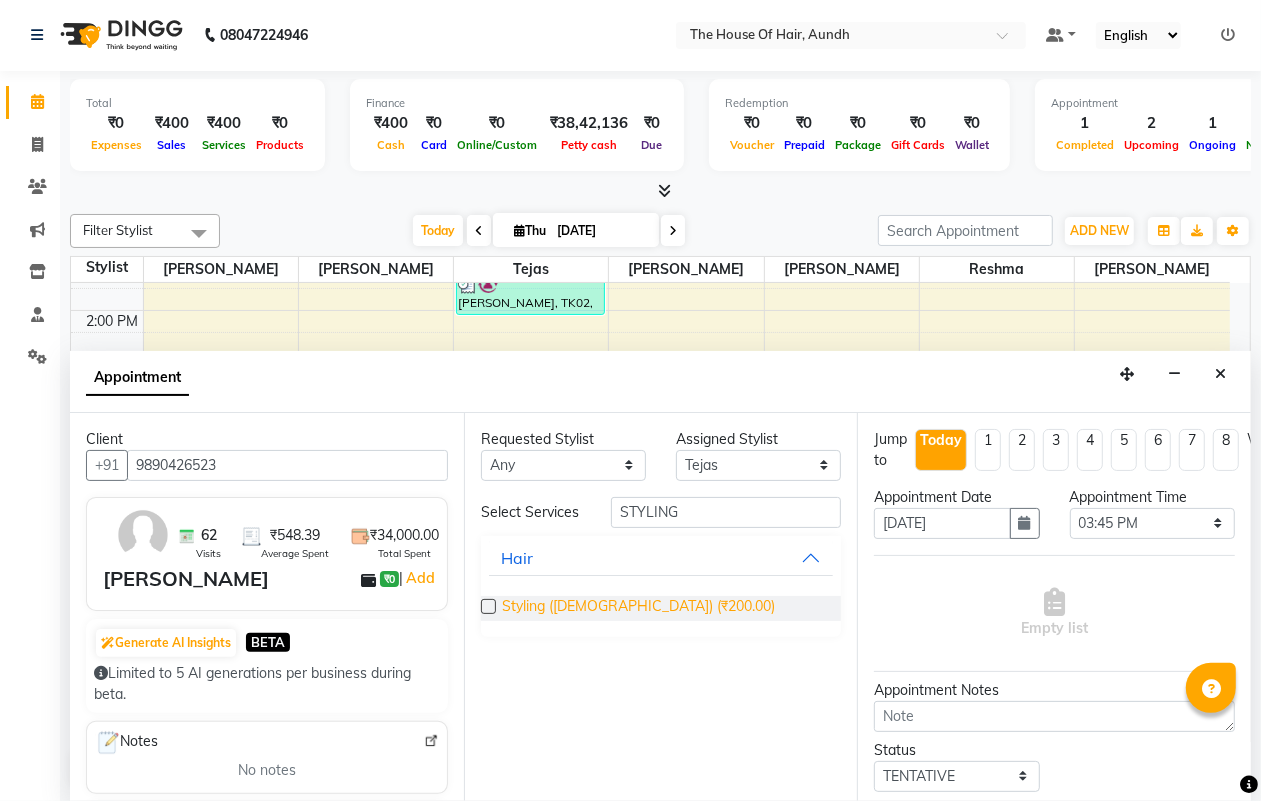 click on "Styling ([DEMOGRAPHIC_DATA]) (₹200.00)" at bounding box center [638, 608] 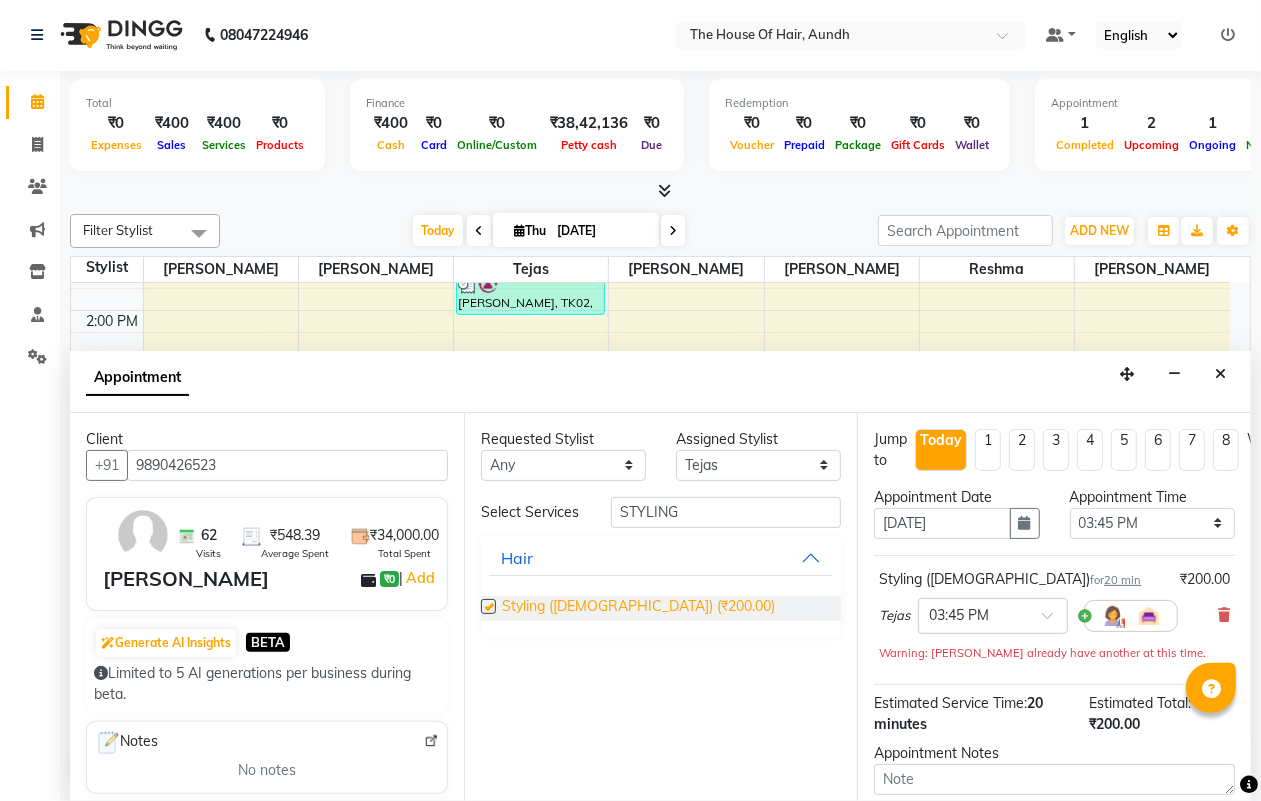 checkbox on "false" 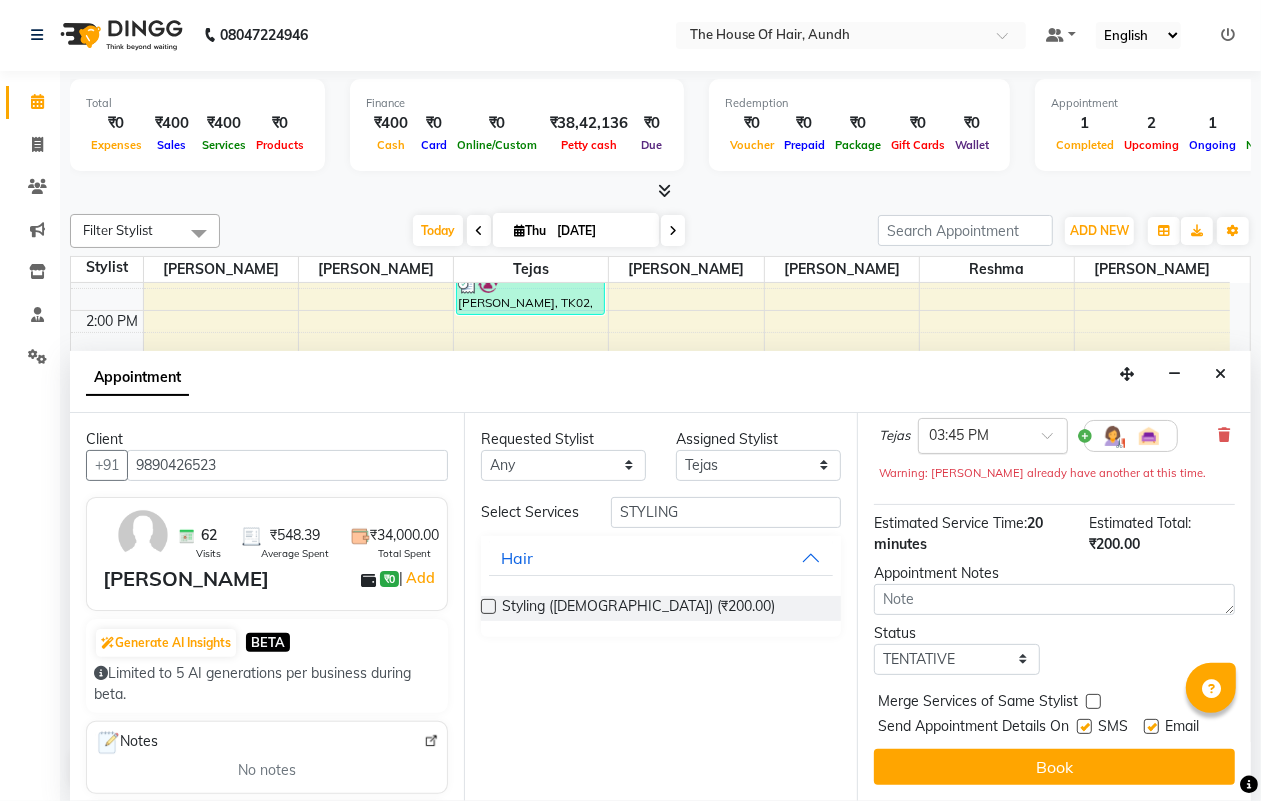 scroll, scrollTop: 216, scrollLeft: 0, axis: vertical 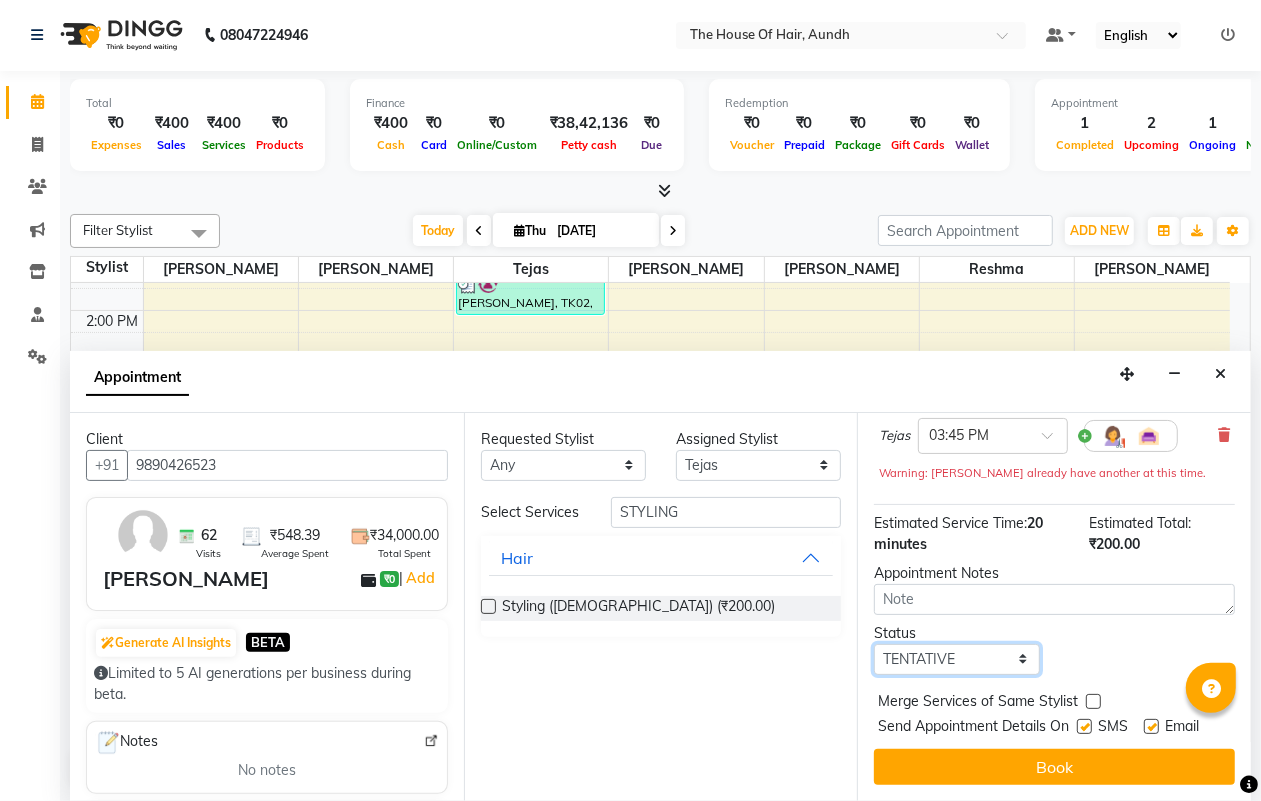 click on "Select TENTATIVE CONFIRM CHECK-IN UPCOMING" at bounding box center (956, 659) 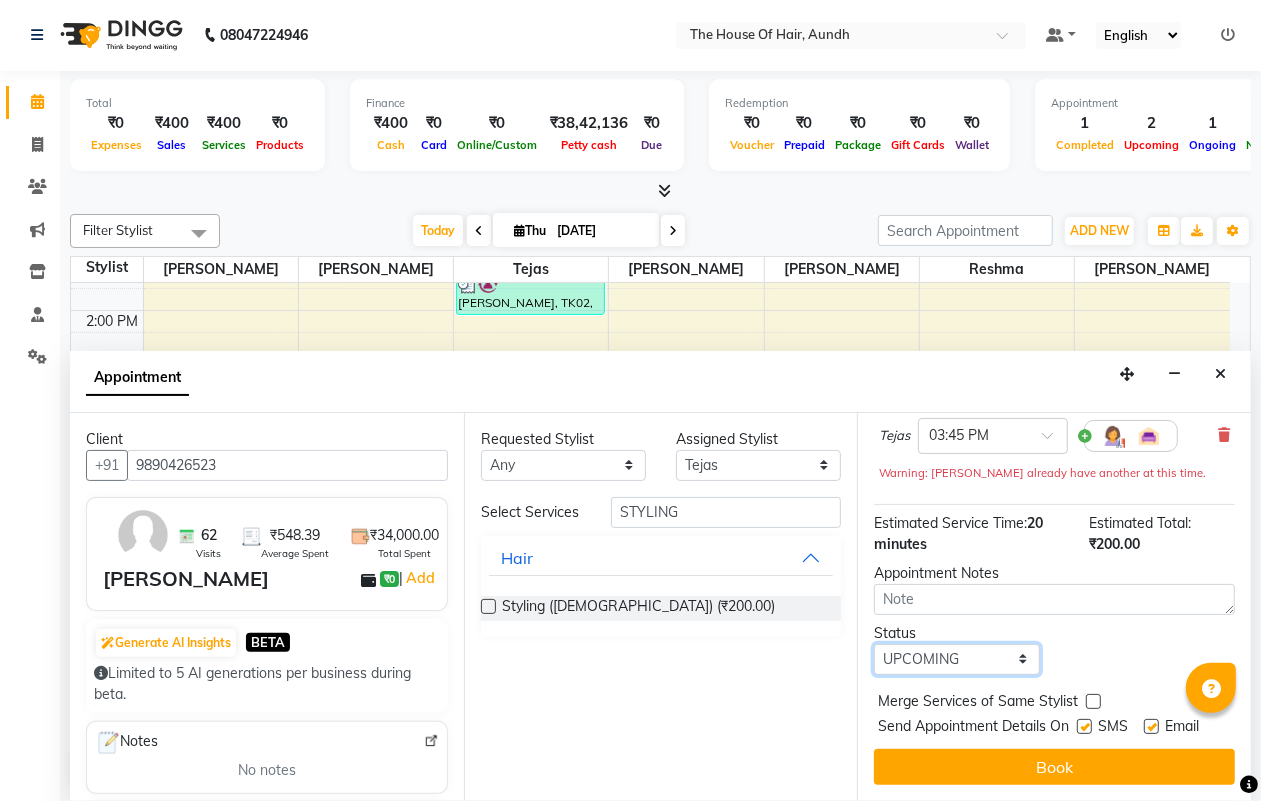 click on "Select TENTATIVE CONFIRM CHECK-IN UPCOMING" at bounding box center [956, 659] 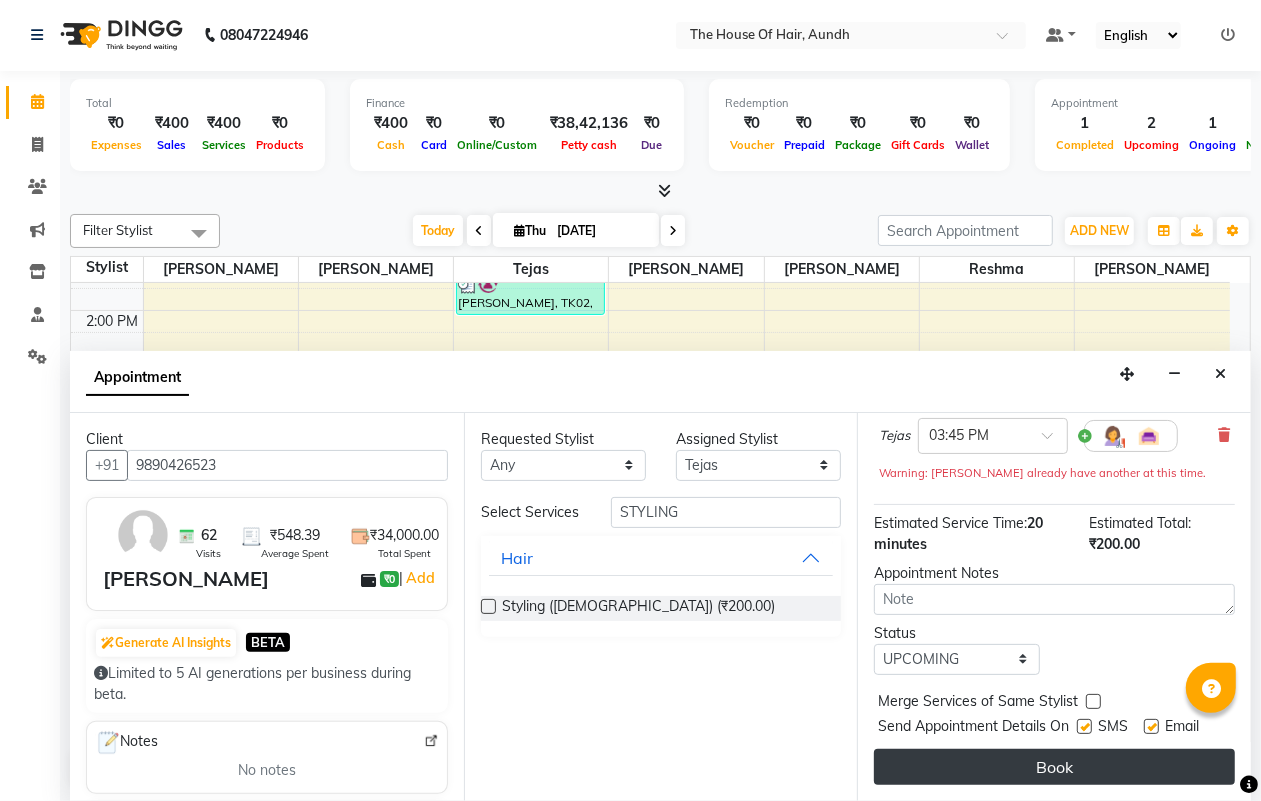 click on "Book" at bounding box center (1054, 767) 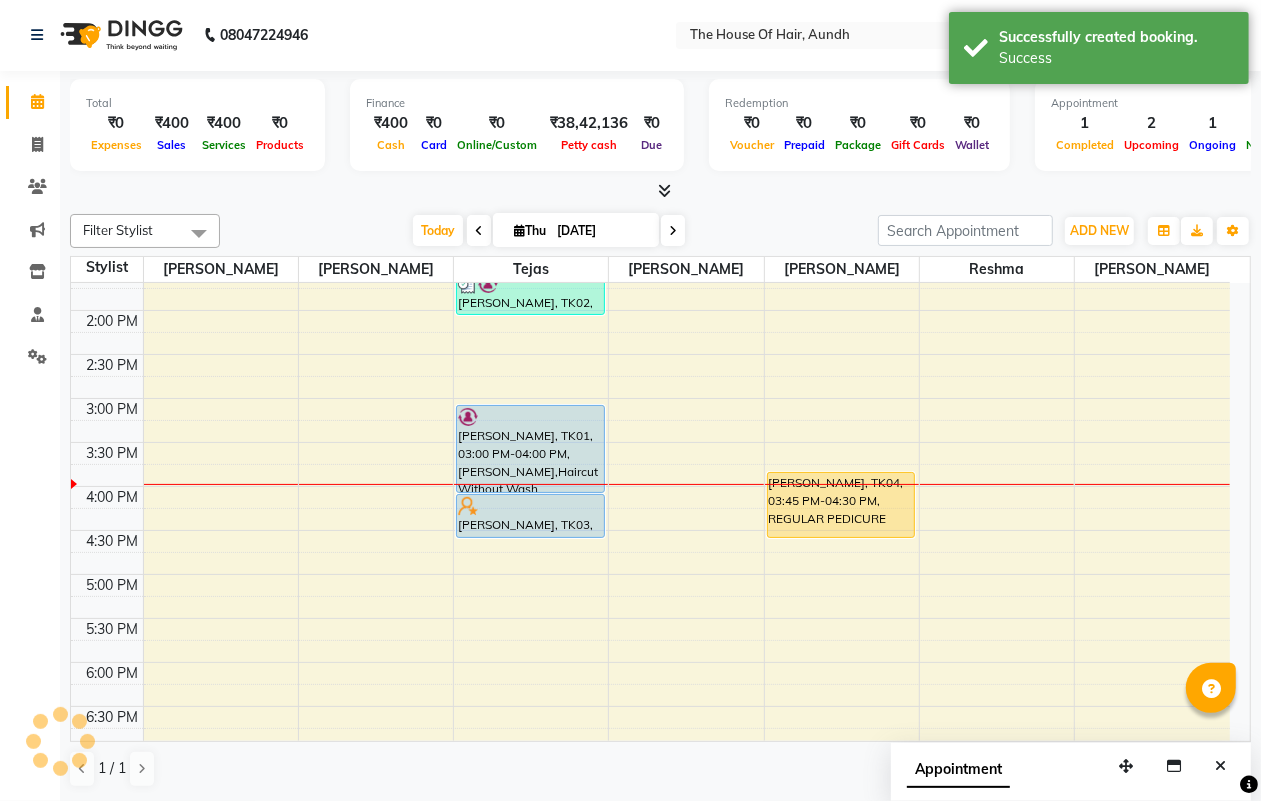 scroll, scrollTop: 0, scrollLeft: 0, axis: both 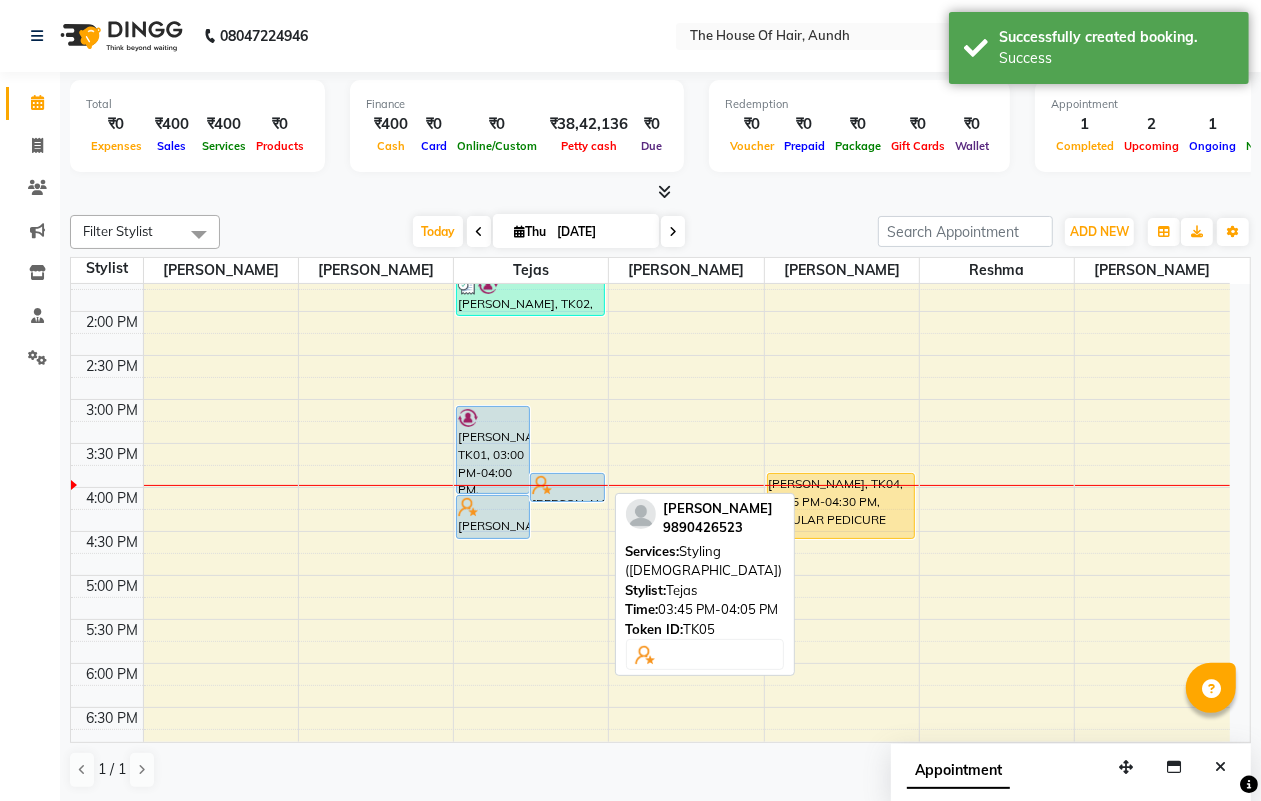 click at bounding box center (567, 485) 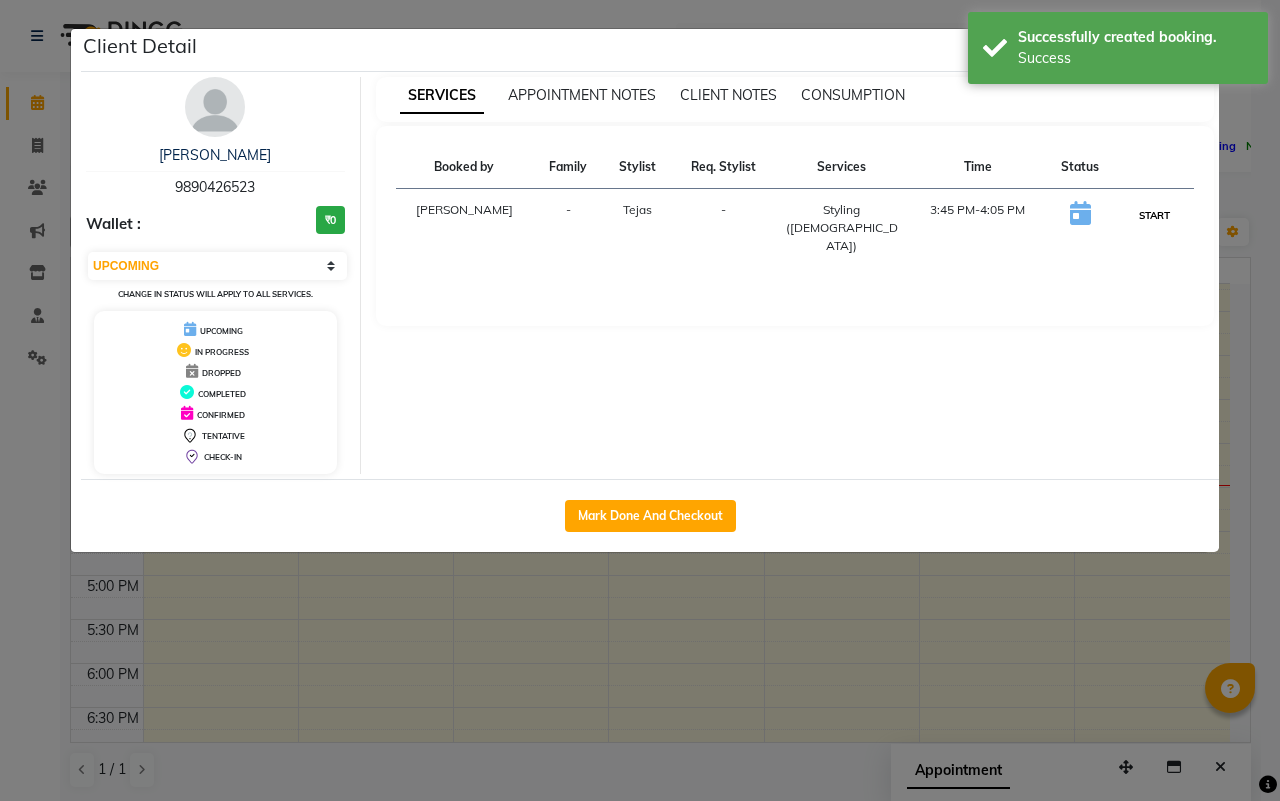 click on "START" at bounding box center (1154, 215) 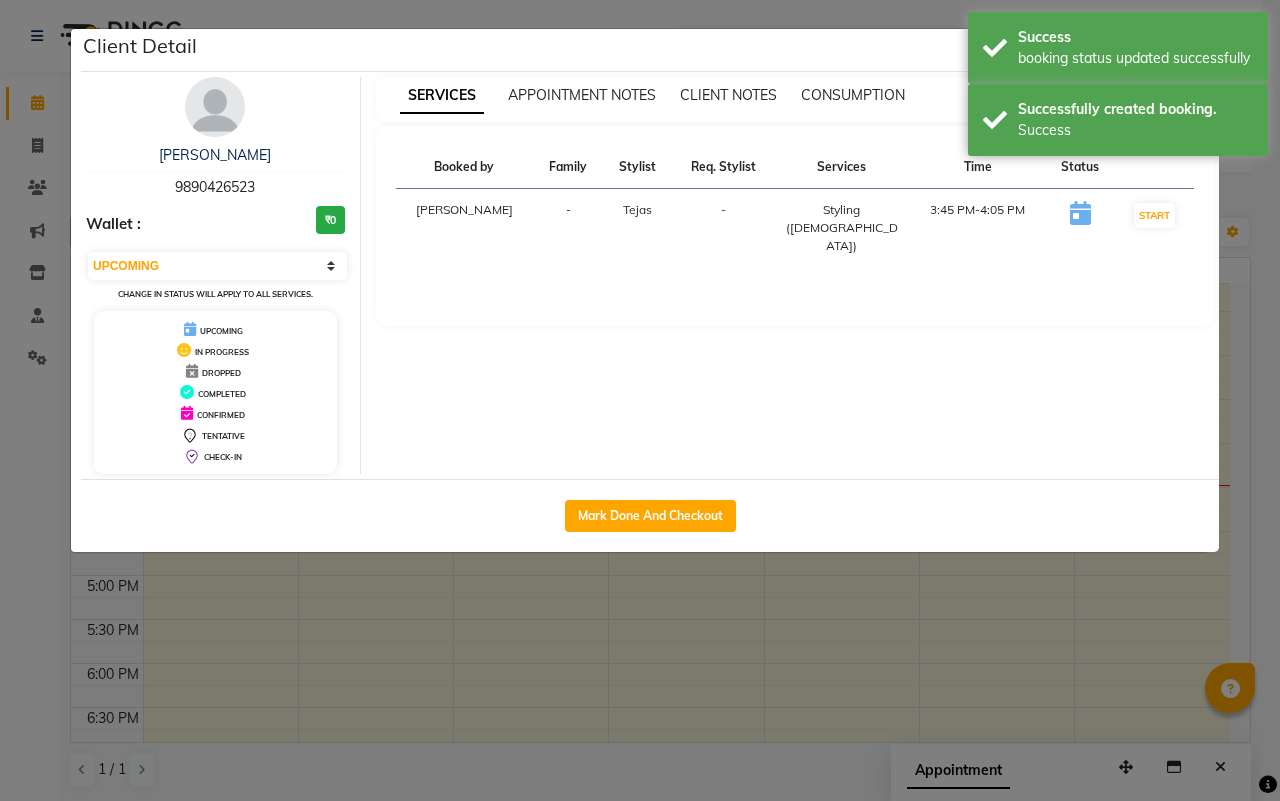 select on "1" 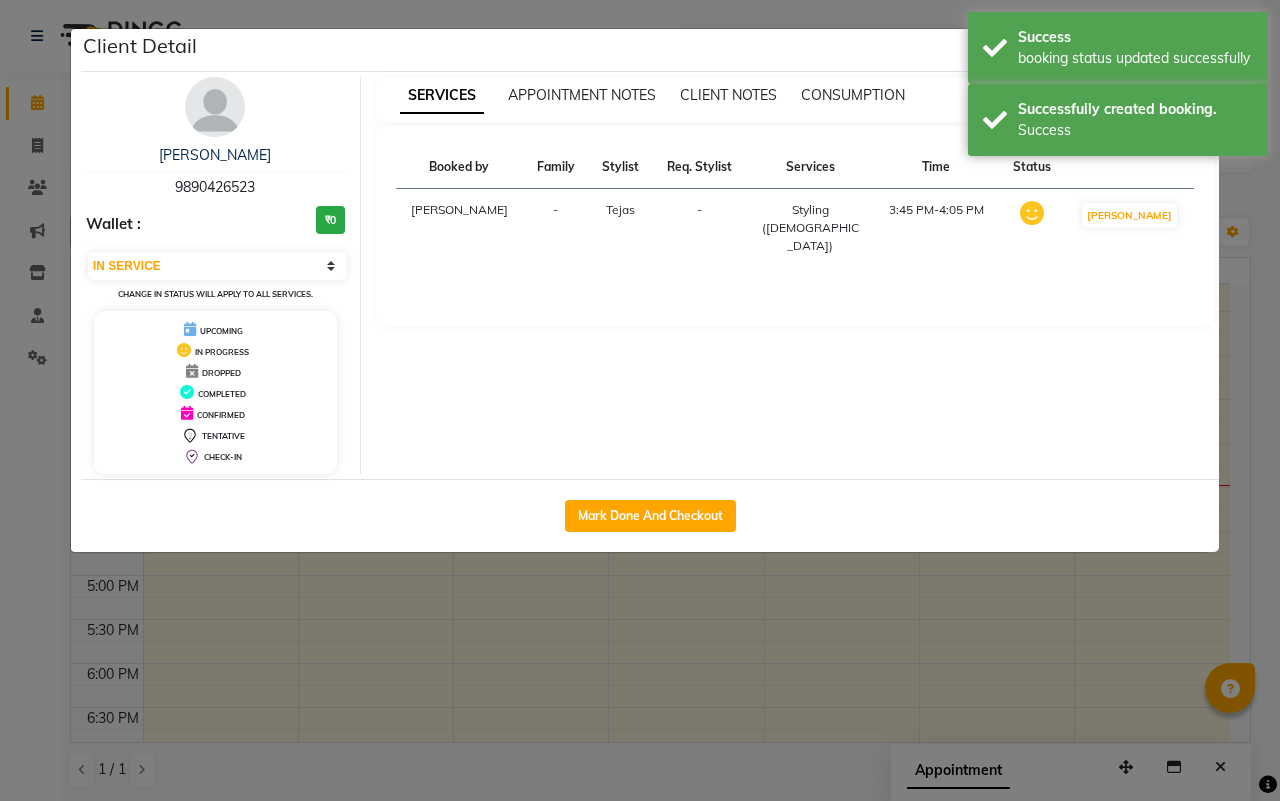 click on "Client Detail  [PERSON_NAME]   9890426523 Wallet : ₹0 Select IN SERVICE CONFIRMED TENTATIVE CHECK IN MARK DONE DROPPED UPCOMING Change in status will apply to all services. UPCOMING IN PROGRESS DROPPED COMPLETED CONFIRMED TENTATIVE CHECK-IN SERVICES APPOINTMENT NOTES CLIENT NOTES CONSUMPTION Booked by Family Stylist Req. Stylist Services Time Status  [PERSON_NAME] -  Styling ([DEMOGRAPHIC_DATA])   3:45 PM-4:05 PM   MARK DONE   Mark Done And Checkout" 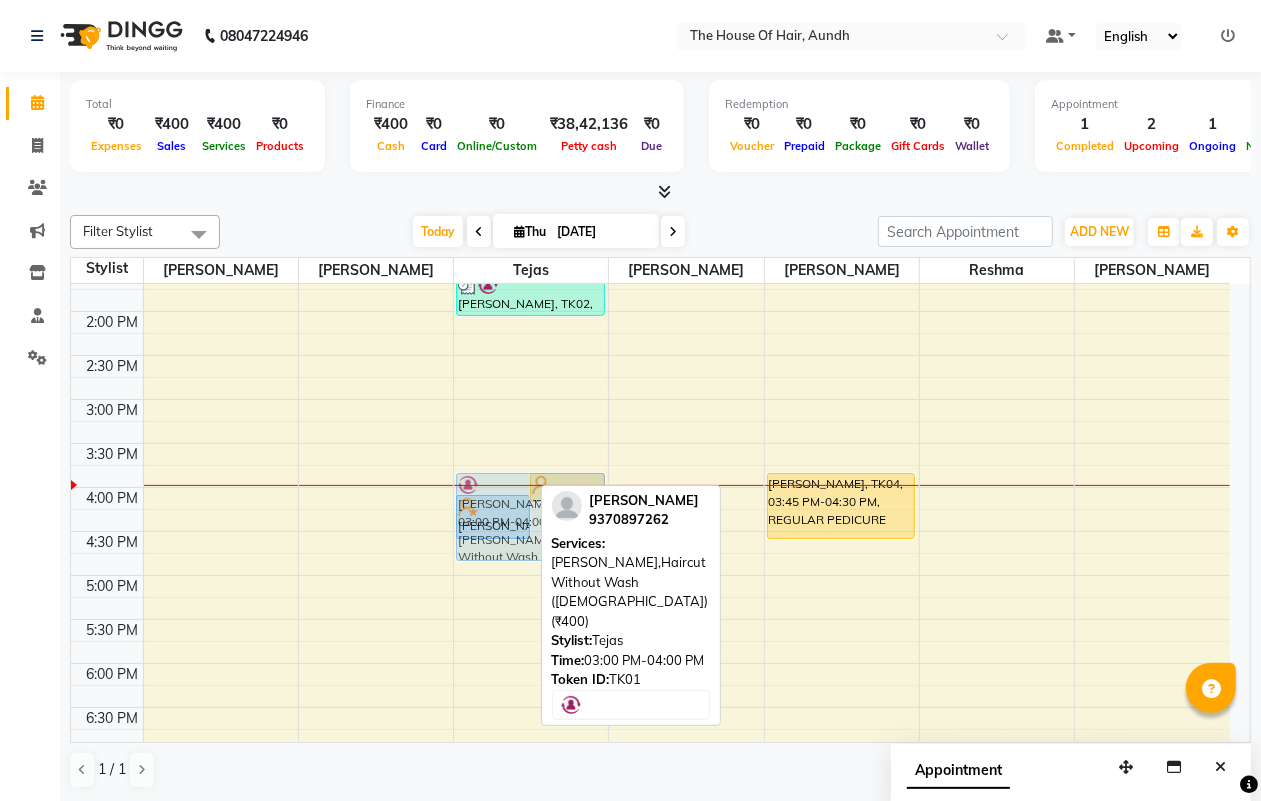 drag, startPoint x: 491, startPoint y: 427, endPoint x: 483, endPoint y: 503, distance: 76.41989 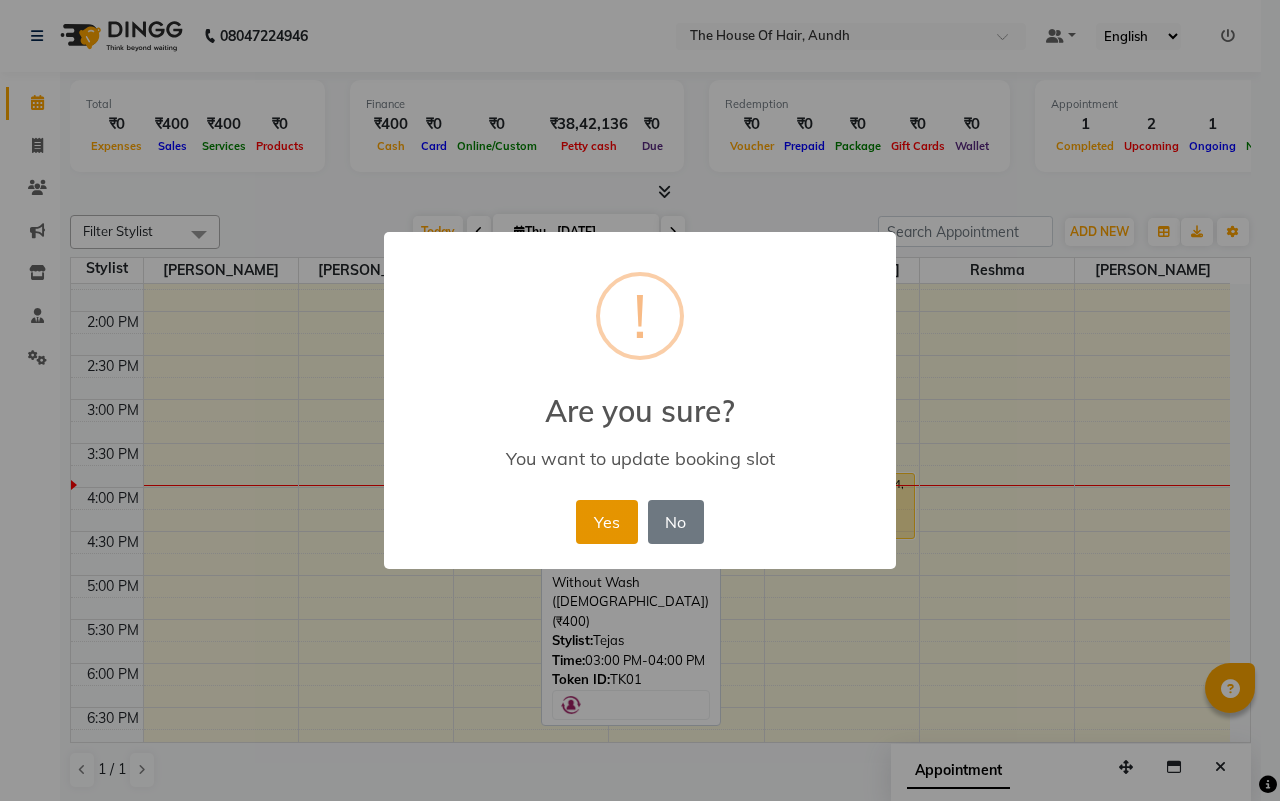 click on "Yes" at bounding box center (606, 522) 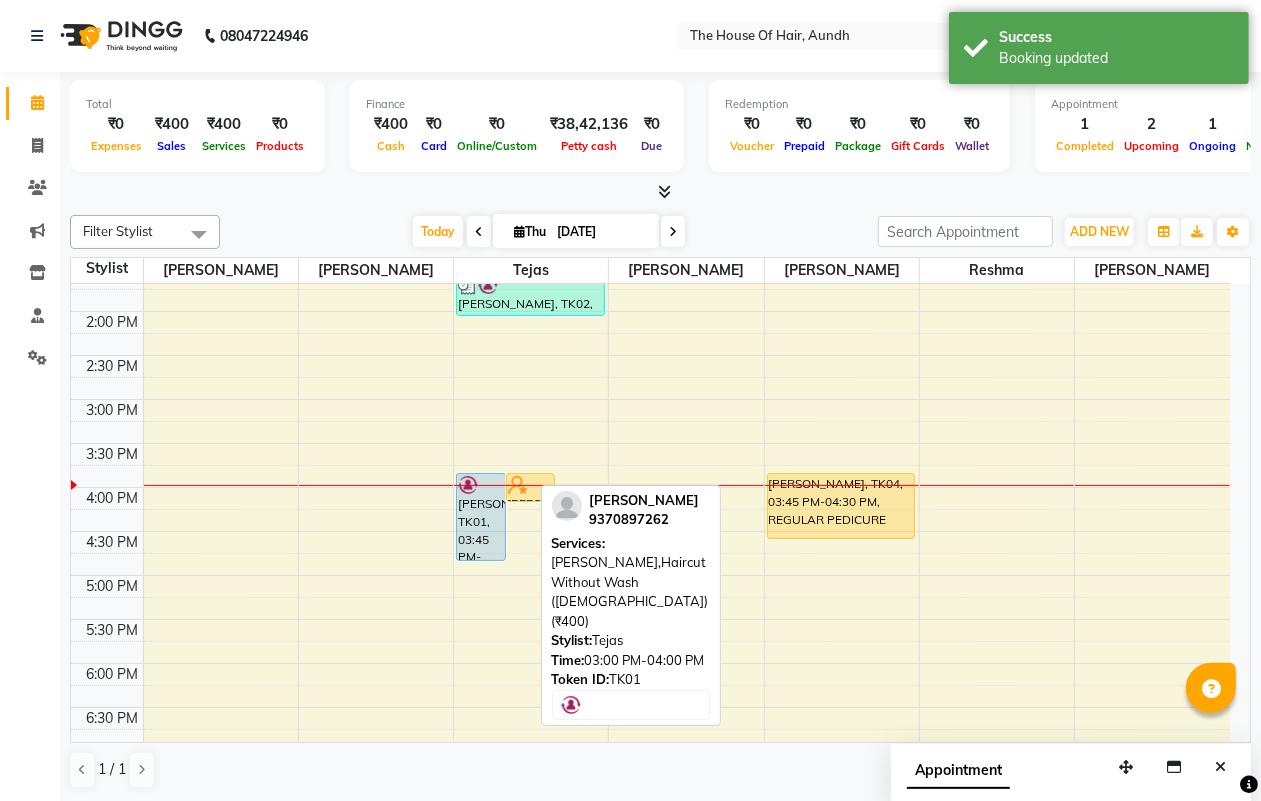 scroll, scrollTop: 1, scrollLeft: 0, axis: vertical 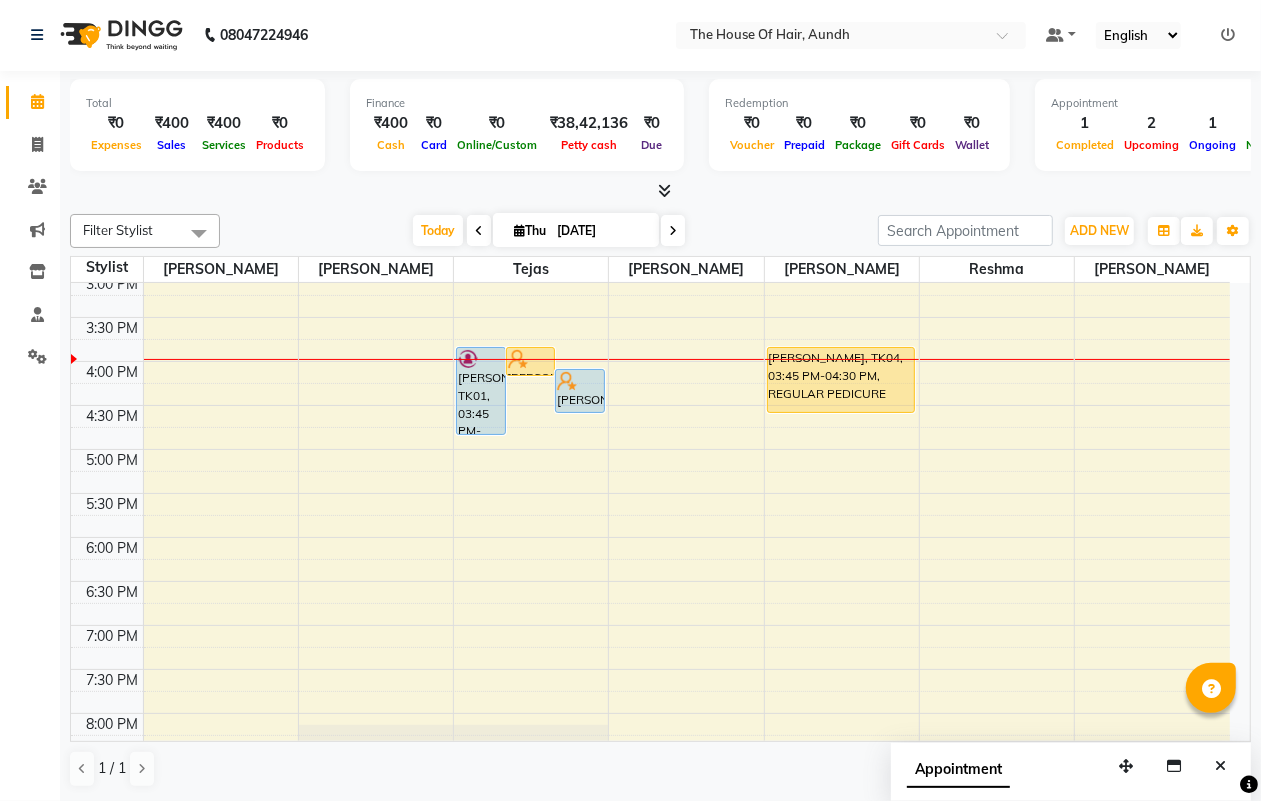 click at bounding box center [531, 359] 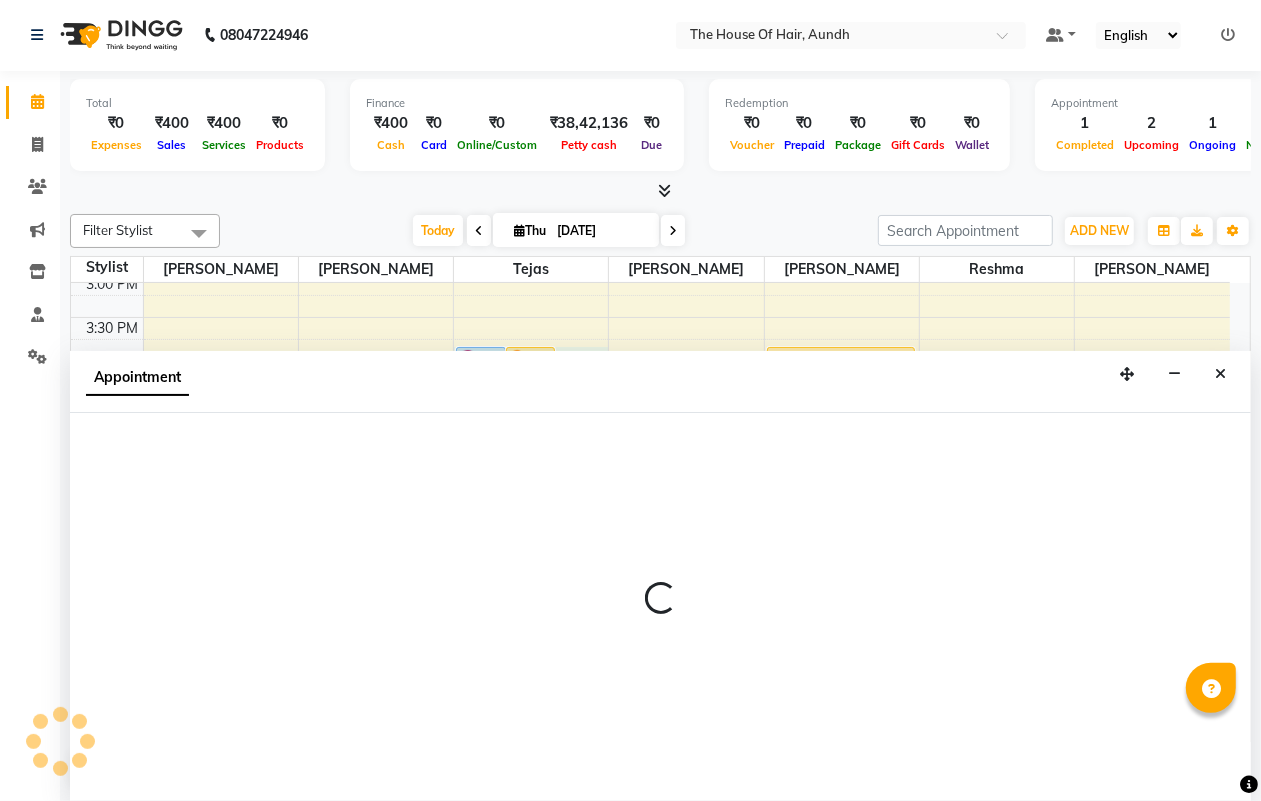 select on "6864" 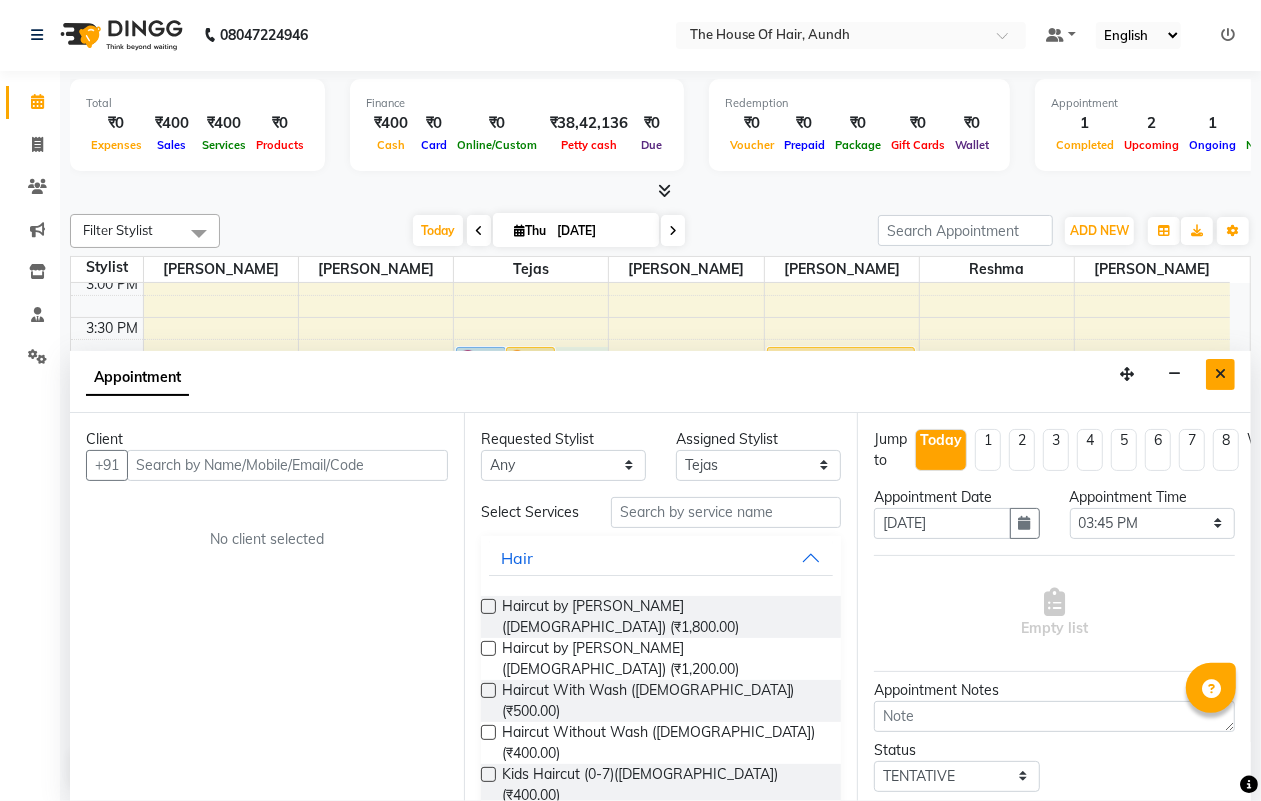 click at bounding box center [1220, 374] 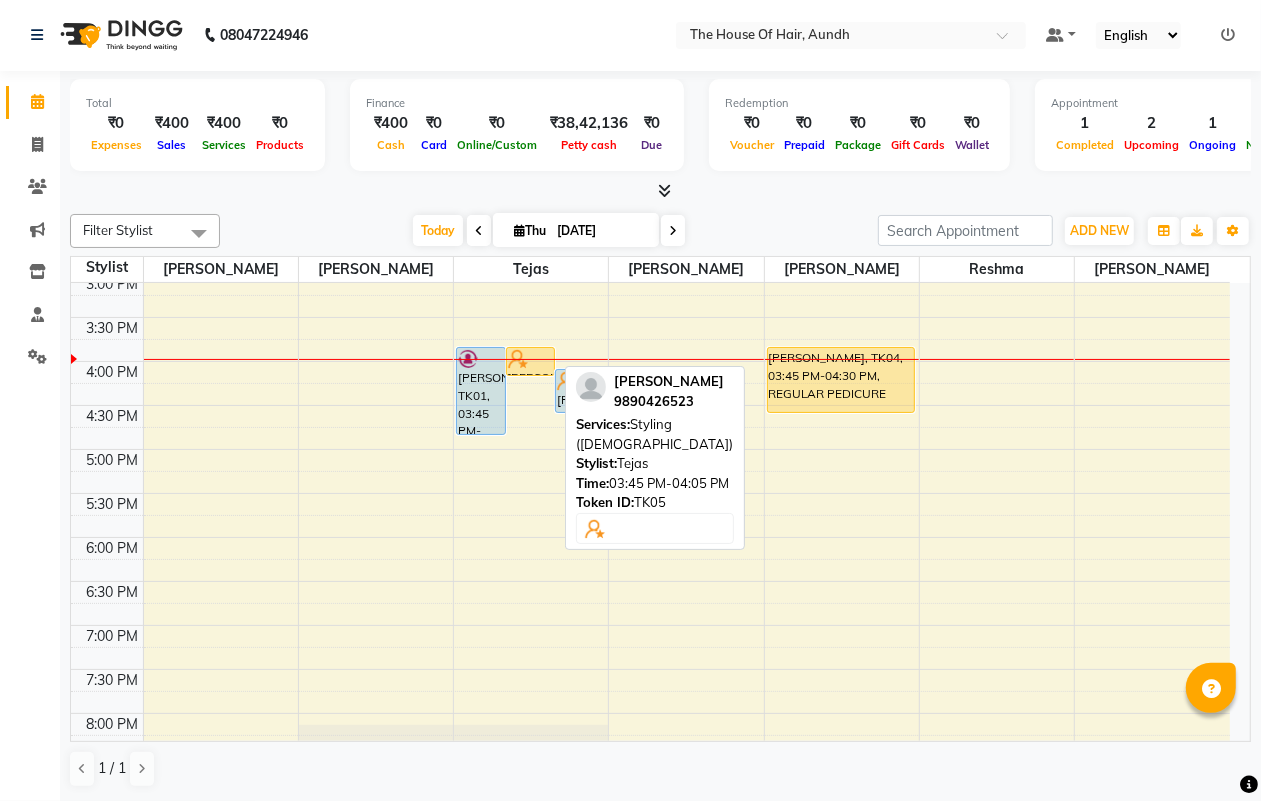 click at bounding box center [531, 359] 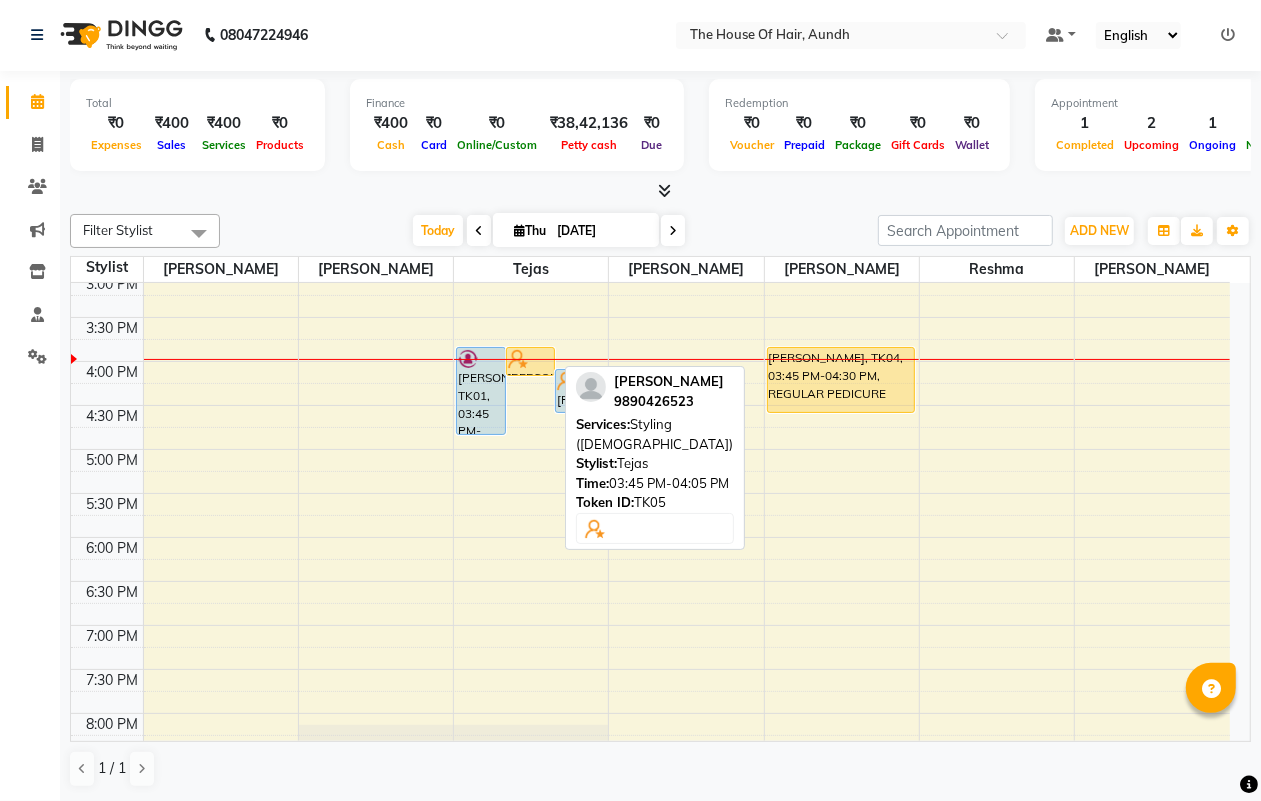 click at bounding box center (531, 359) 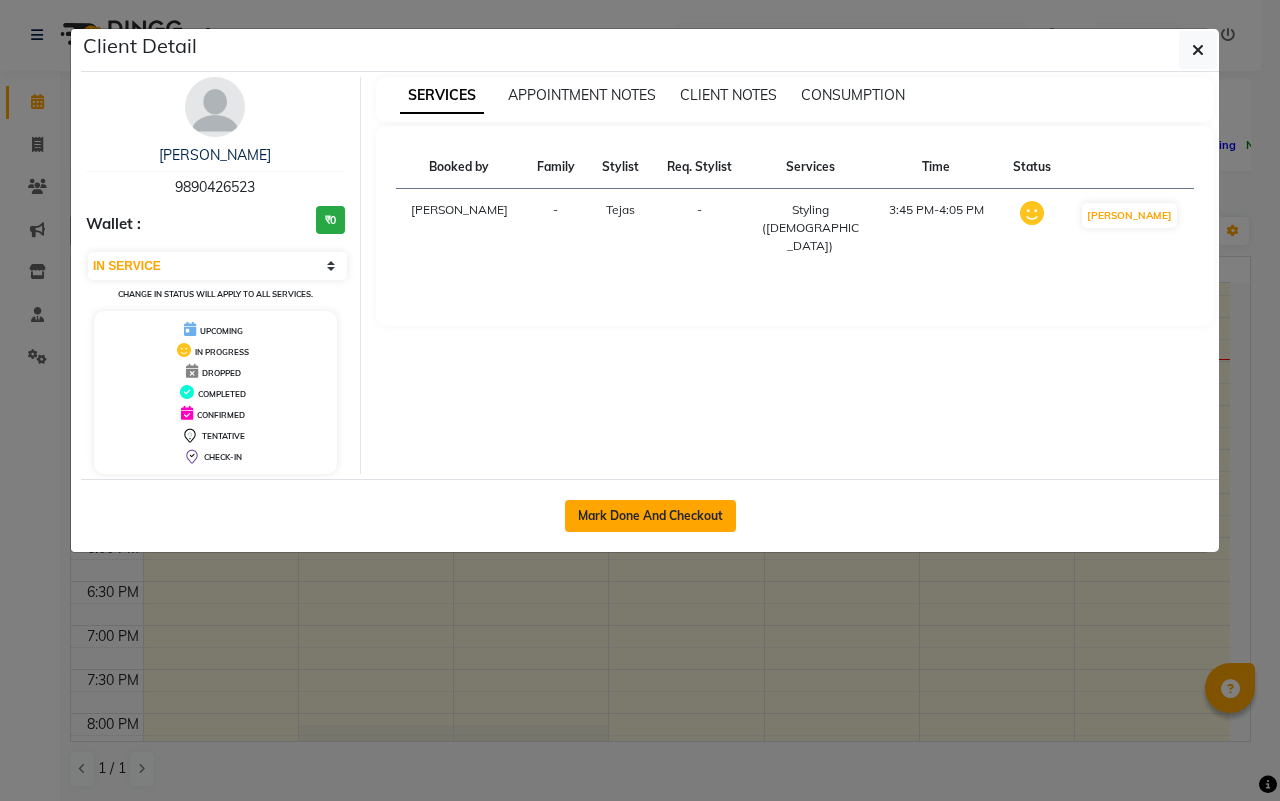 click on "Mark Done And Checkout" 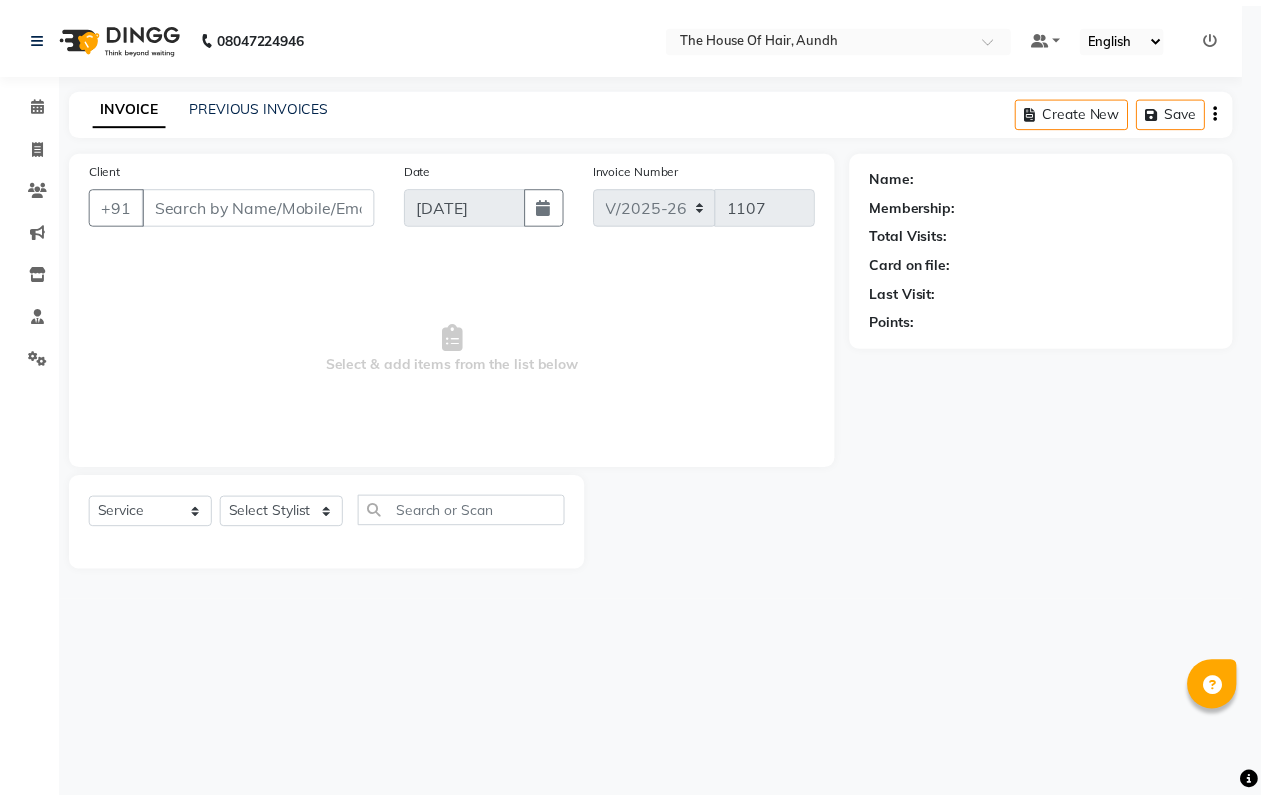 scroll, scrollTop: 0, scrollLeft: 0, axis: both 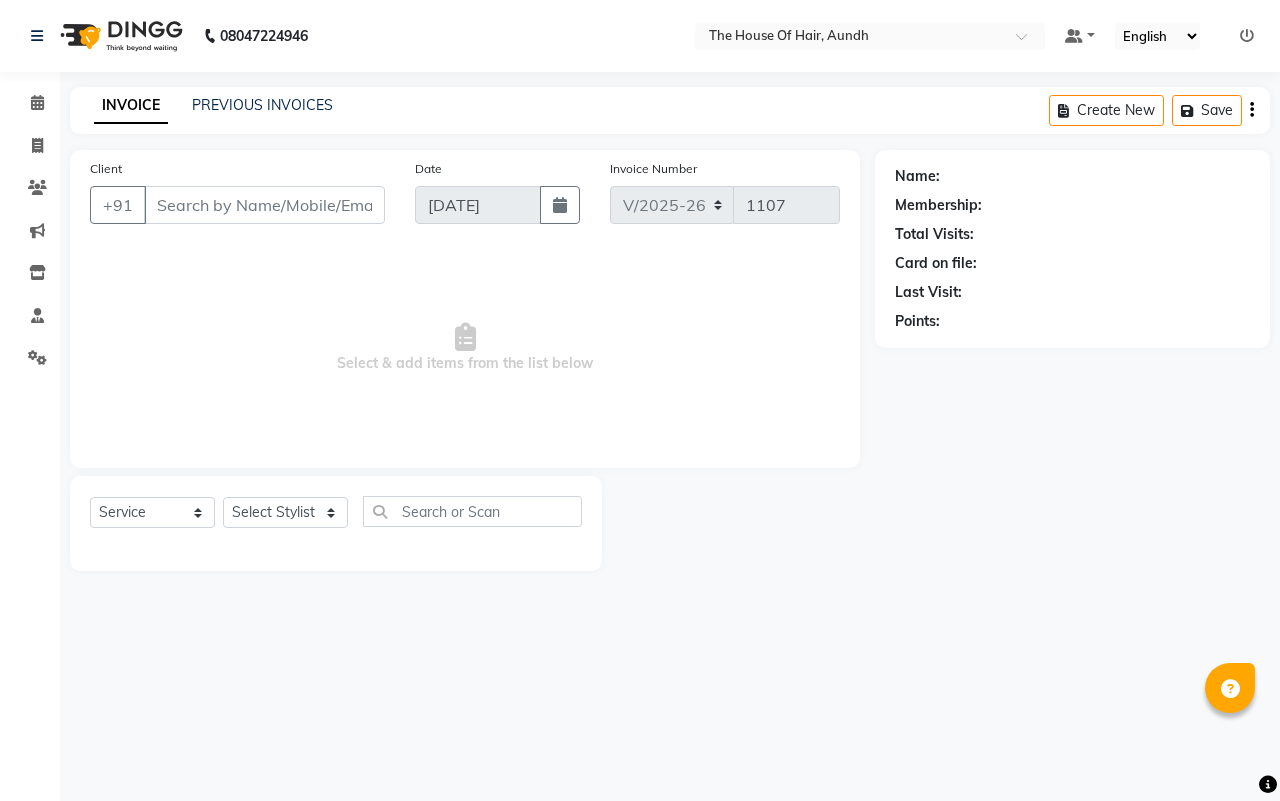 type on "9890426523" 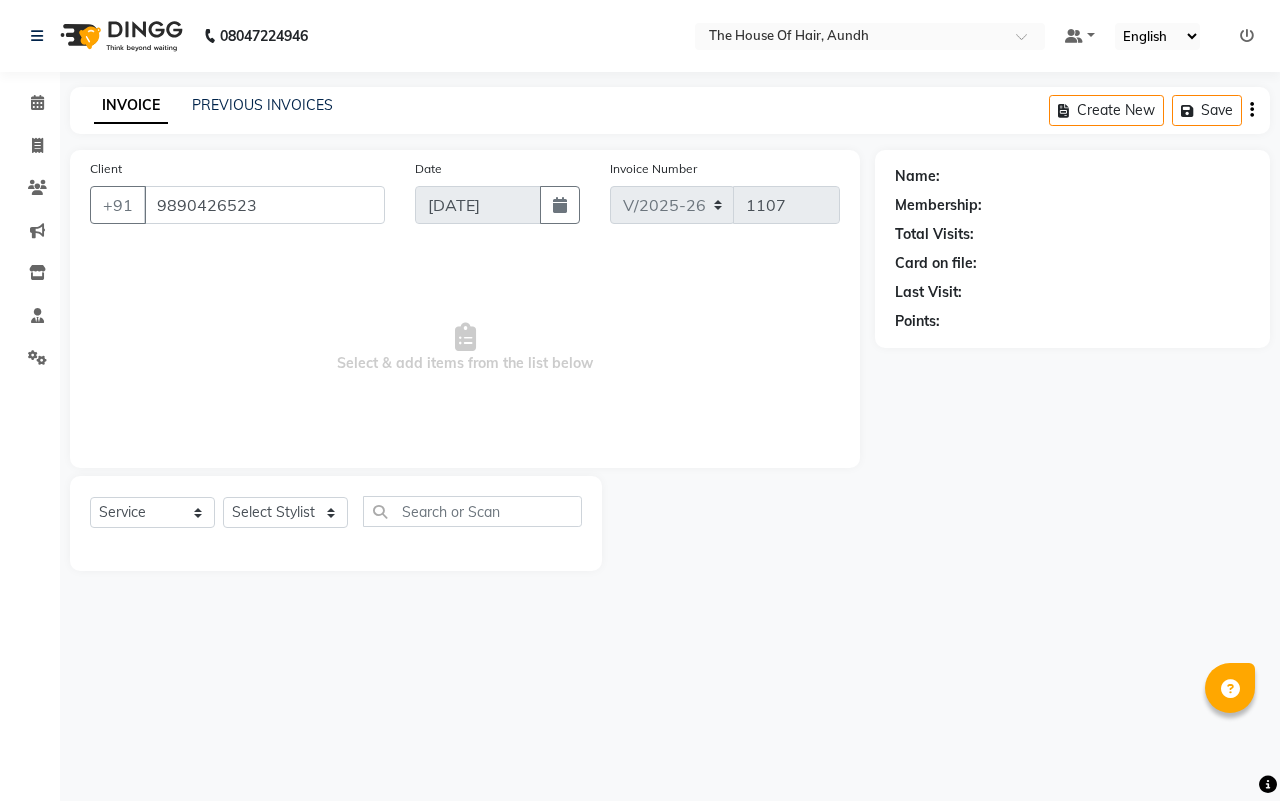 select on "6864" 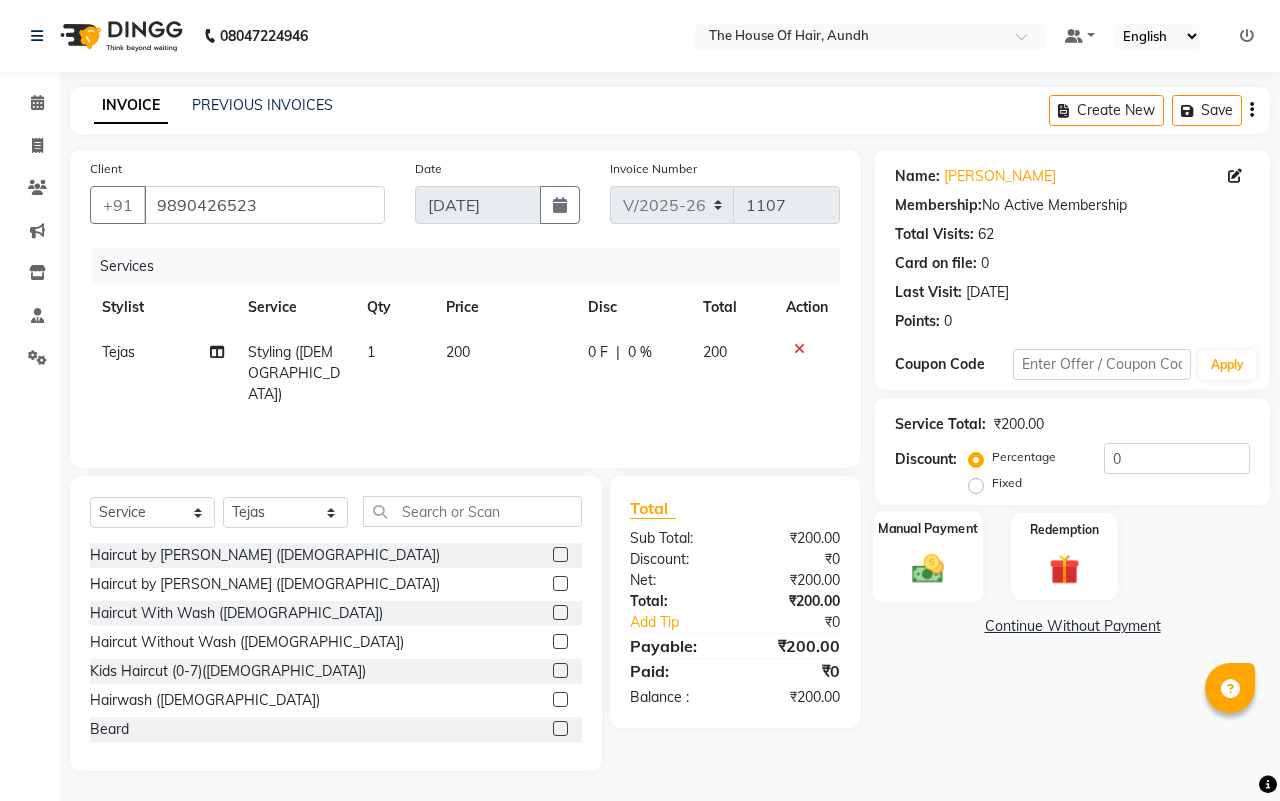 click on "Manual Payment" 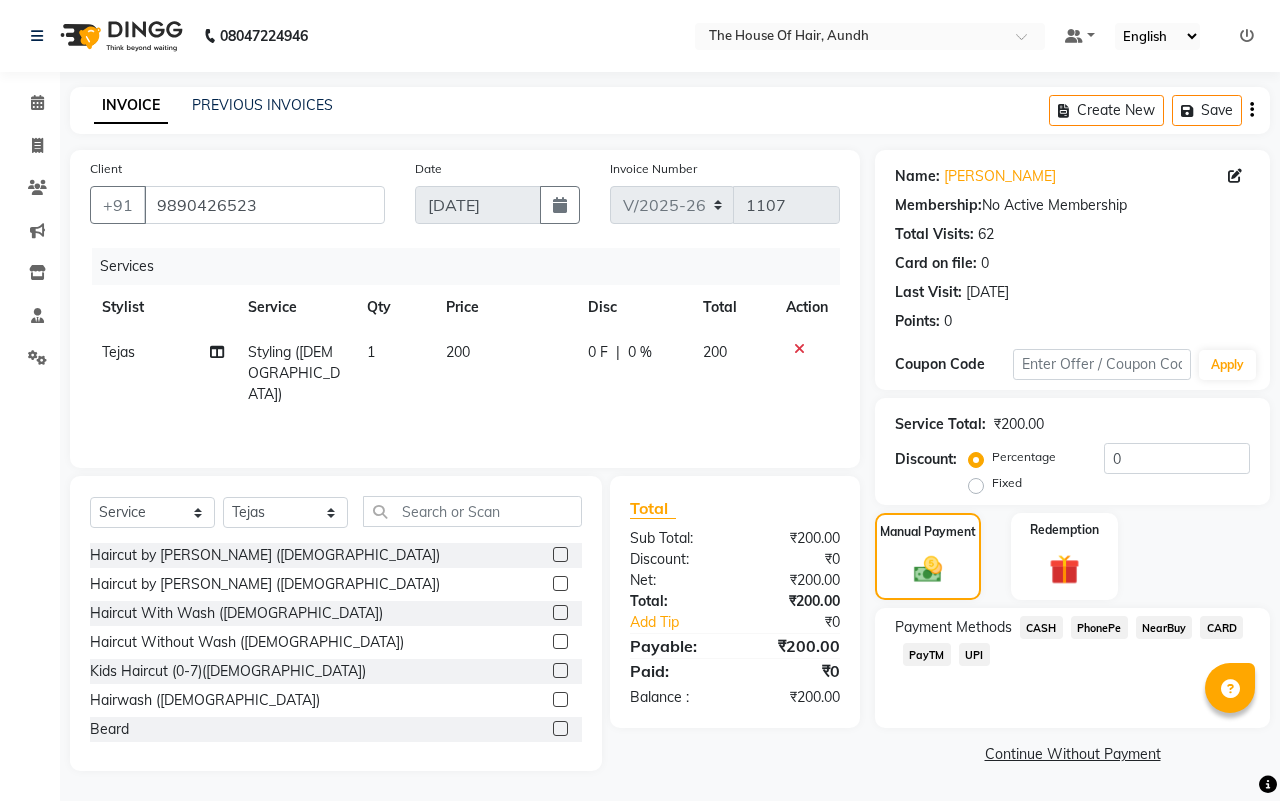 click on "CASH" 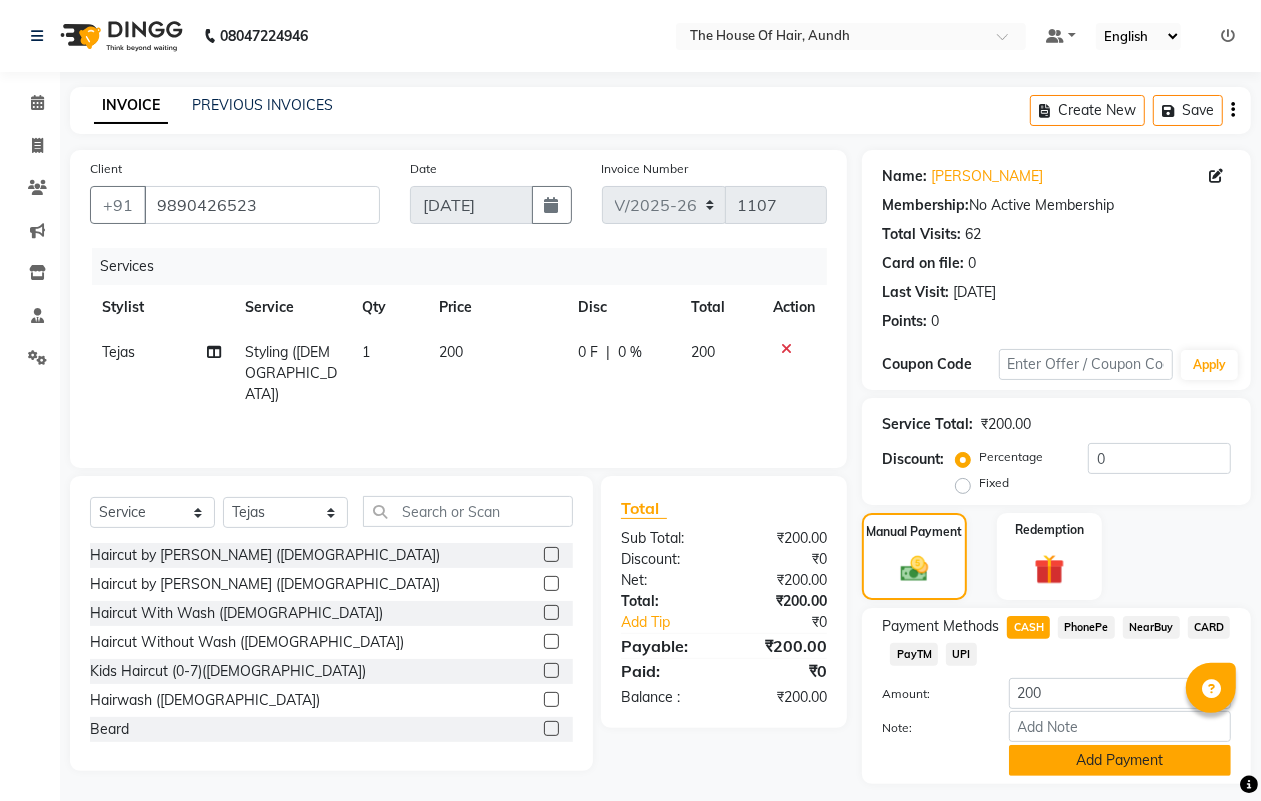 scroll, scrollTop: 52, scrollLeft: 0, axis: vertical 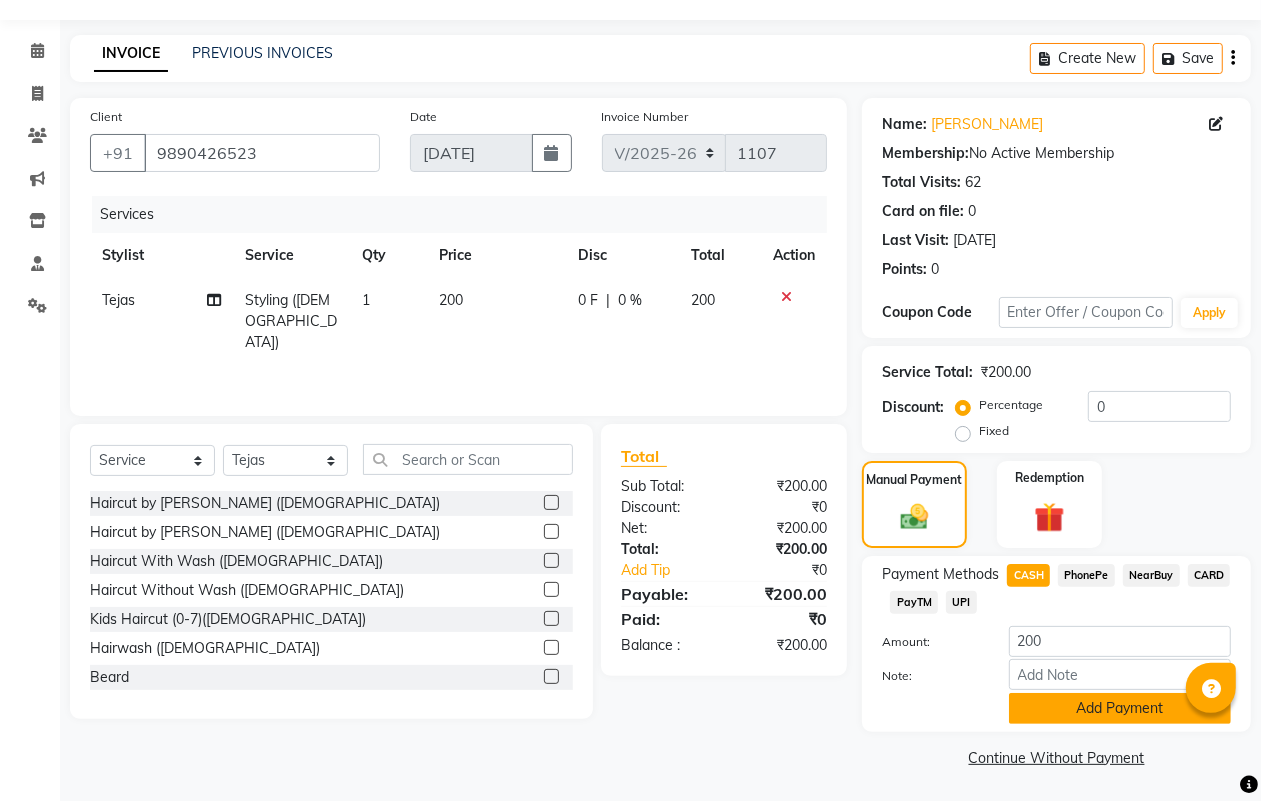 click on "Add Payment" 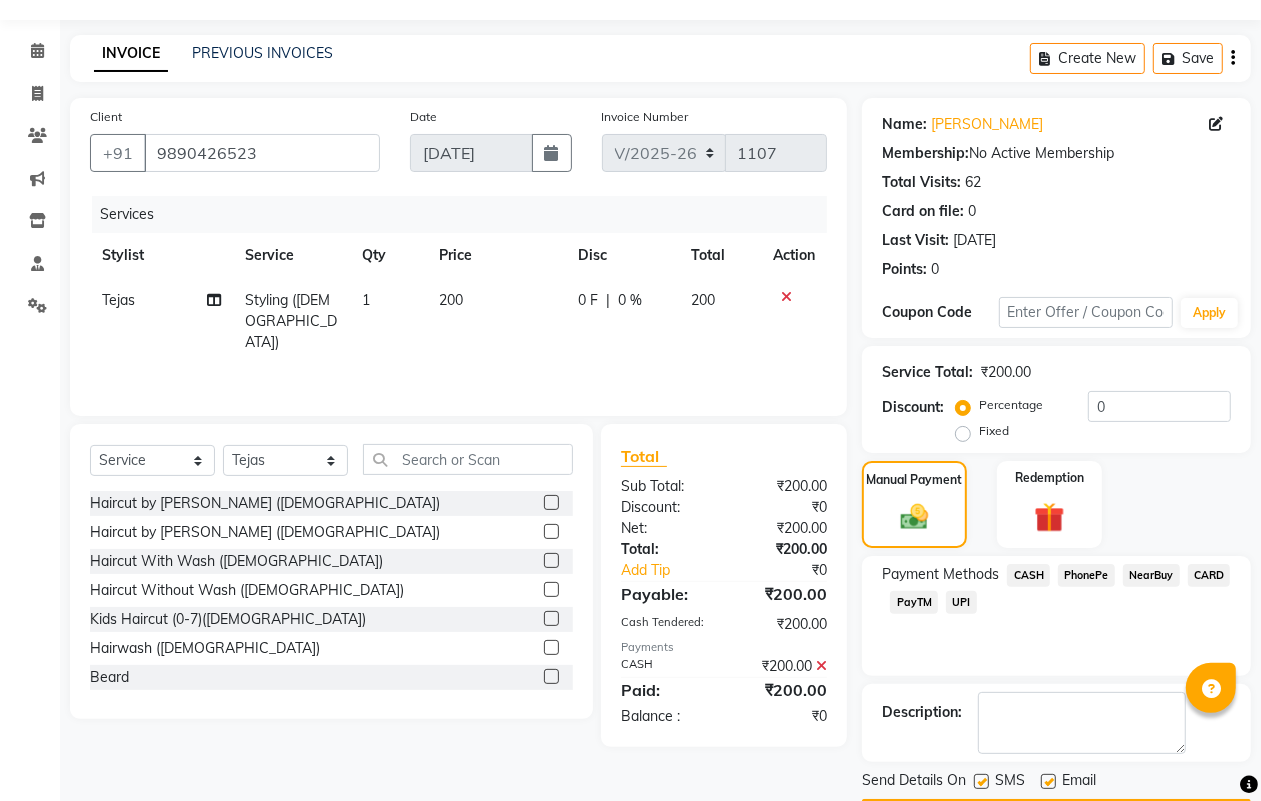 scroll, scrollTop: 111, scrollLeft: 0, axis: vertical 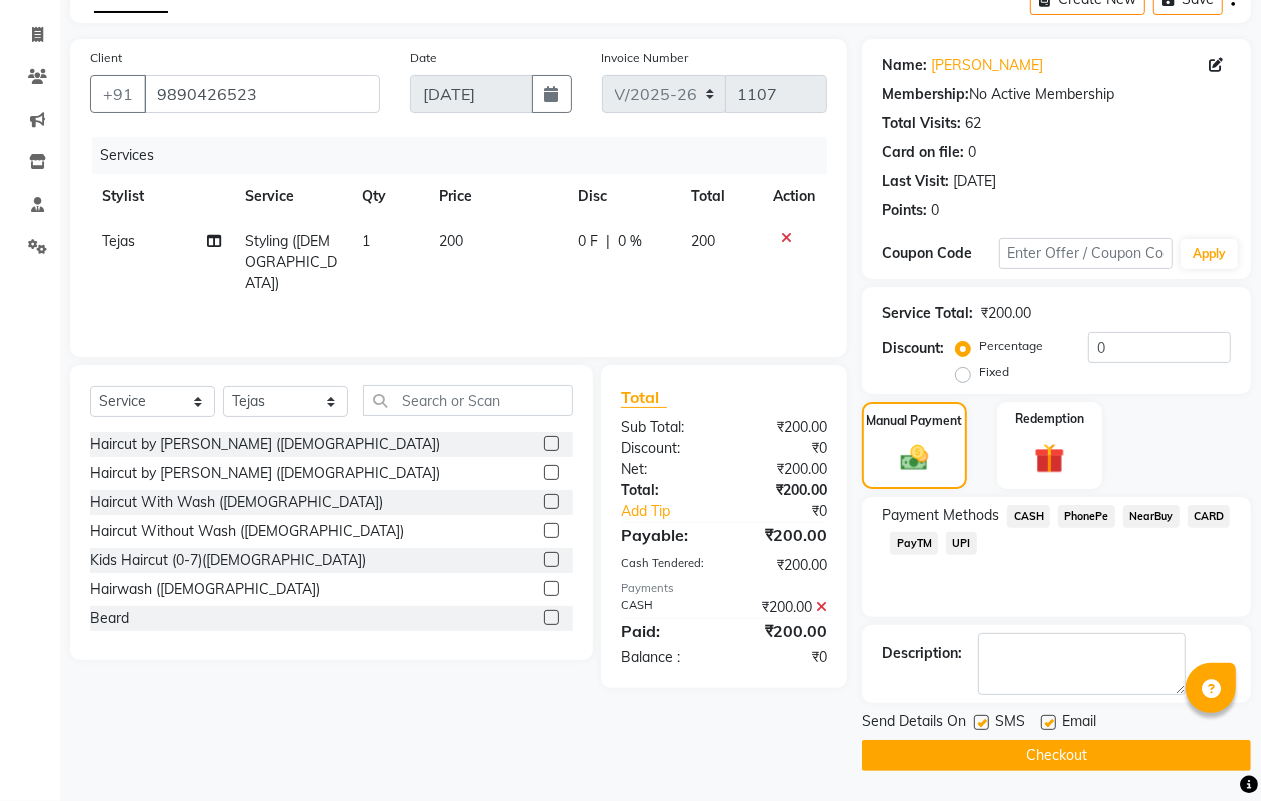 click on "Checkout" 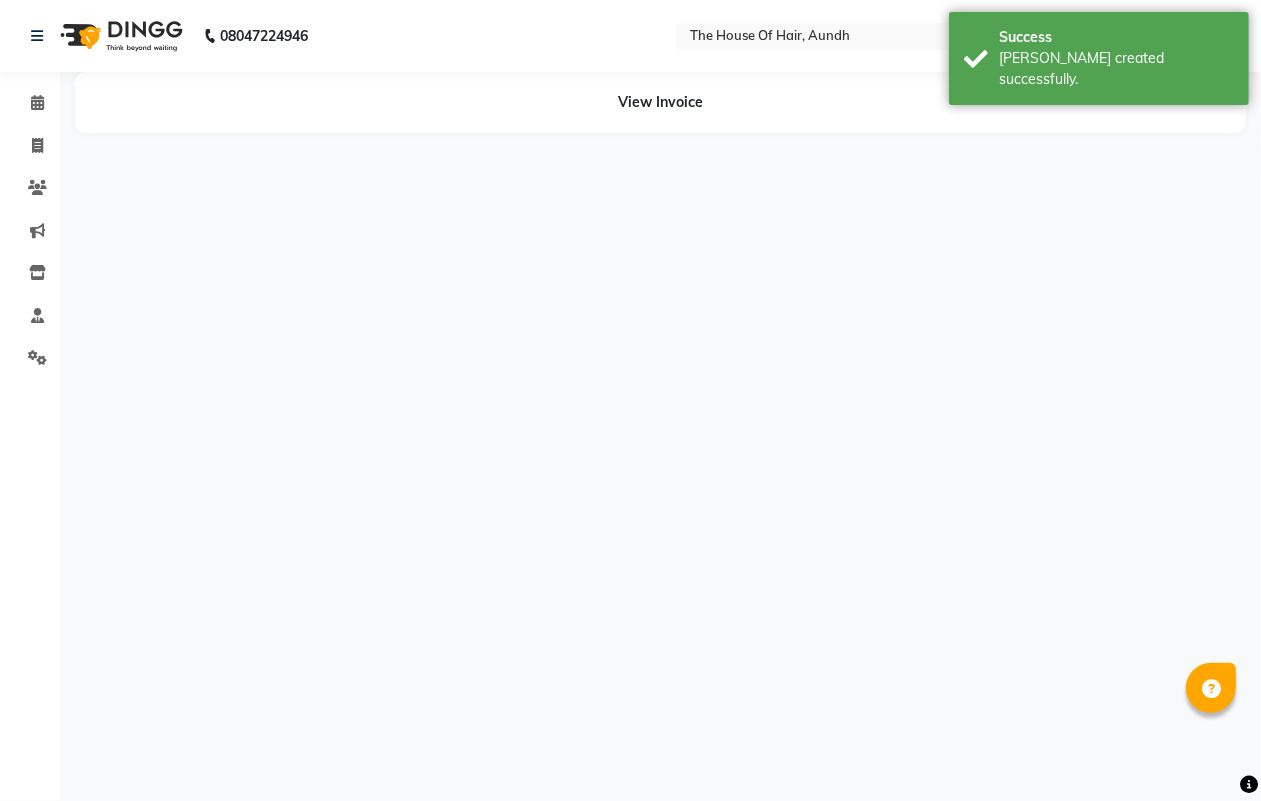 scroll, scrollTop: 0, scrollLeft: 0, axis: both 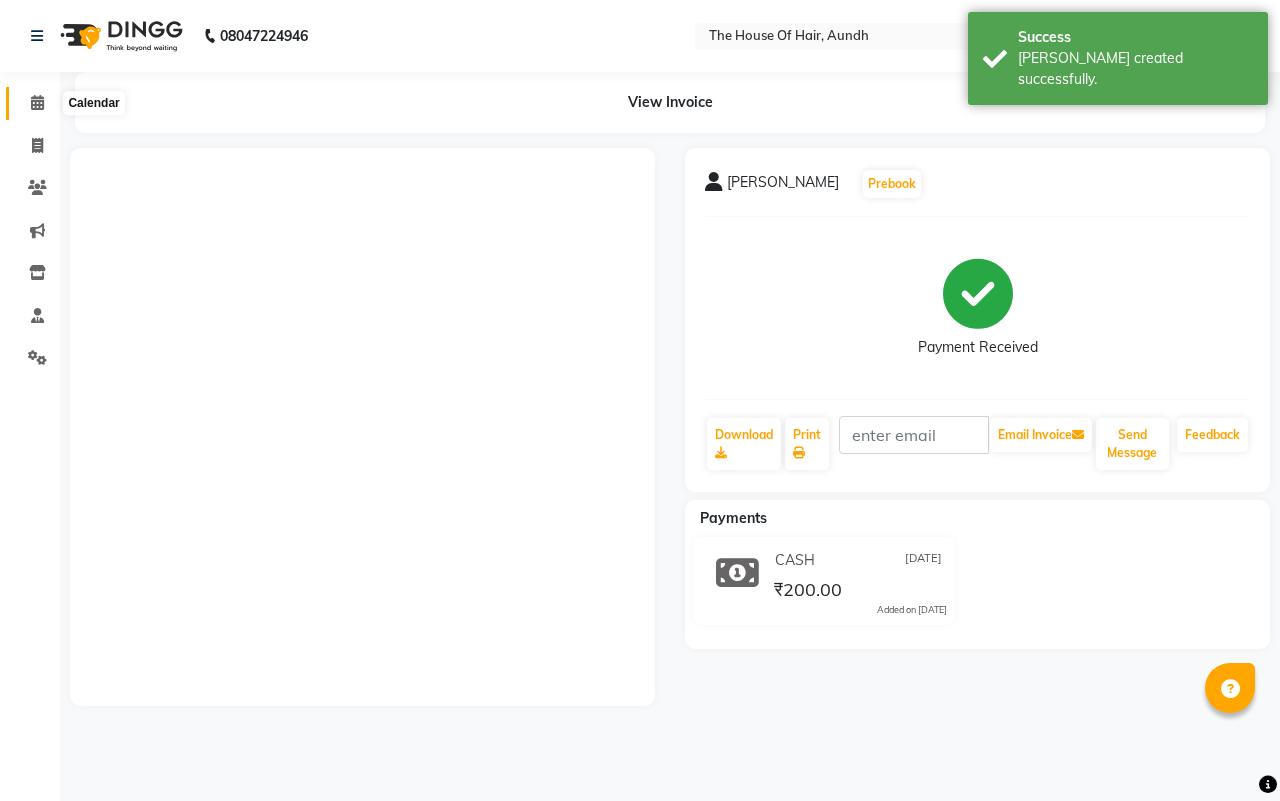 click 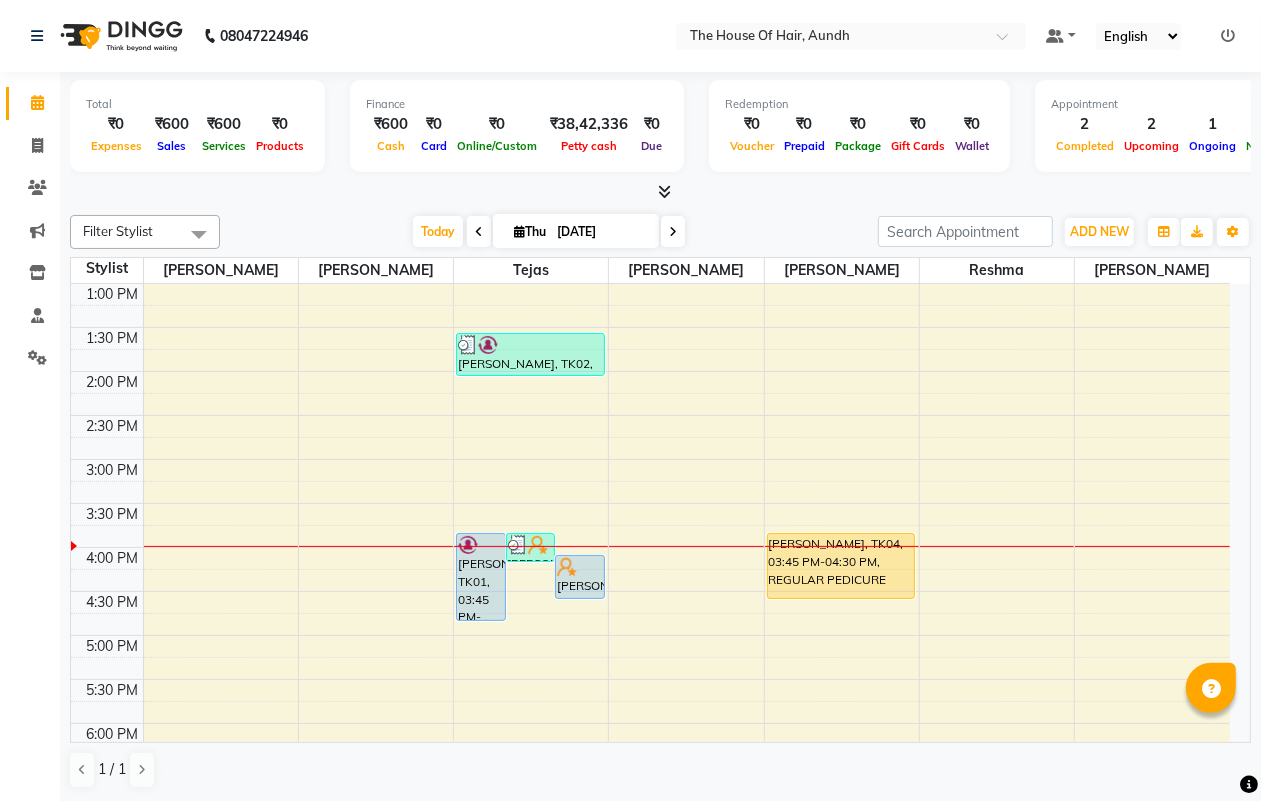 scroll, scrollTop: 500, scrollLeft: 0, axis: vertical 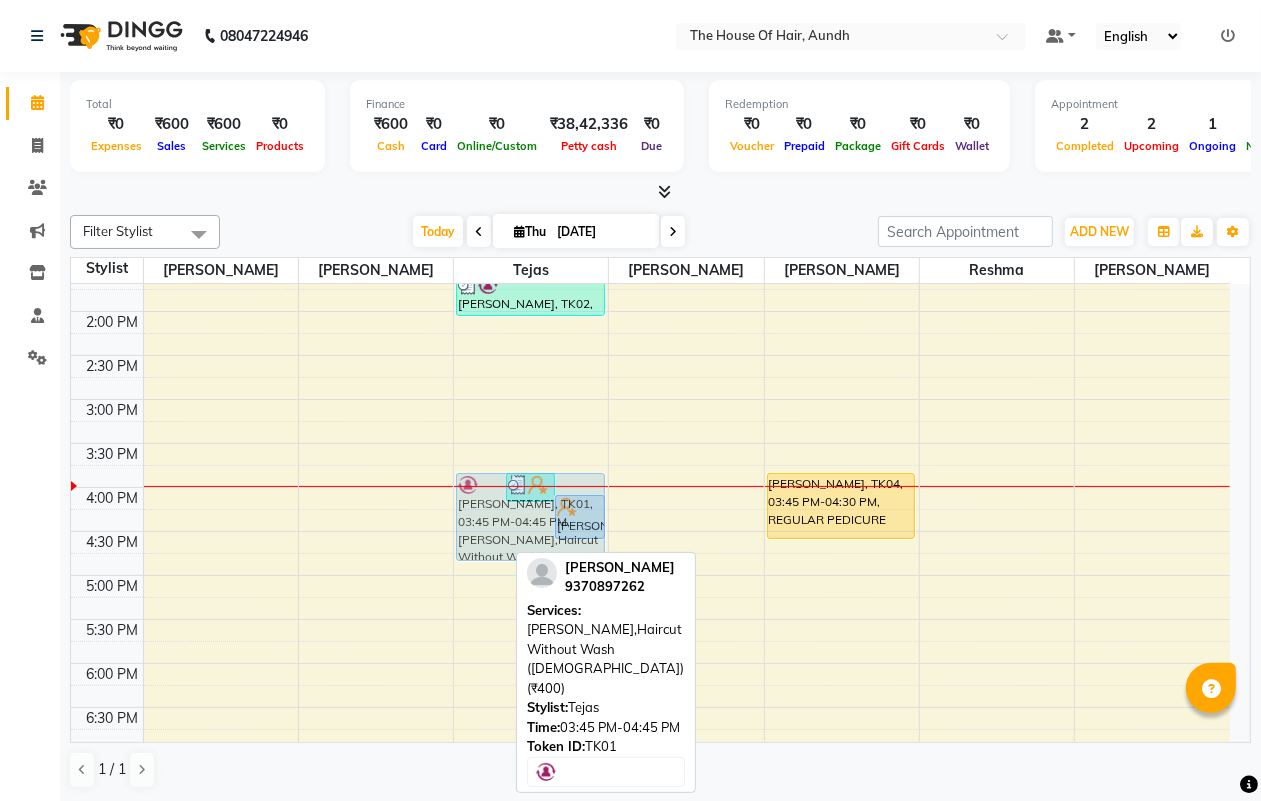 click on "[PERSON_NAME], TK01, 03:45 PM-04:45 PM, [PERSON_NAME],Haircut Without Wash ([DEMOGRAPHIC_DATA]) (₹400)     [PERSON_NAME], TK05, 03:45 PM-04:05 PM, Styling ([DEMOGRAPHIC_DATA])     [PERSON_NAME], TK03, 04:00 PM-04:30 PM, [PERSON_NAME]     [PERSON_NAME], TK02, 01:30 PM-02:00 PM, Haircut Without Wash ([DEMOGRAPHIC_DATA])     [PERSON_NAME], TK01, 03:45 PM-04:45 PM, [PERSON_NAME],Haircut Without Wash ([DEMOGRAPHIC_DATA]) (₹400)" at bounding box center [531, 399] 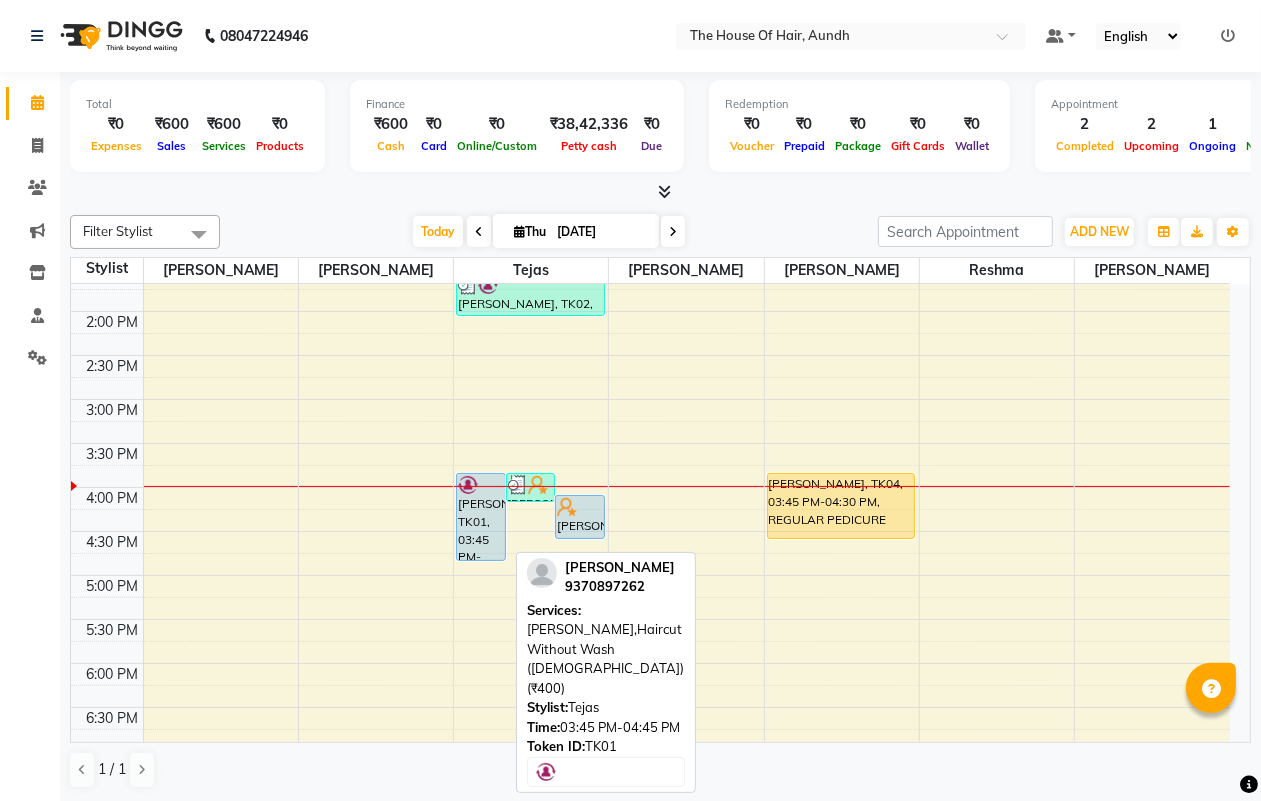 click on "[PERSON_NAME], TK01, 03:45 PM-04:45 PM, [PERSON_NAME],Haircut Without Wash ([DEMOGRAPHIC_DATA]) (₹400)" at bounding box center [480, 517] 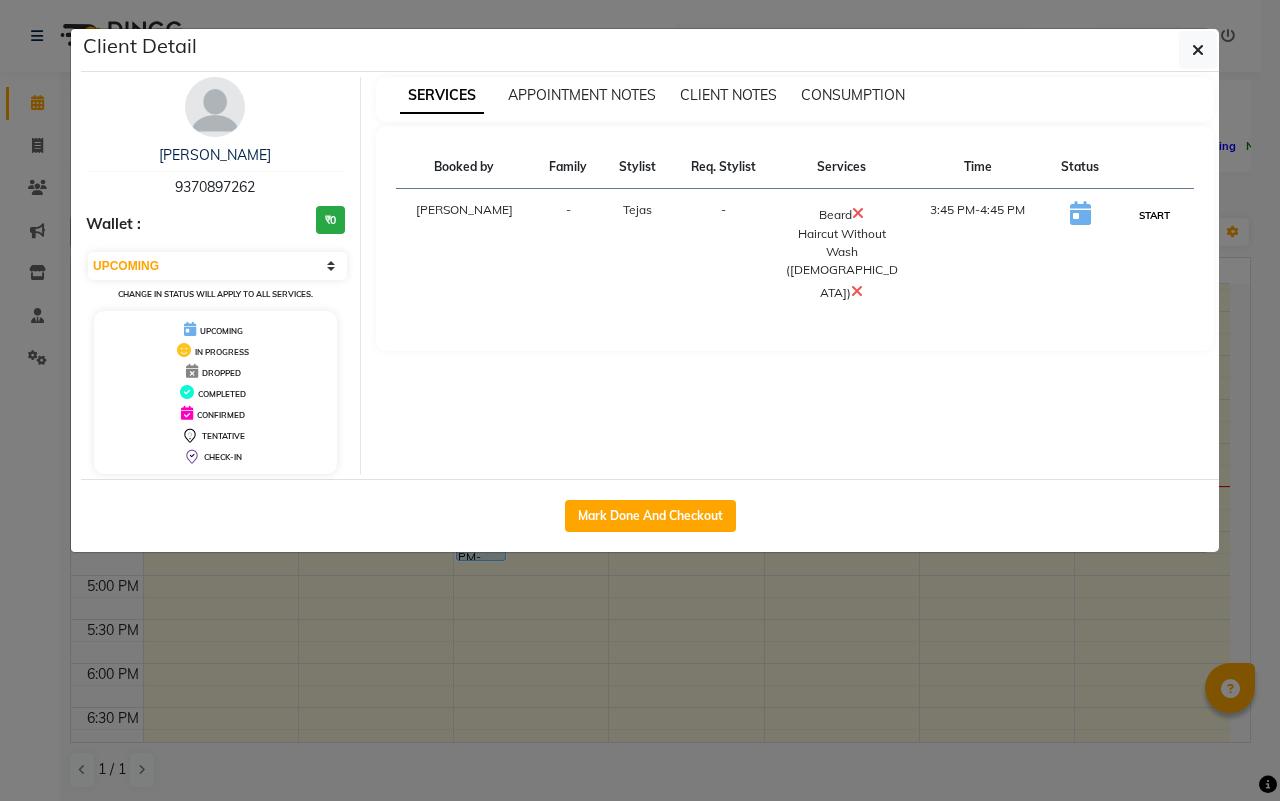 click on "START" at bounding box center [1154, 215] 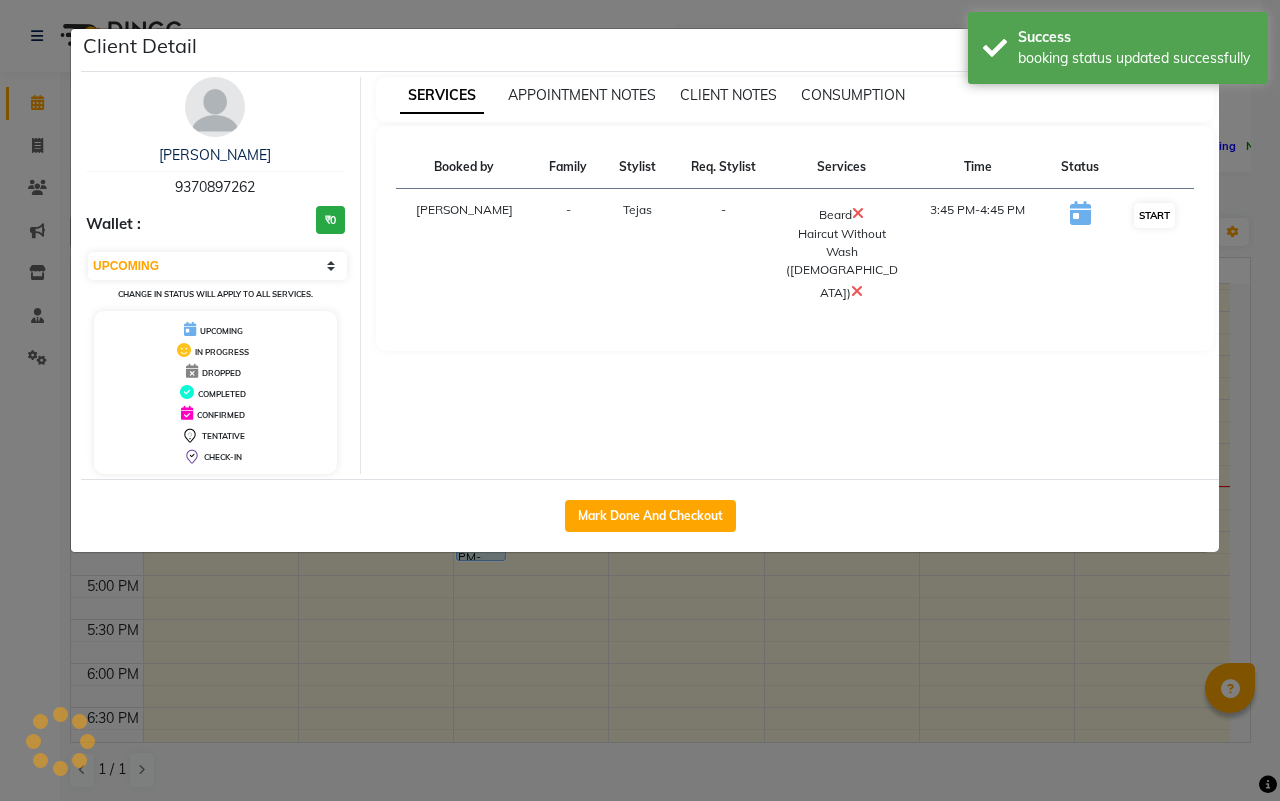select on "1" 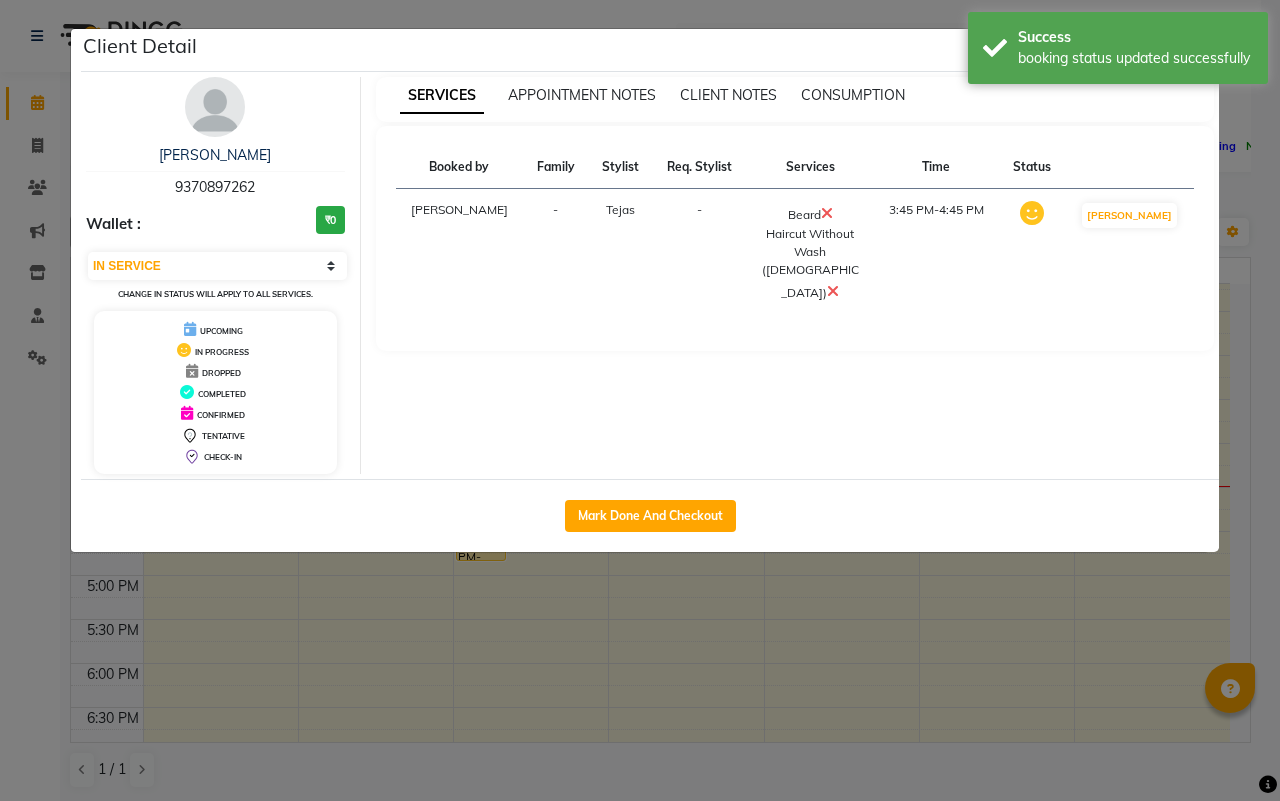 click on "Client Detail  [PERSON_NAME]   9370897262 Wallet : ₹0 Select IN SERVICE CONFIRMED TENTATIVE CHECK IN MARK DONE DROPPED UPCOMING Change in status will apply to all services. UPCOMING IN PROGRESS DROPPED COMPLETED CONFIRMED TENTATIVE CHECK-IN SERVICES APPOINTMENT NOTES CLIENT NOTES CONSUMPTION Booked by Family Stylist Req. Stylist Services Time Status  [PERSON_NAME] -  [PERSON_NAME]   Haircut Without Wash ([DEMOGRAPHIC_DATA])   3:45 PM-4:45 PM   MARK DONE   Mark Done And Checkout" 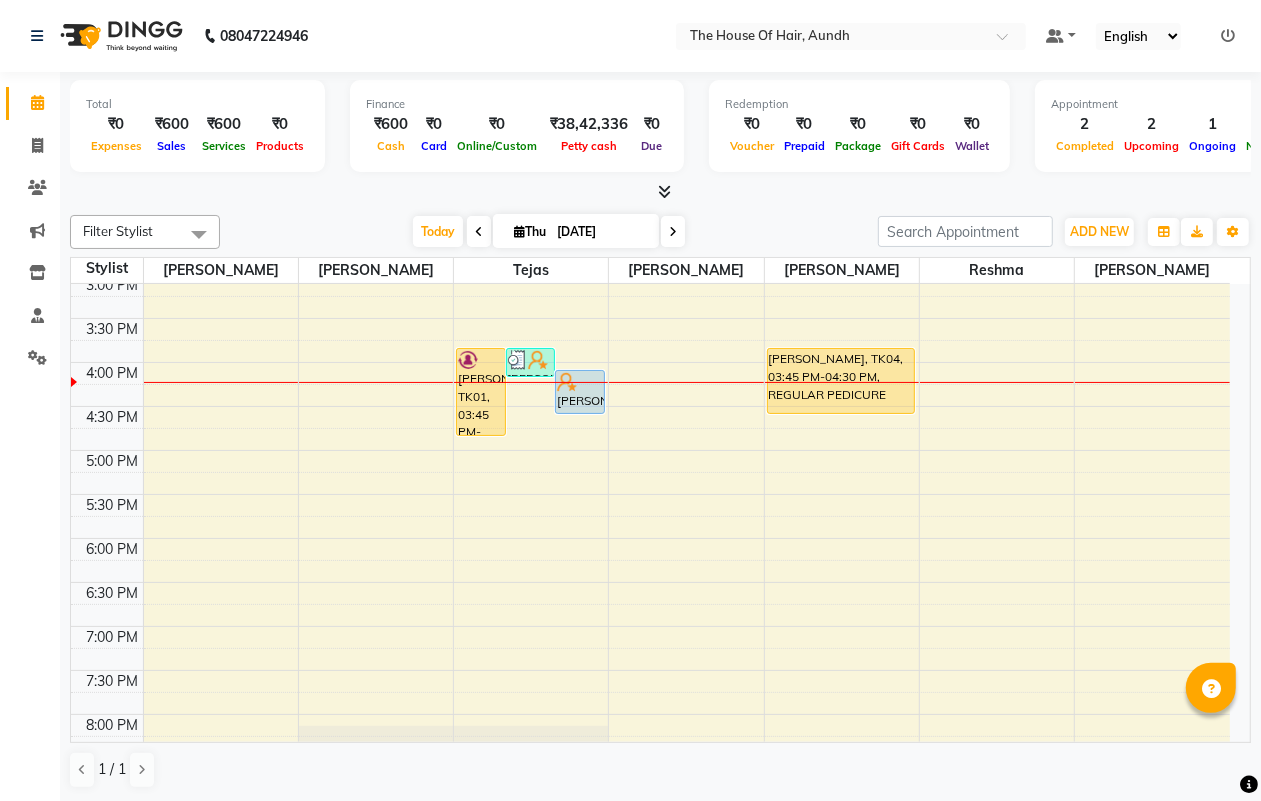 scroll, scrollTop: 750, scrollLeft: 0, axis: vertical 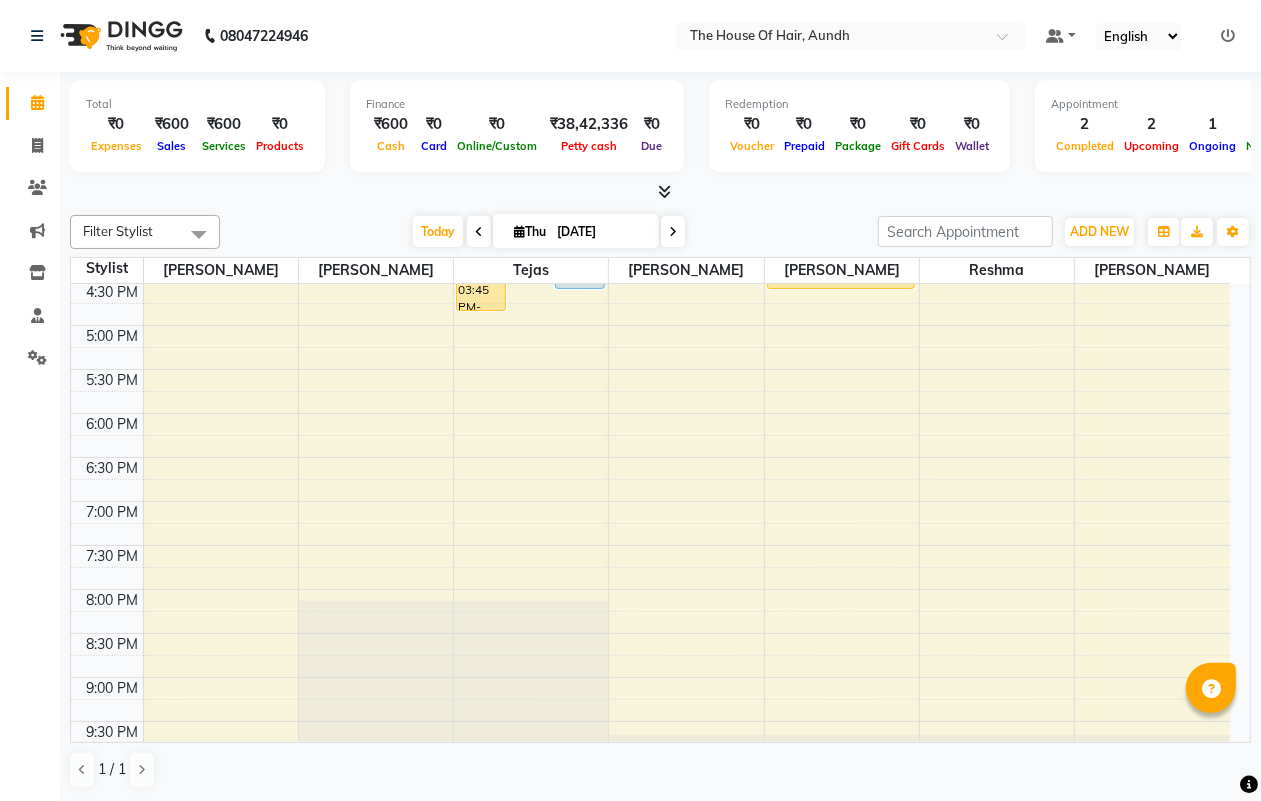 click on "8:00 AM 8:30 AM 9:00 AM 9:30 AM 10:00 AM 10:30 AM 11:00 AM 11:30 AM 12:00 PM 12:30 PM 1:00 PM 1:30 PM 2:00 PM 2:30 PM 3:00 PM 3:30 PM 4:00 PM 4:30 PM 5:00 PM 5:30 PM 6:00 PM 6:30 PM 7:00 PM 7:30 PM 8:00 PM 8:30 PM 9:00 PM 9:30 PM     [PERSON_NAME], TK01, 03:45 PM-04:45 PM, [PERSON_NAME],Haircut Without Wash ([DEMOGRAPHIC_DATA]) (₹400)     [PERSON_NAME], TK05, 03:45 PM-04:05 PM, Styling ([DEMOGRAPHIC_DATA])     [PERSON_NAME], TK03, 04:00 PM-04:30 PM, [PERSON_NAME]     [PERSON_NAME], TK02, 01:30 PM-02:00 PM, Haircut Without Wash ([DEMOGRAPHIC_DATA])    [PERSON_NAME], TK04, 03:45 PM-04:30 PM, REGULAR PEDICURE" at bounding box center (650, 149) 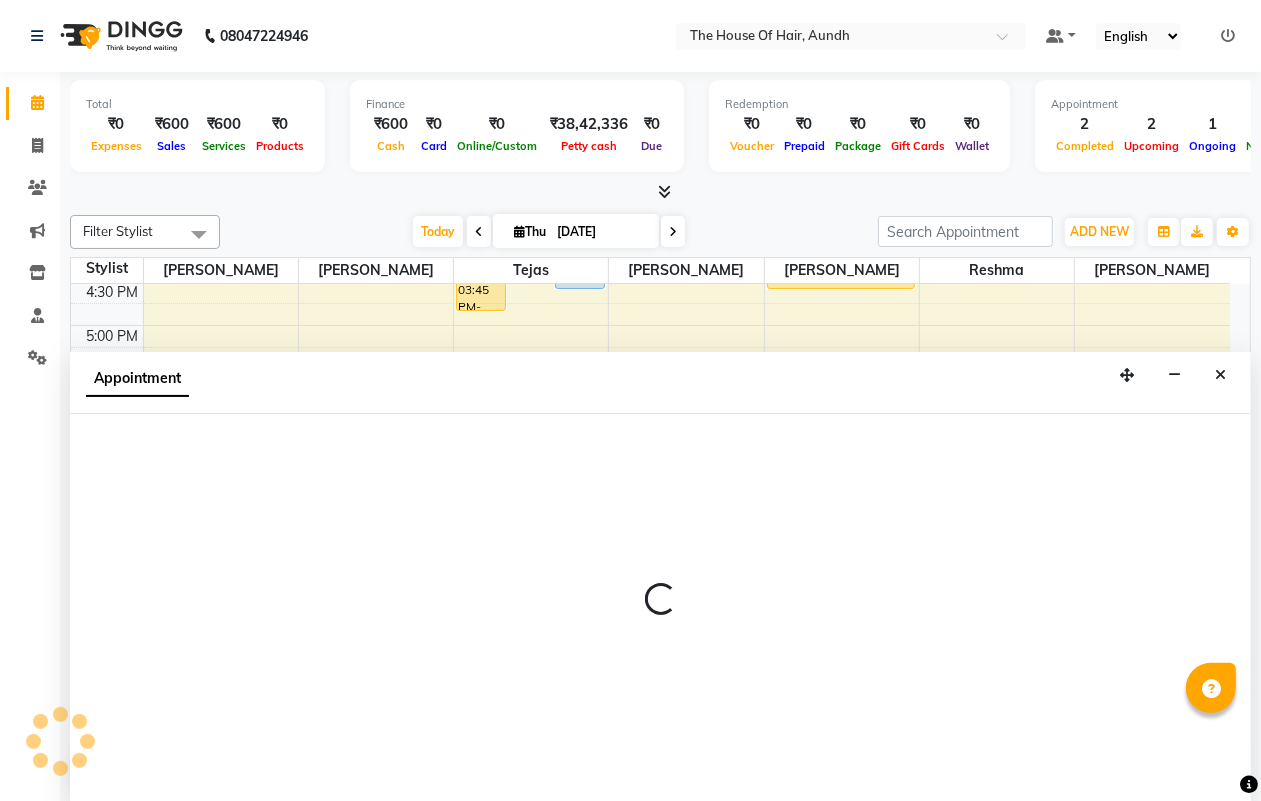 scroll, scrollTop: 1, scrollLeft: 0, axis: vertical 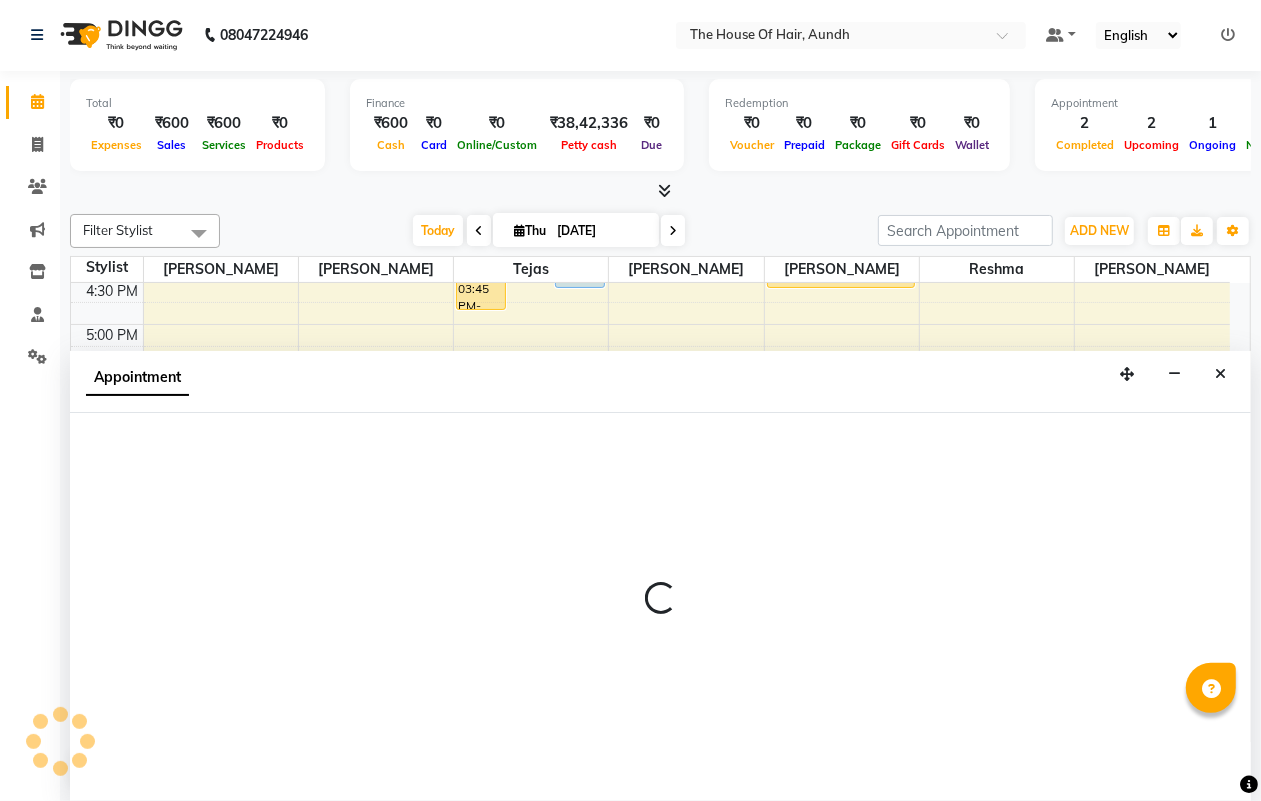 select on "6864" 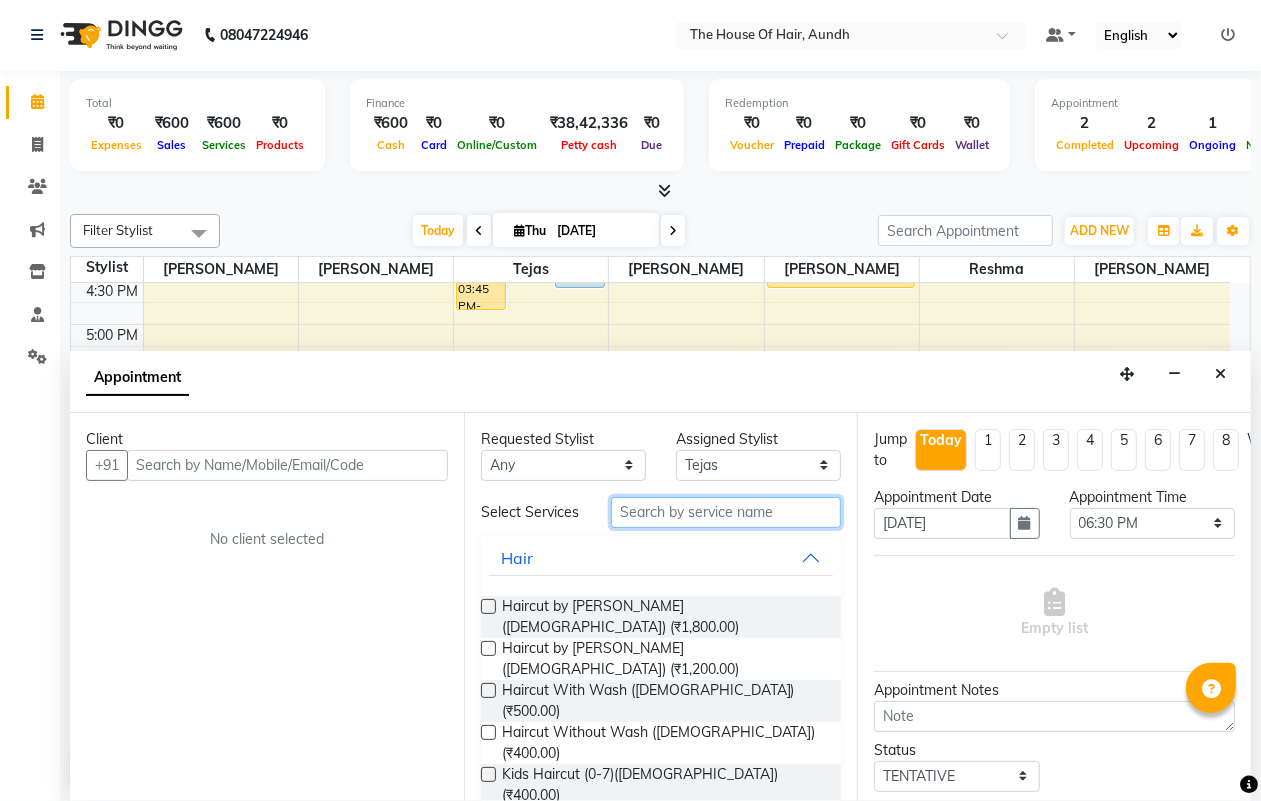 click at bounding box center (726, 512) 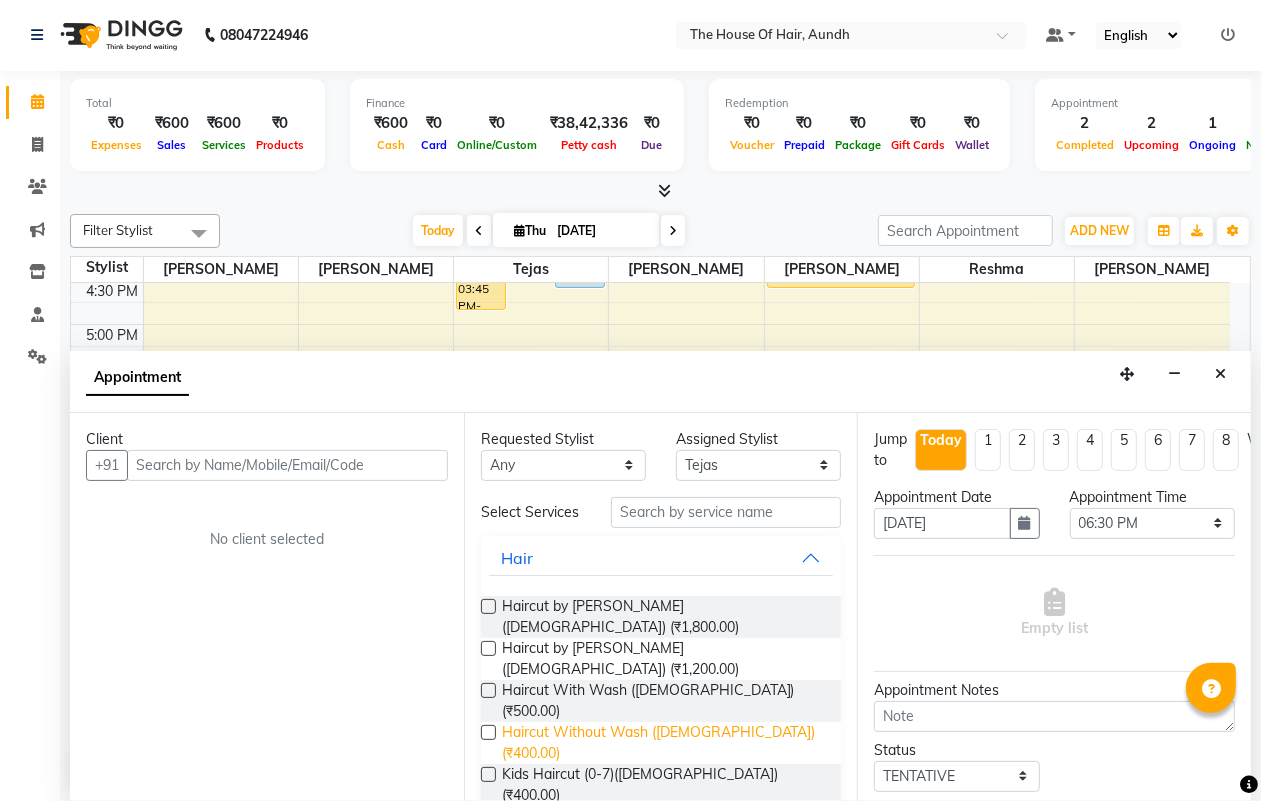 click on "Haircut Without Wash ([DEMOGRAPHIC_DATA]) (₹400.00)" at bounding box center [664, 743] 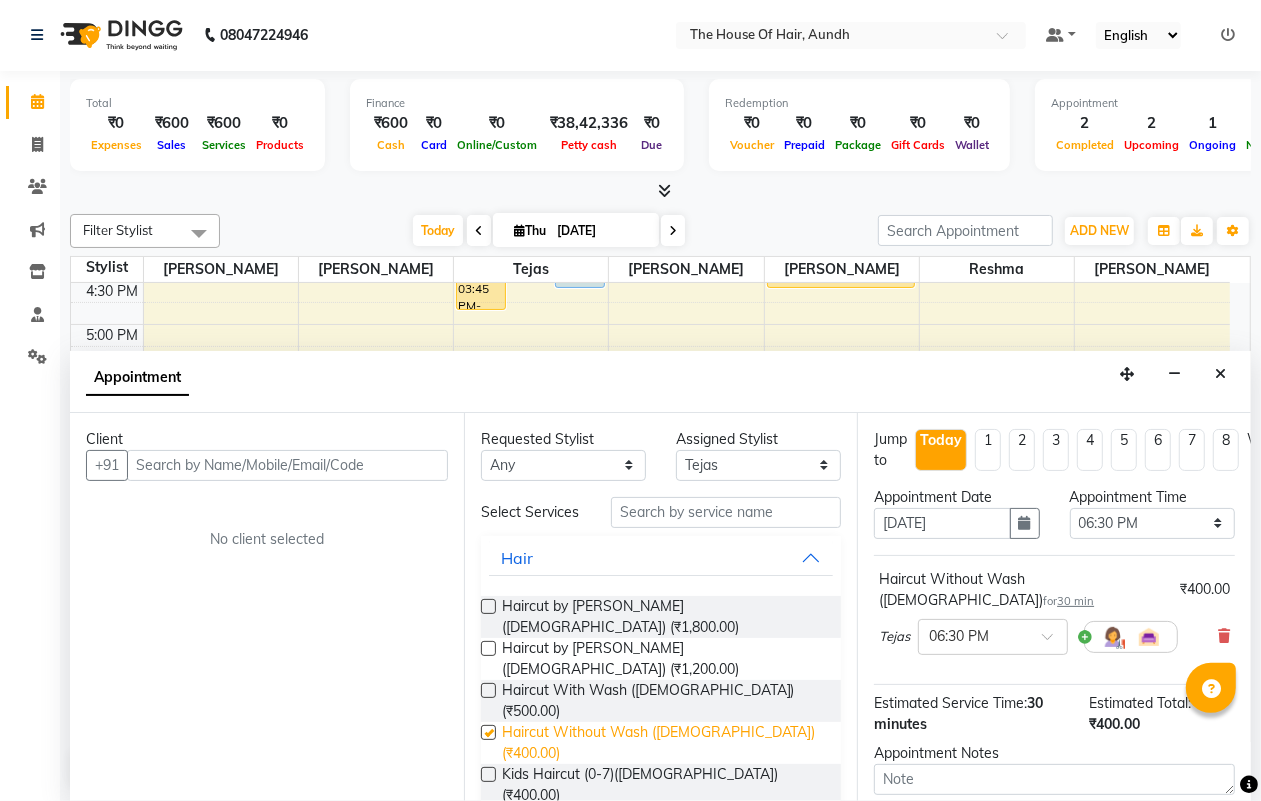 checkbox on "false" 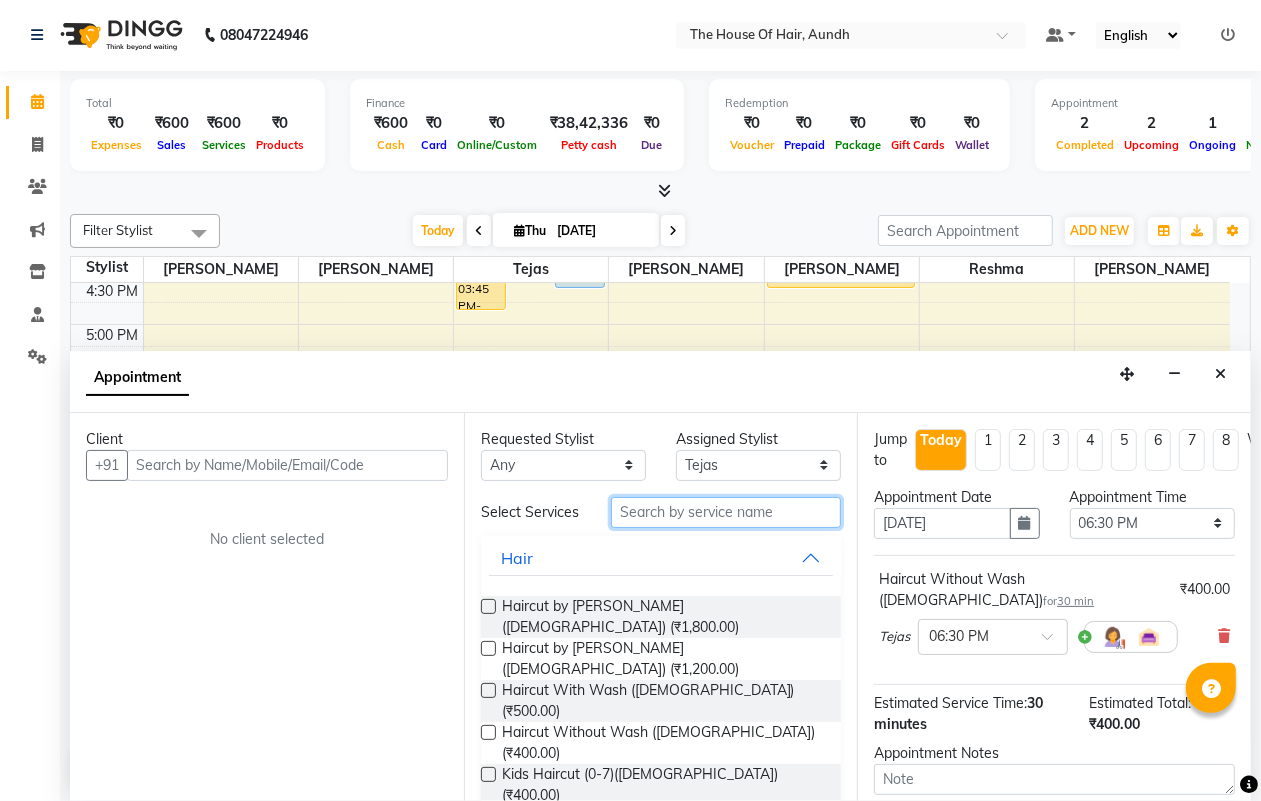 click at bounding box center (726, 512) 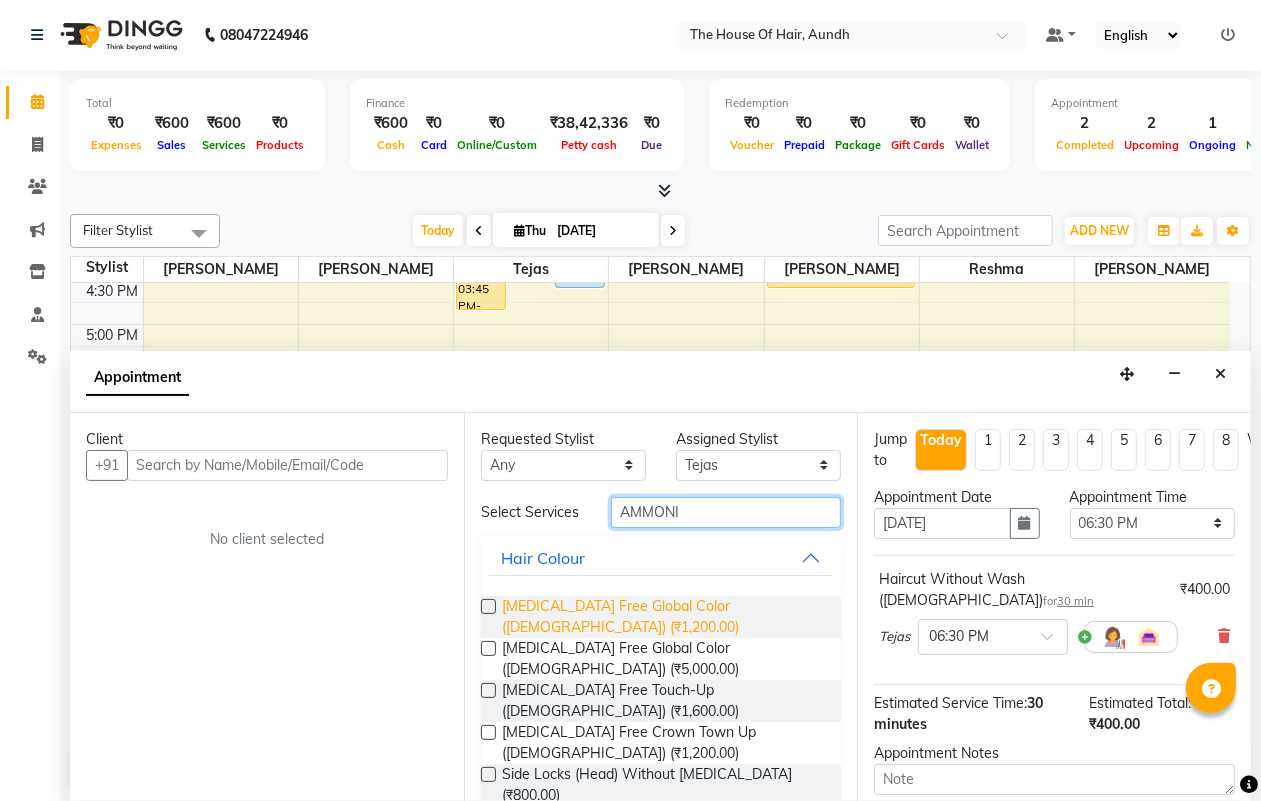 type on "AMMONI" 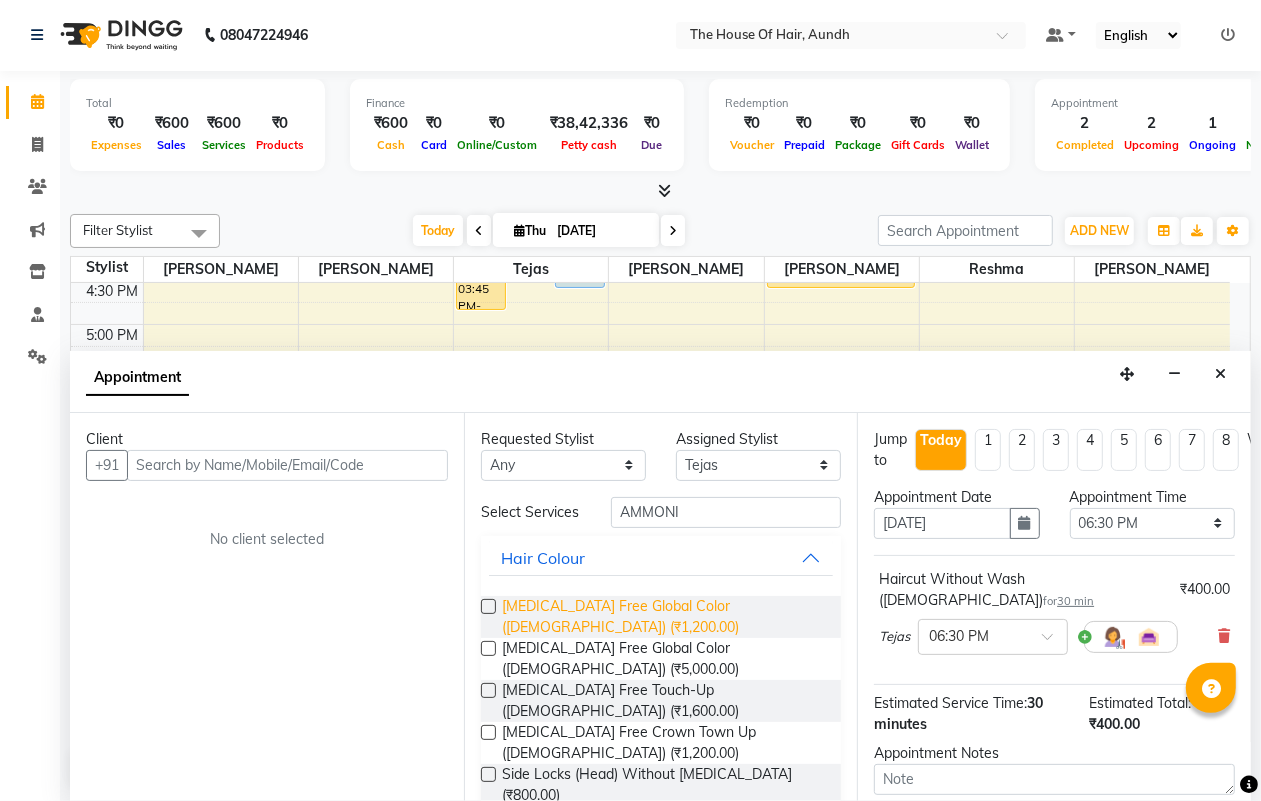 click on "[MEDICAL_DATA] Free Global Color ([DEMOGRAPHIC_DATA]) (₹1,200.00)" at bounding box center [664, 617] 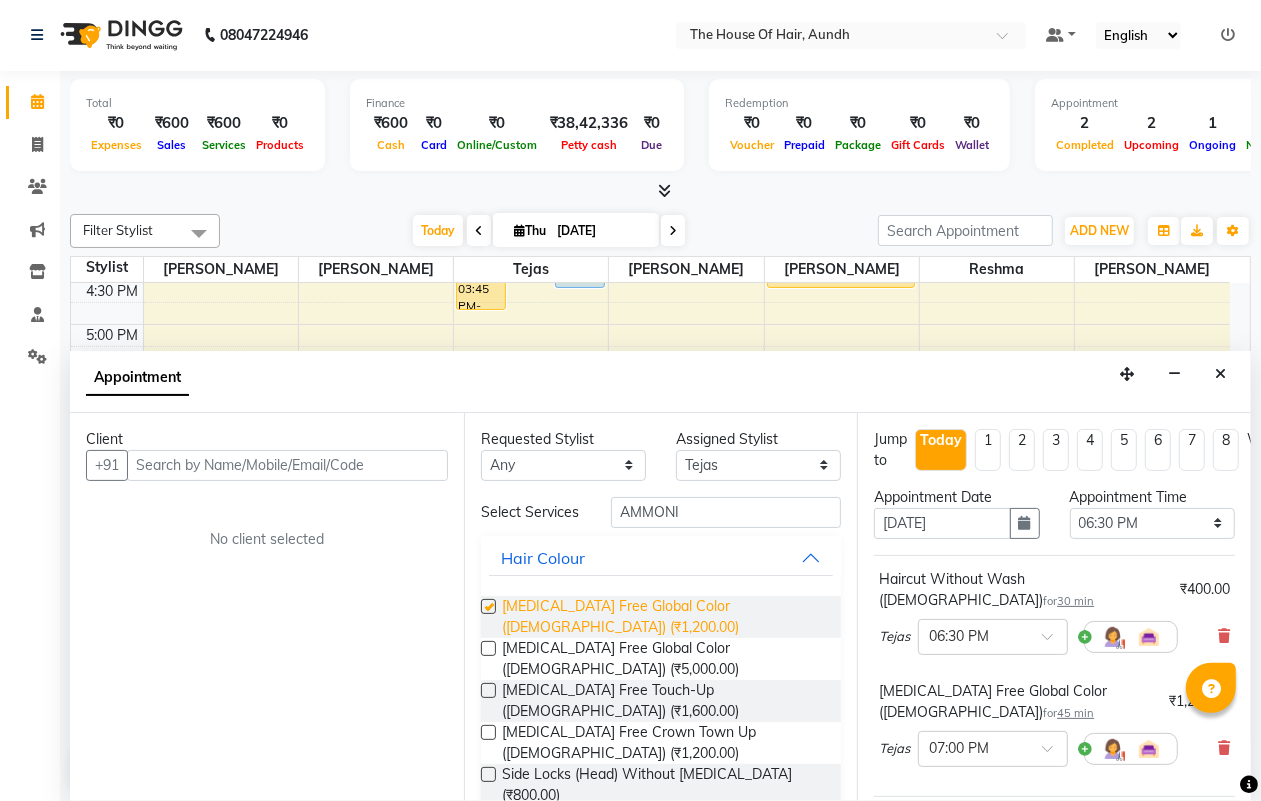 checkbox on "false" 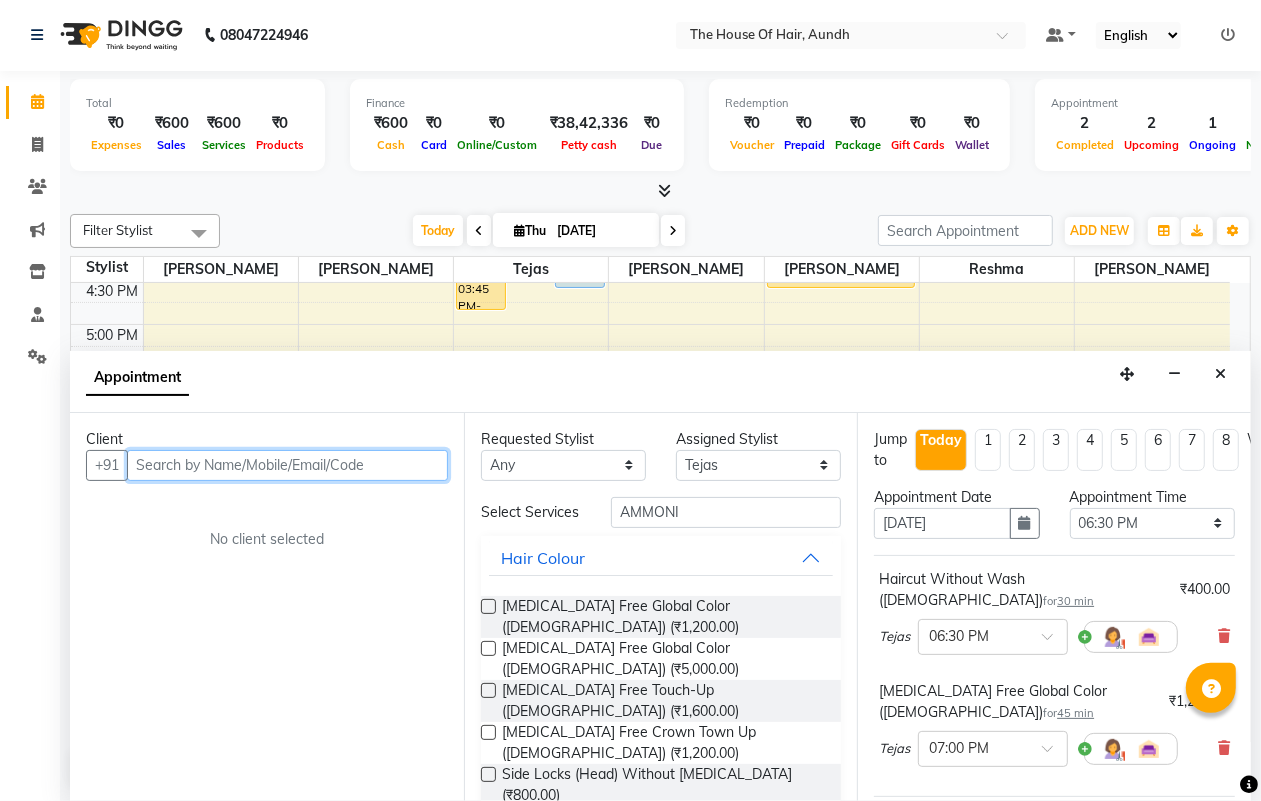 click at bounding box center (287, 465) 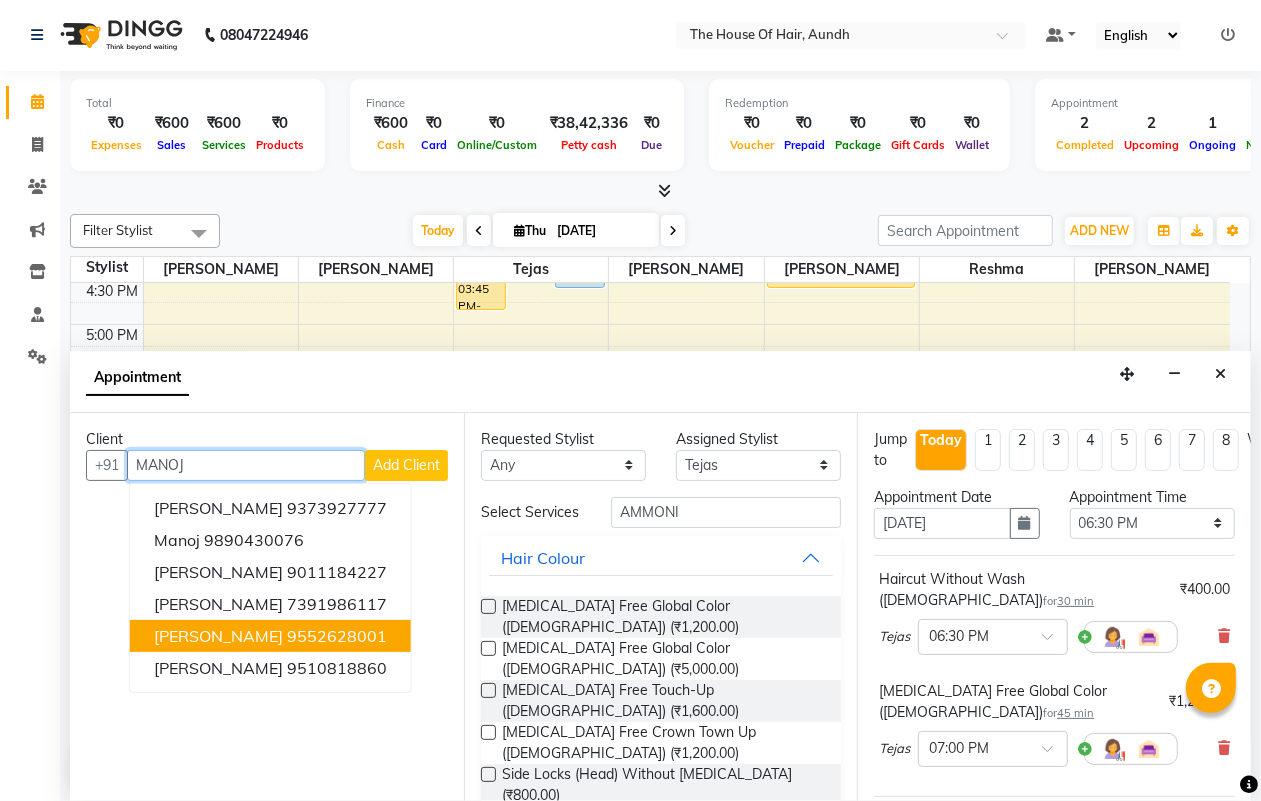 click on "[PERSON_NAME]  9552628001" at bounding box center (270, 636) 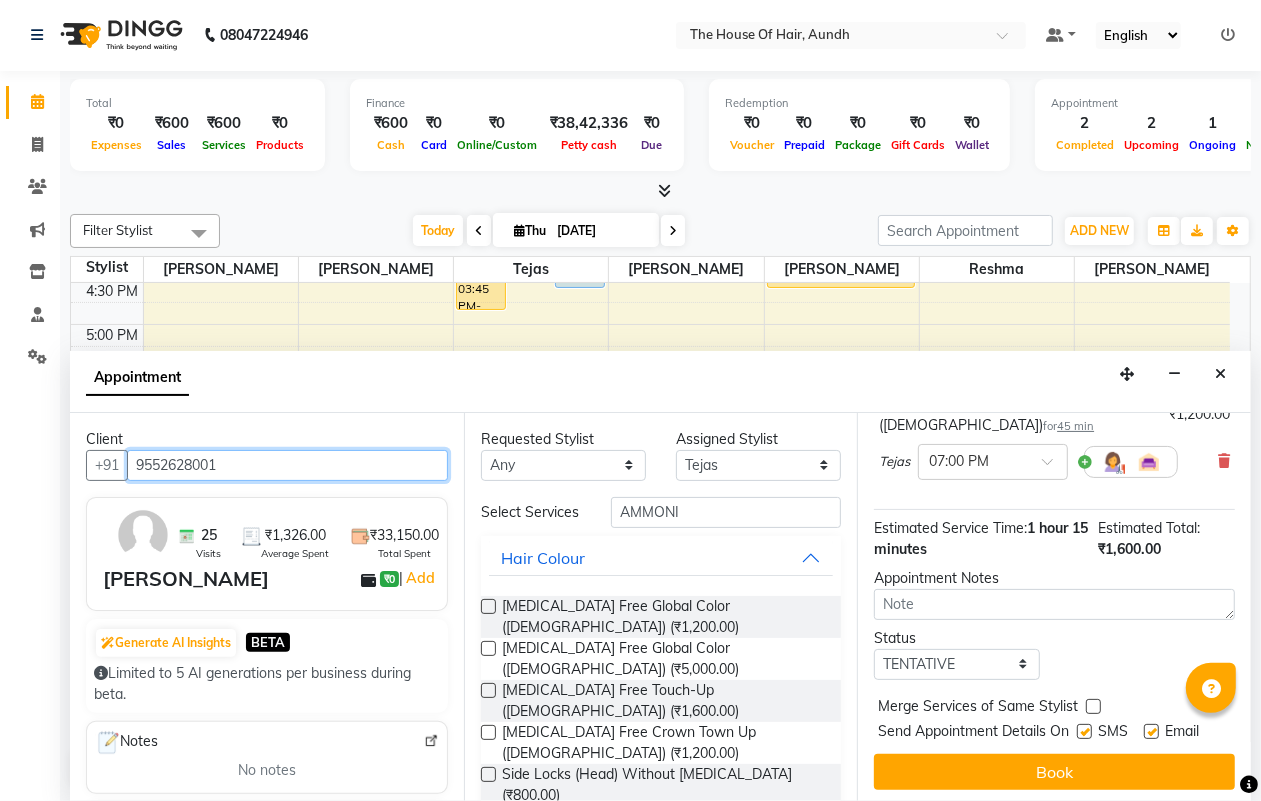 scroll, scrollTop: 307, scrollLeft: 0, axis: vertical 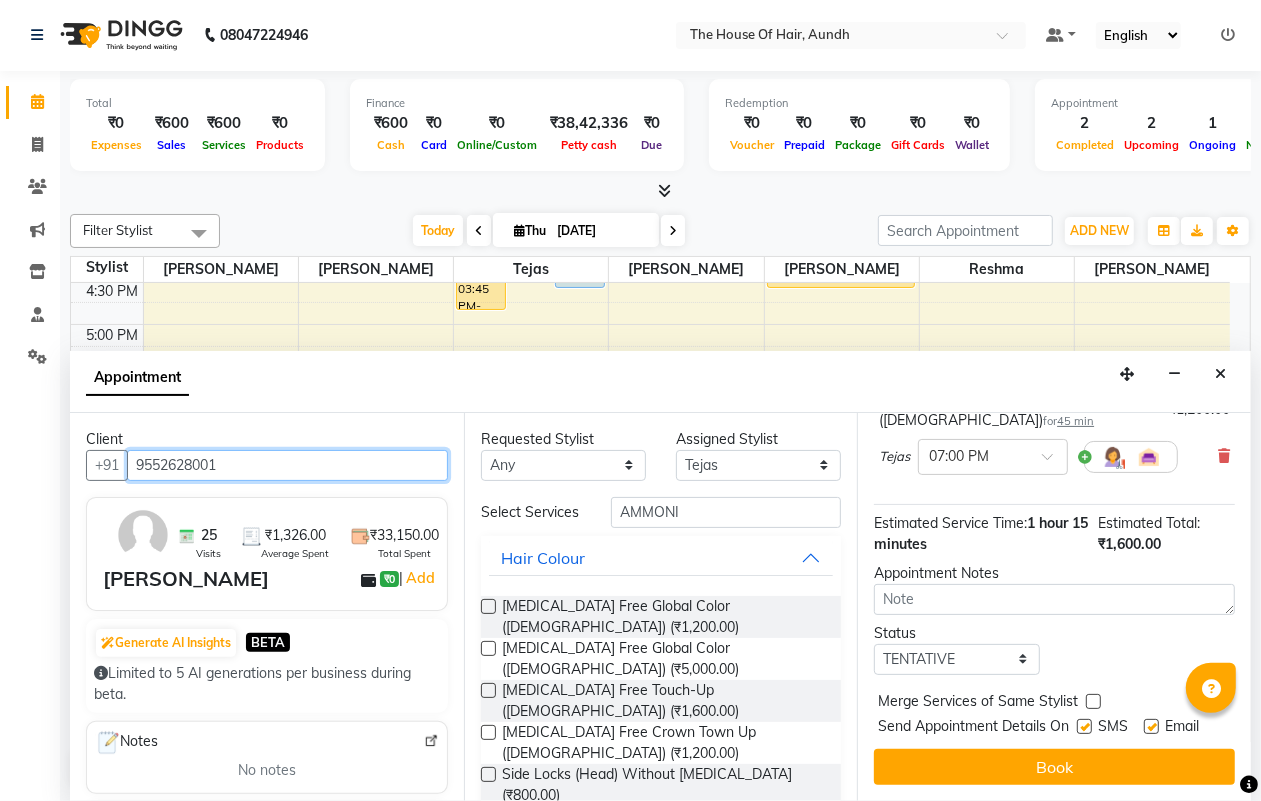 type on "9552628001" 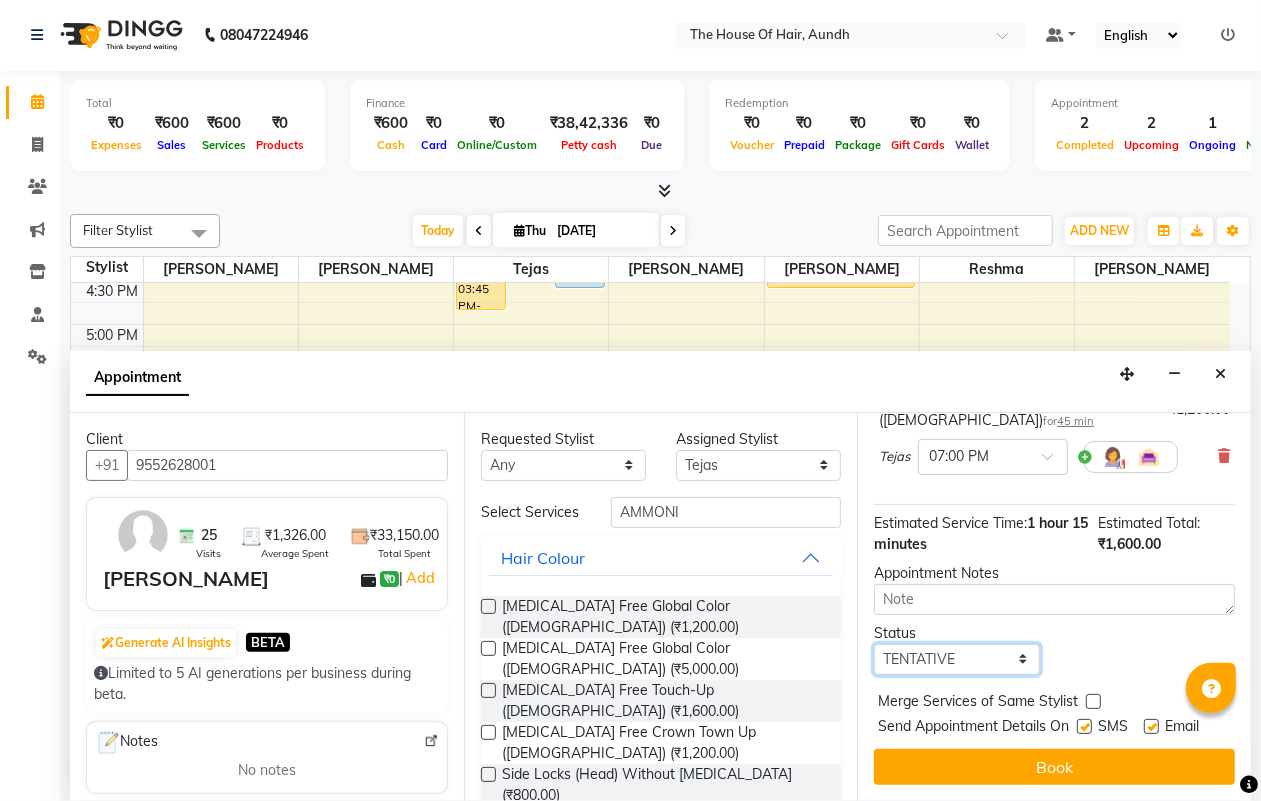 click on "Select TENTATIVE CONFIRM CHECK-IN UPCOMING" at bounding box center (956, 659) 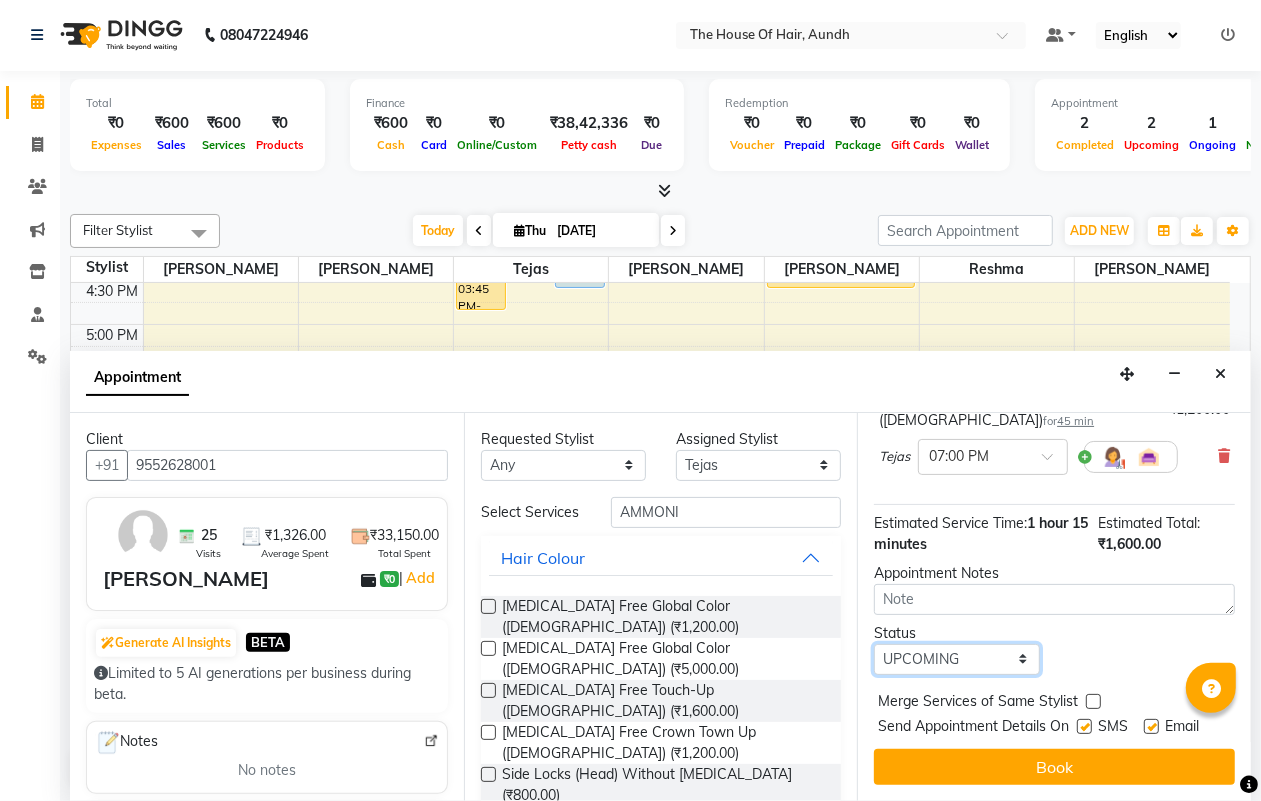 click on "Select TENTATIVE CONFIRM CHECK-IN UPCOMING" at bounding box center (956, 659) 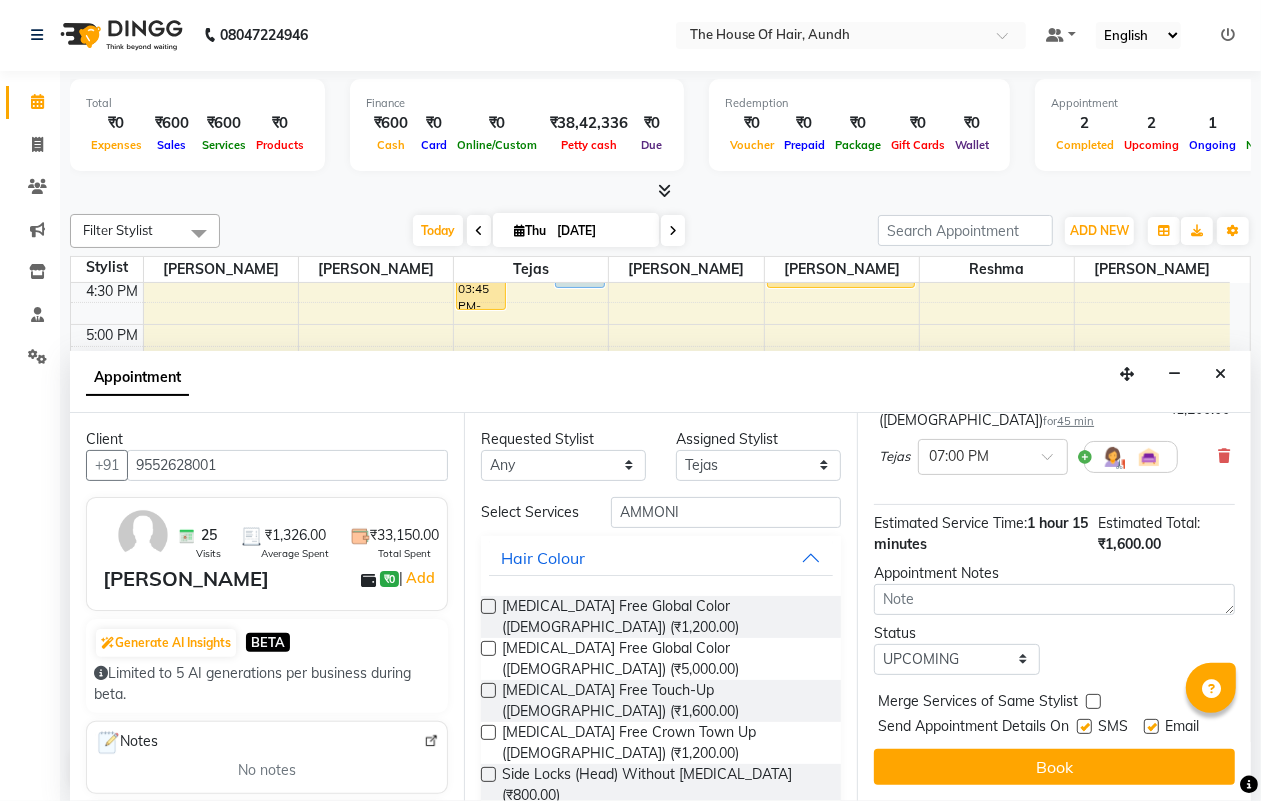 click at bounding box center (1093, 701) 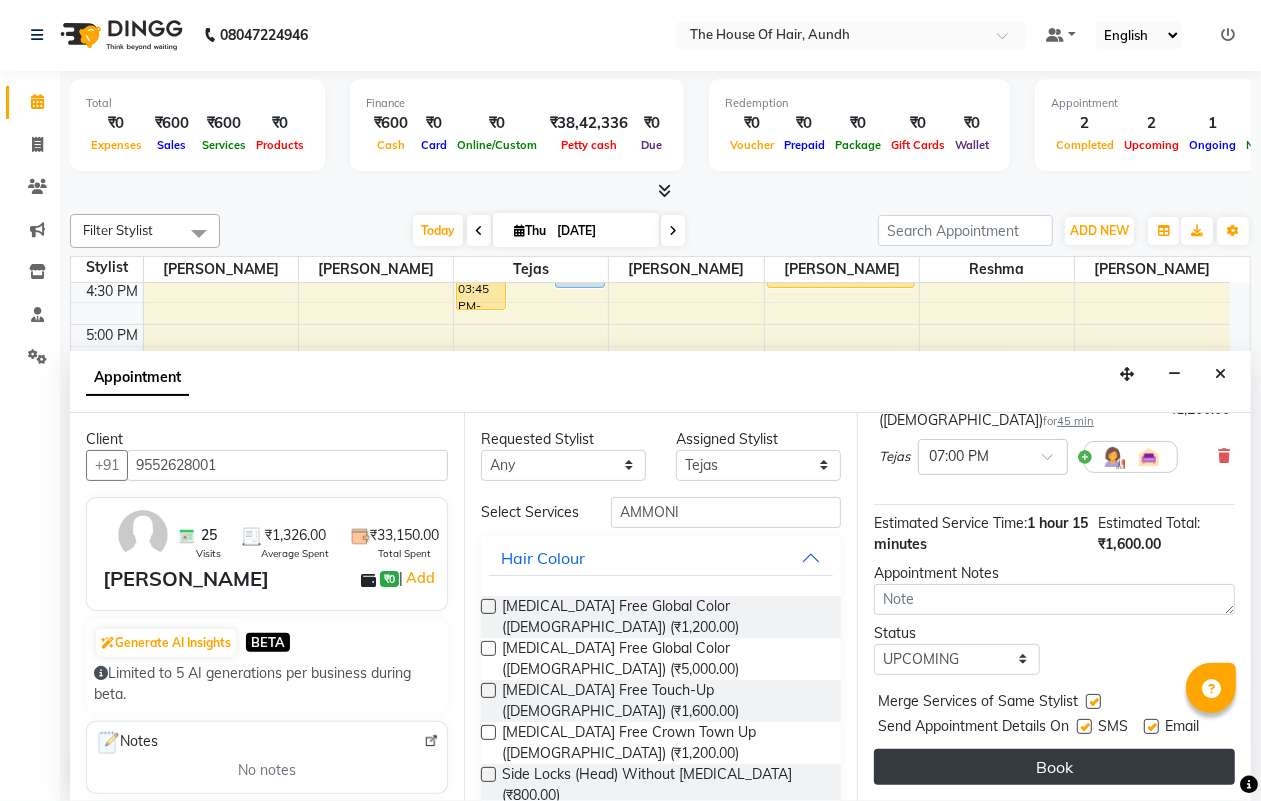click on "Book" at bounding box center [1054, 767] 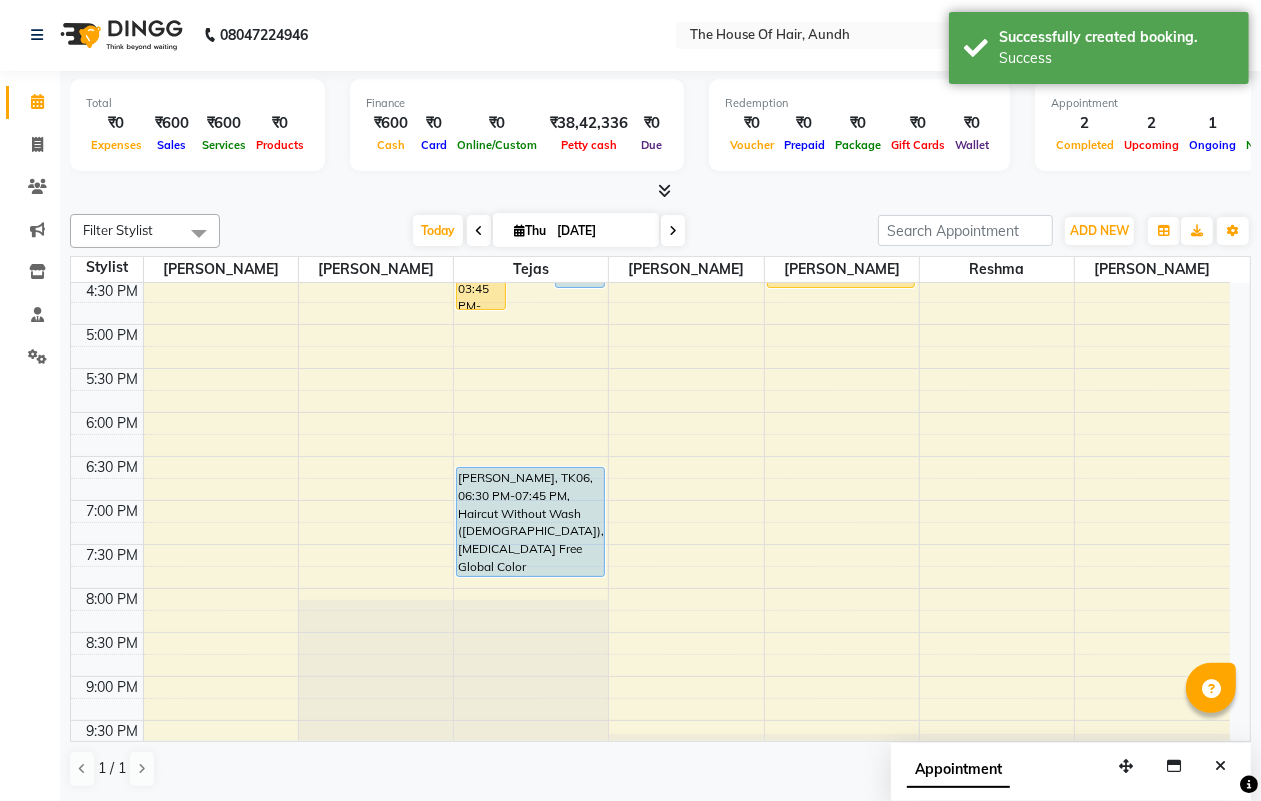 scroll, scrollTop: 0, scrollLeft: 0, axis: both 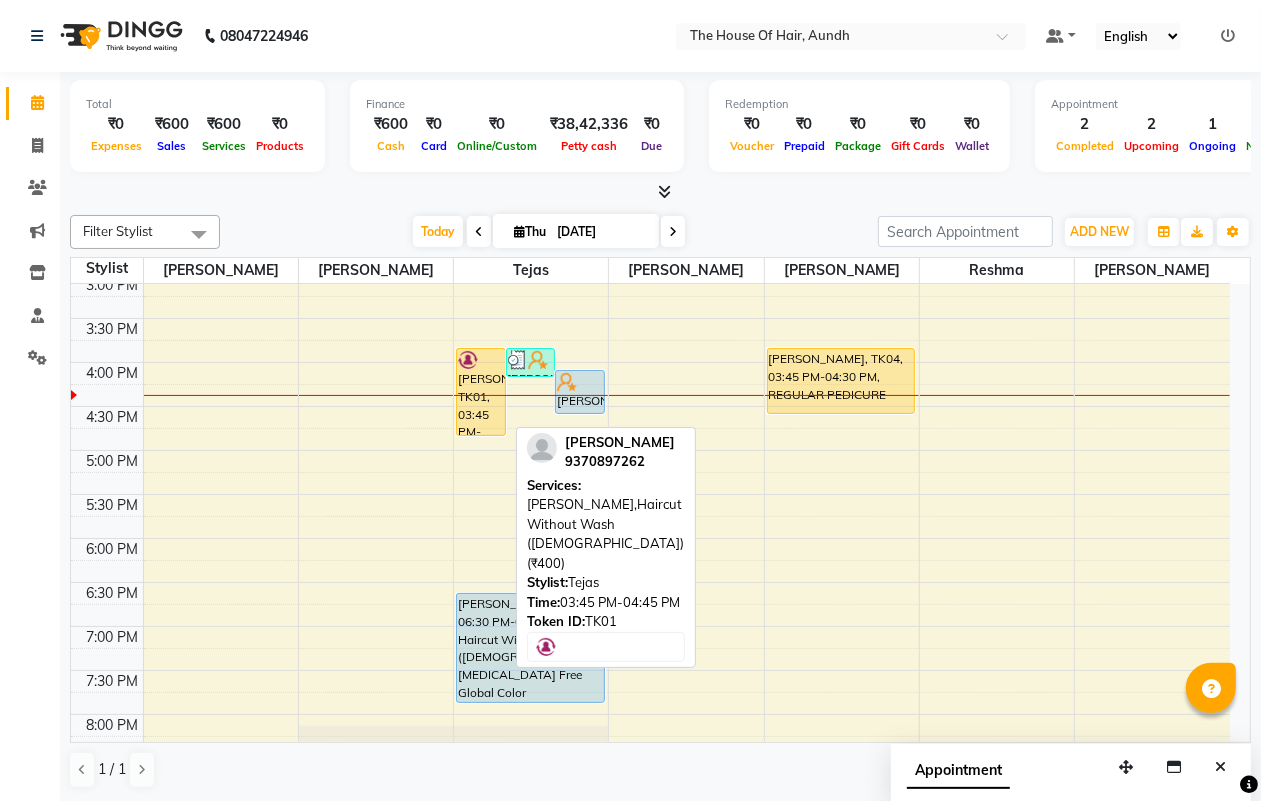 click on "[PERSON_NAME], TK01, 03:45 PM-04:45 PM, [PERSON_NAME],Haircut Without Wash ([DEMOGRAPHIC_DATA]) (₹400)" at bounding box center (480, 392) 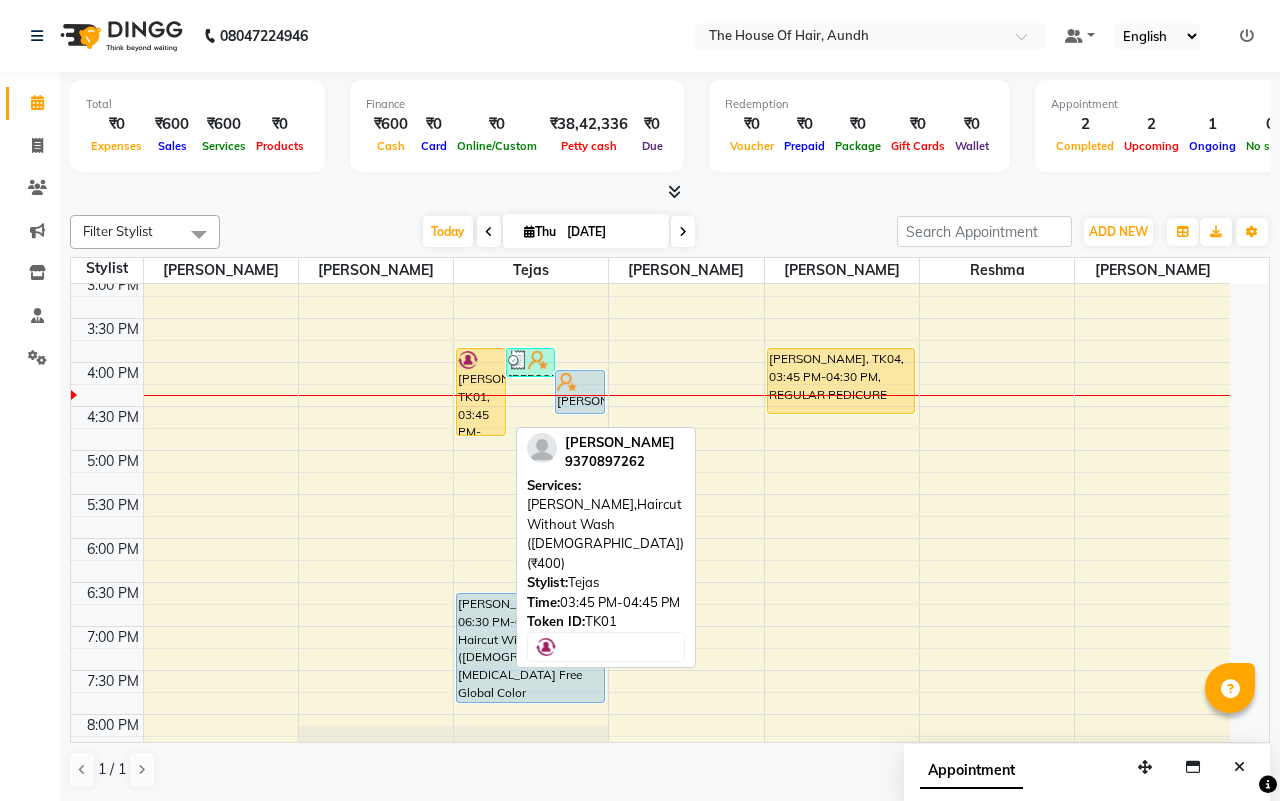 select on "1" 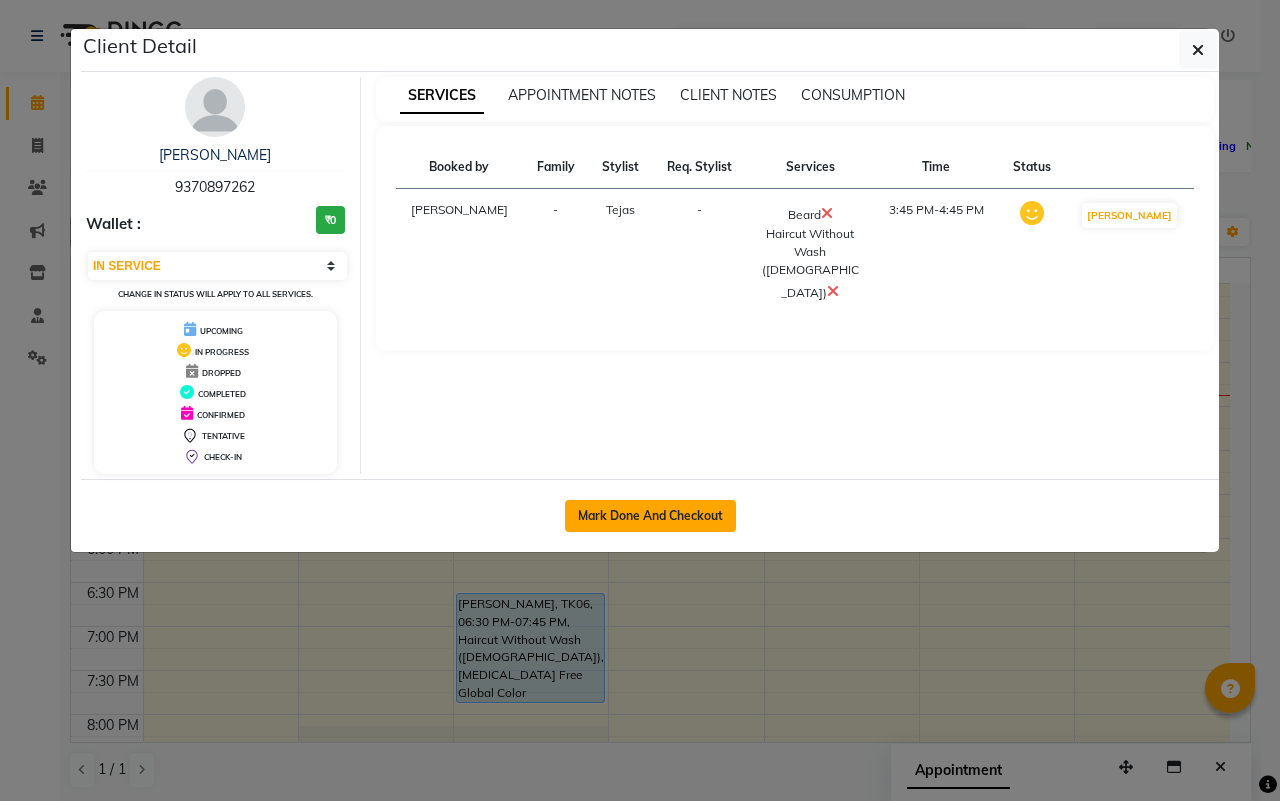 click on "Mark Done And Checkout" 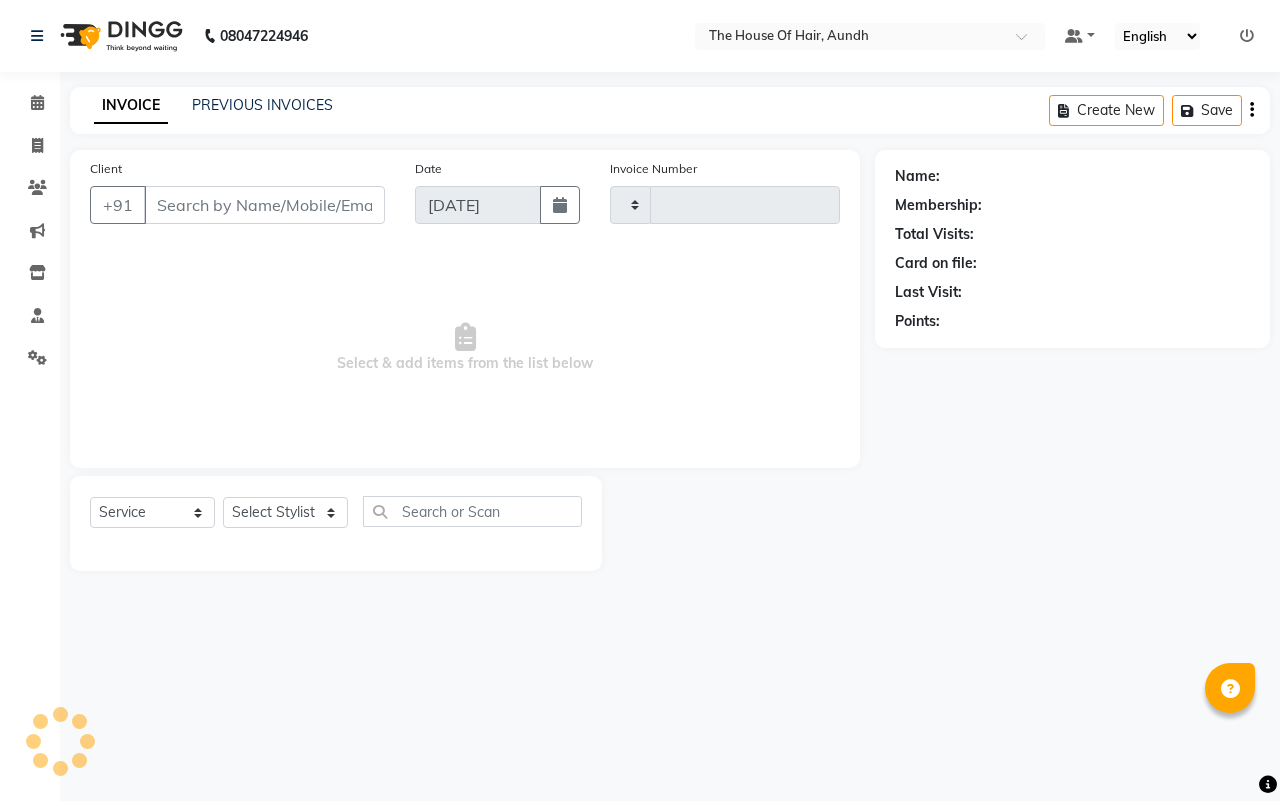 type on "1108" 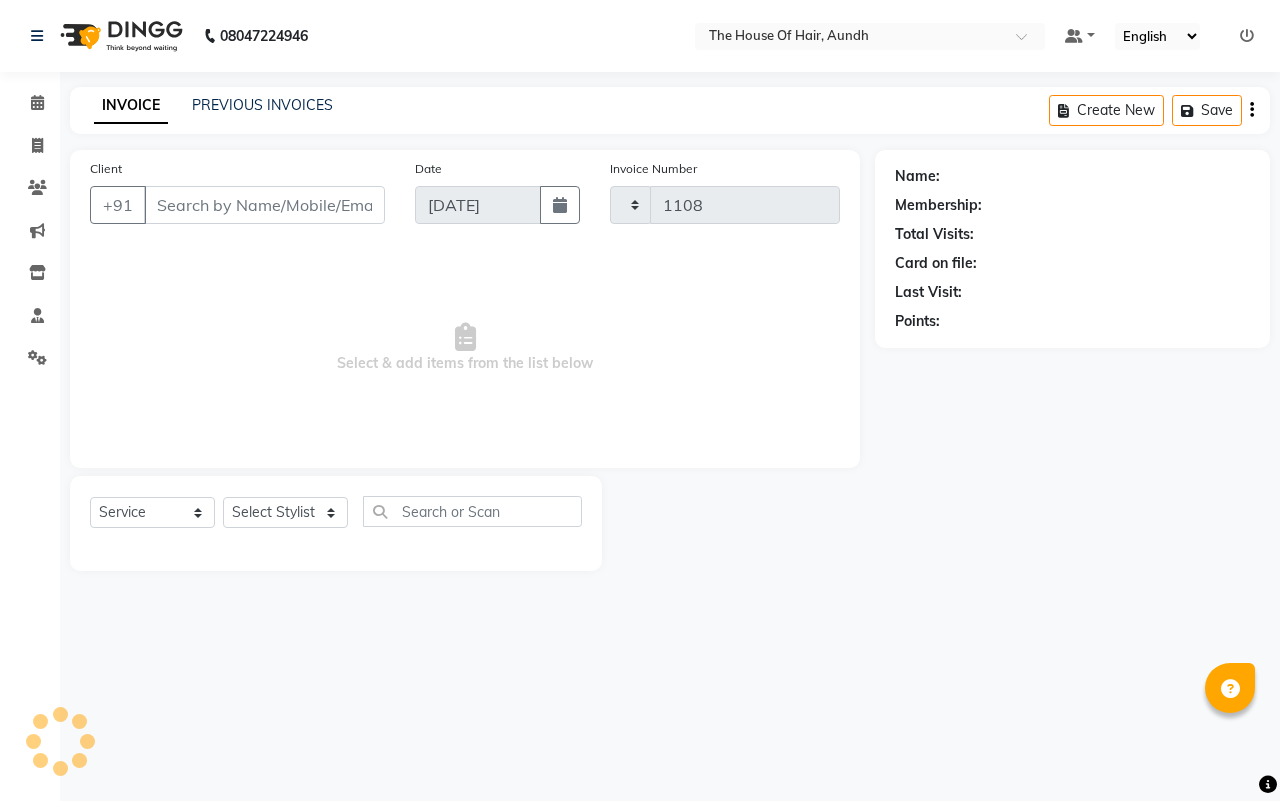 select on "26" 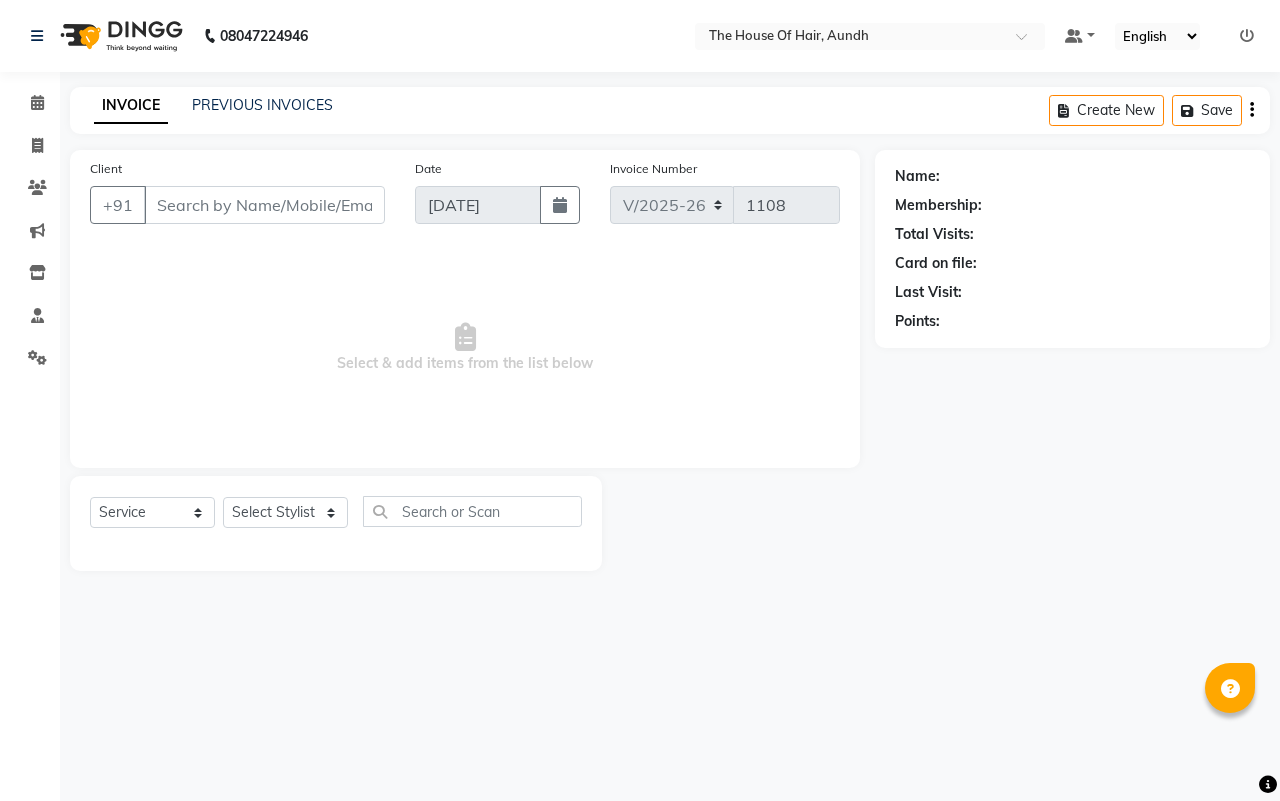 type on "9370897262" 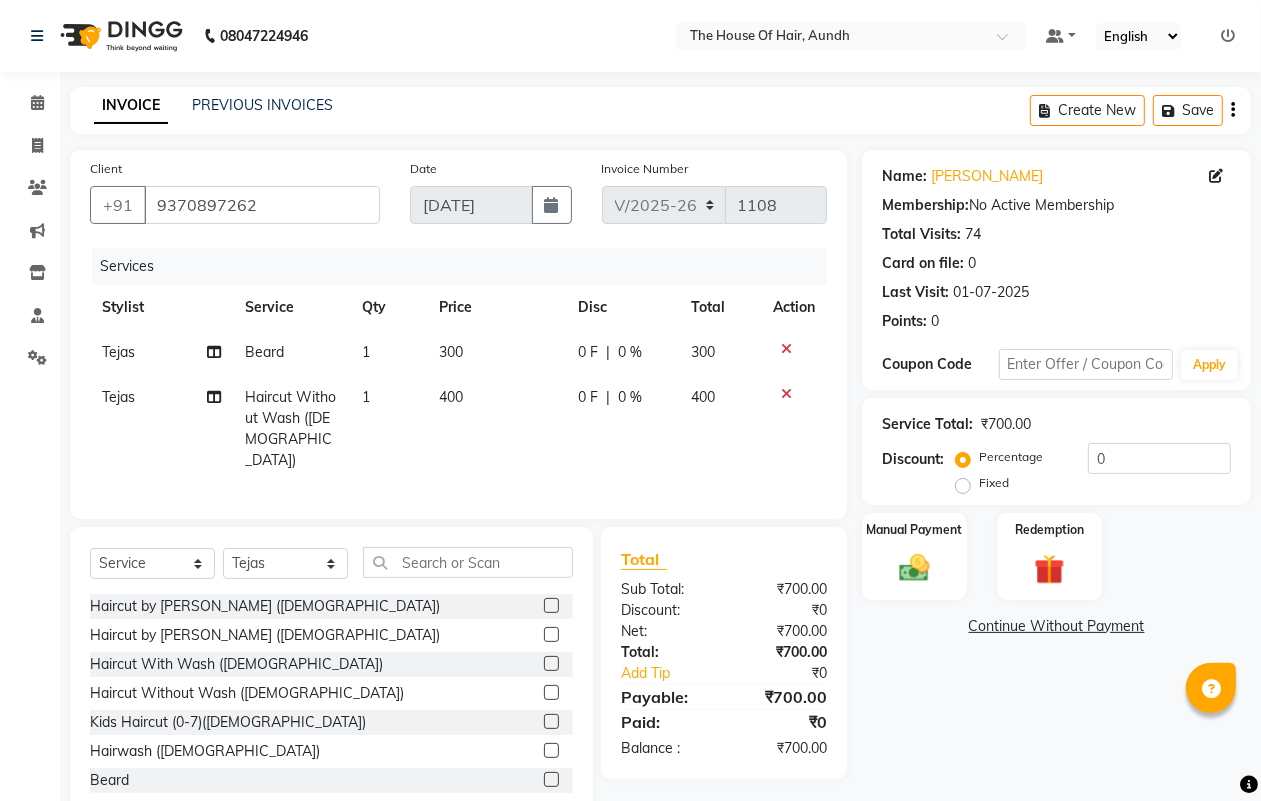 click 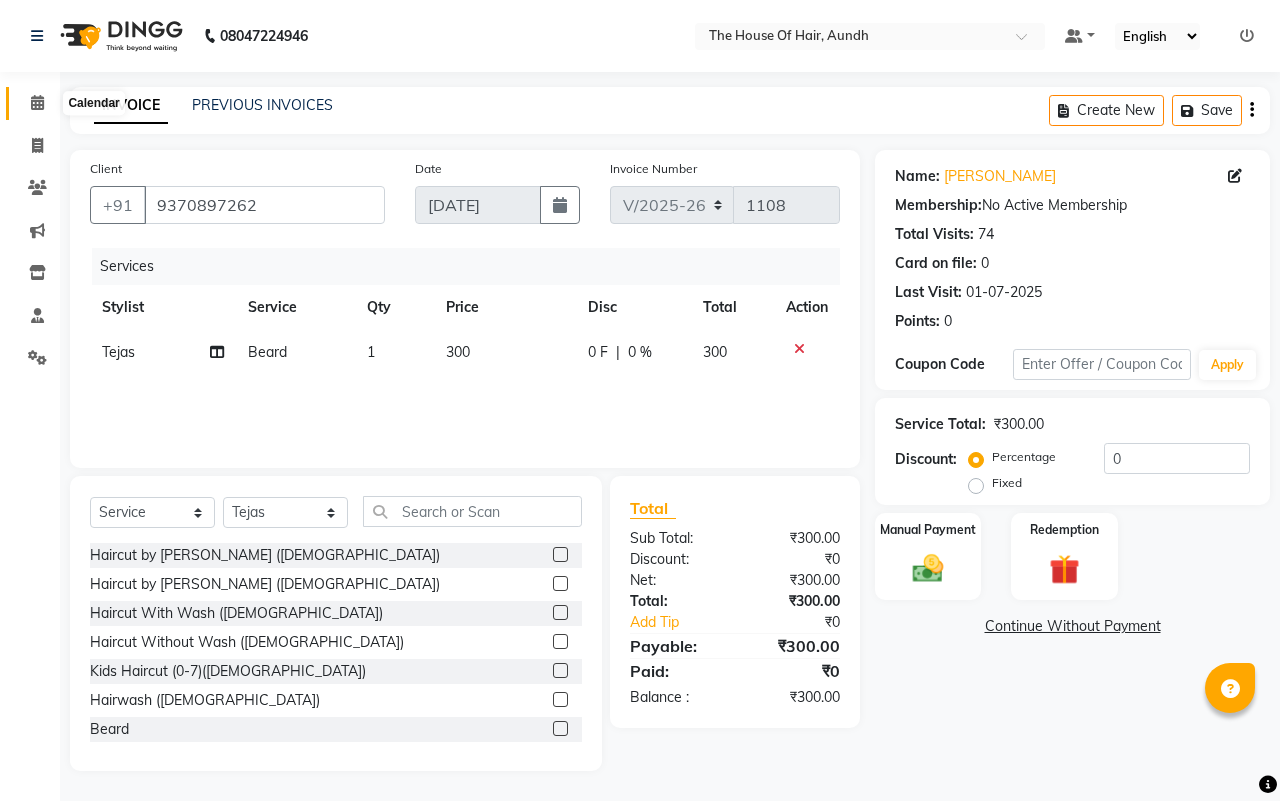 click 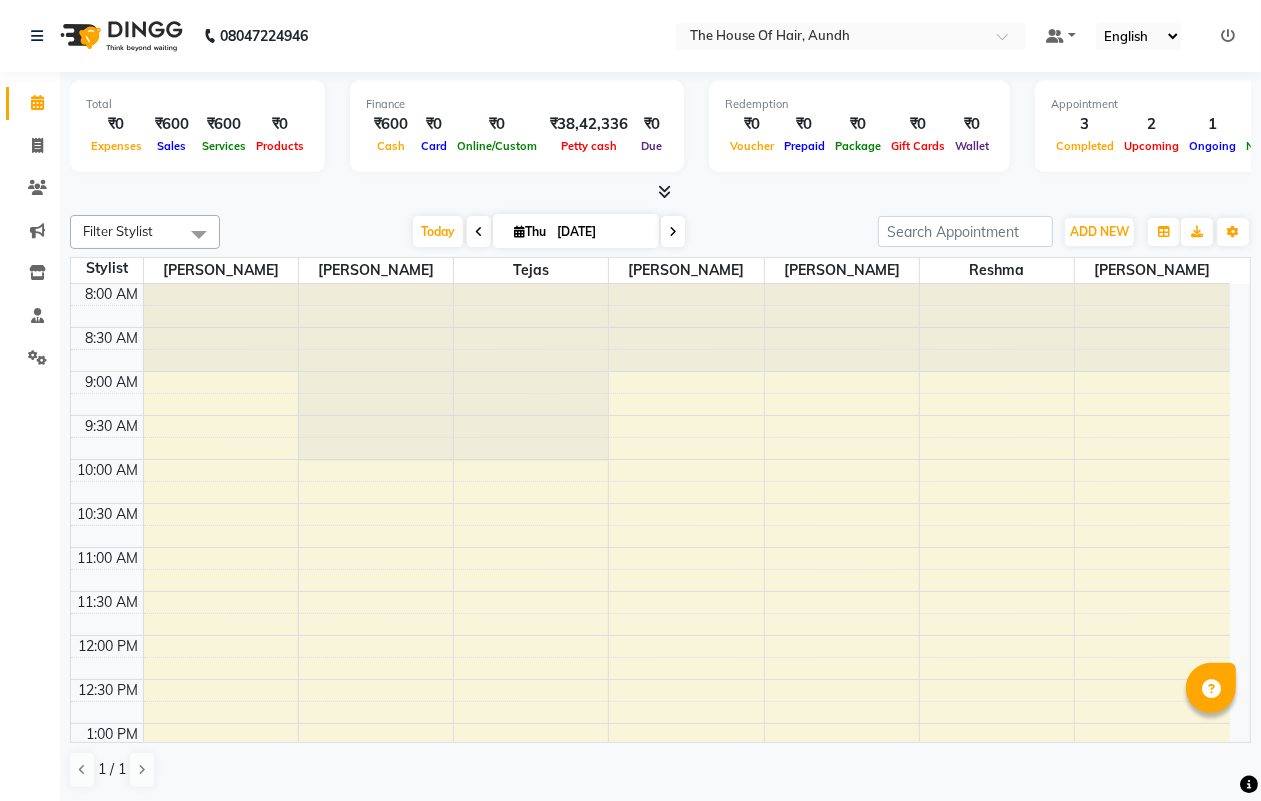 scroll, scrollTop: 1, scrollLeft: 0, axis: vertical 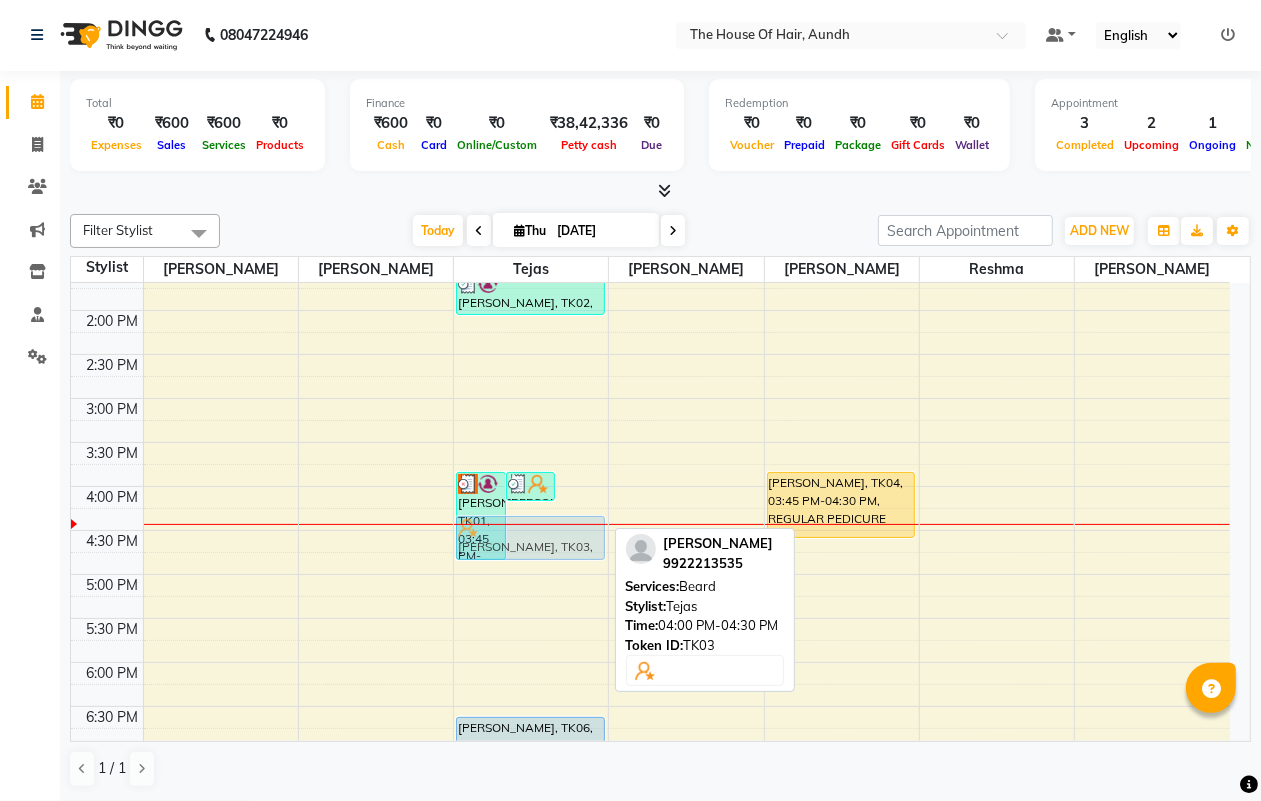 drag, startPoint x: 577, startPoint y: 501, endPoint x: 573, endPoint y: 528, distance: 27.294687 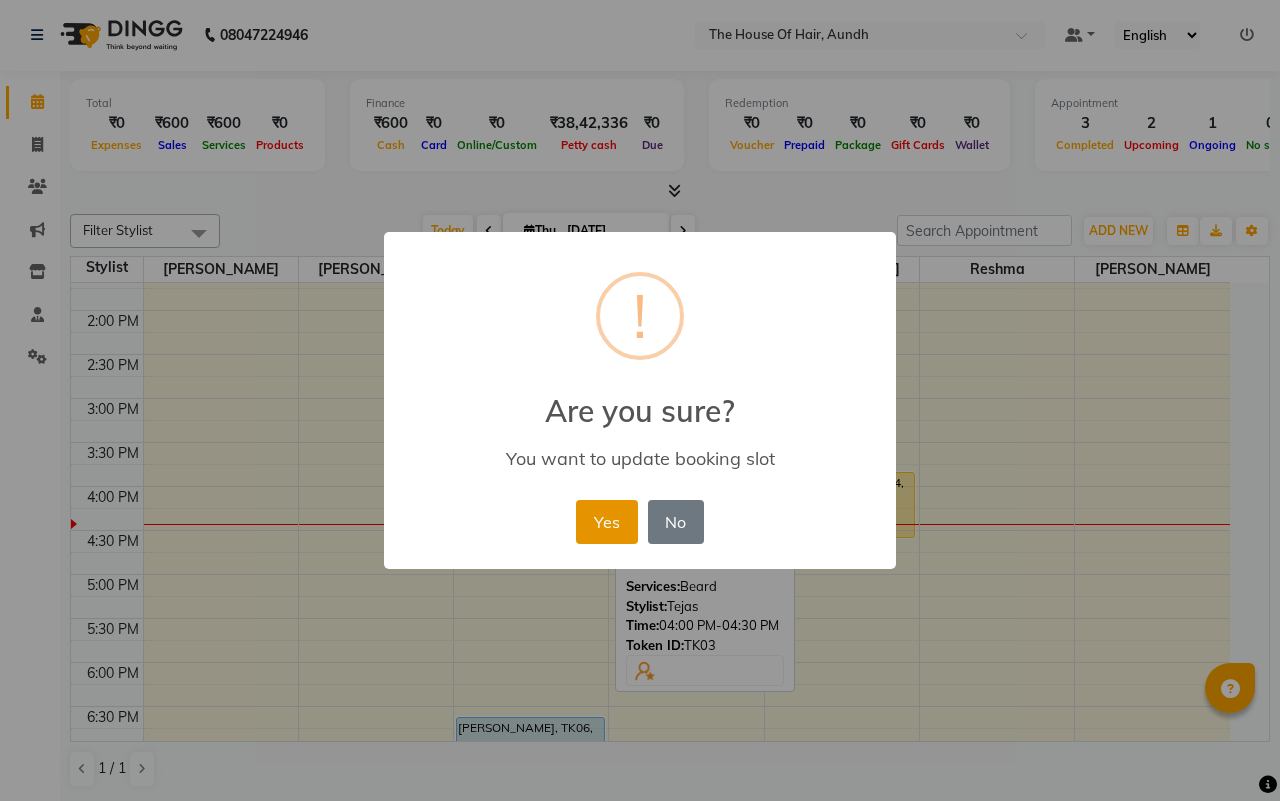 click on "Yes" at bounding box center [606, 522] 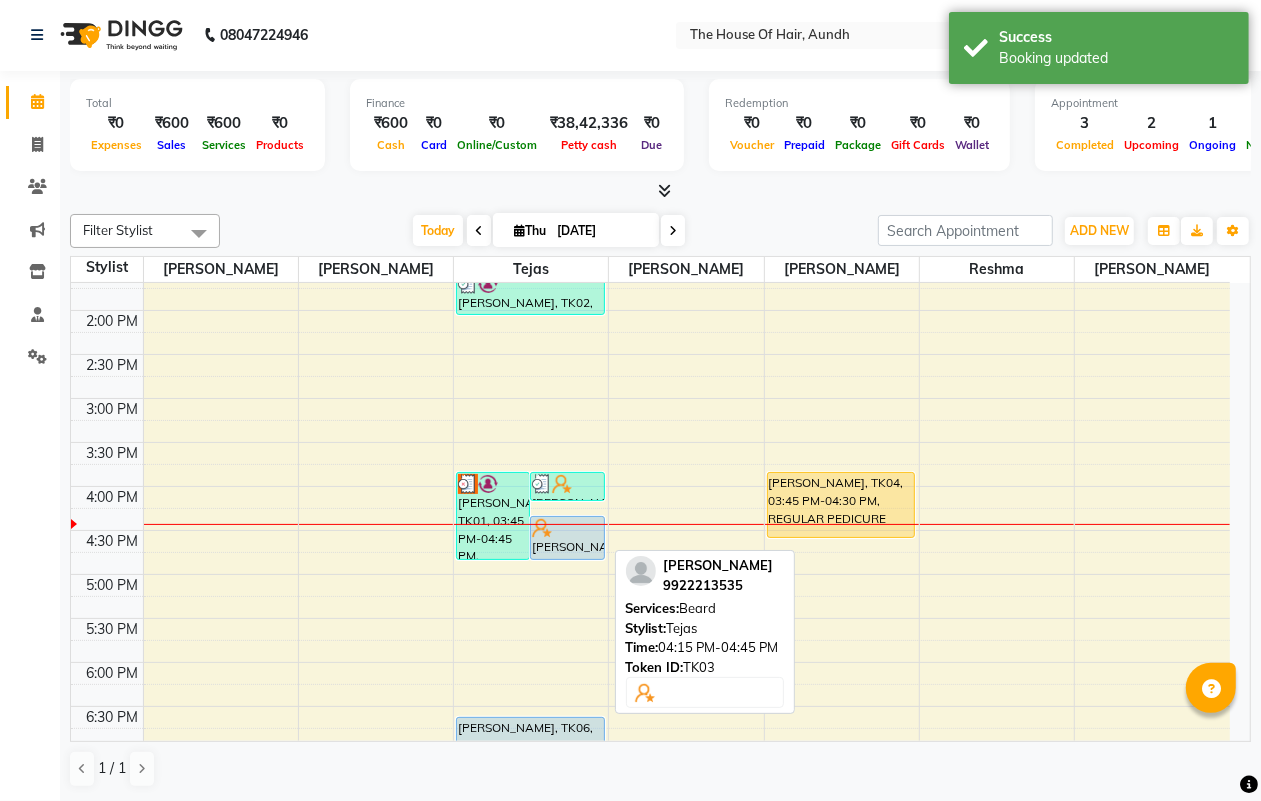 click on "[PERSON_NAME], TK03, 04:15 PM-04:45 PM, [PERSON_NAME]" at bounding box center (567, 538) 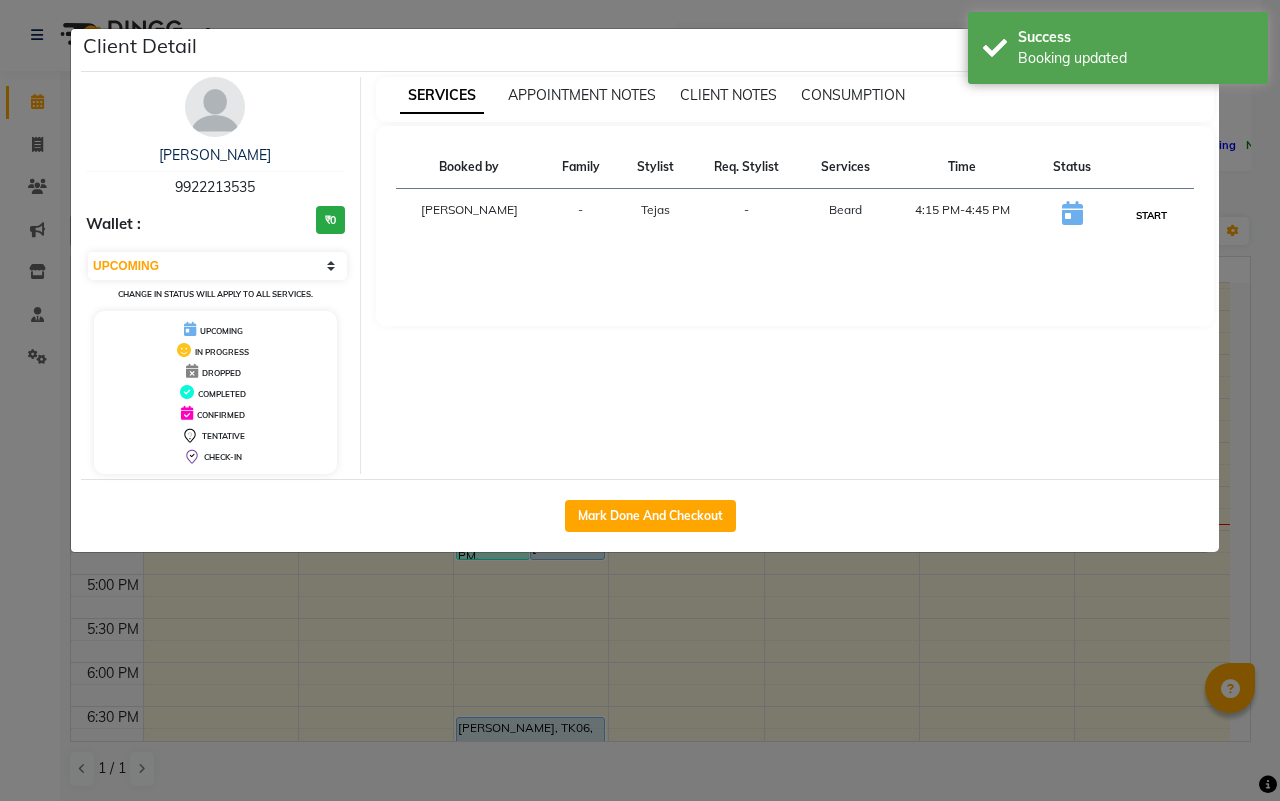 click on "START" at bounding box center [1151, 215] 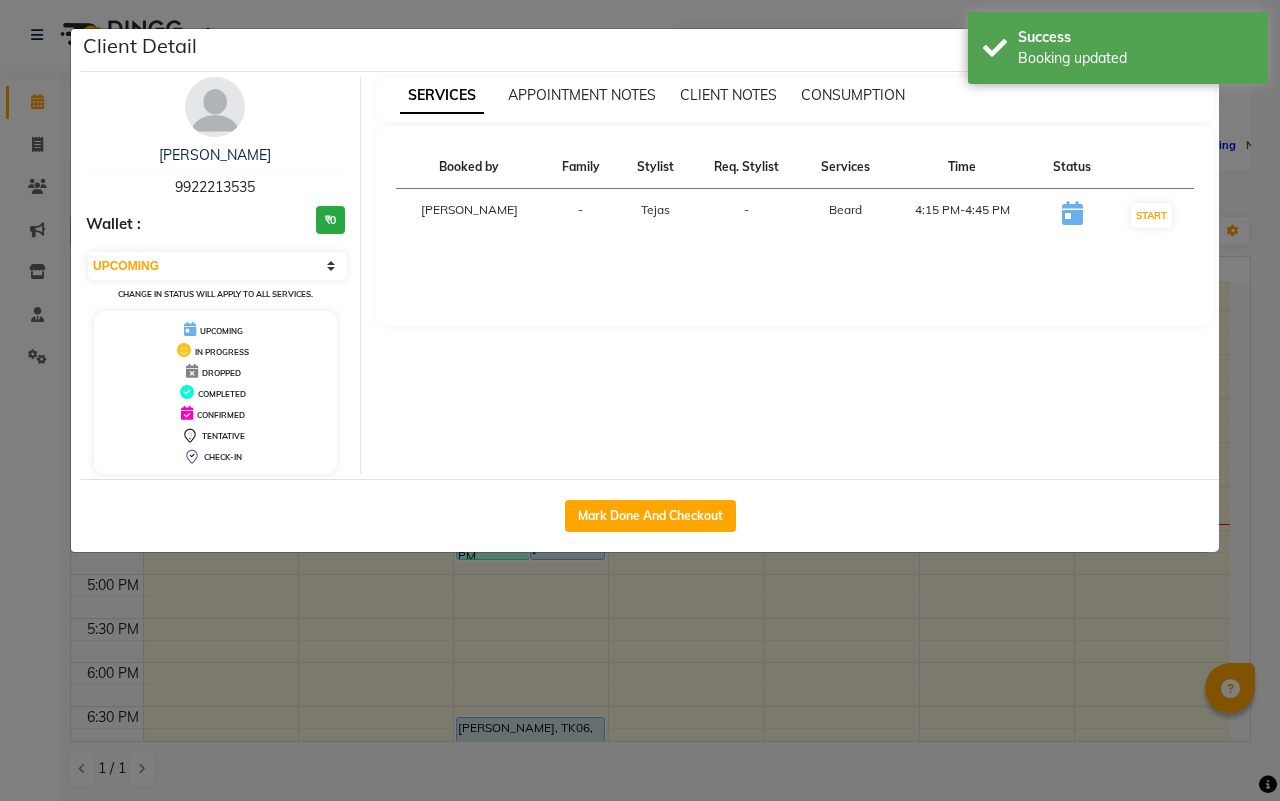select on "1" 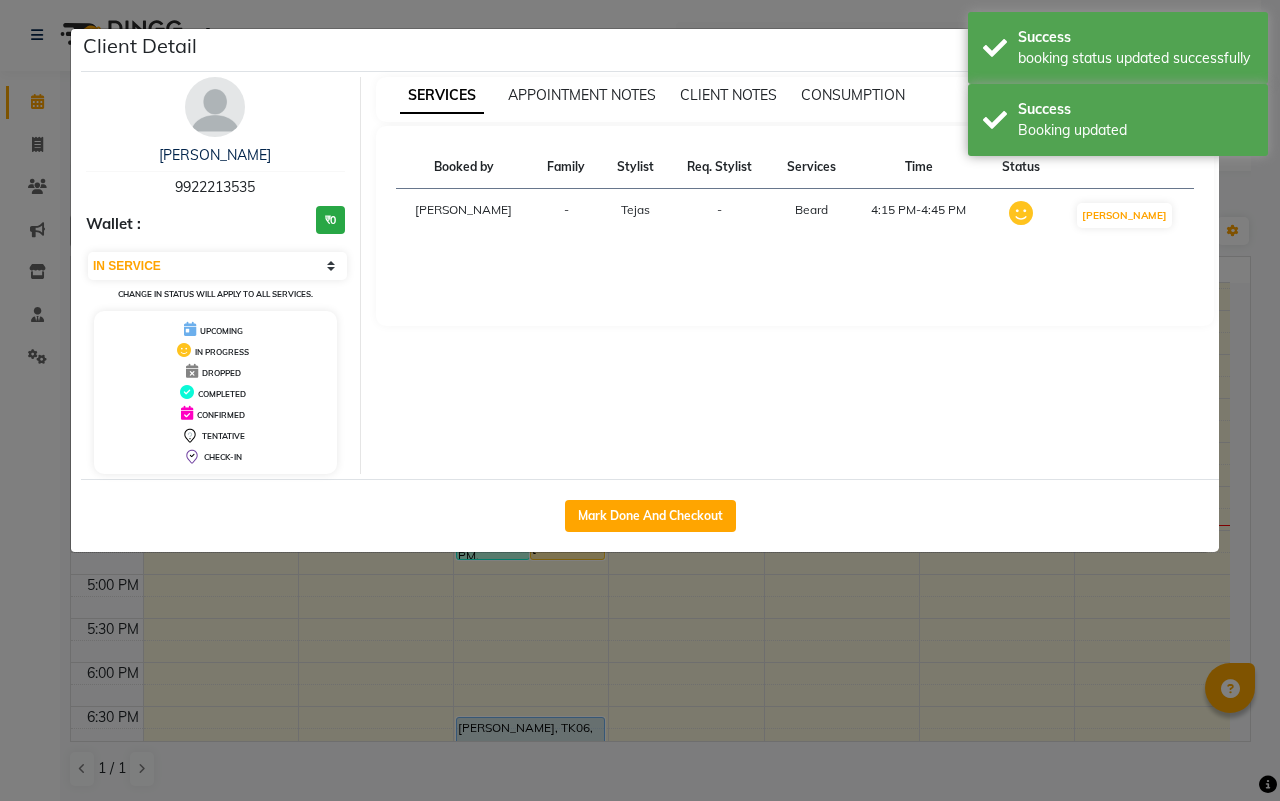 click on "Client Detail  [PERSON_NAME]   9922213535 Wallet : ₹0 Select IN SERVICE CONFIRMED TENTATIVE CHECK IN MARK DONE DROPPED UPCOMING Change in status will apply to all services. UPCOMING IN PROGRESS DROPPED COMPLETED CONFIRMED TENTATIVE CHECK-IN SERVICES APPOINTMENT NOTES CLIENT NOTES CONSUMPTION Booked by Family Stylist Req. Stylist Services Time Status  [PERSON_NAME] -  [PERSON_NAME]   4:15 PM-4:45 PM   MARK DONE   Mark Done And Checkout" 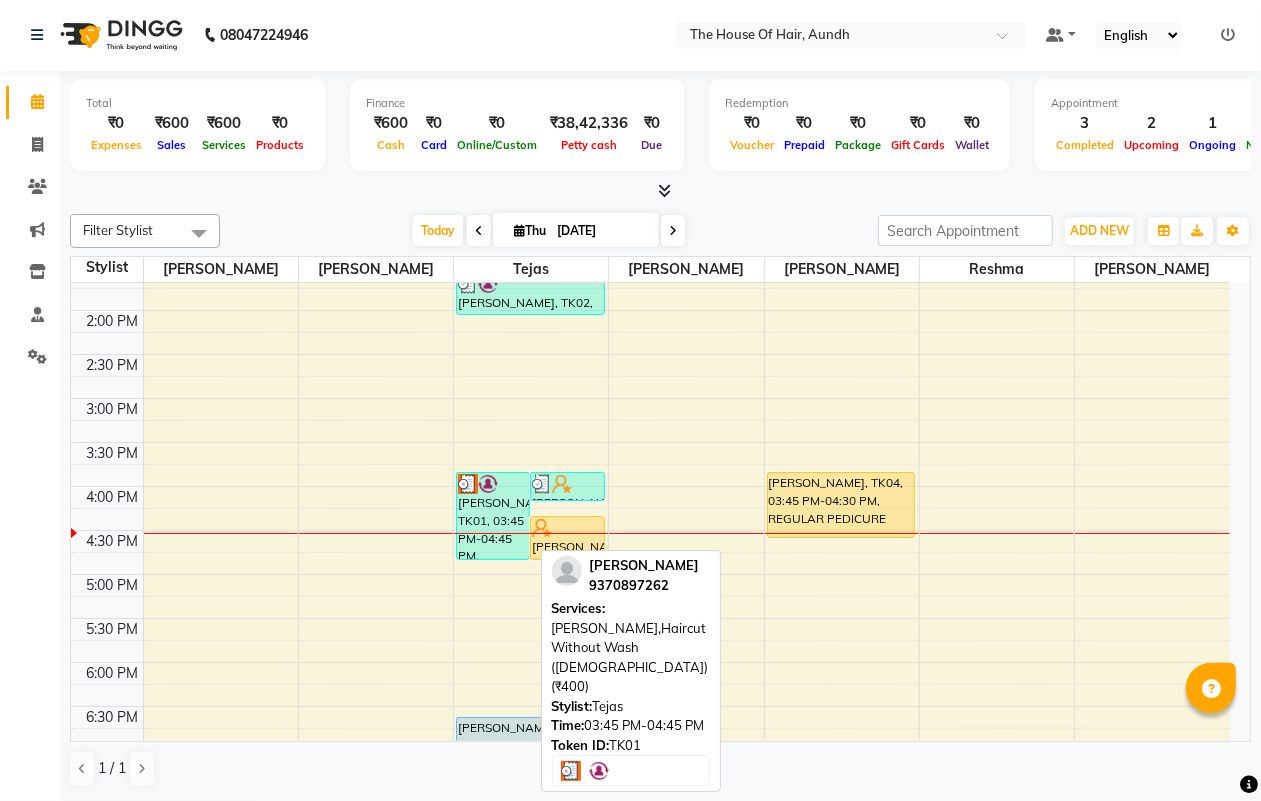 click on "[PERSON_NAME], TK01, 03:45 PM-04:45 PM, [PERSON_NAME],Haircut Without Wash ([DEMOGRAPHIC_DATA]) (₹400)" at bounding box center [493, 516] 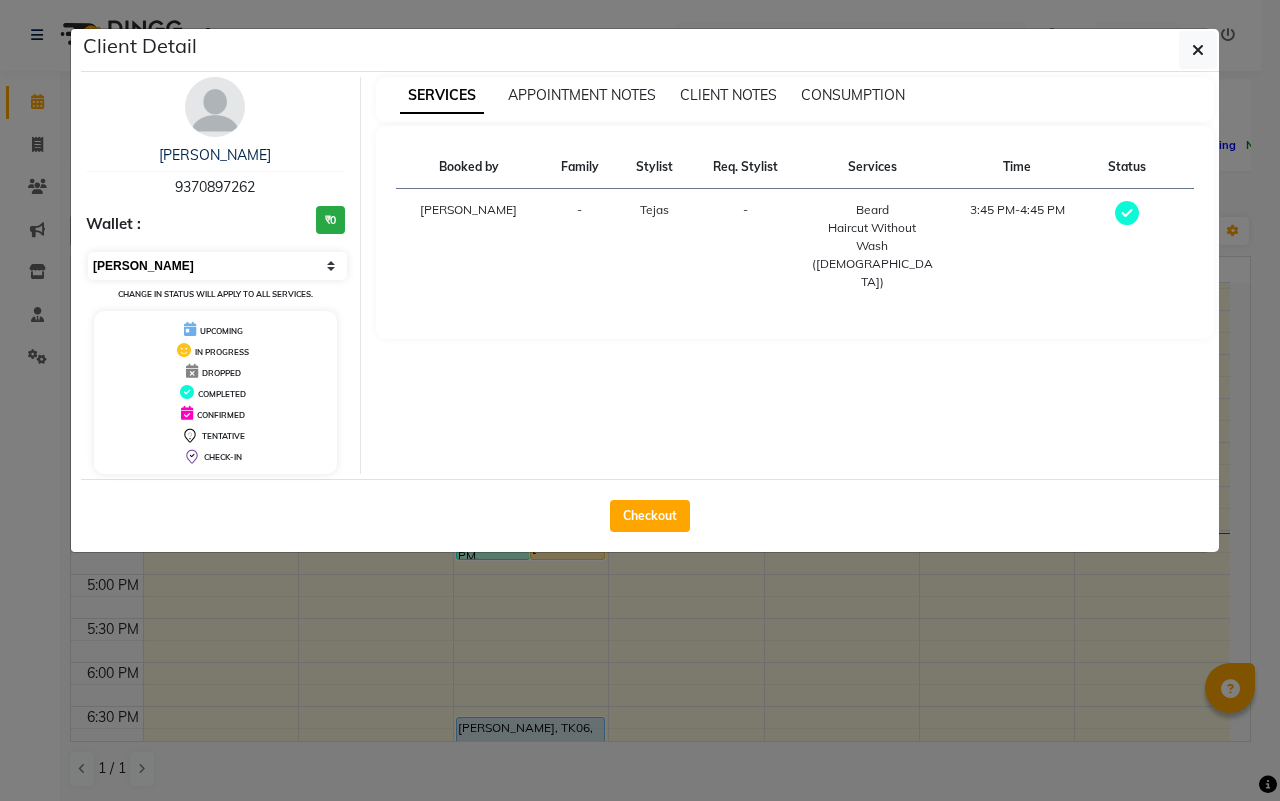 click on "Select MARK DONE UPCOMING" at bounding box center (217, 266) 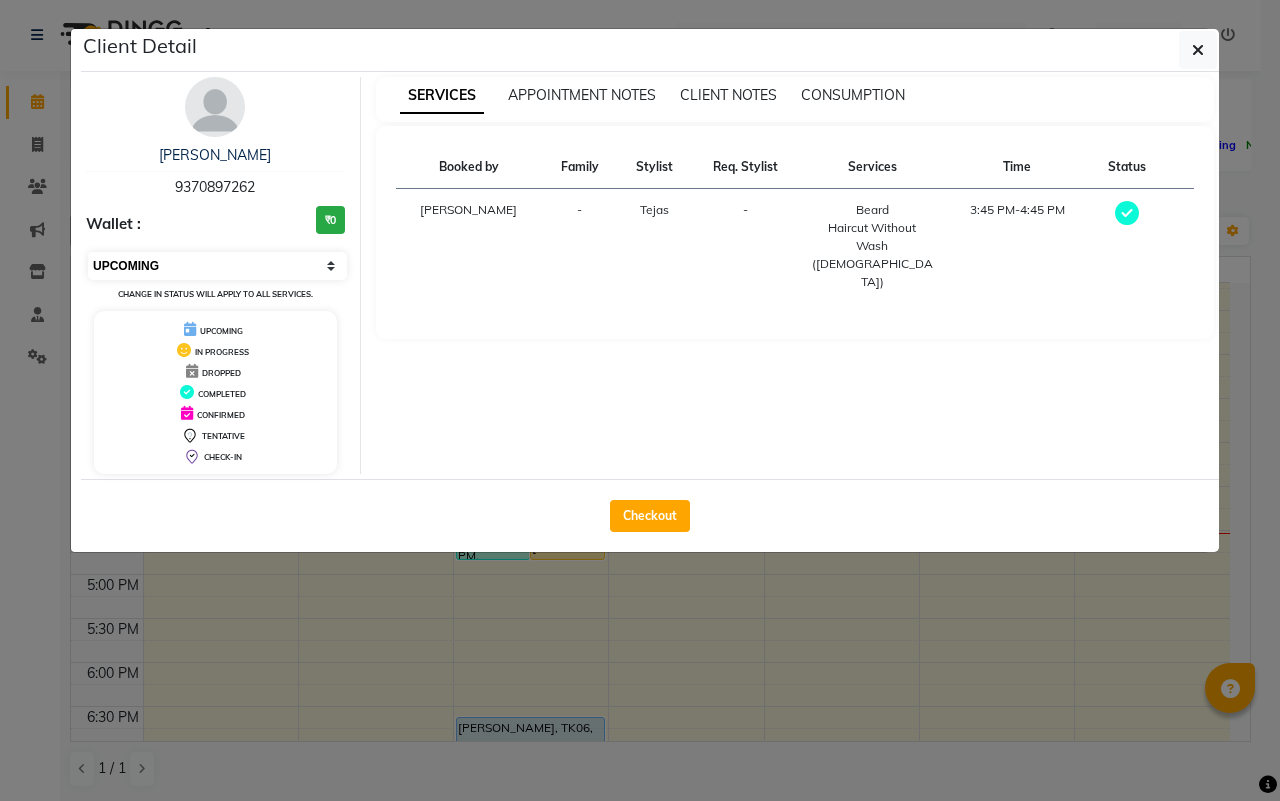 click on "Select MARK DONE UPCOMING" at bounding box center (217, 266) 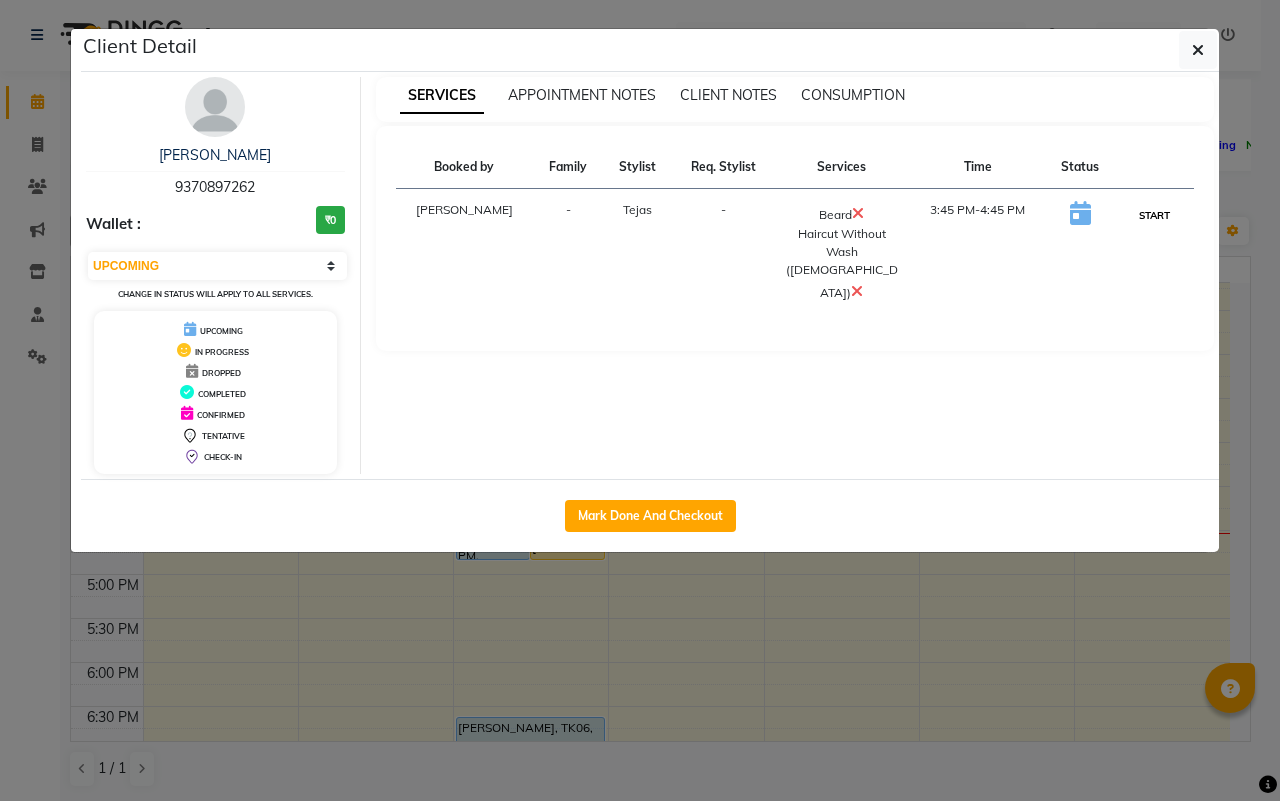 click on "START" at bounding box center [1154, 215] 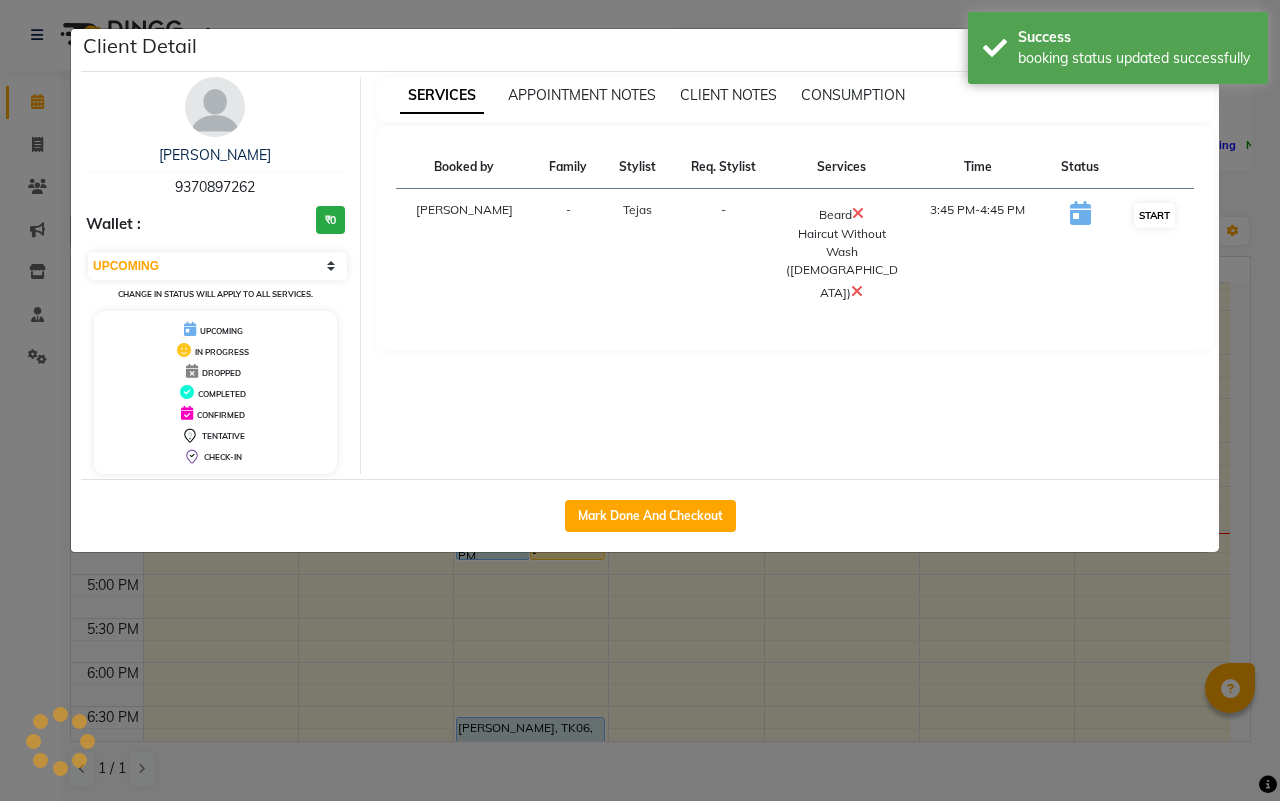 select on "1" 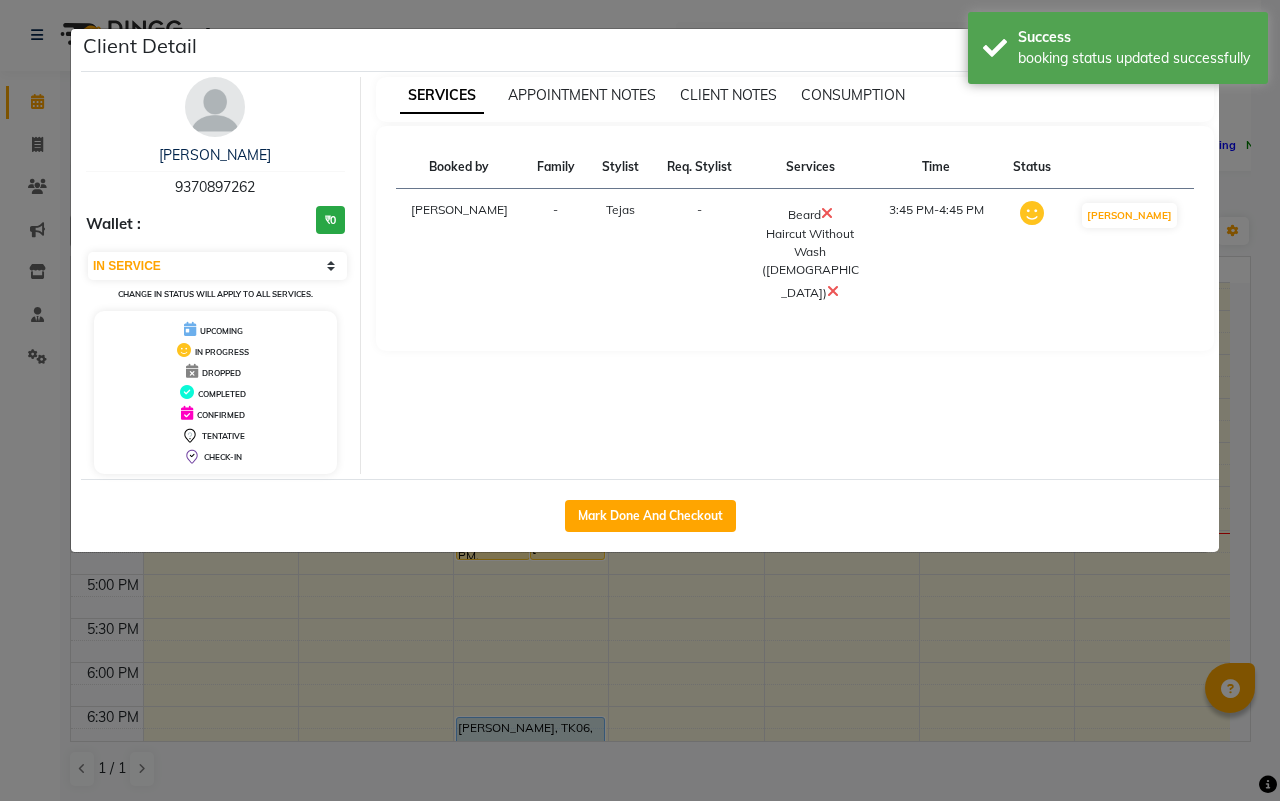 click on "Client Detail  [PERSON_NAME]   9370897262 Wallet : ₹0 Select IN SERVICE CONFIRMED TENTATIVE CHECK IN MARK DONE DROPPED UPCOMING Change in status will apply to all services. UPCOMING IN PROGRESS DROPPED COMPLETED CONFIRMED TENTATIVE CHECK-IN SERVICES APPOINTMENT NOTES CLIENT NOTES CONSUMPTION Booked by Family Stylist Req. Stylist Services Time Status  [PERSON_NAME] -  [PERSON_NAME]   Haircut Without Wash ([DEMOGRAPHIC_DATA])   3:45 PM-4:45 PM   MARK DONE   Mark Done And Checkout" 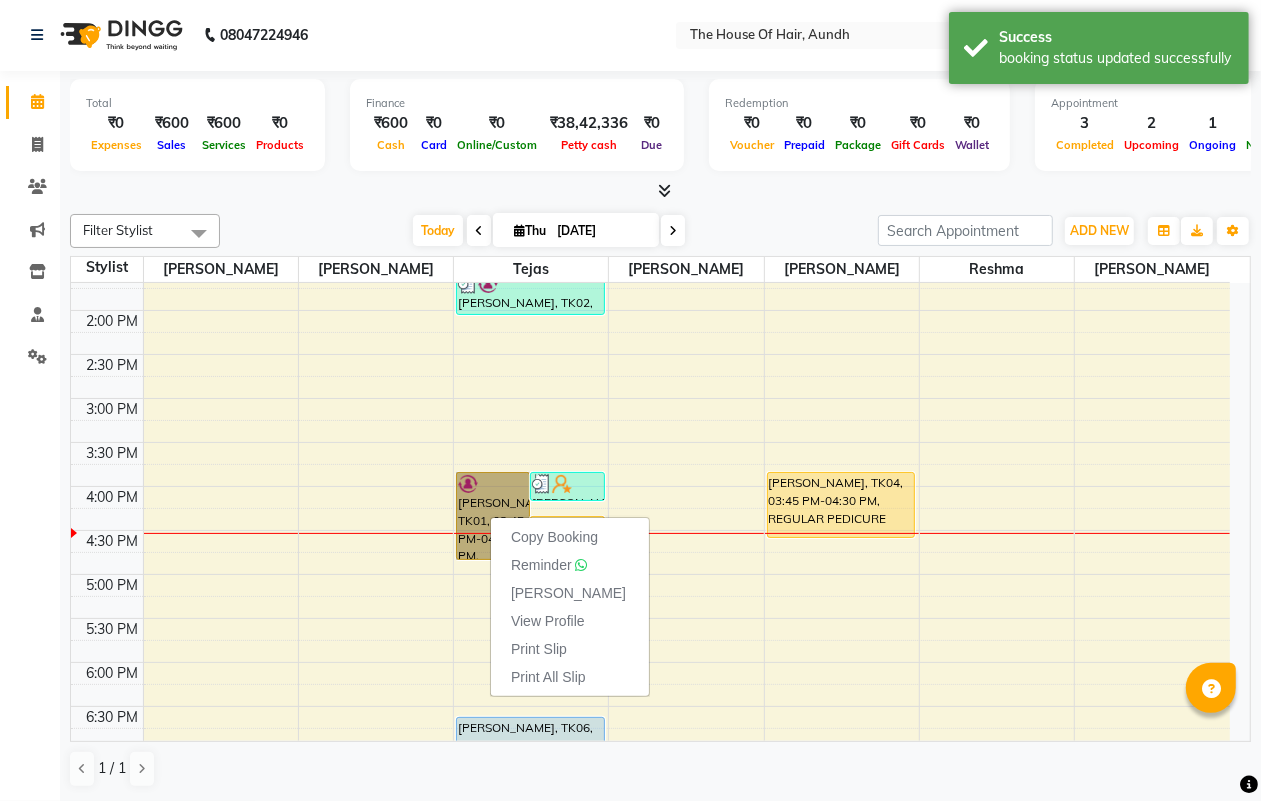click at bounding box center (686, 607) 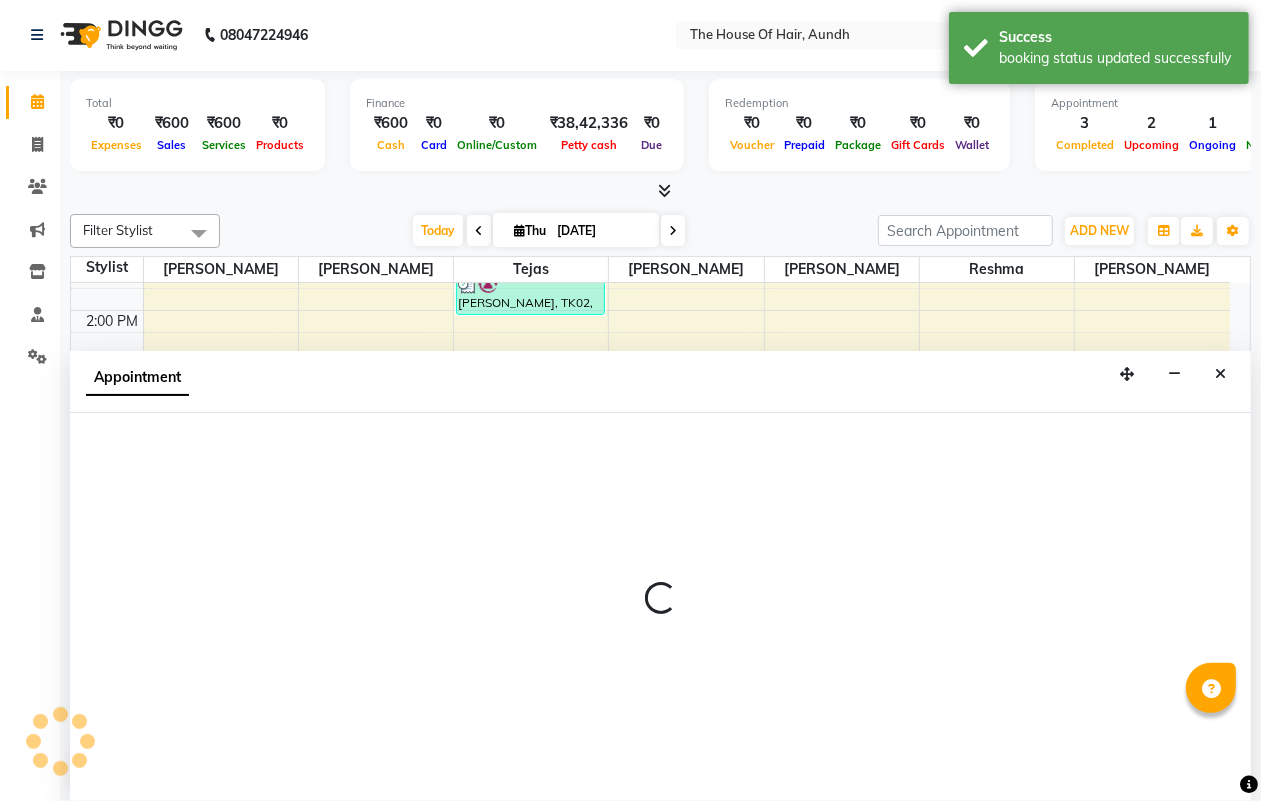select on "26084" 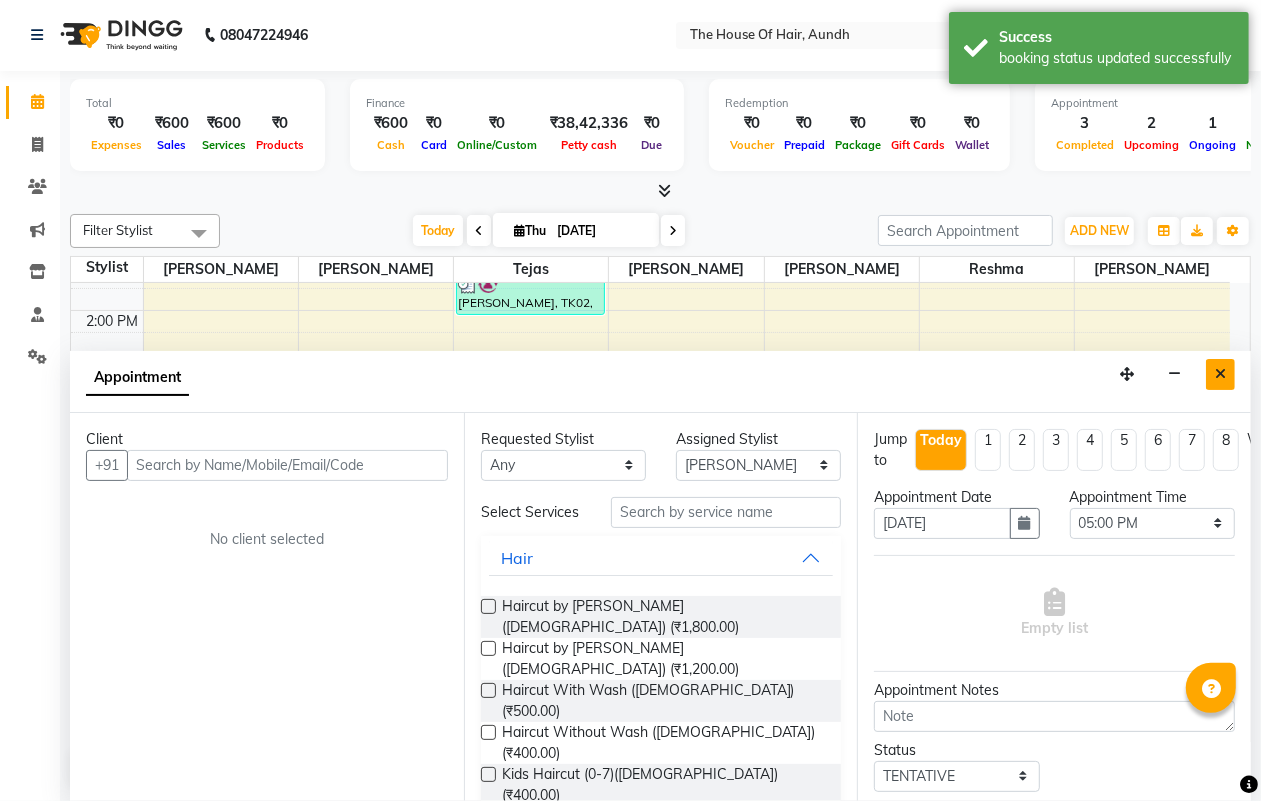 click at bounding box center (1220, 374) 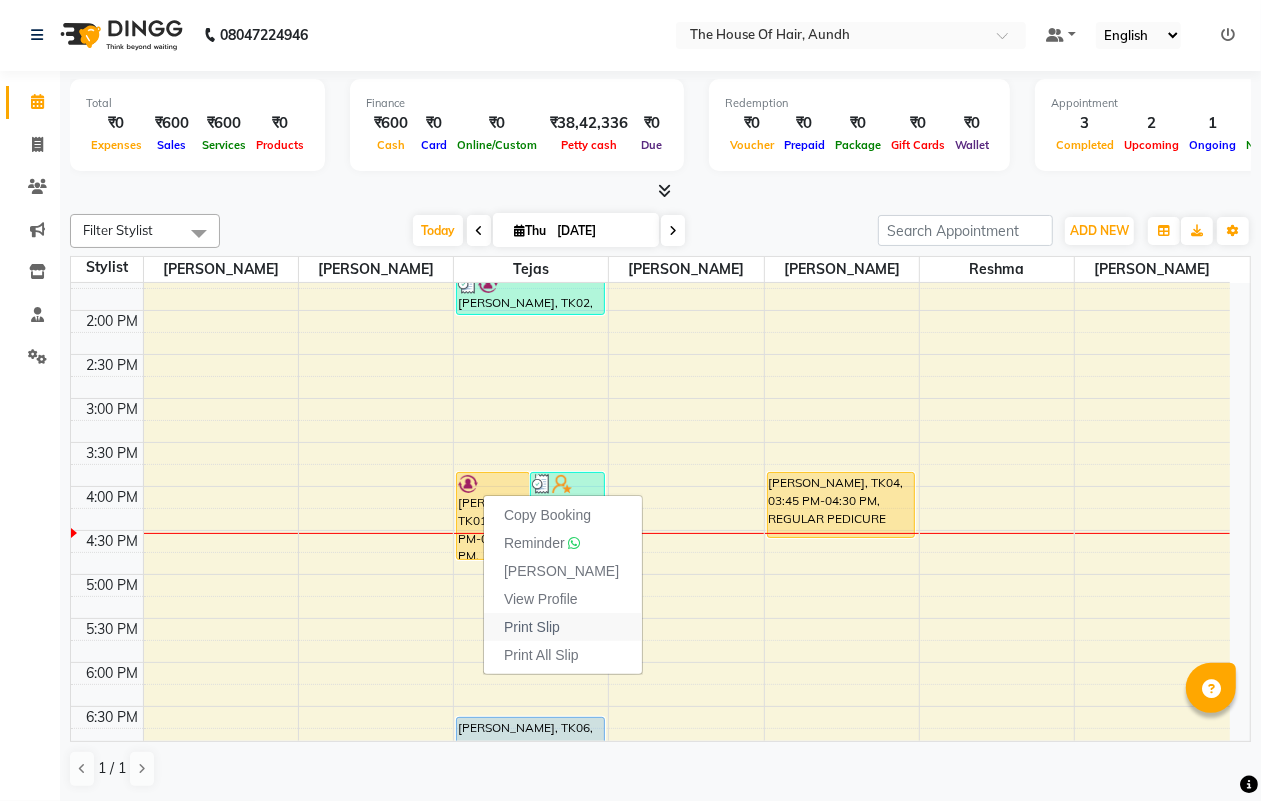 click on "Print Slip" at bounding box center [532, 627] 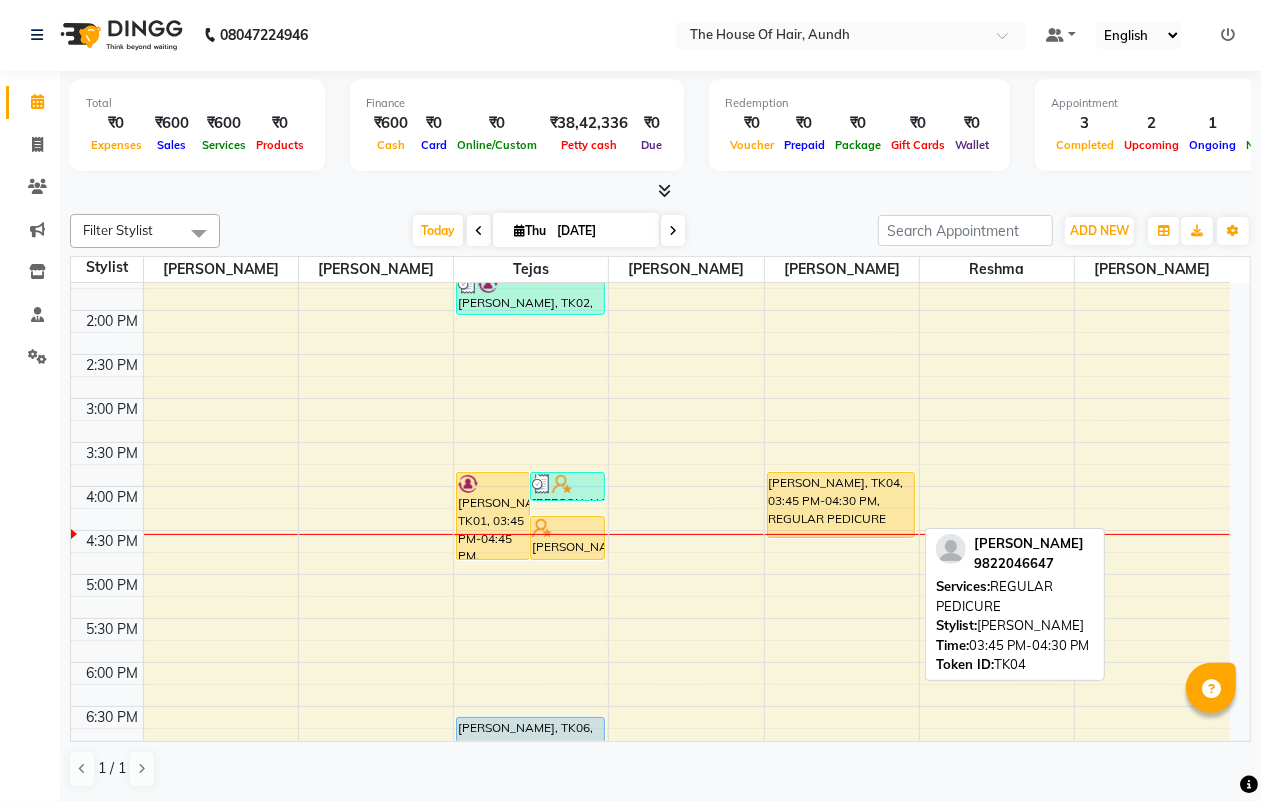 click on "[PERSON_NAME], TK04, 03:45 PM-04:30 PM, REGULAR PEDICURE" at bounding box center [841, 505] 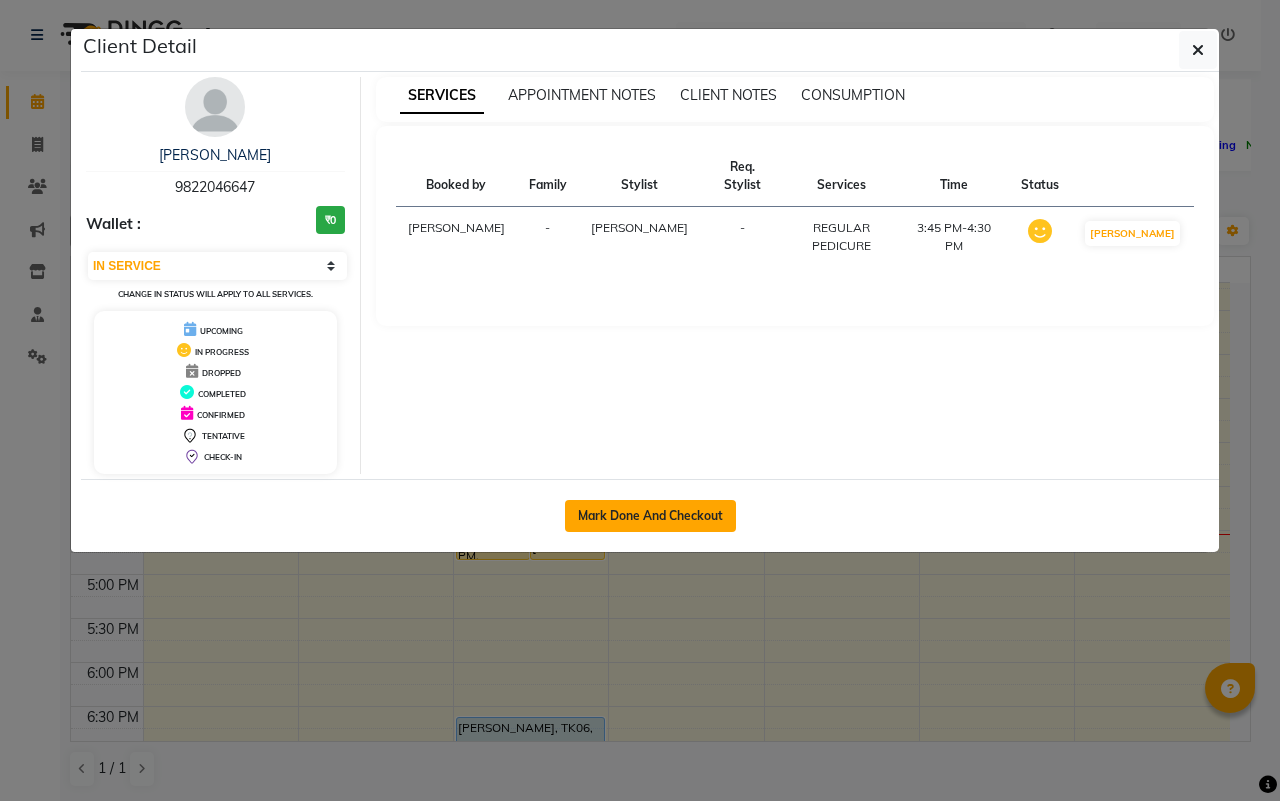 click on "Mark Done And Checkout" 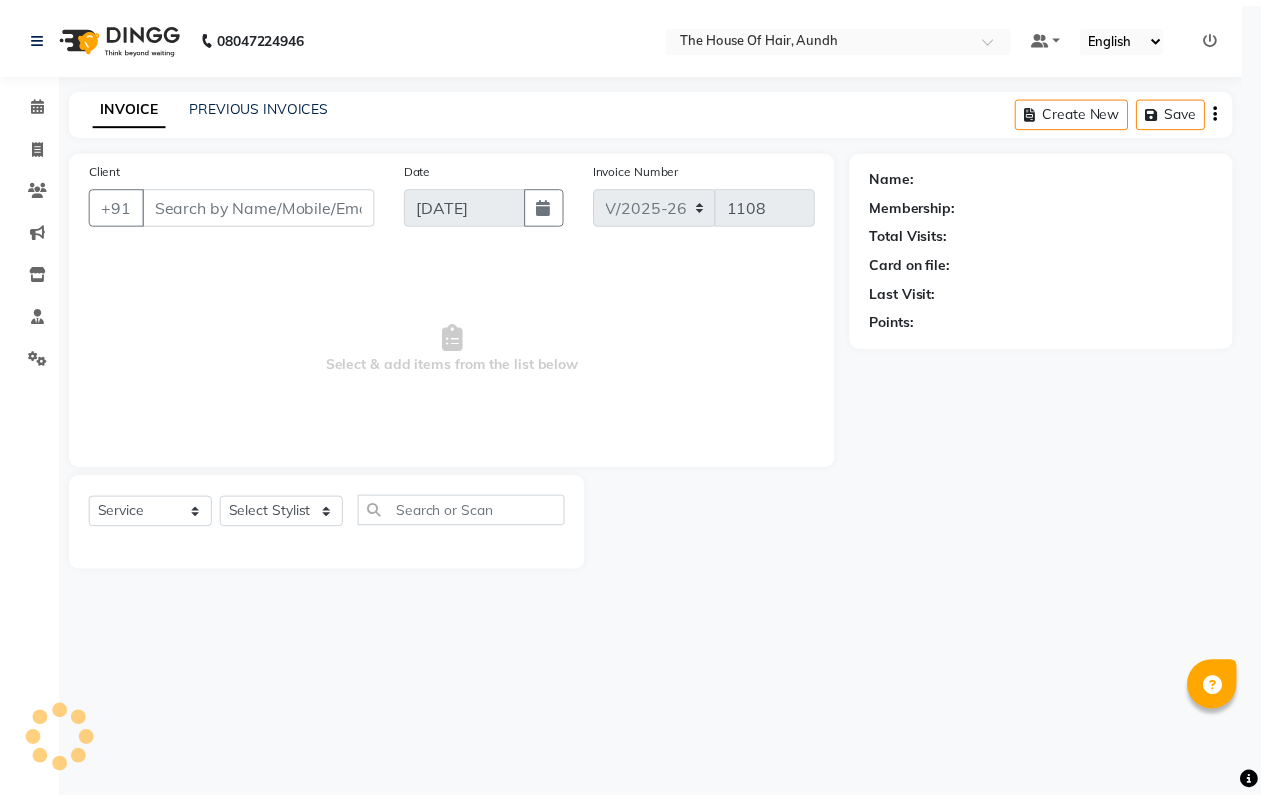 scroll, scrollTop: 0, scrollLeft: 0, axis: both 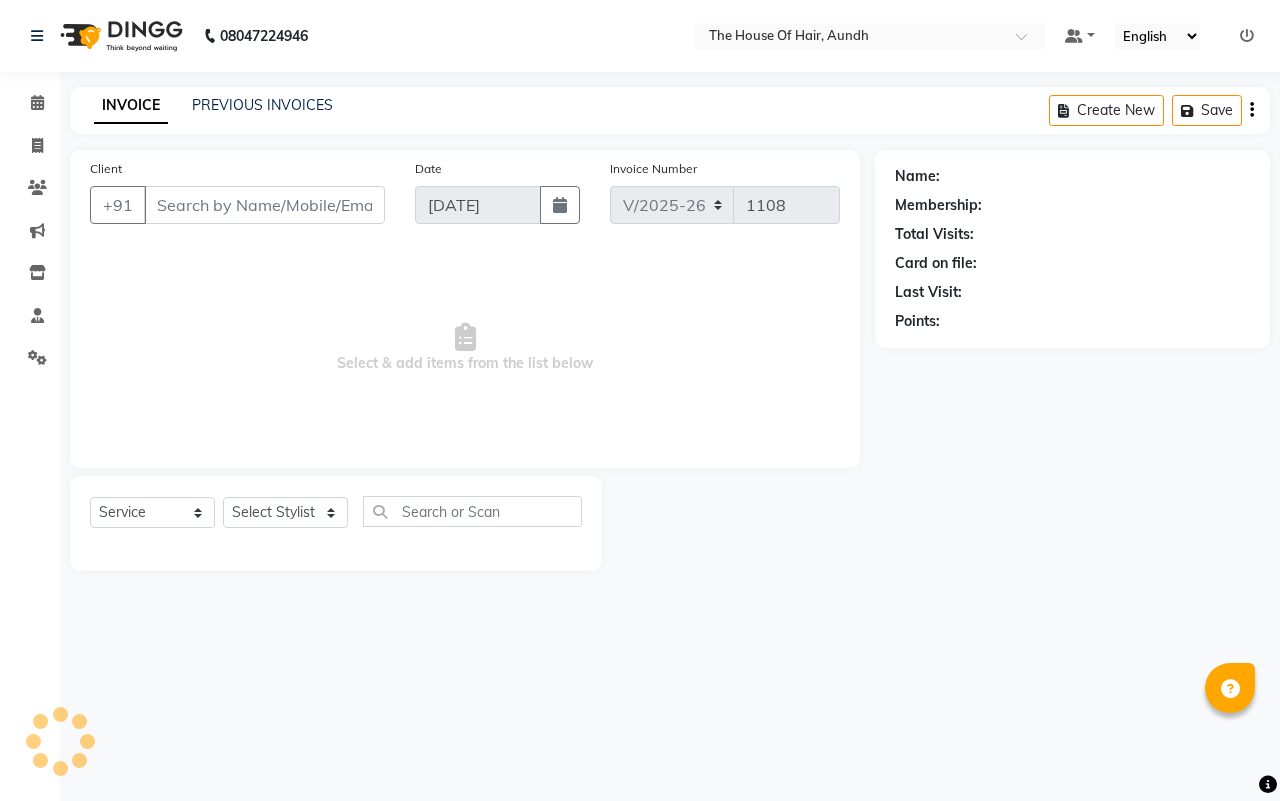 type on "9822046647" 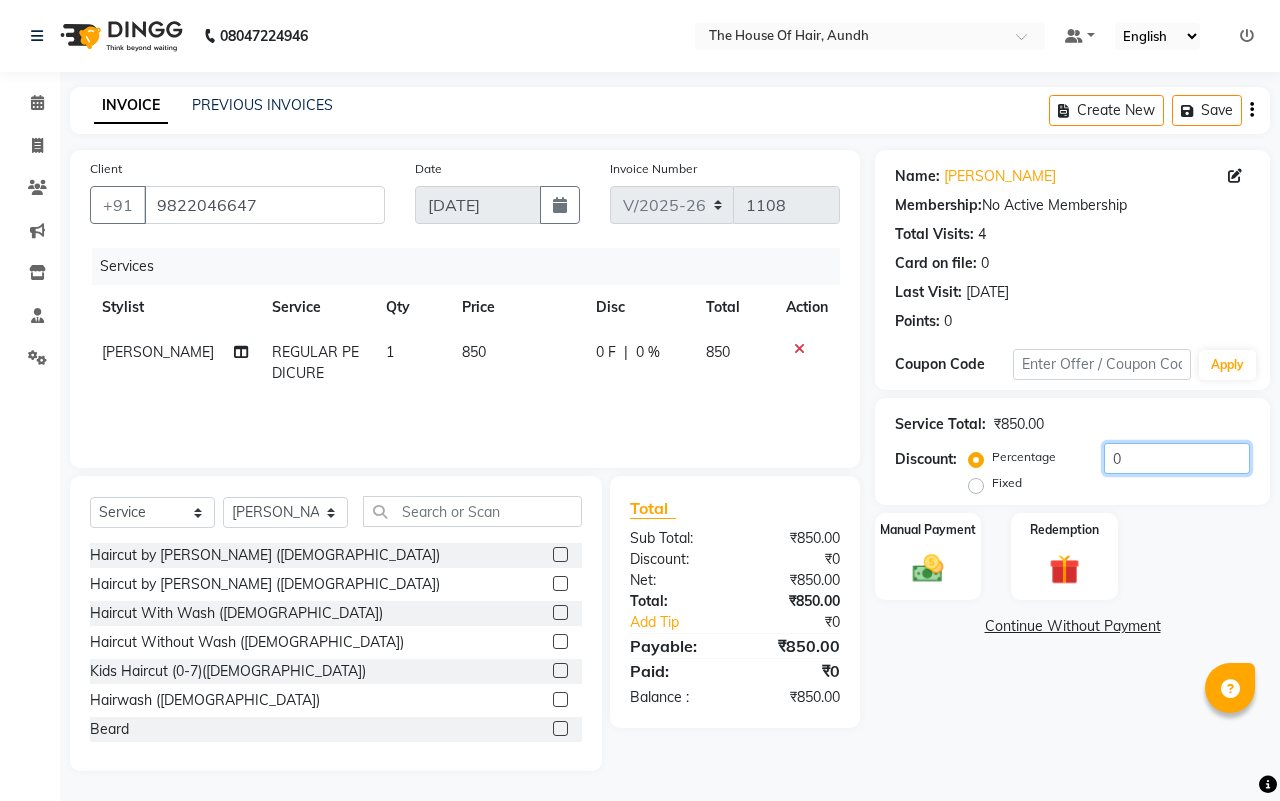 click on "0" 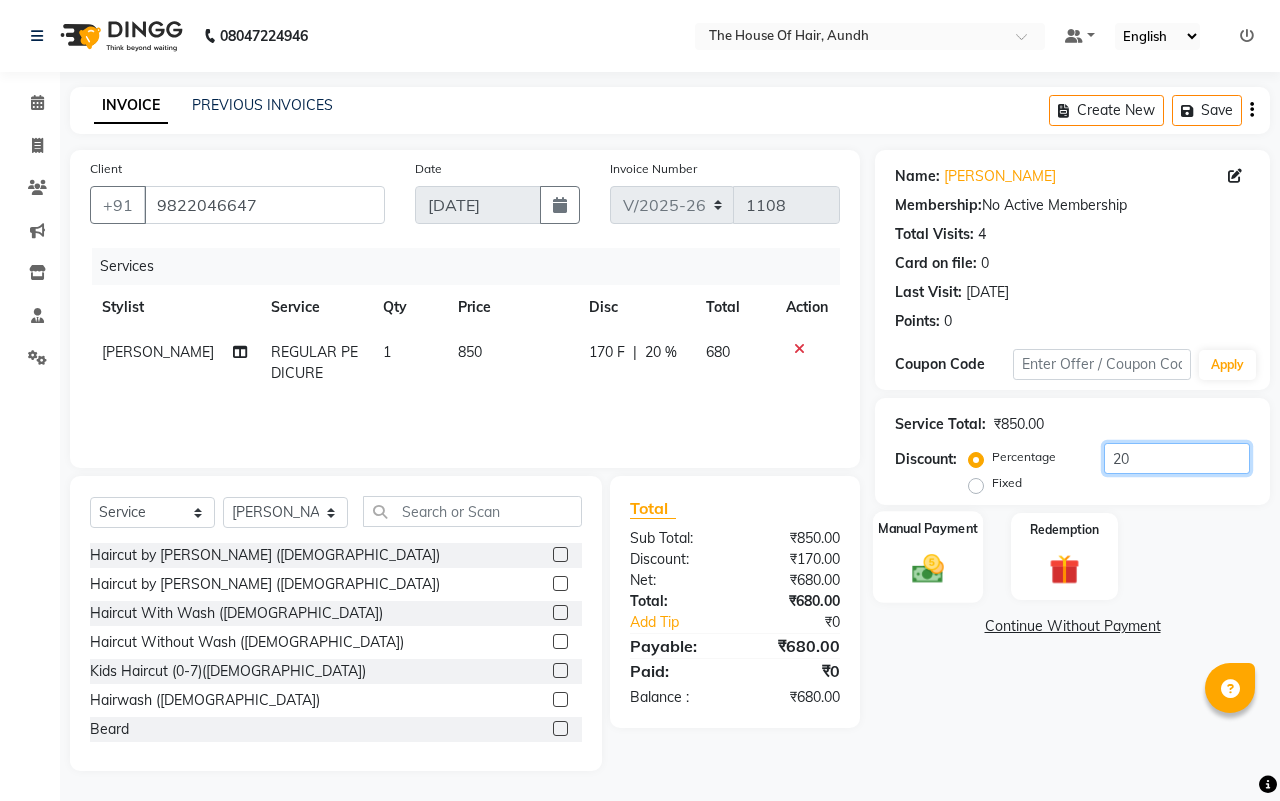 type on "20" 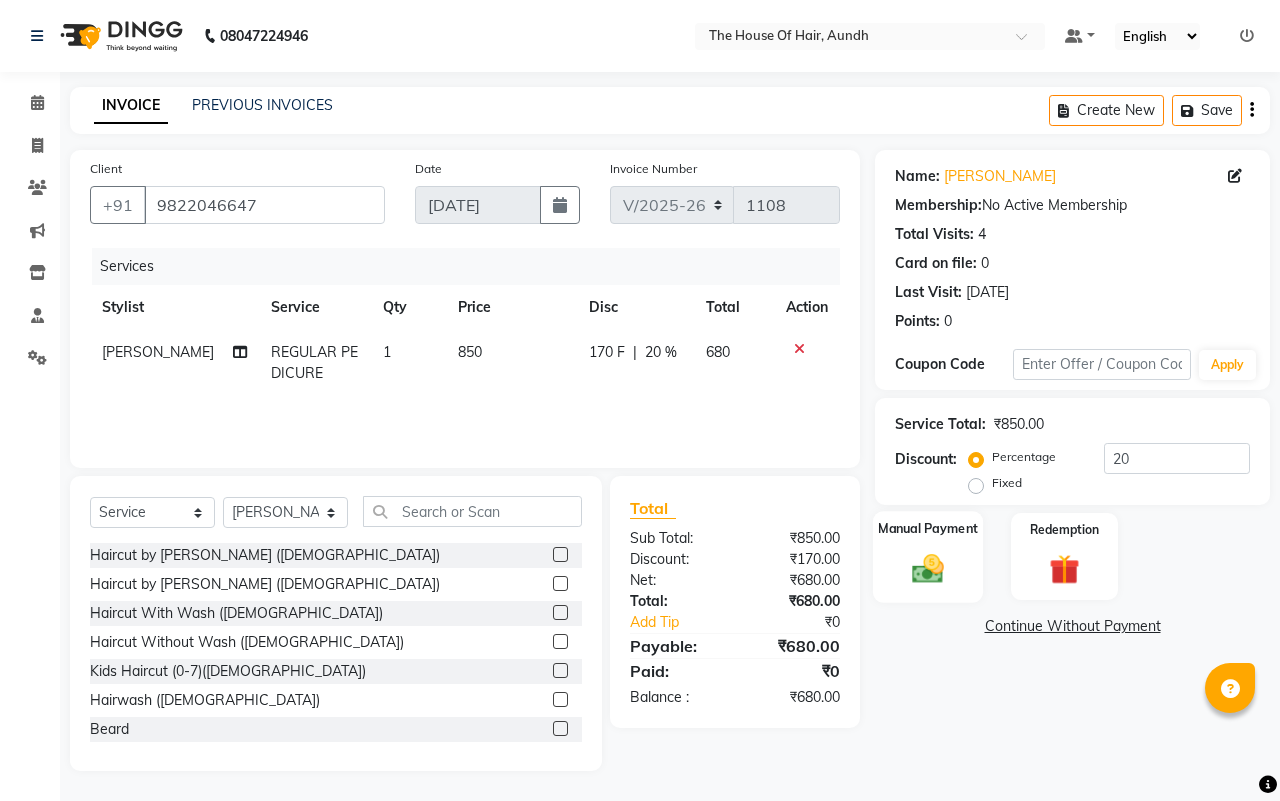 click 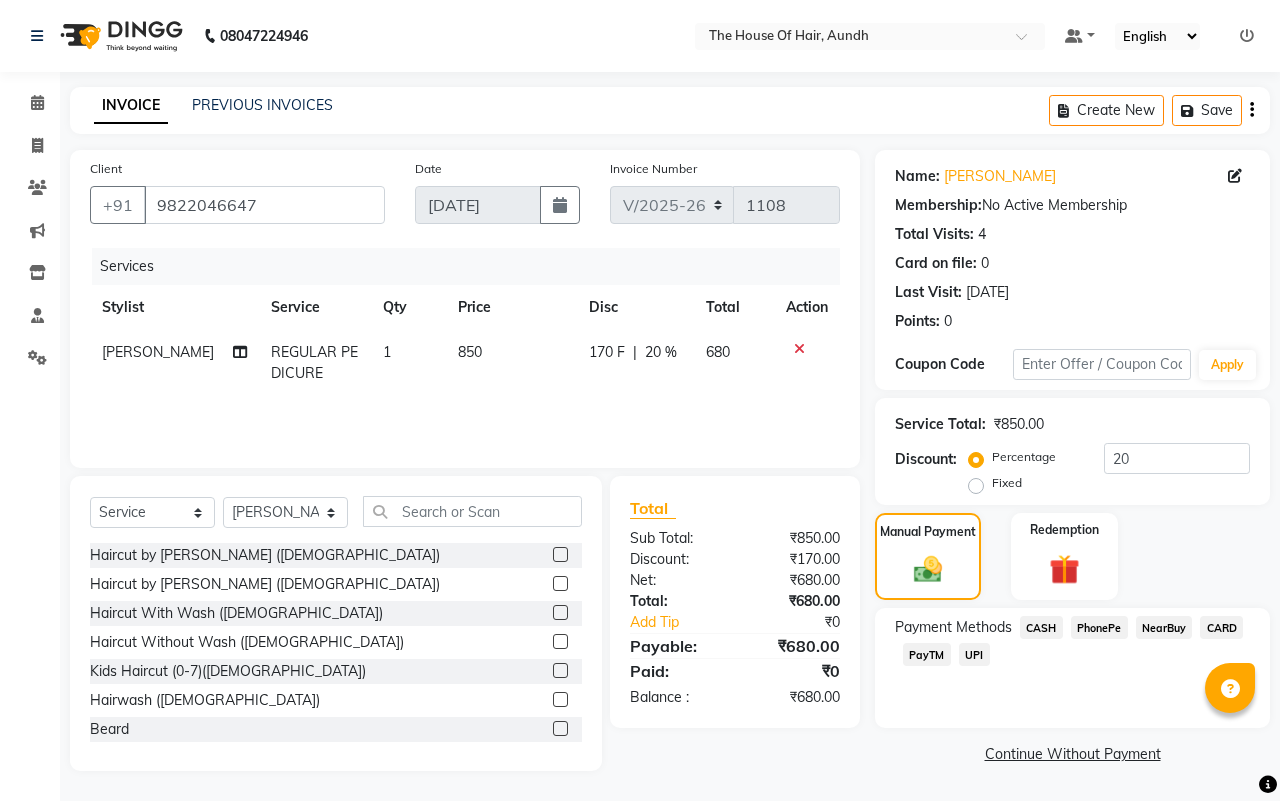 click on "CASH" 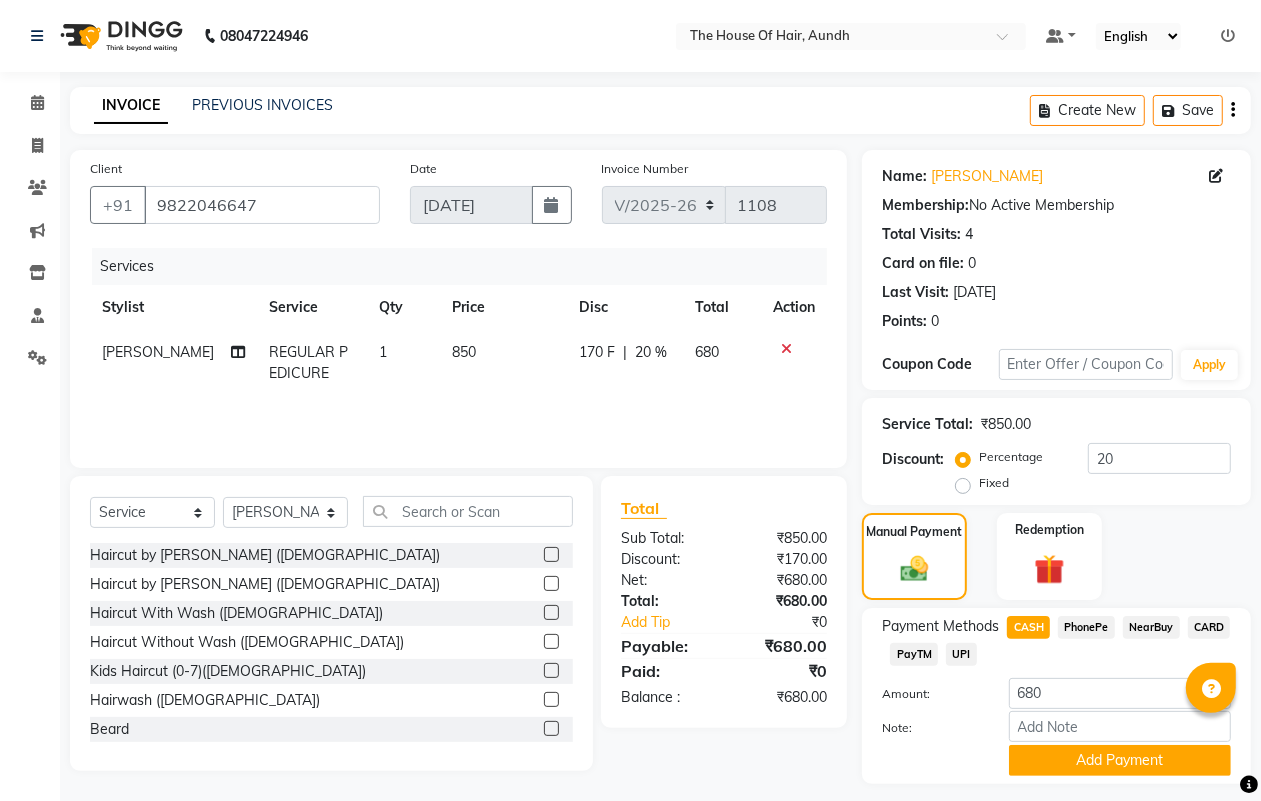 scroll, scrollTop: 52, scrollLeft: 0, axis: vertical 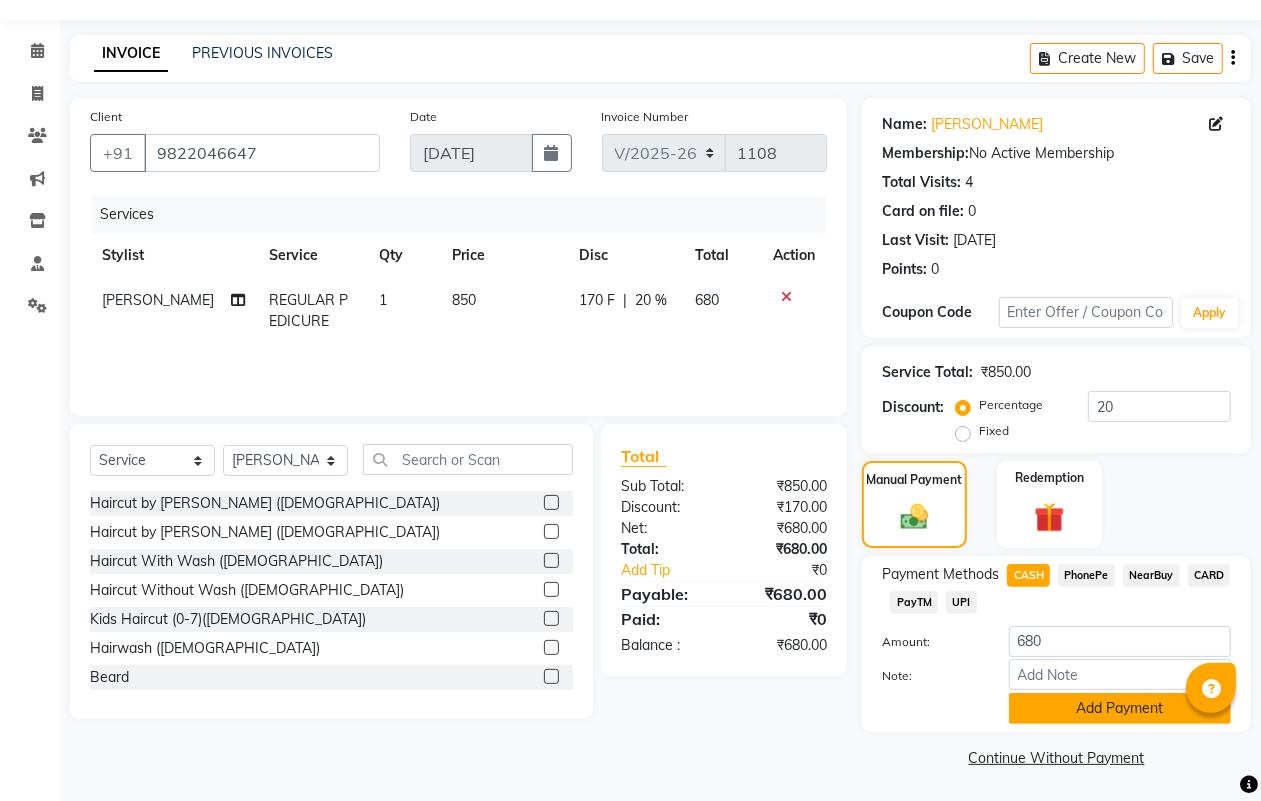 click on "Add Payment" 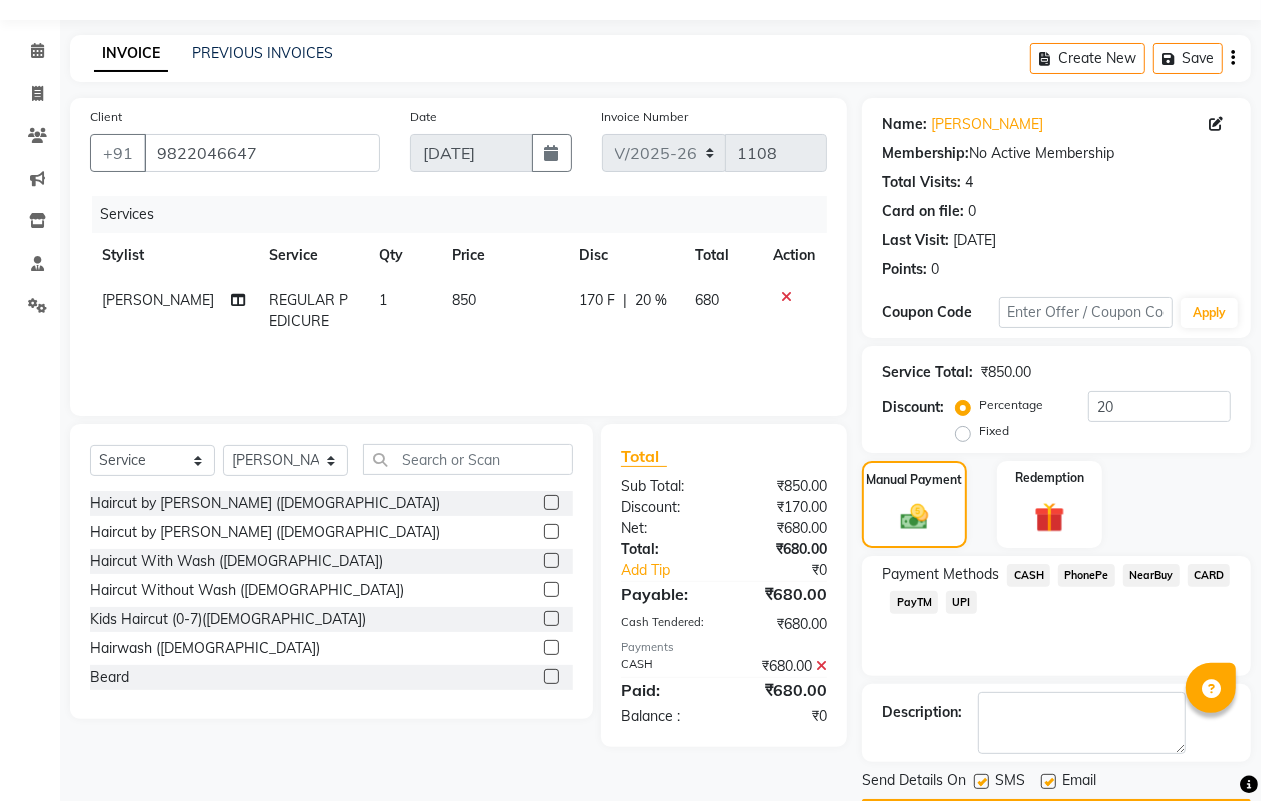 scroll, scrollTop: 111, scrollLeft: 0, axis: vertical 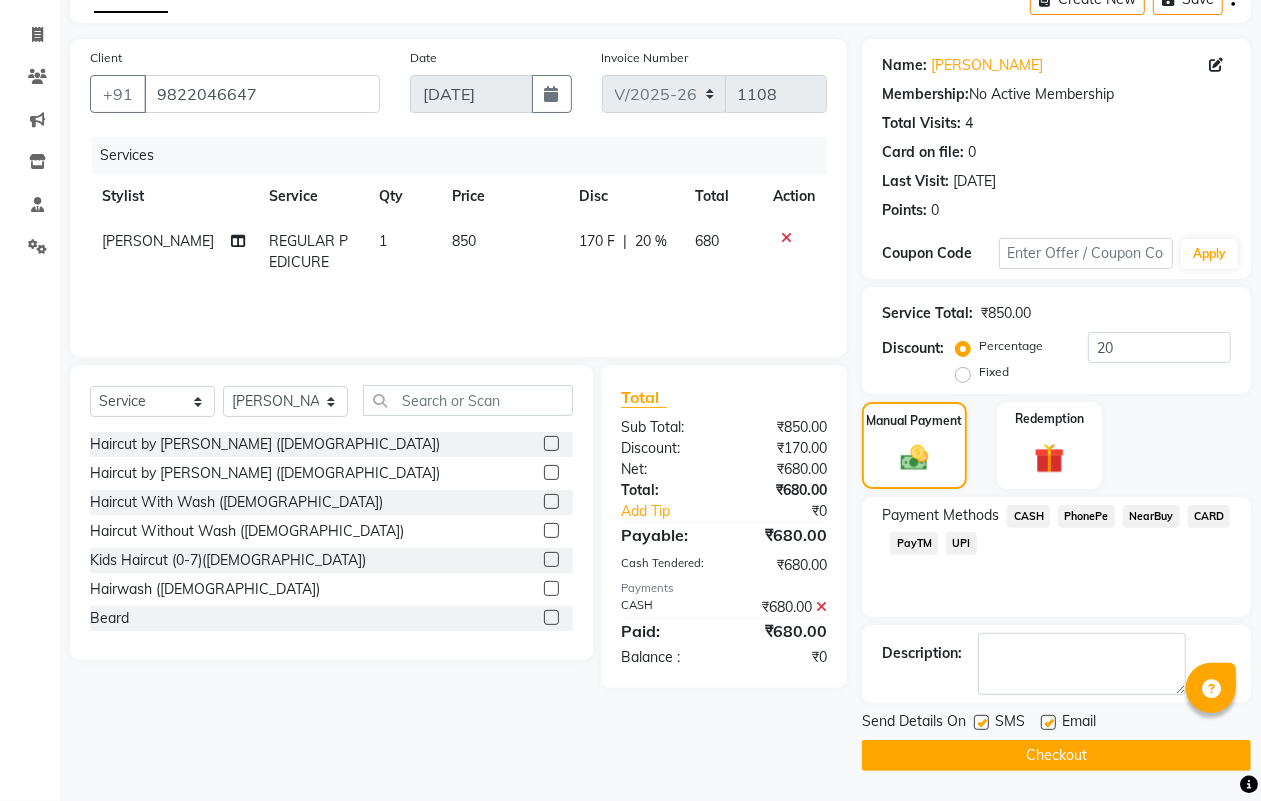 click on "Checkout" 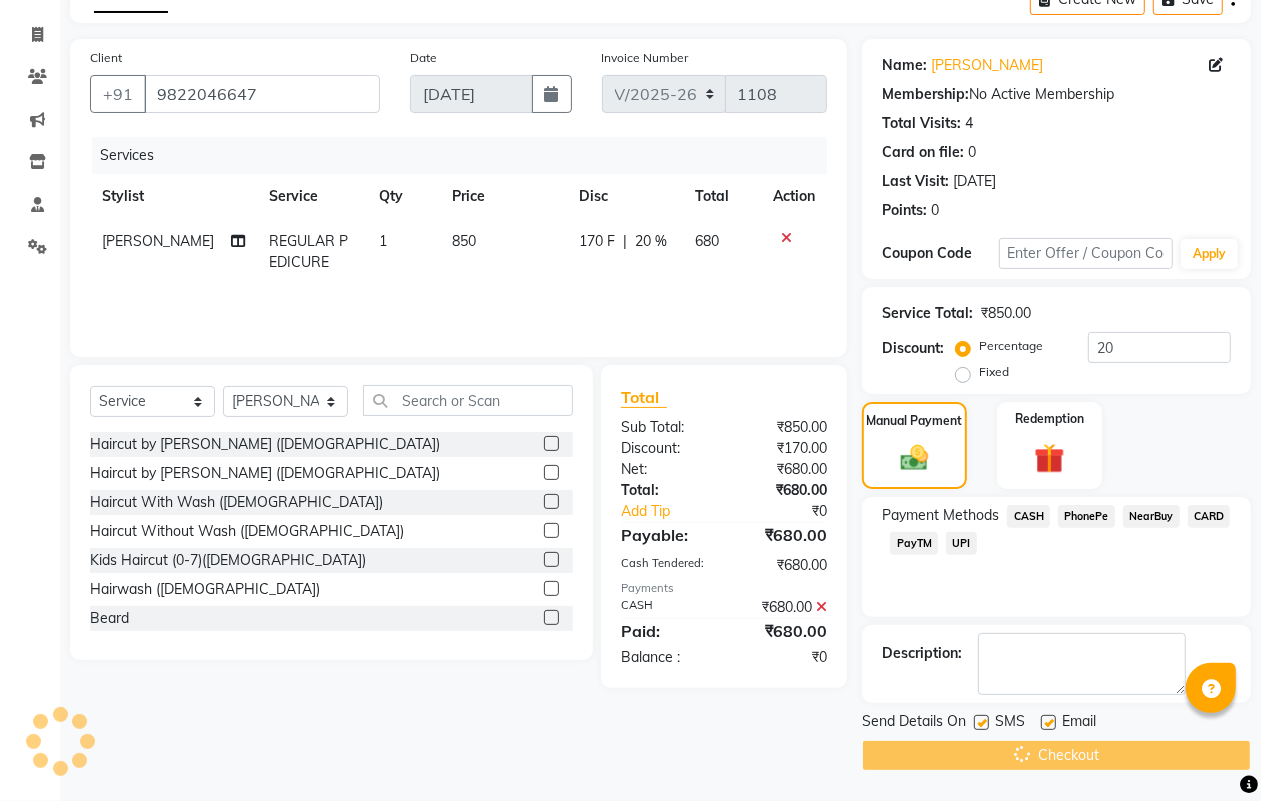 scroll, scrollTop: 0, scrollLeft: 0, axis: both 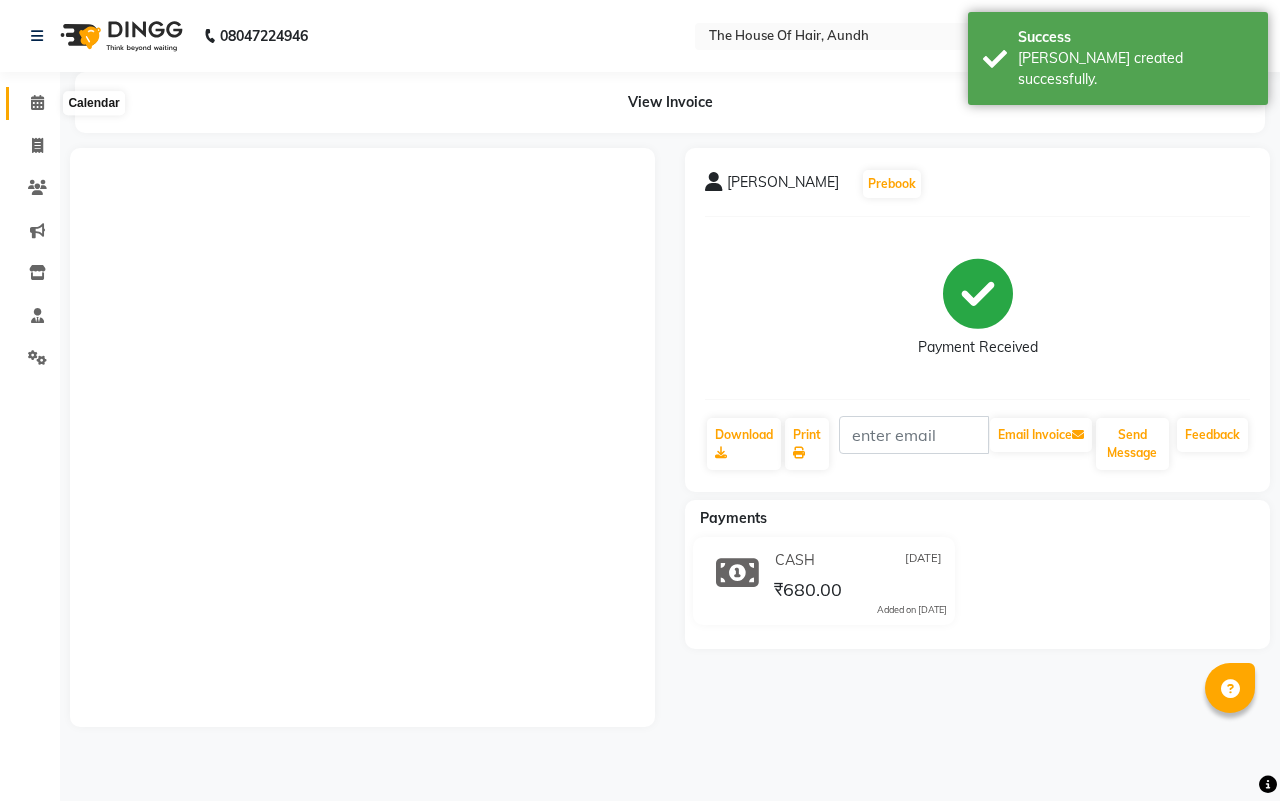 click 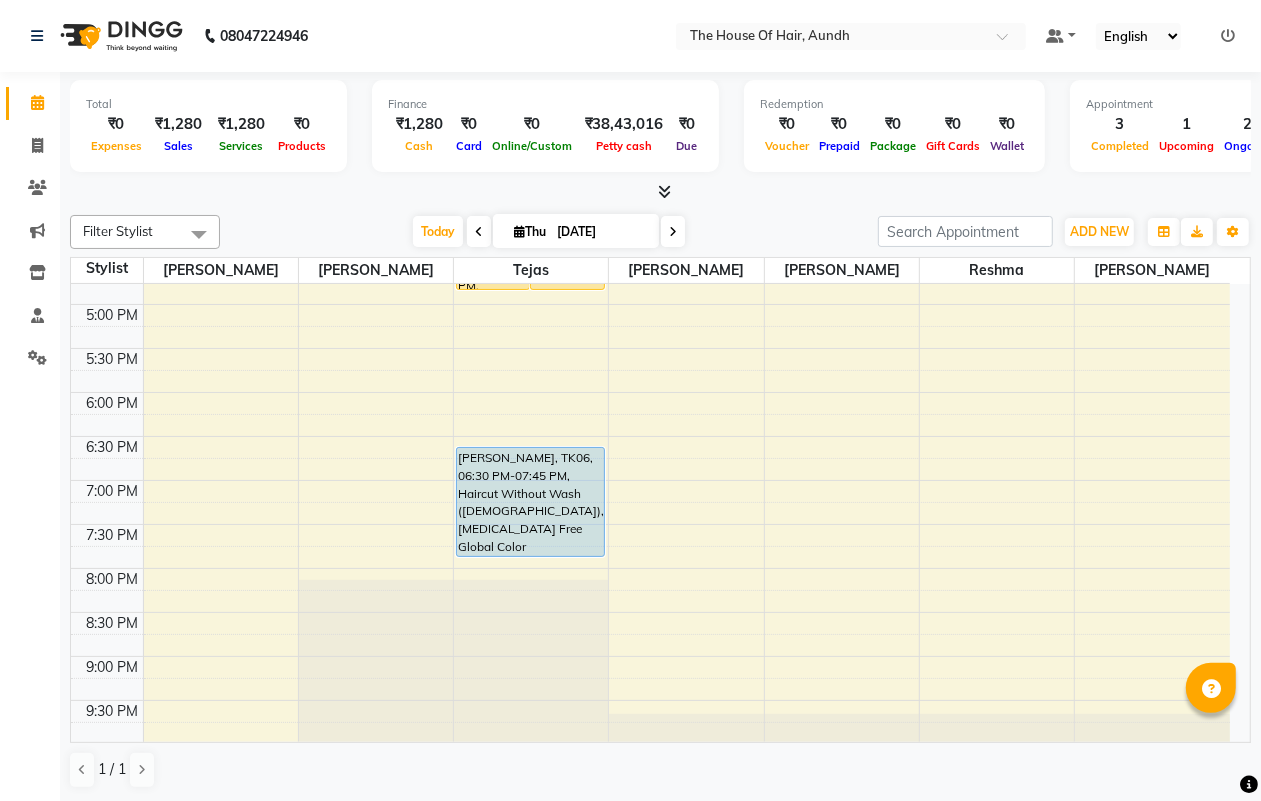 scroll, scrollTop: 787, scrollLeft: 0, axis: vertical 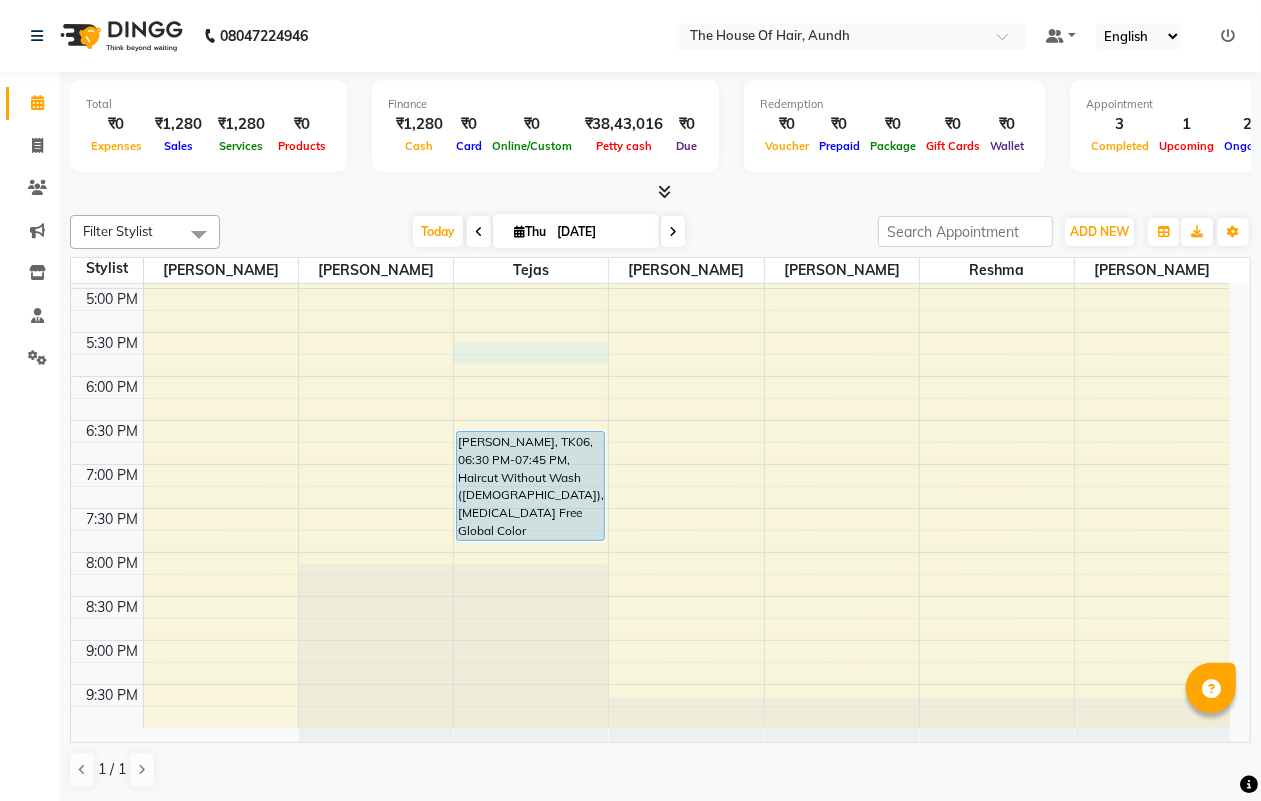 click on "8:00 AM 8:30 AM 9:00 AM 9:30 AM 10:00 AM 10:30 AM 11:00 AM 11:30 AM 12:00 PM 12:30 PM 1:00 PM 1:30 PM 2:00 PM 2:30 PM 3:00 PM 3:30 PM 4:00 PM 4:30 PM 5:00 PM 5:30 PM 6:00 PM 6:30 PM 7:00 PM 7:30 PM 8:00 PM 8:30 PM 9:00 PM 9:30 PM     [PERSON_NAME], TK01, 03:45 PM-04:45 PM, [PERSON_NAME],Haircut Without Wash ([DEMOGRAPHIC_DATA]) (₹400)     [PERSON_NAME], TK05, 03:45 PM-04:05 PM, Styling ([DEMOGRAPHIC_DATA])     [PERSON_NAME], TK03, 04:15 PM-04:45 PM, [PERSON_NAME]     [PERSON_NAME], TK02, 01:30 PM-02:00 PM, Haircut Without Wash ([DEMOGRAPHIC_DATA])    [PERSON_NAME], TK06, 06:30 PM-07:45 PM, Haircut Without Wash ([DEMOGRAPHIC_DATA]),[MEDICAL_DATA] Free Global Color ([DEMOGRAPHIC_DATA])     [PERSON_NAME], TK04, 03:45 PM-04:30 PM, REGULAR PEDICURE" at bounding box center (650, 112) 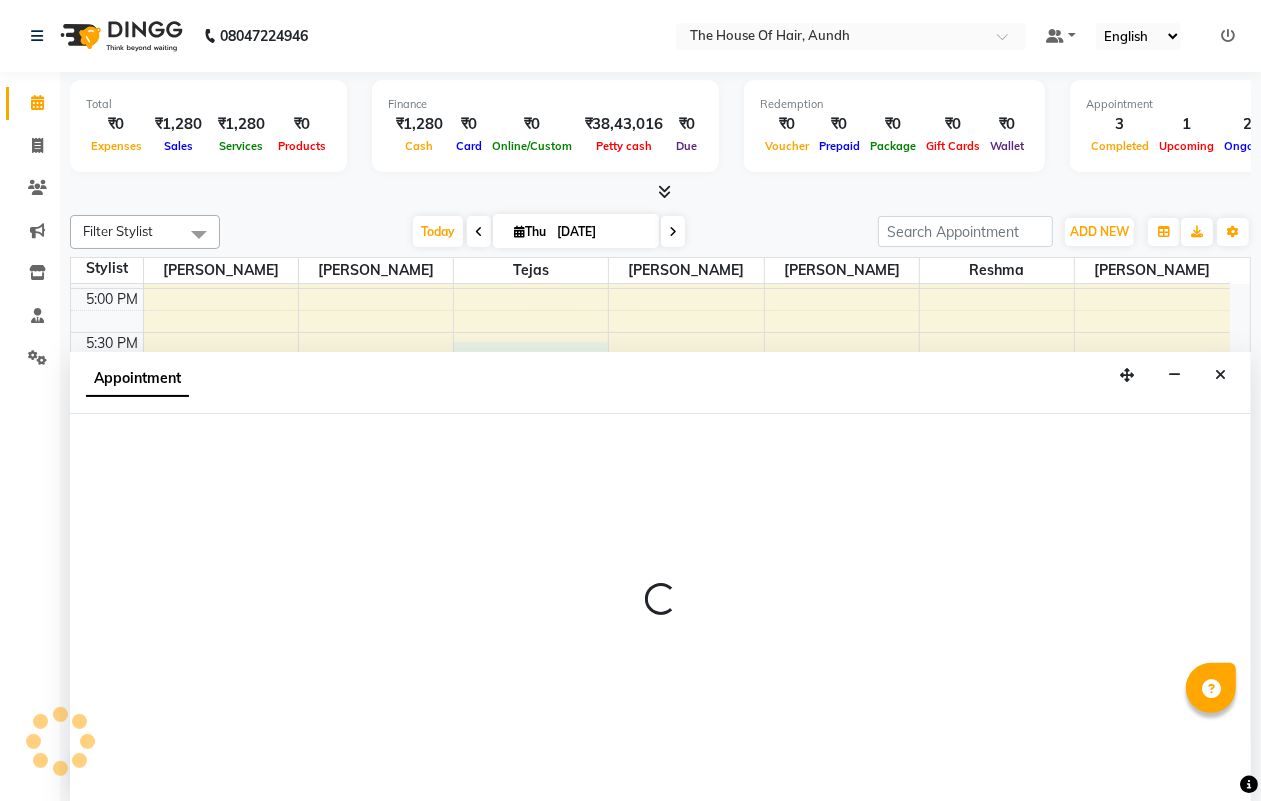 scroll, scrollTop: 1, scrollLeft: 0, axis: vertical 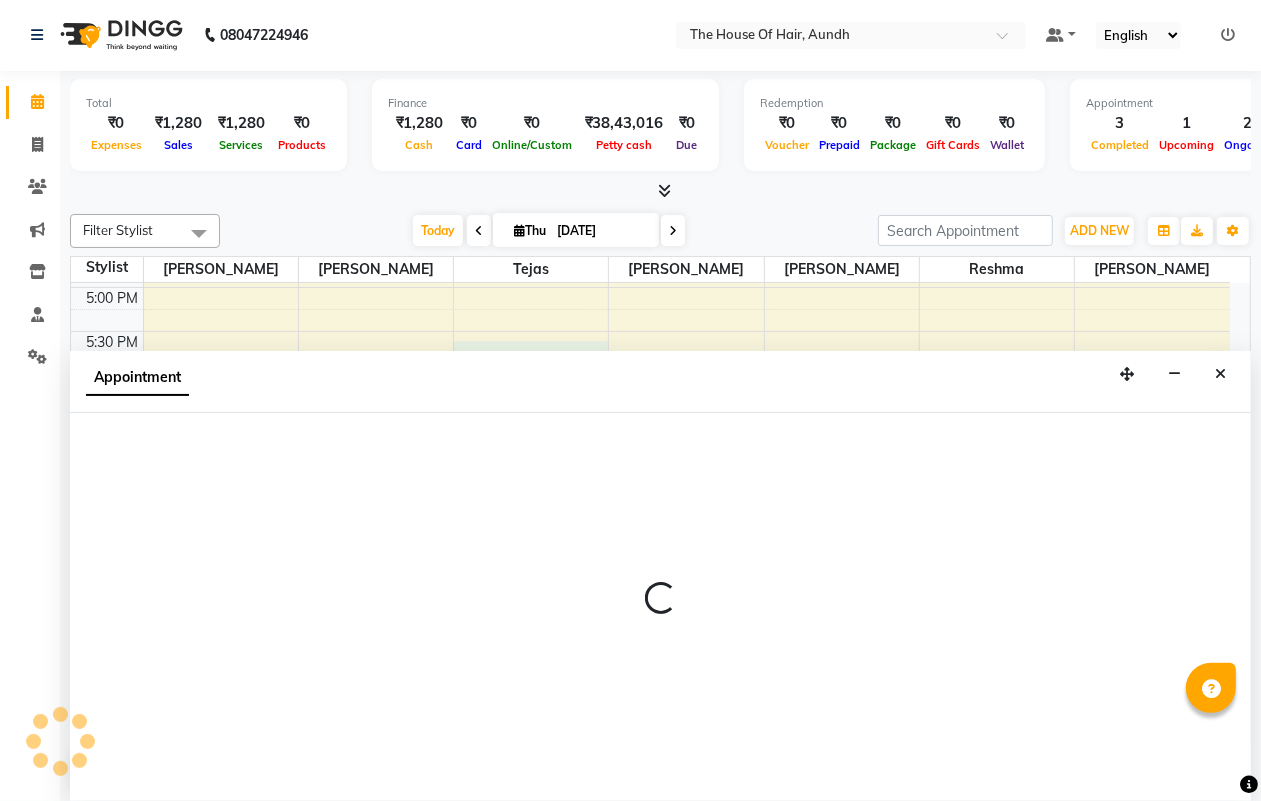 select on "6864" 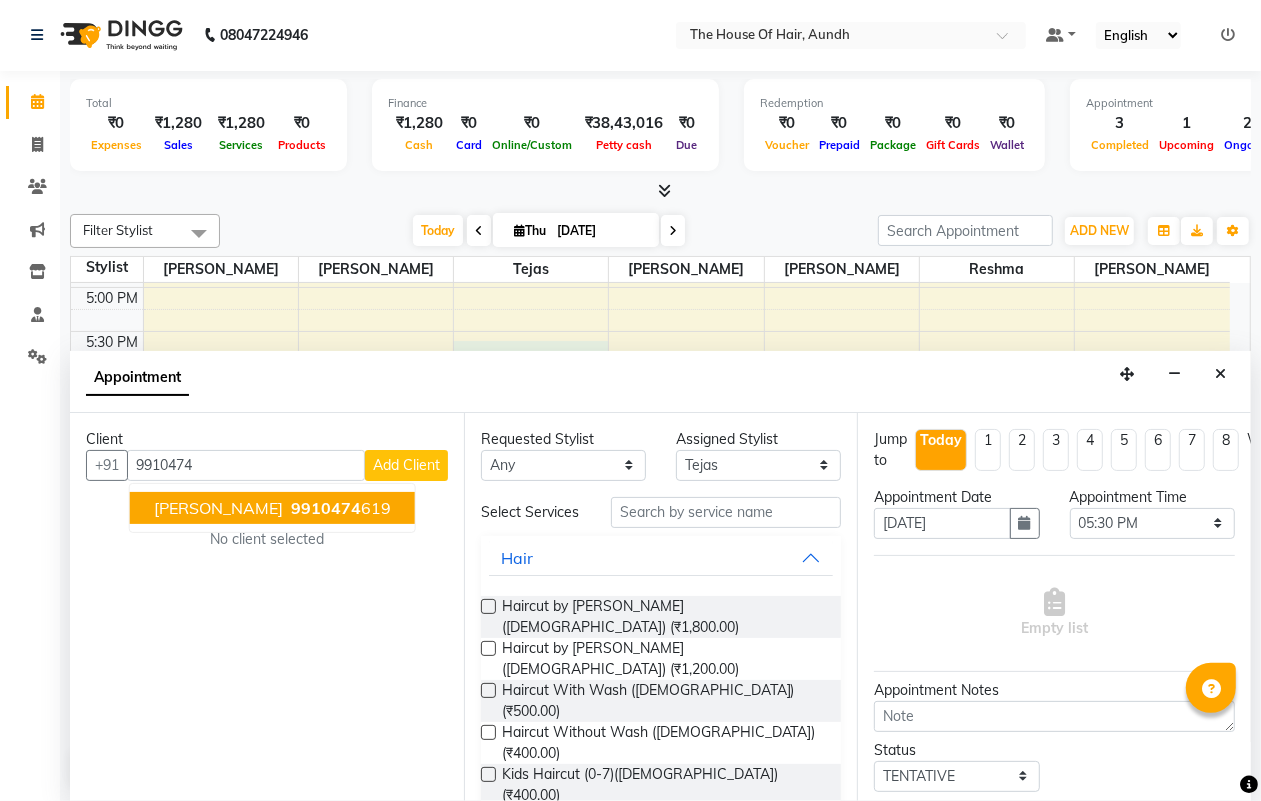 click on "[PERSON_NAME]" at bounding box center [218, 508] 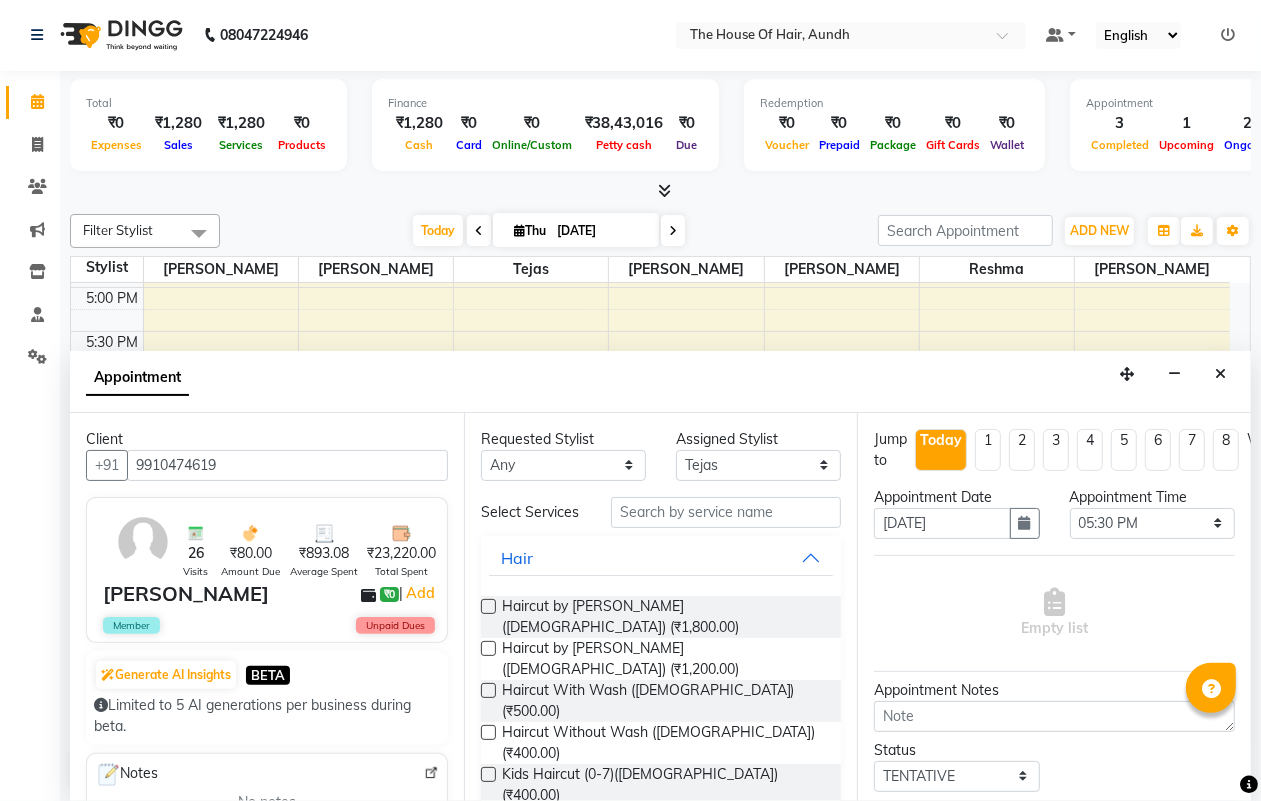 type on "9910474619" 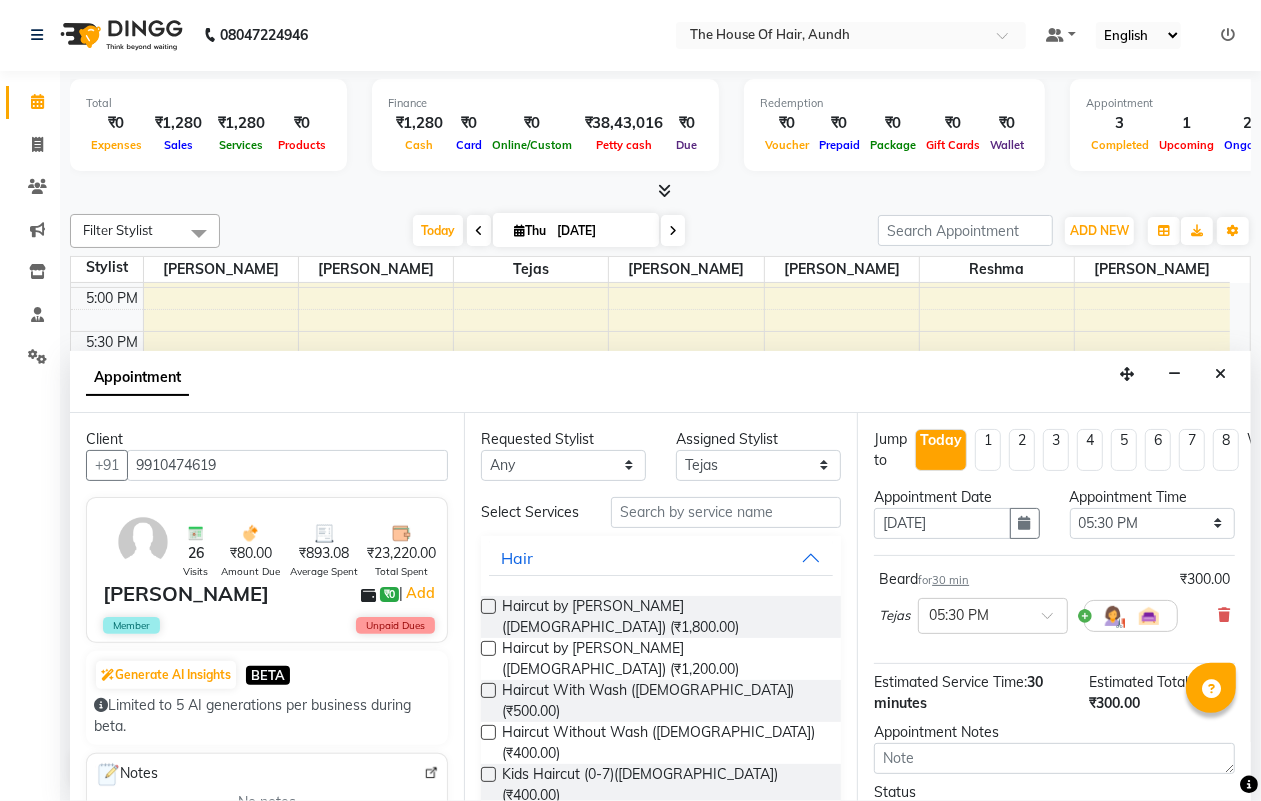 checkbox on "false" 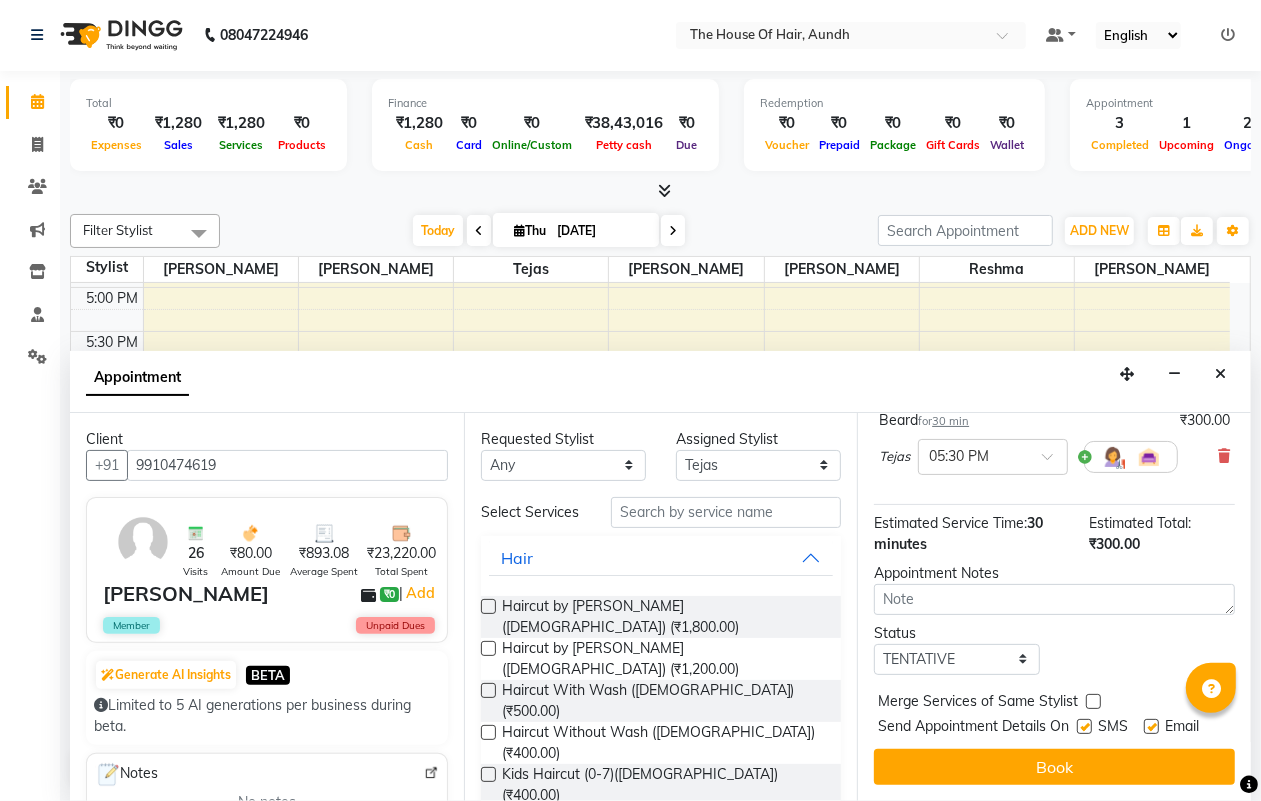 scroll, scrollTop: 195, scrollLeft: 0, axis: vertical 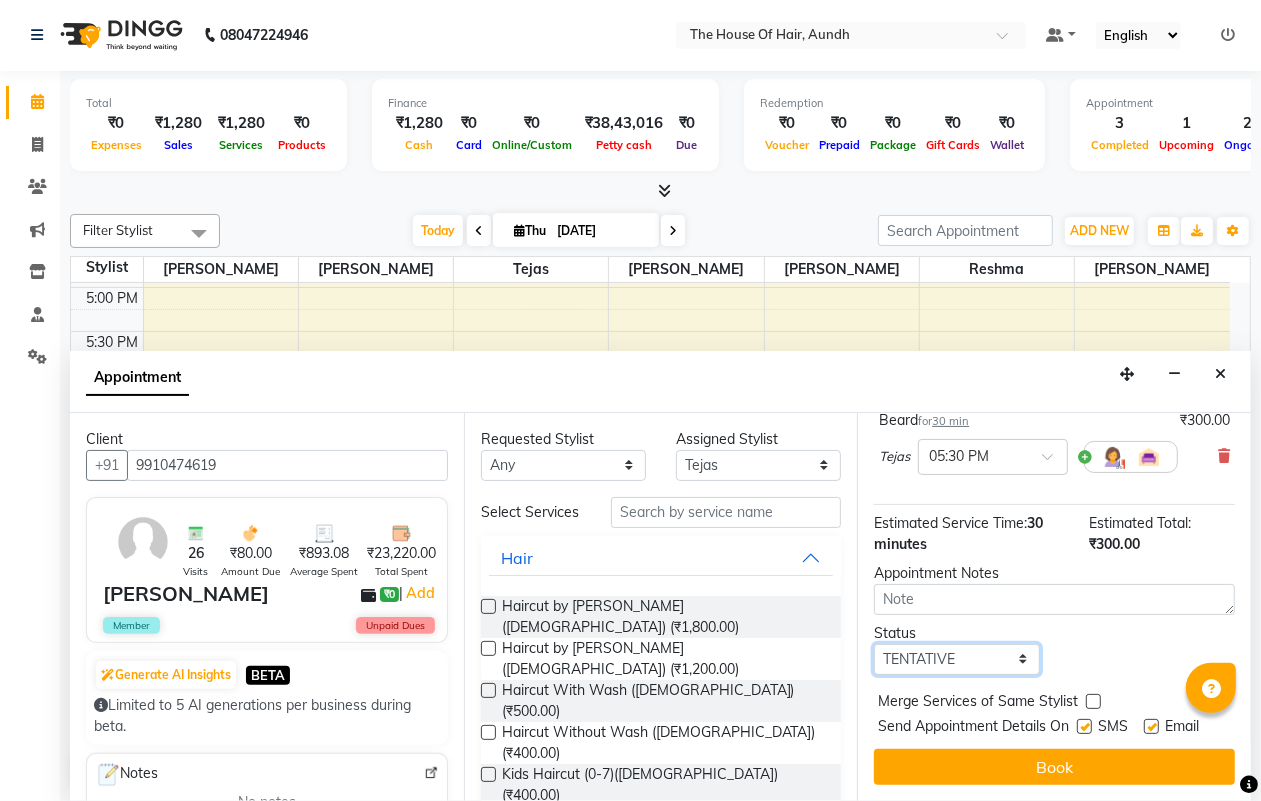 click on "Select TENTATIVE CONFIRM CHECK-IN UPCOMING" at bounding box center (956, 659) 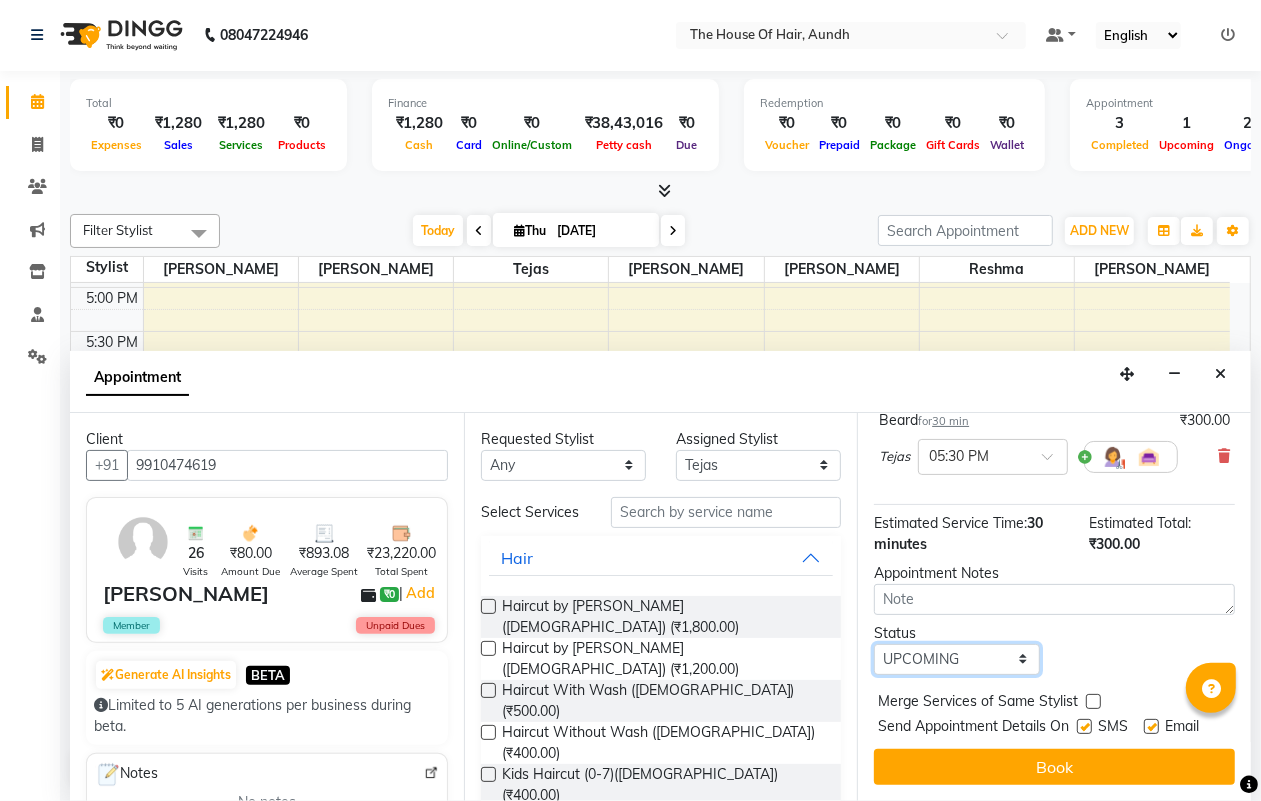click on "Select TENTATIVE CONFIRM CHECK-IN UPCOMING" at bounding box center [956, 659] 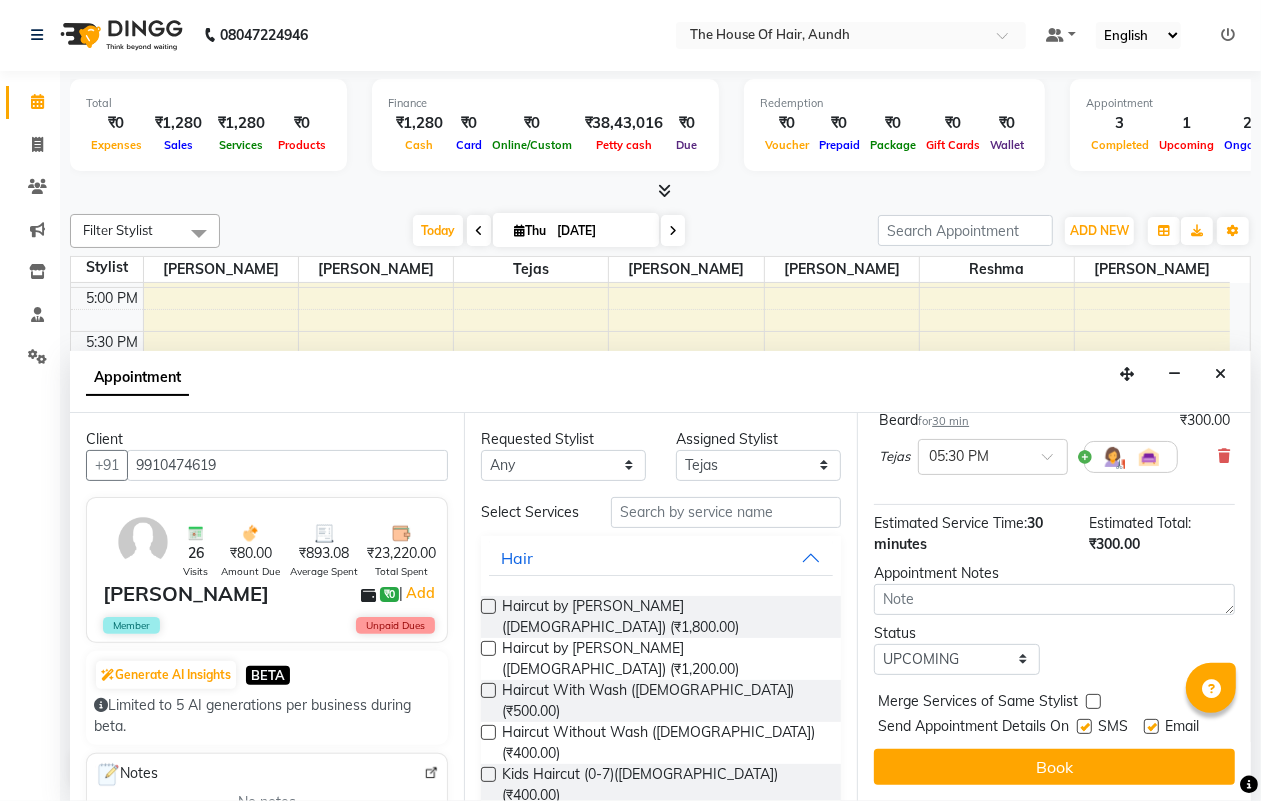click at bounding box center [1093, 701] 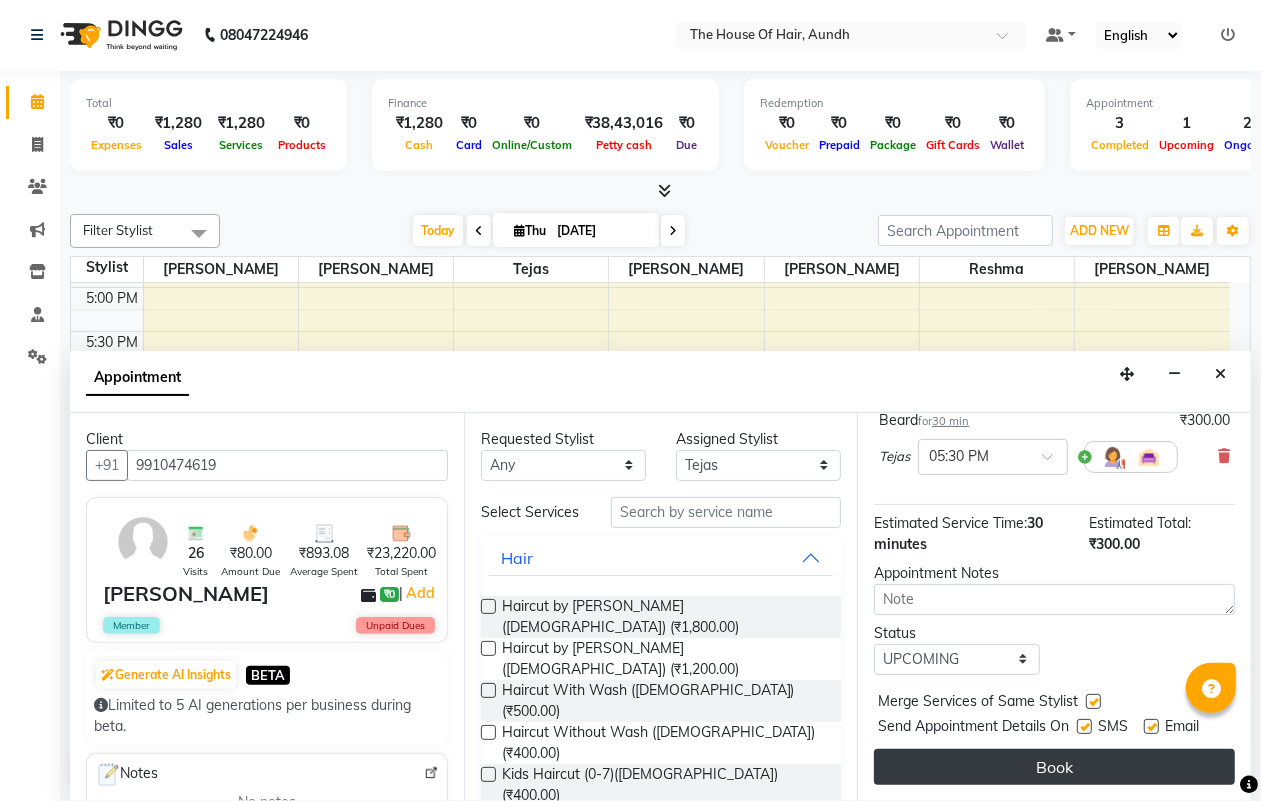 click on "Book" at bounding box center [1054, 767] 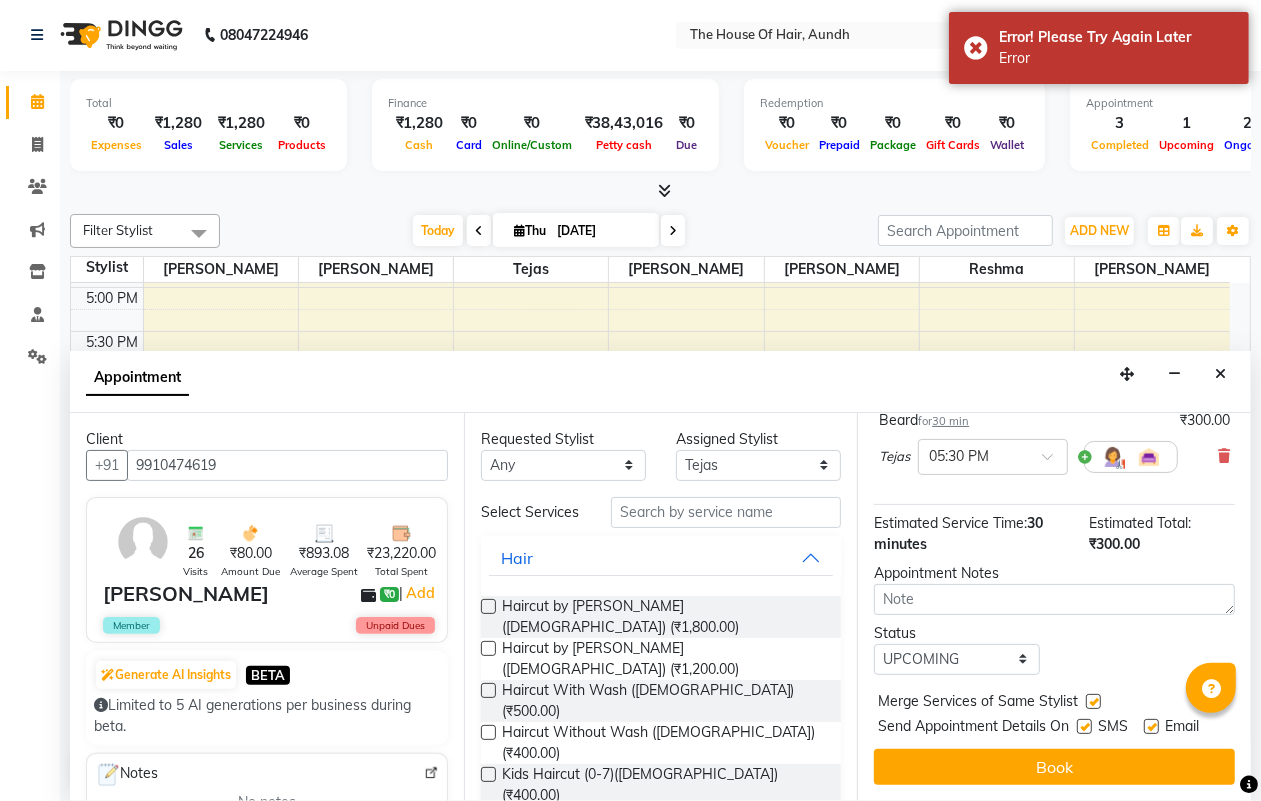 click on "Book" at bounding box center [1054, 767] 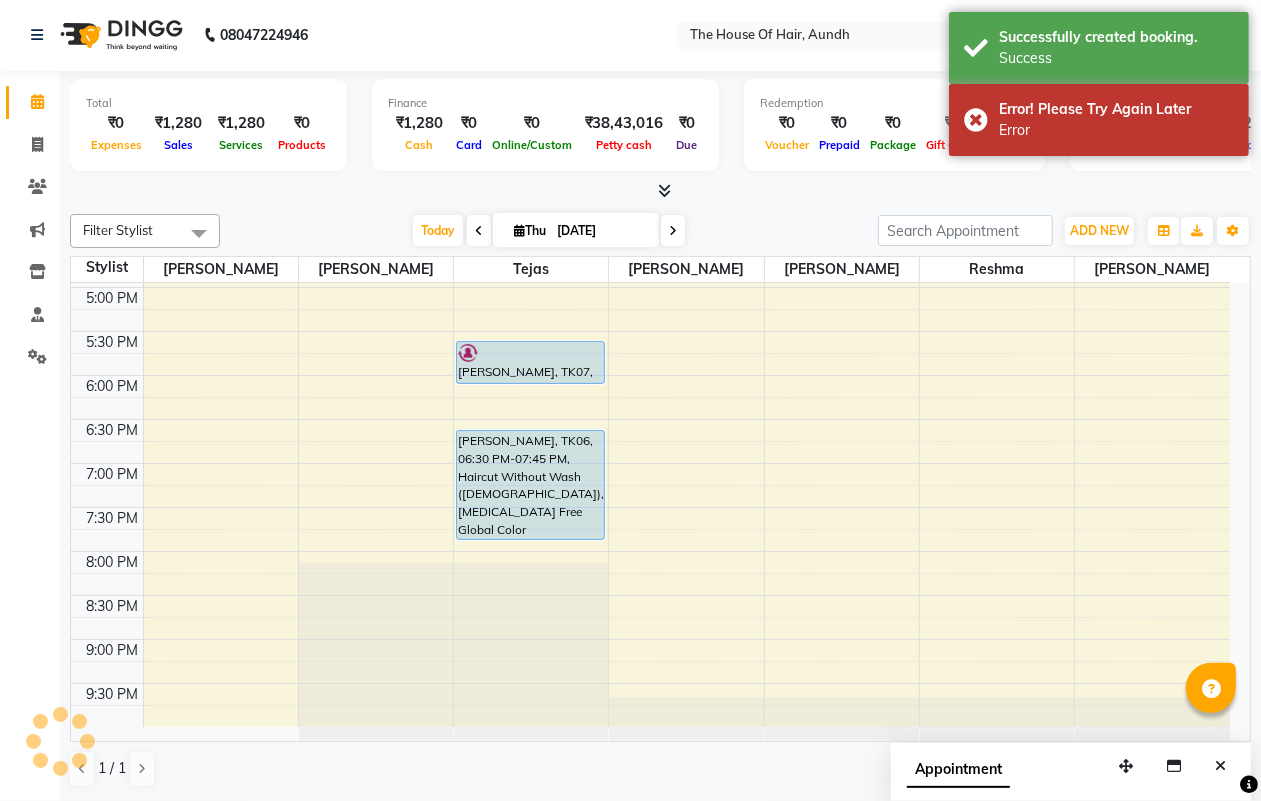 scroll, scrollTop: 0, scrollLeft: 0, axis: both 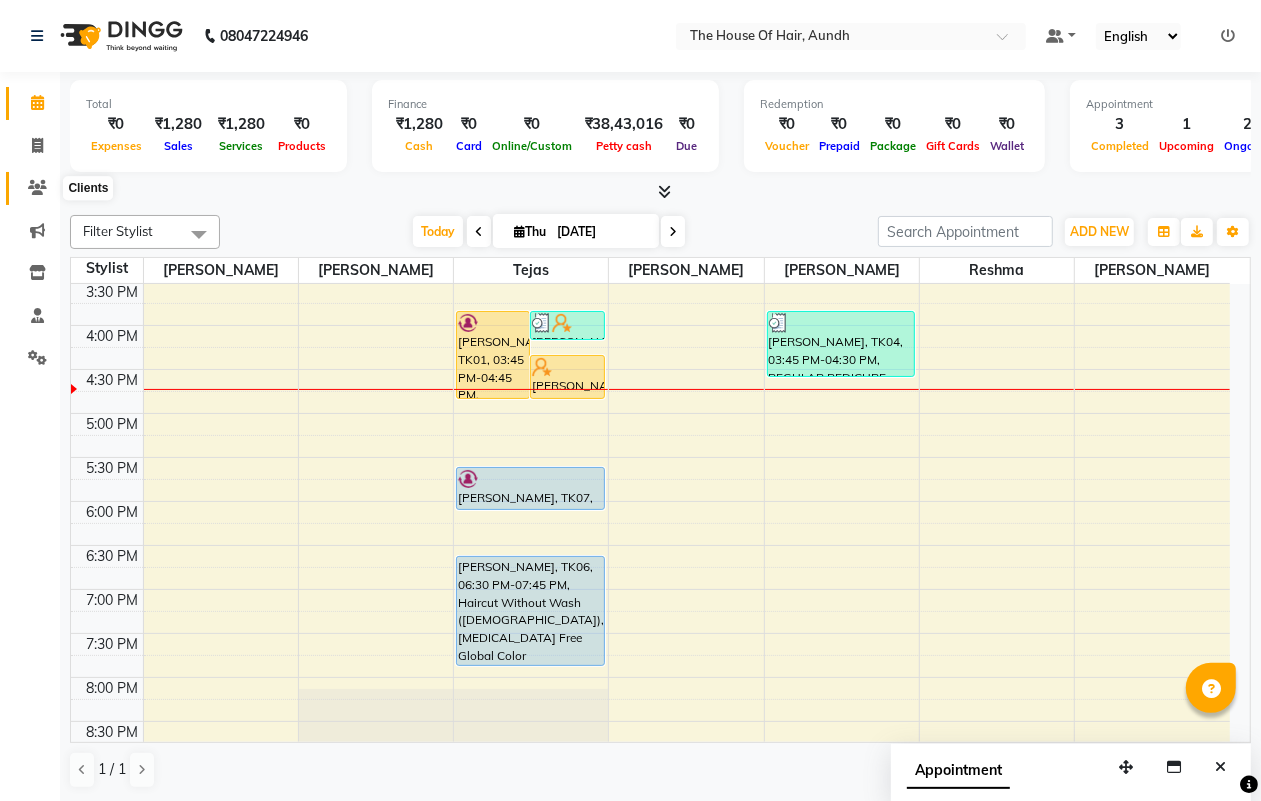 click 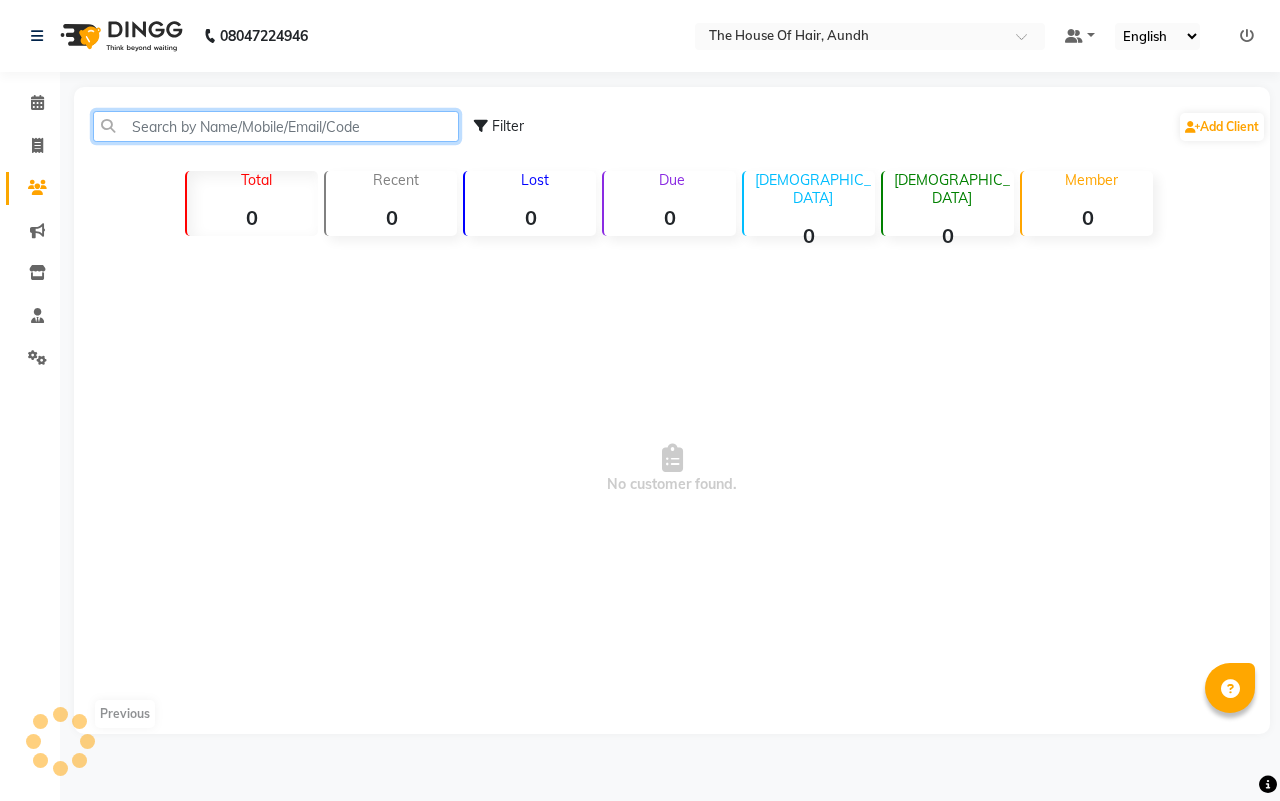 click 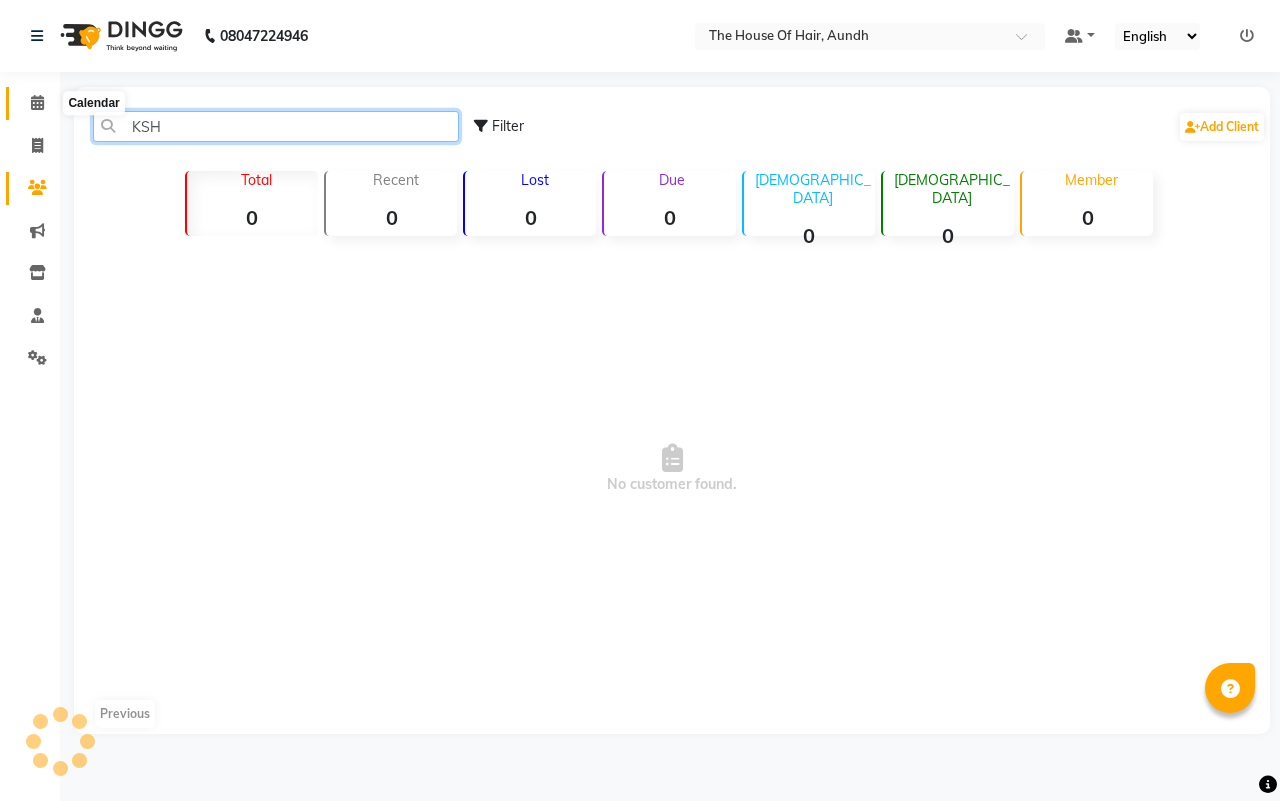 type on "KSH" 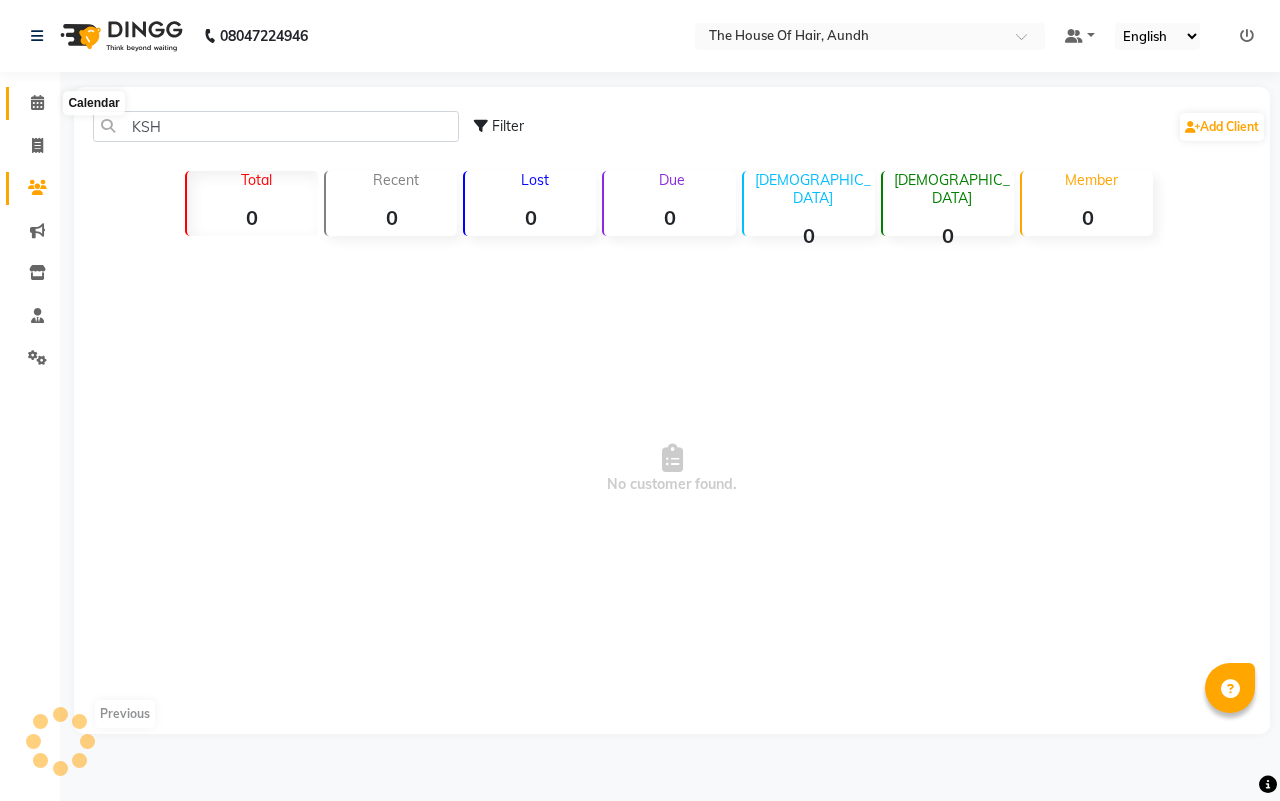 click 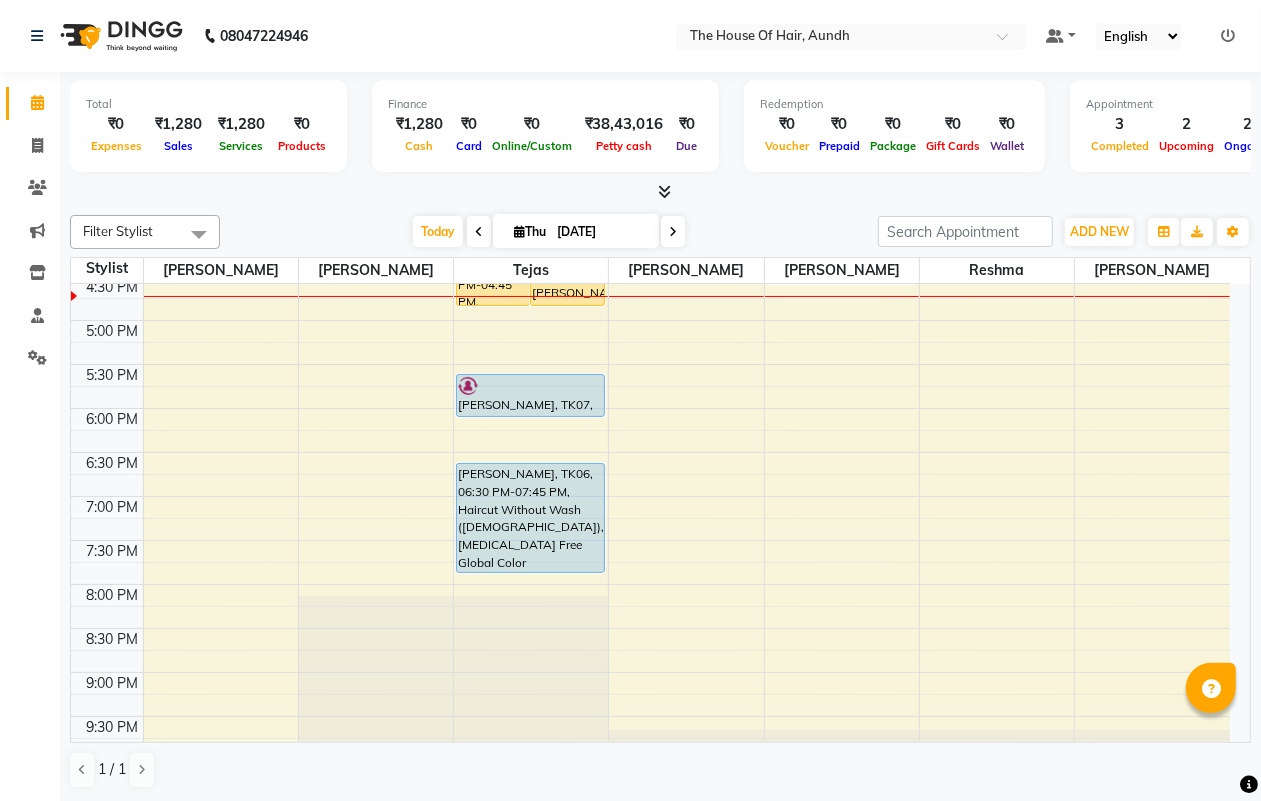 scroll, scrollTop: 787, scrollLeft: 0, axis: vertical 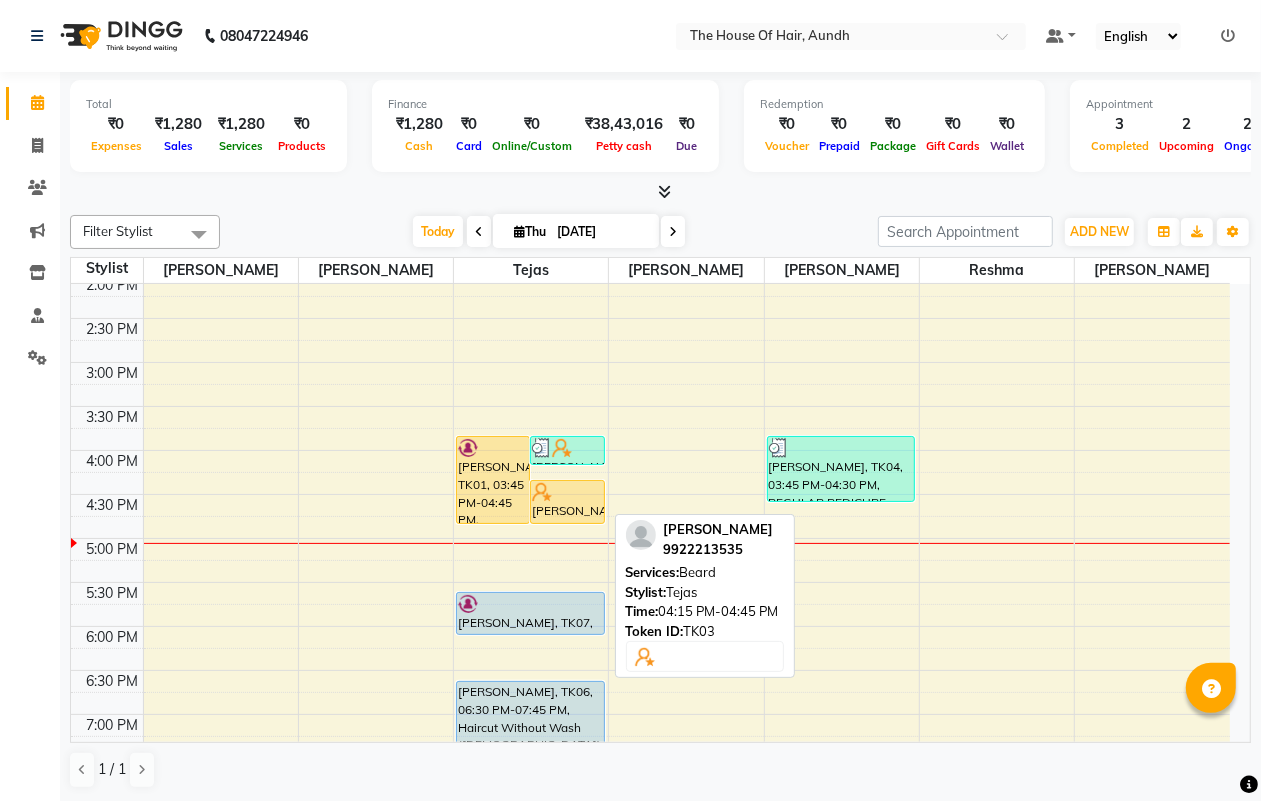 click on "[PERSON_NAME], TK03, 04:15 PM-04:45 PM, [PERSON_NAME]" at bounding box center (567, 502) 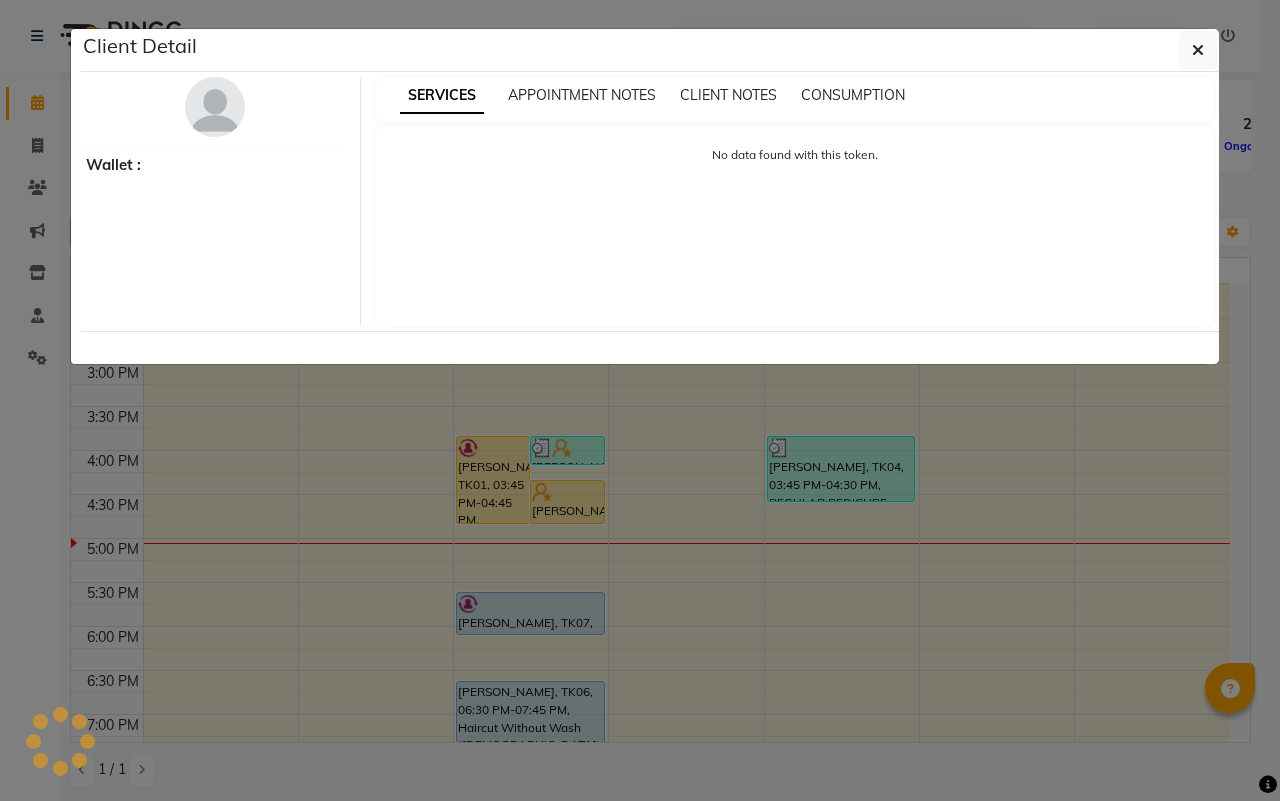 select on "1" 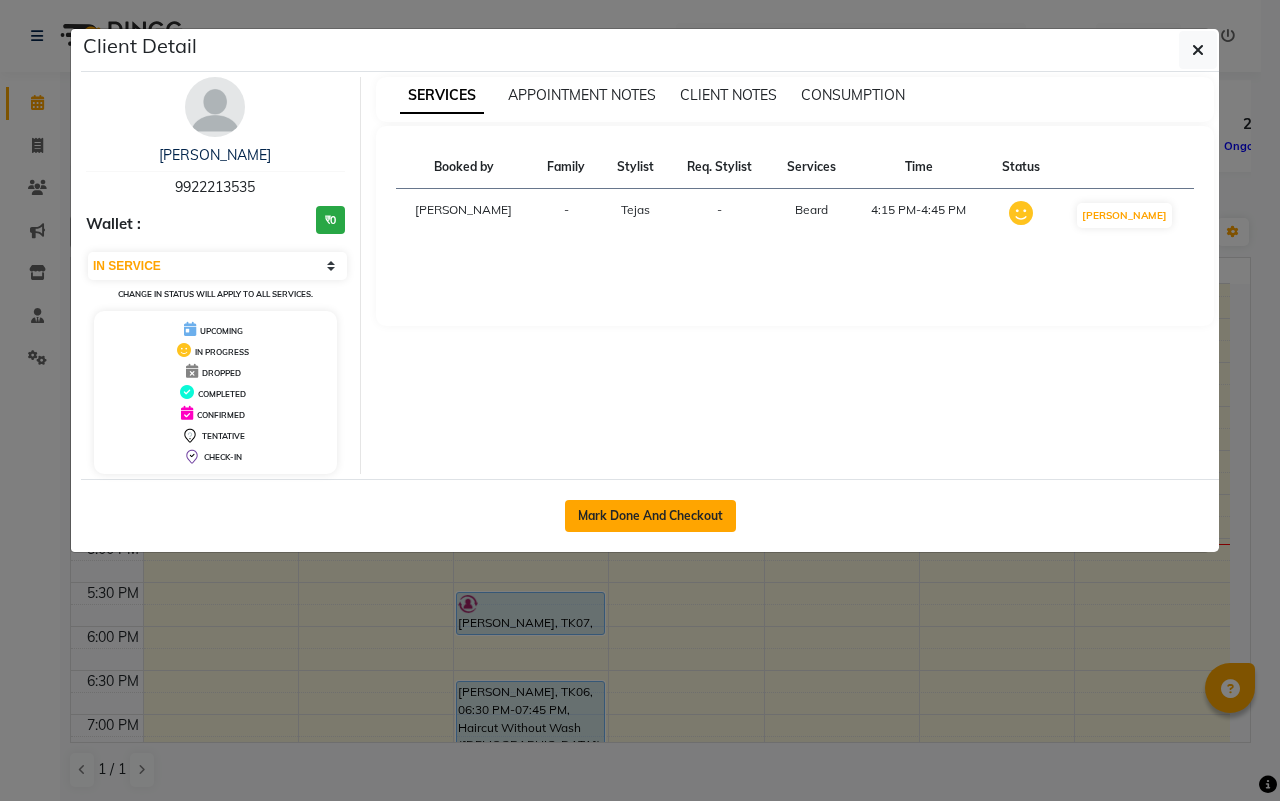 click on "Mark Done And Checkout" 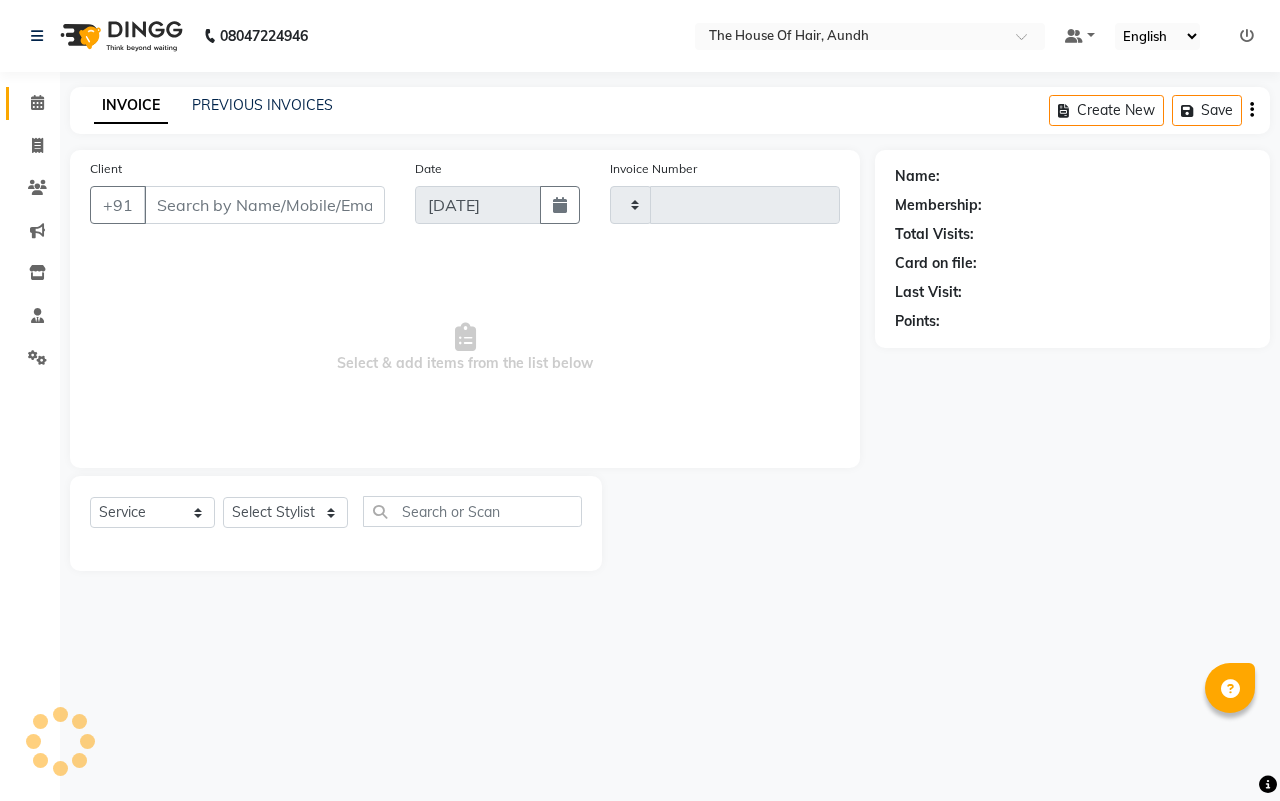 type on "1109" 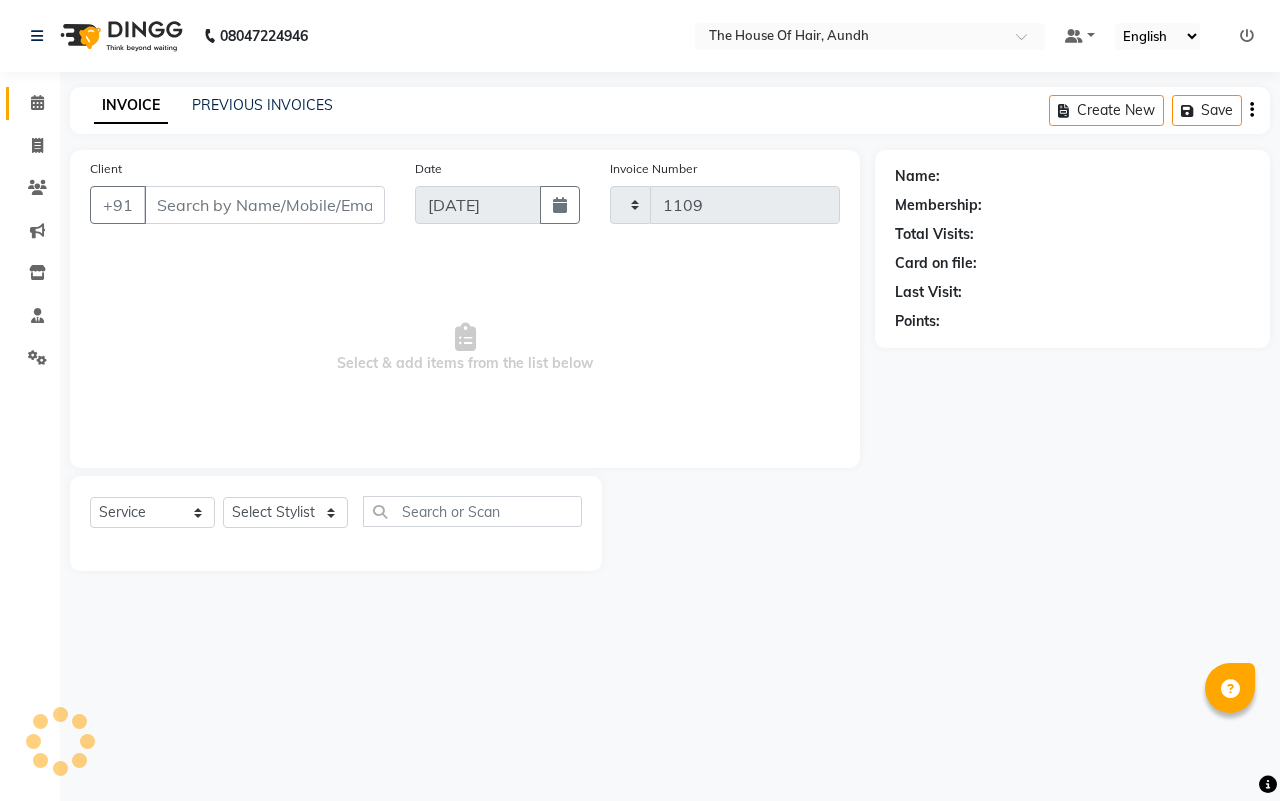 select on "26" 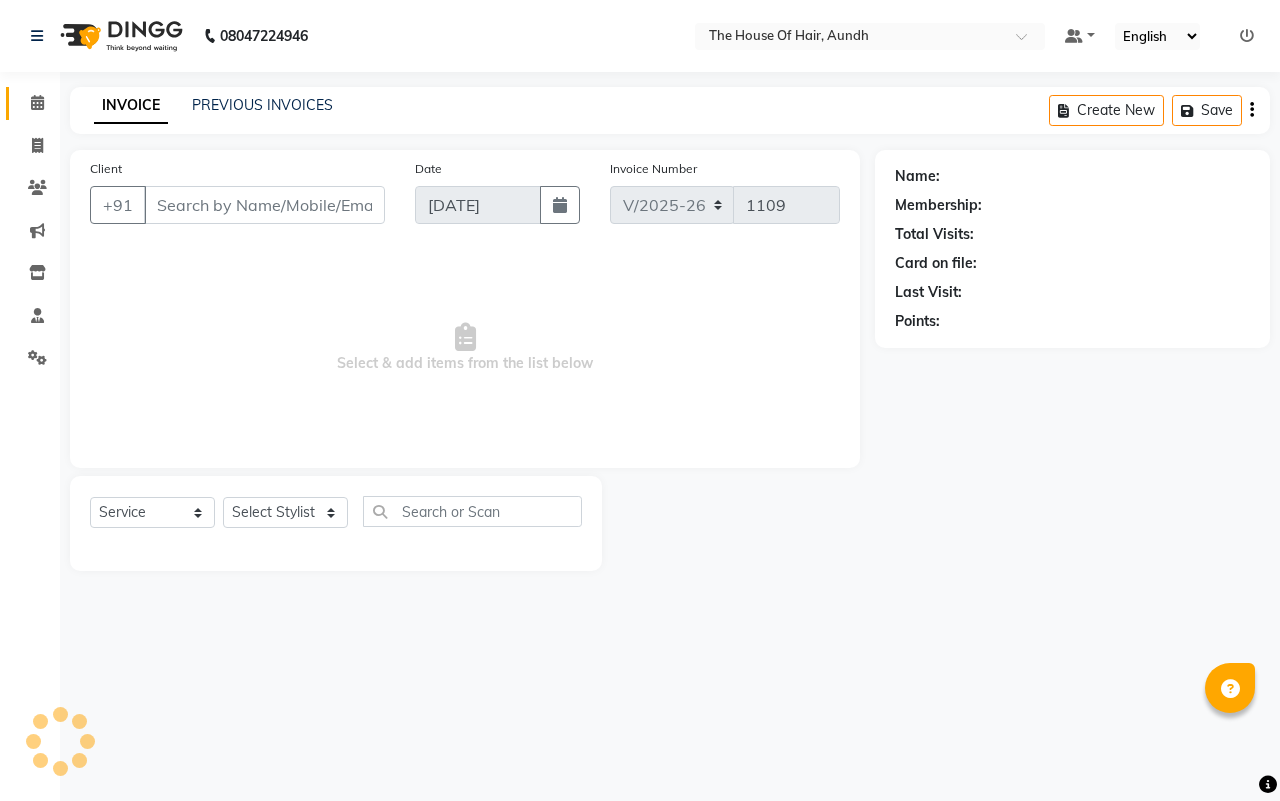 type on "9922213535" 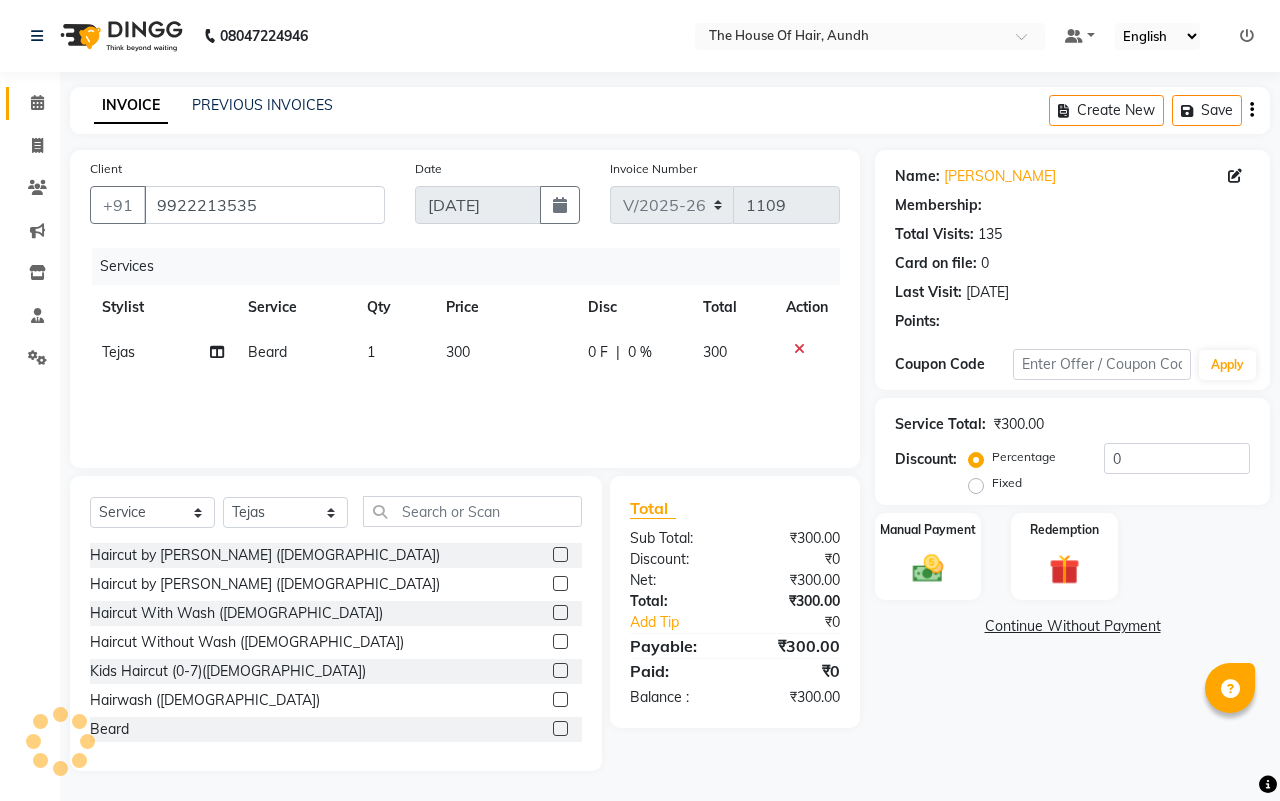 select on "1: Object" 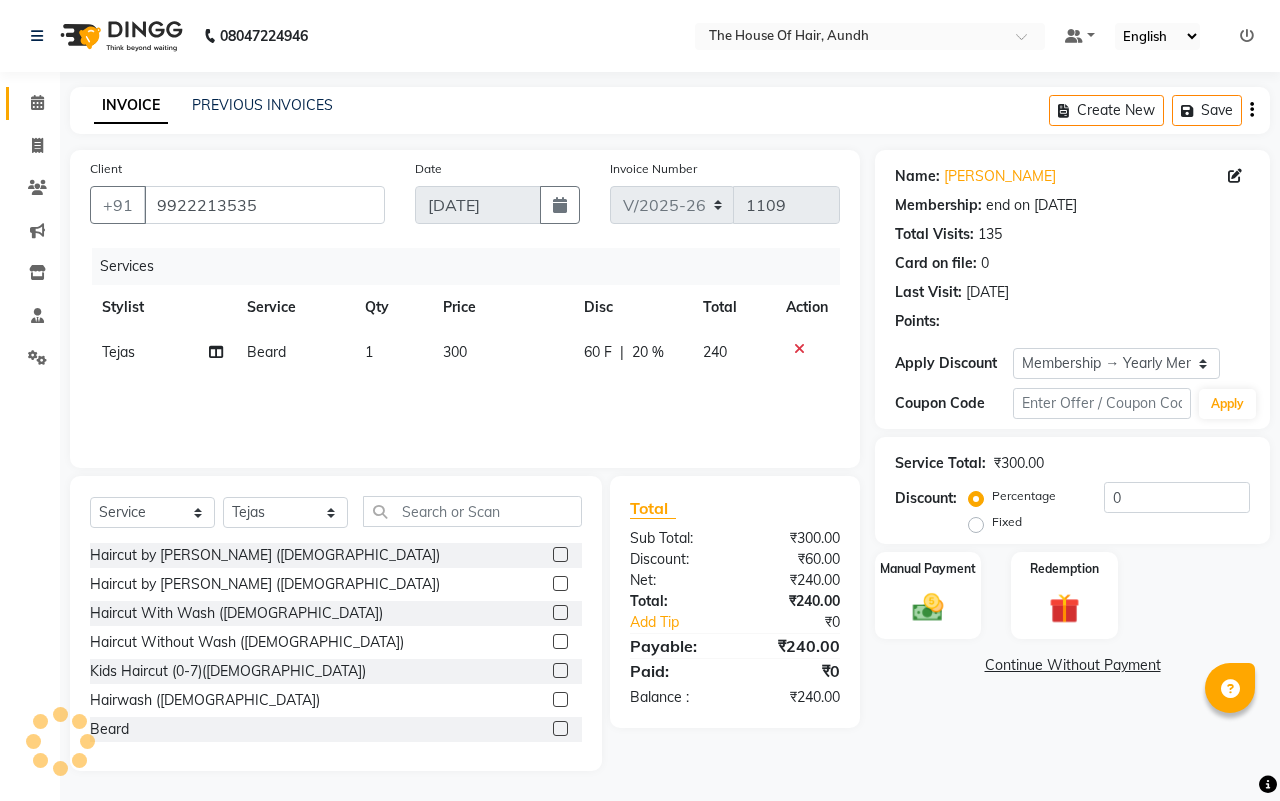 type on "20" 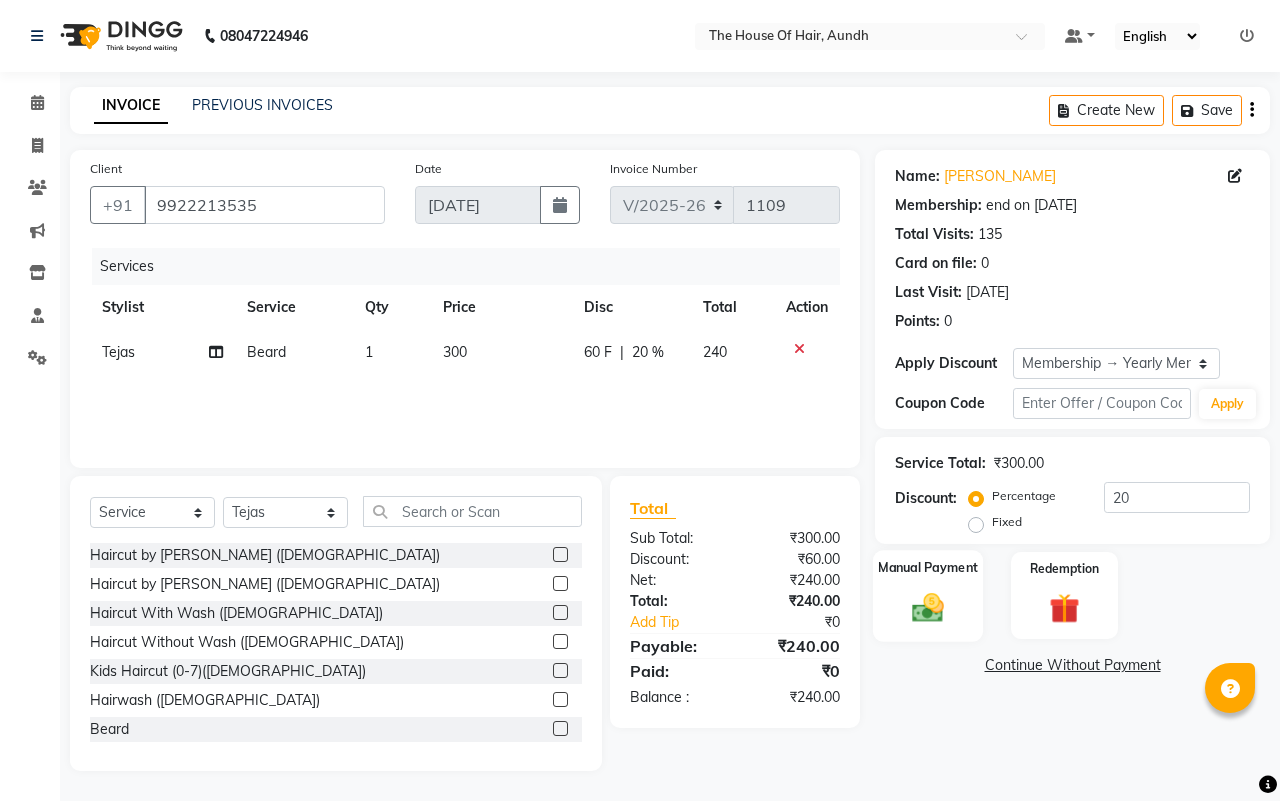 click 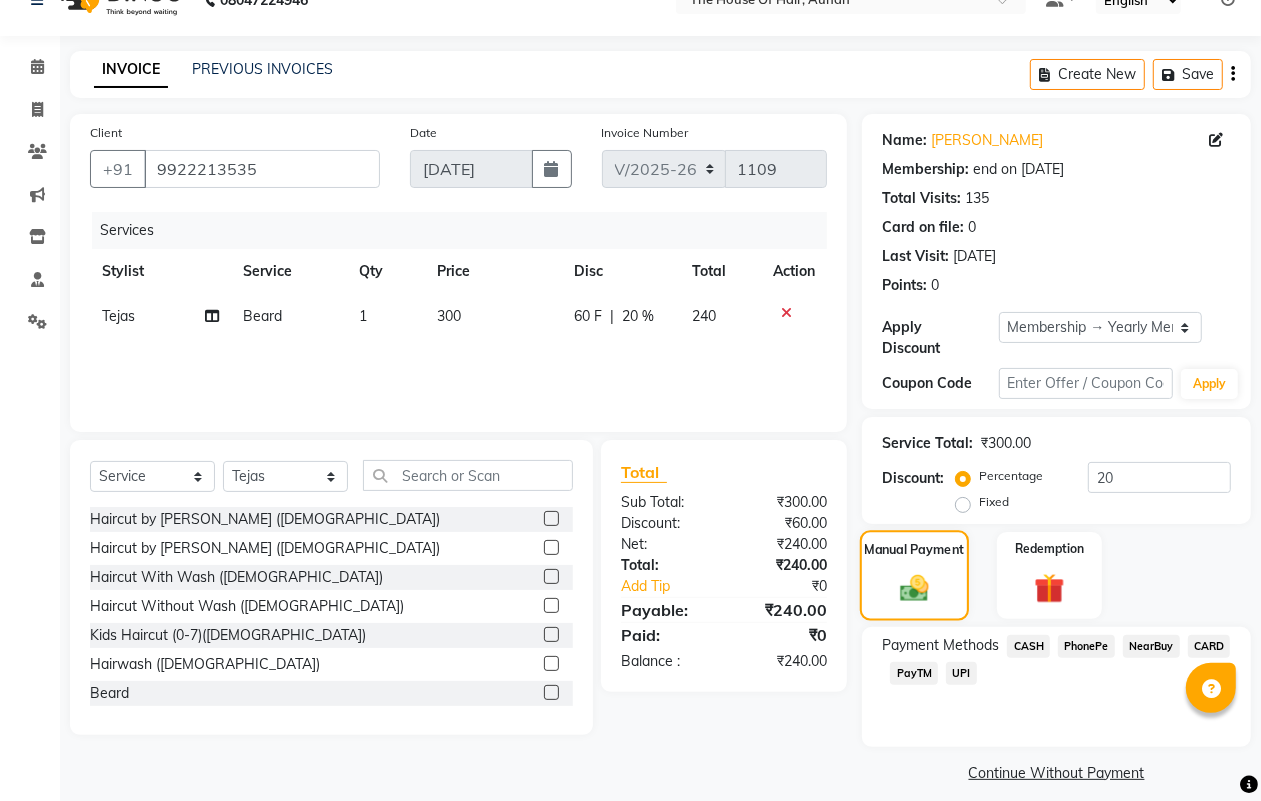 scroll, scrollTop: 52, scrollLeft: 0, axis: vertical 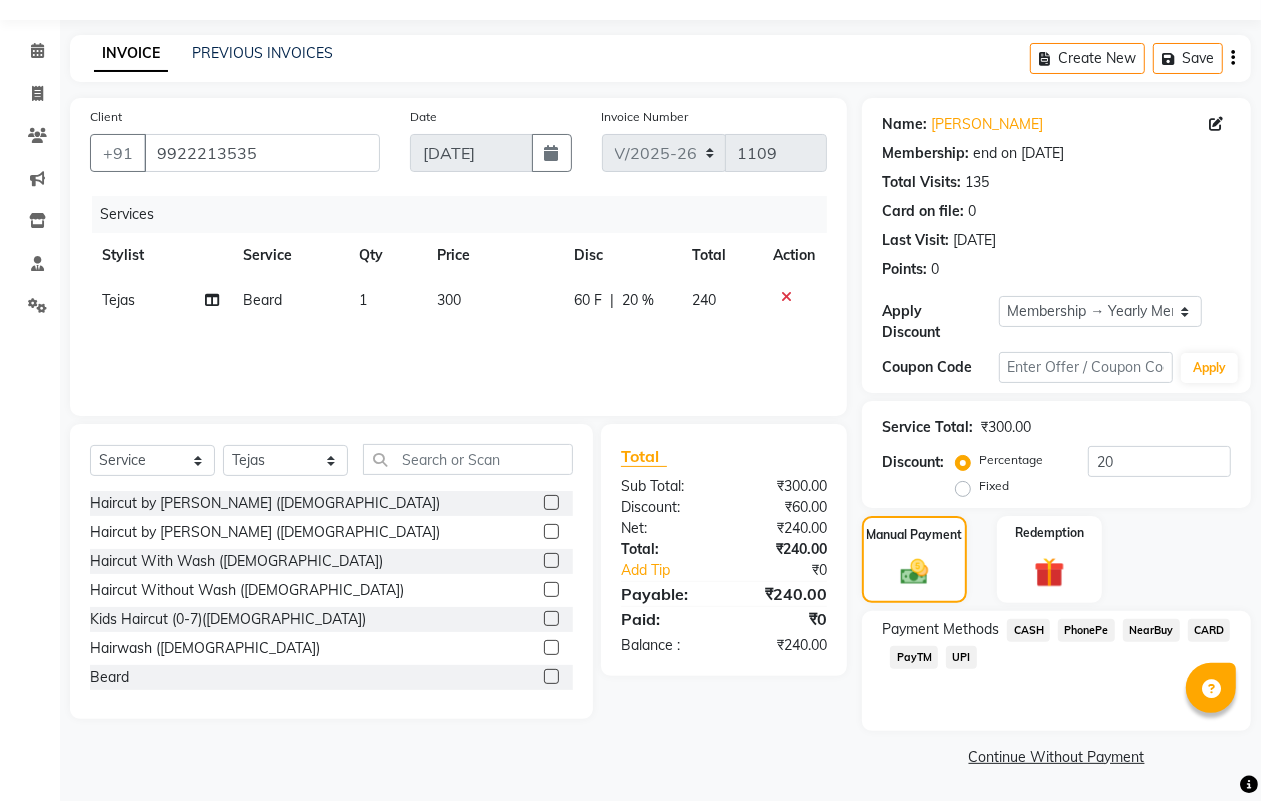 click on "UPI" 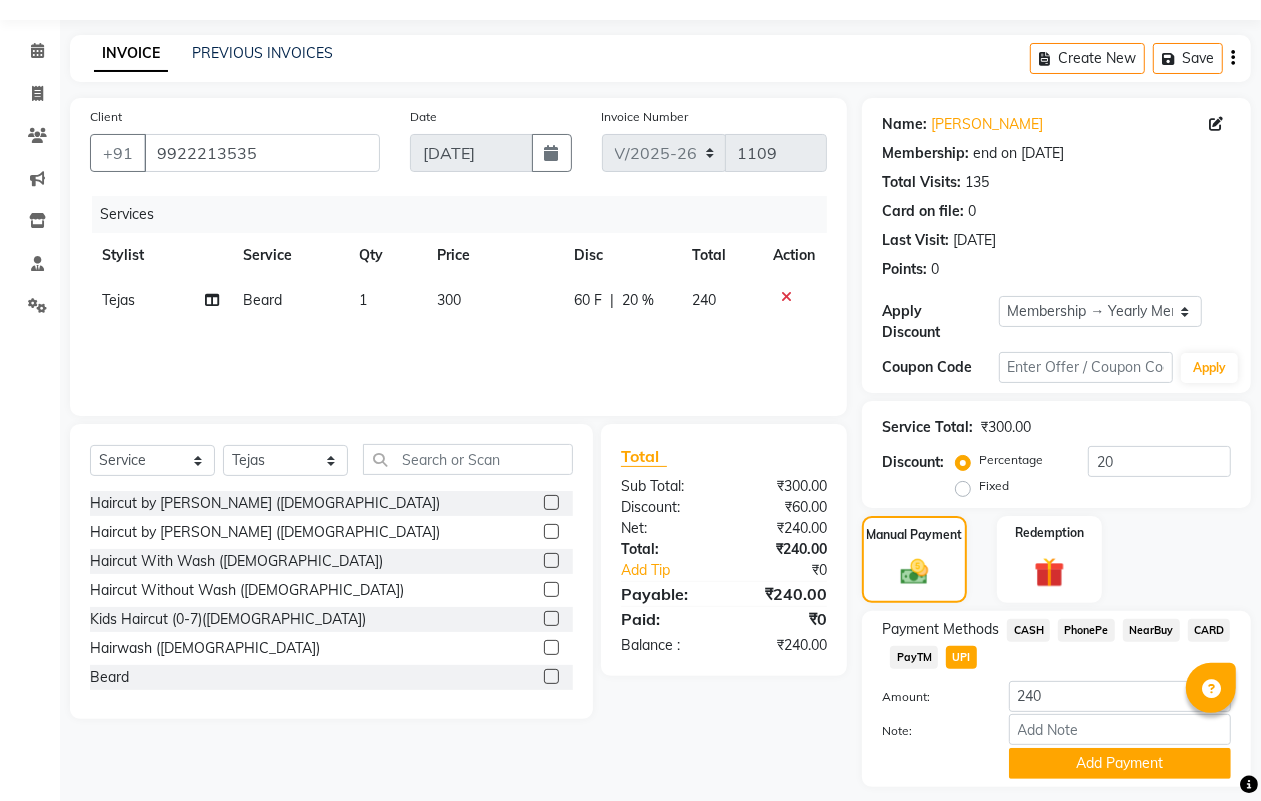 scroll, scrollTop: 107, scrollLeft: 0, axis: vertical 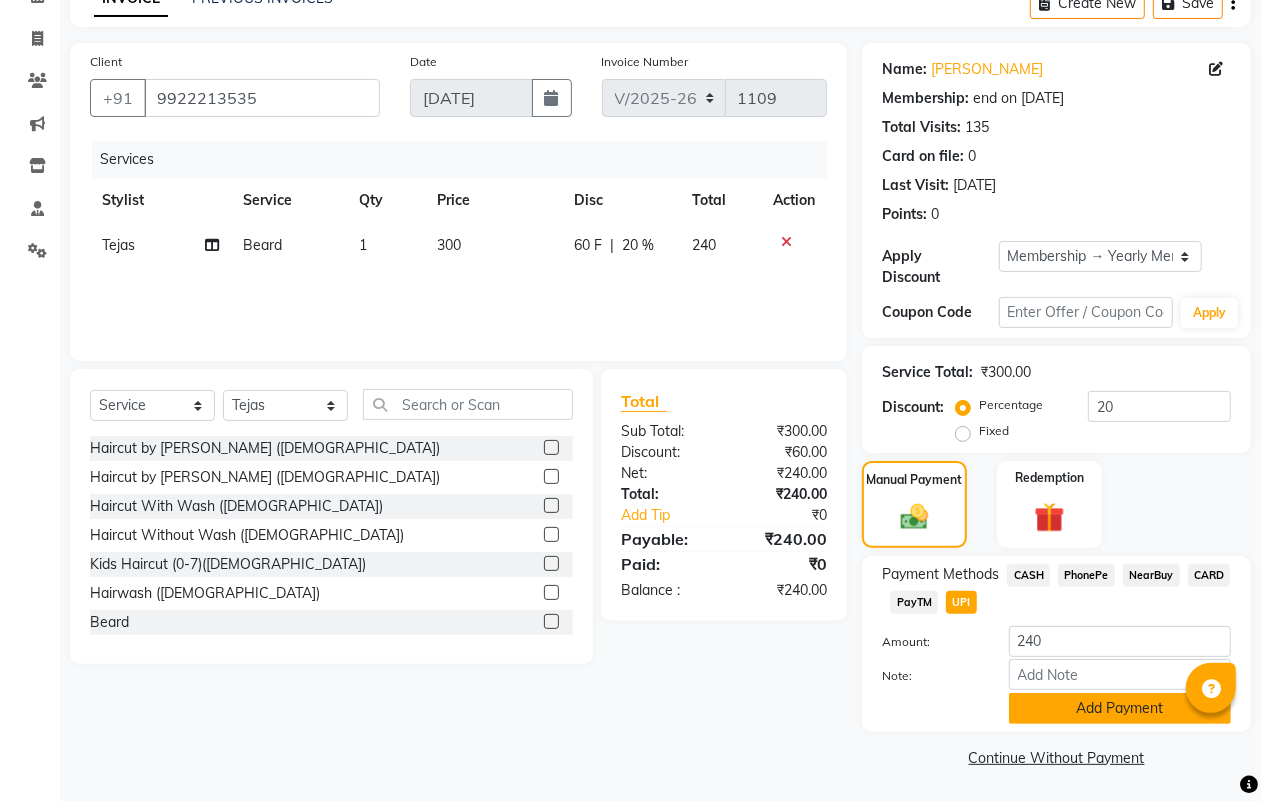 click on "Add Payment" 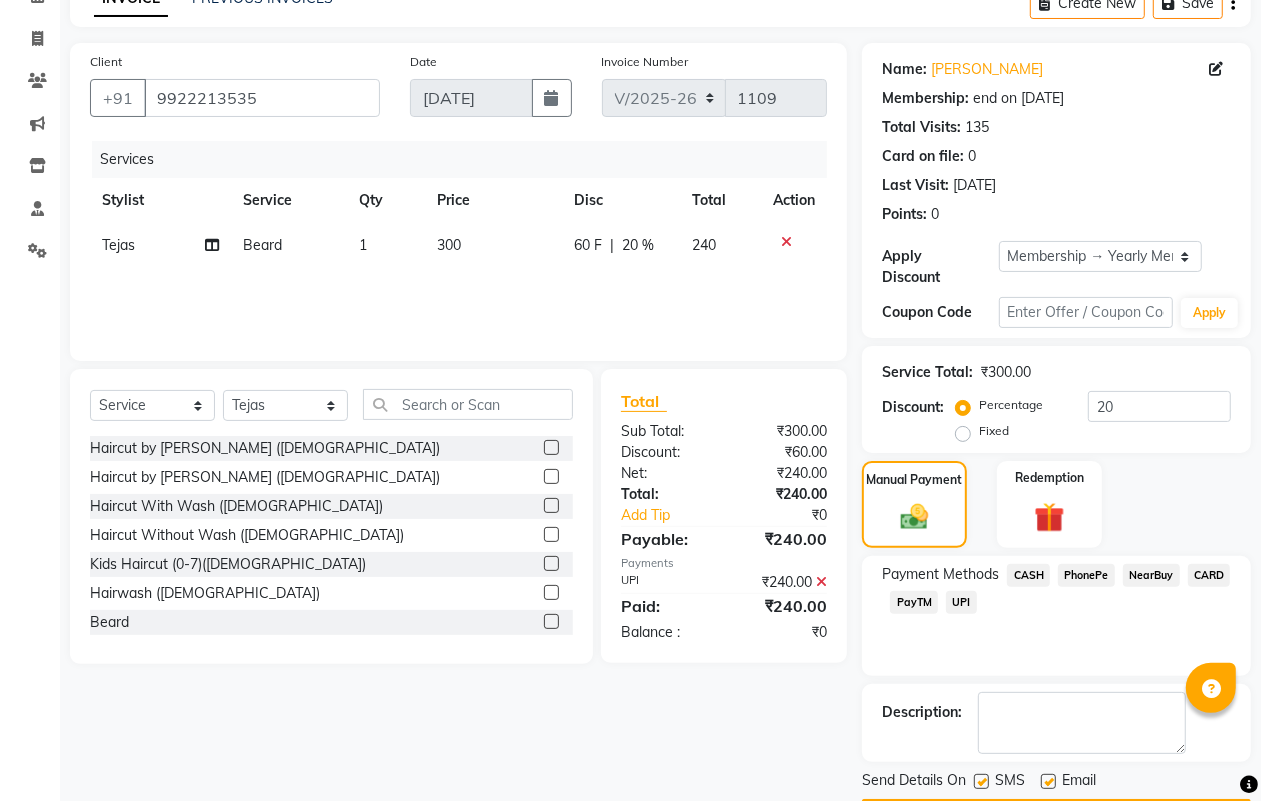 scroll, scrollTop: 166, scrollLeft: 0, axis: vertical 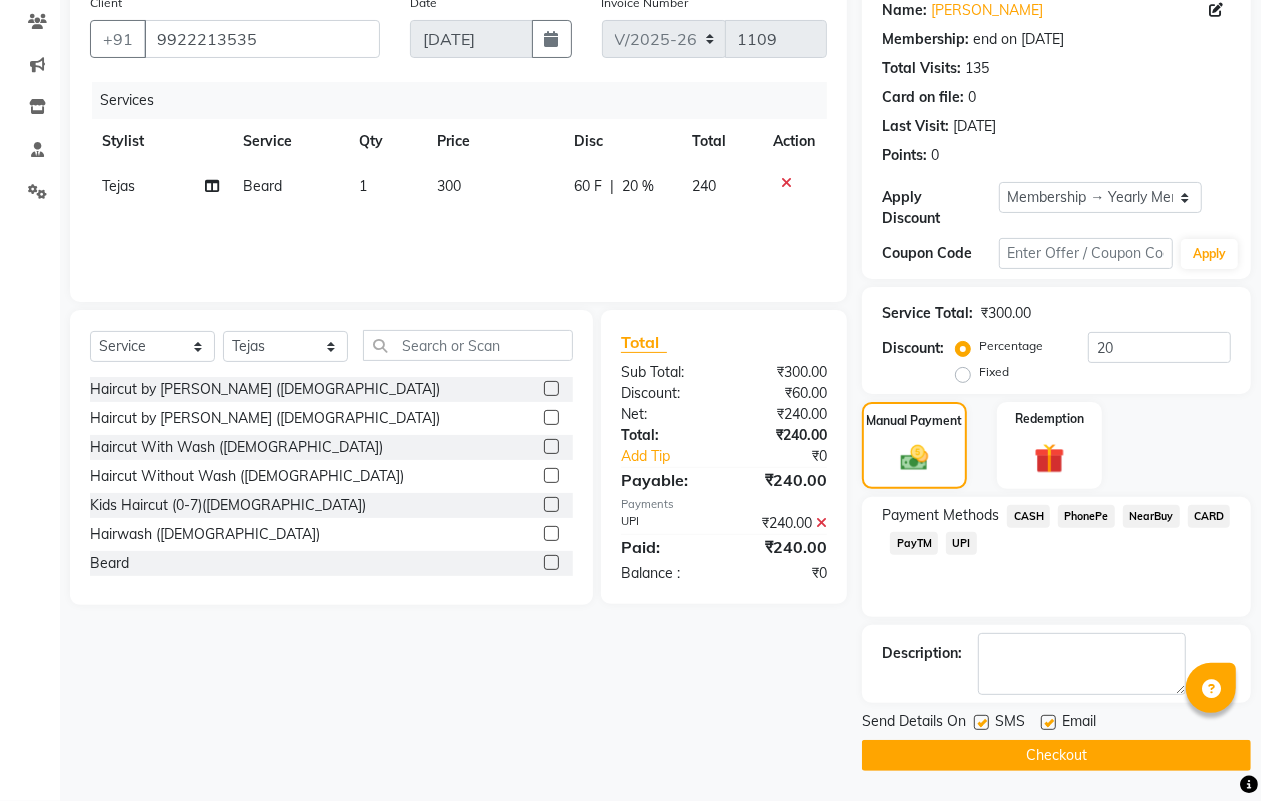click on "Checkout" 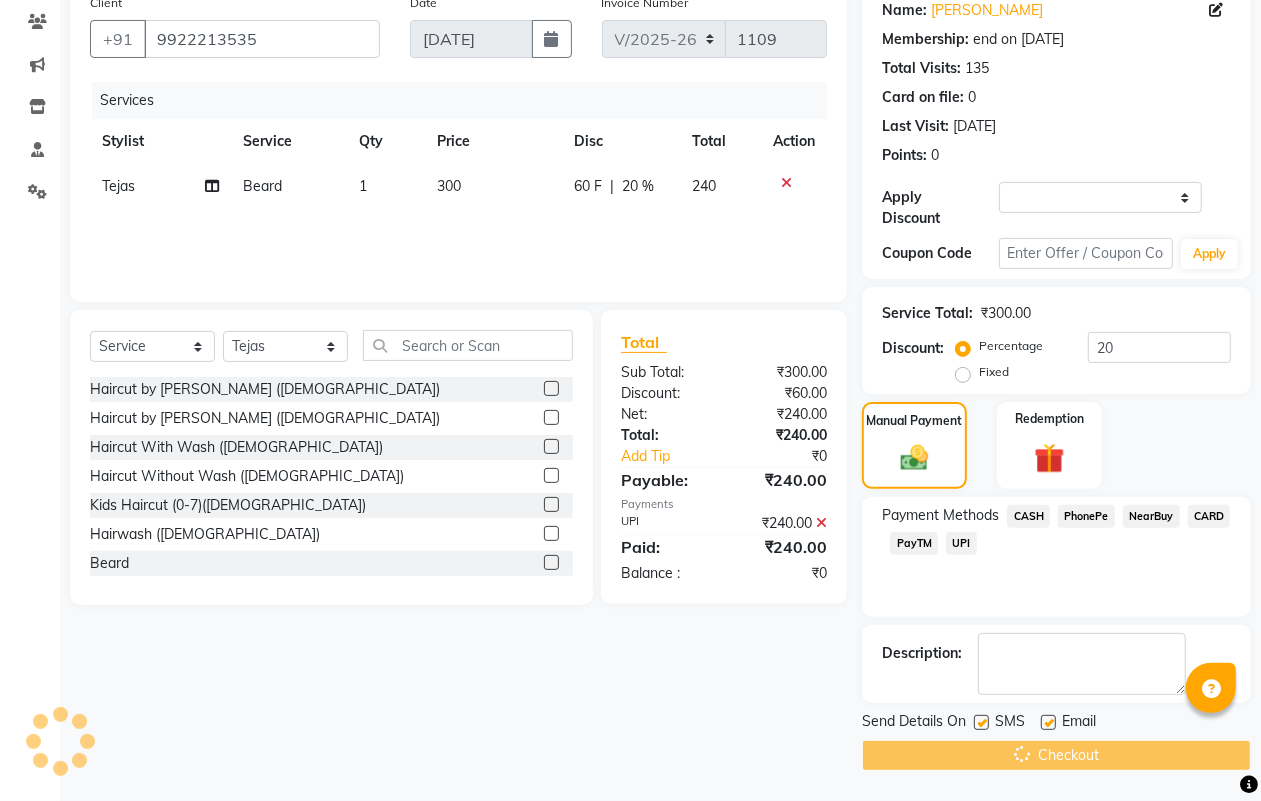 scroll, scrollTop: 0, scrollLeft: 0, axis: both 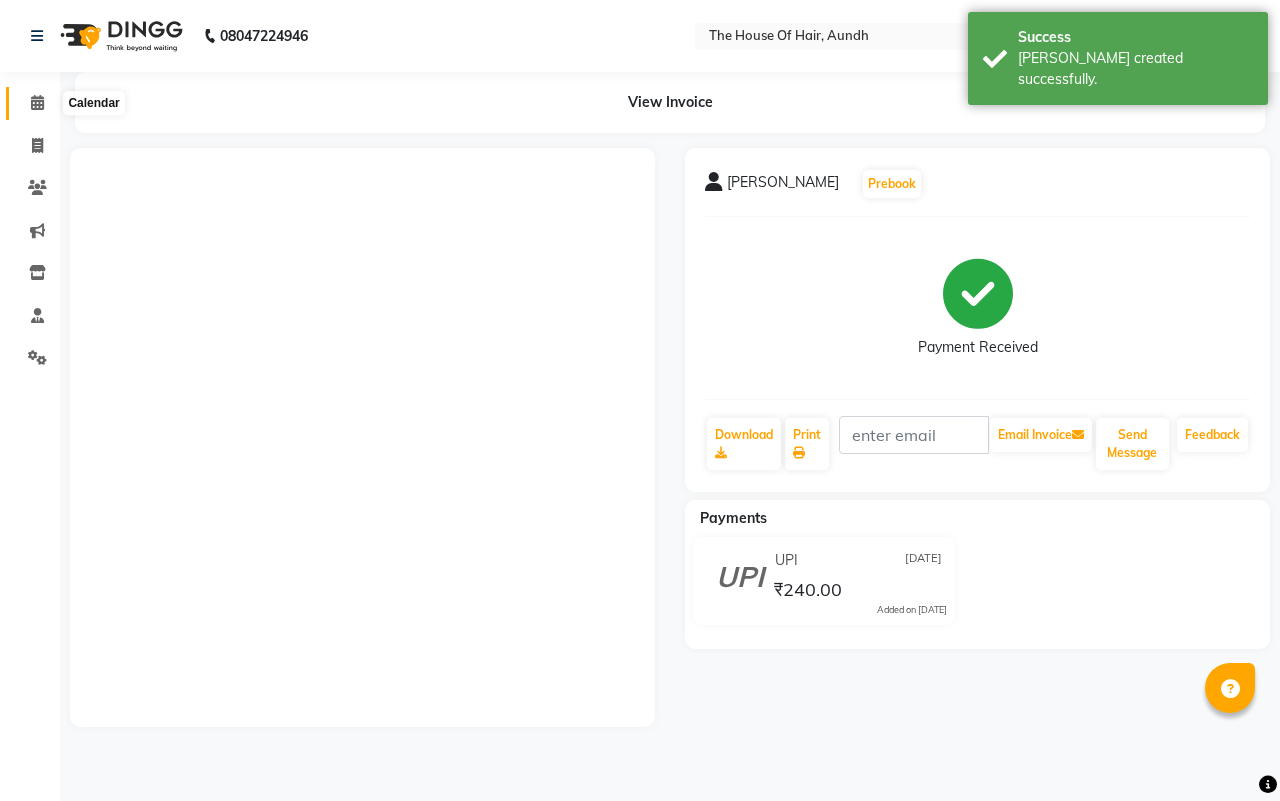 click 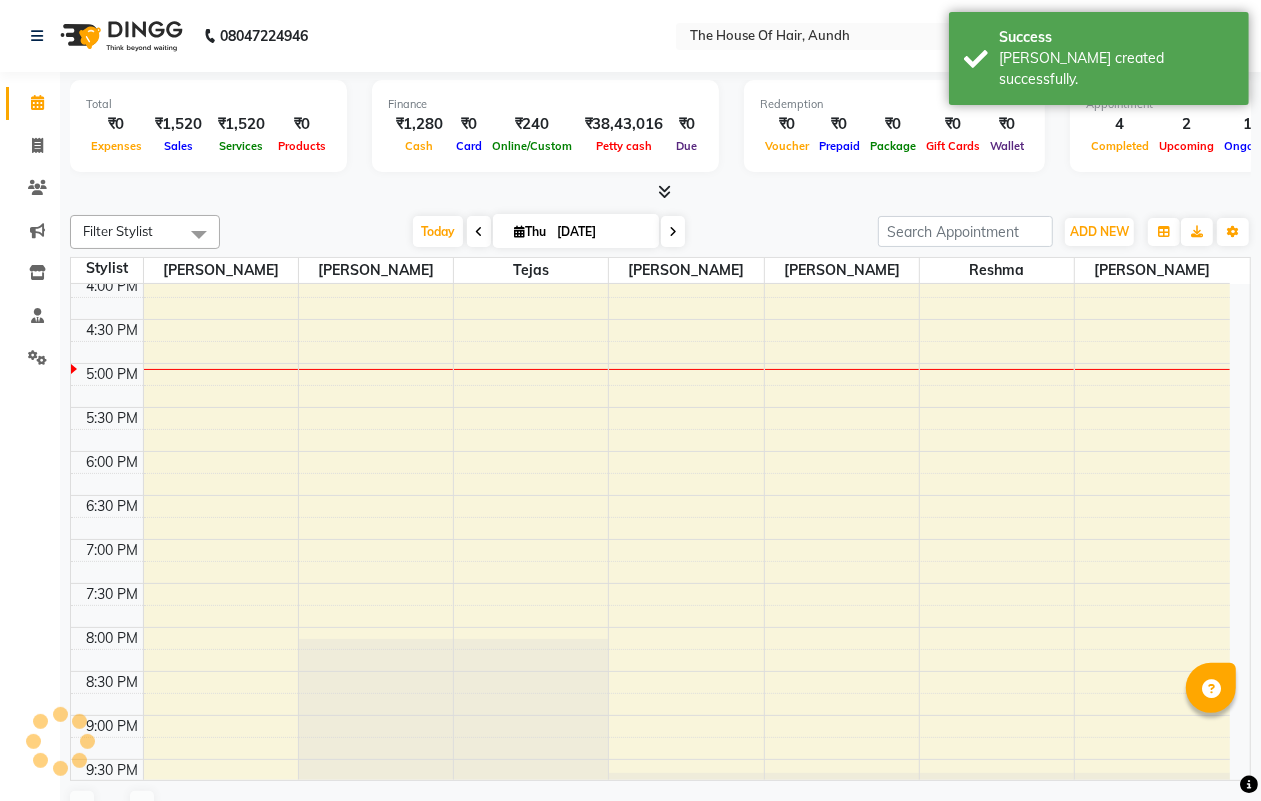 scroll, scrollTop: 0, scrollLeft: 0, axis: both 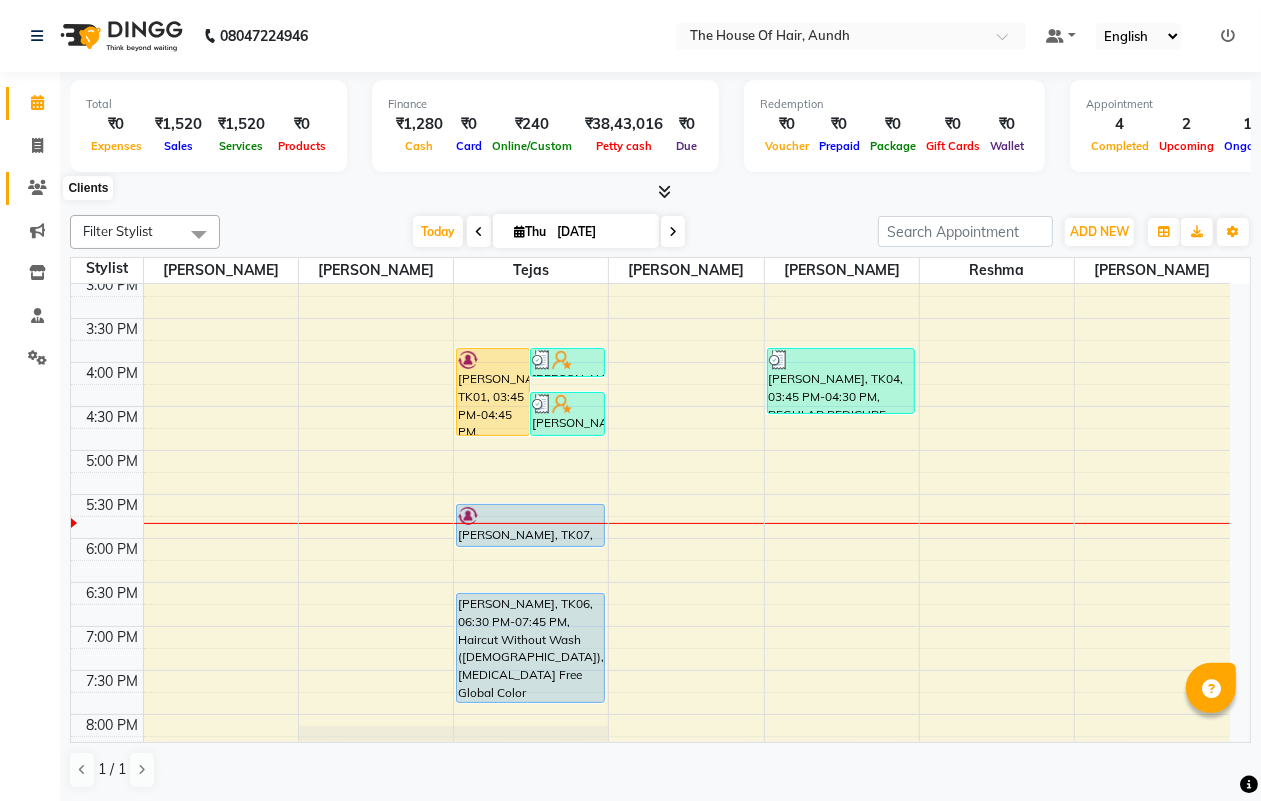 click 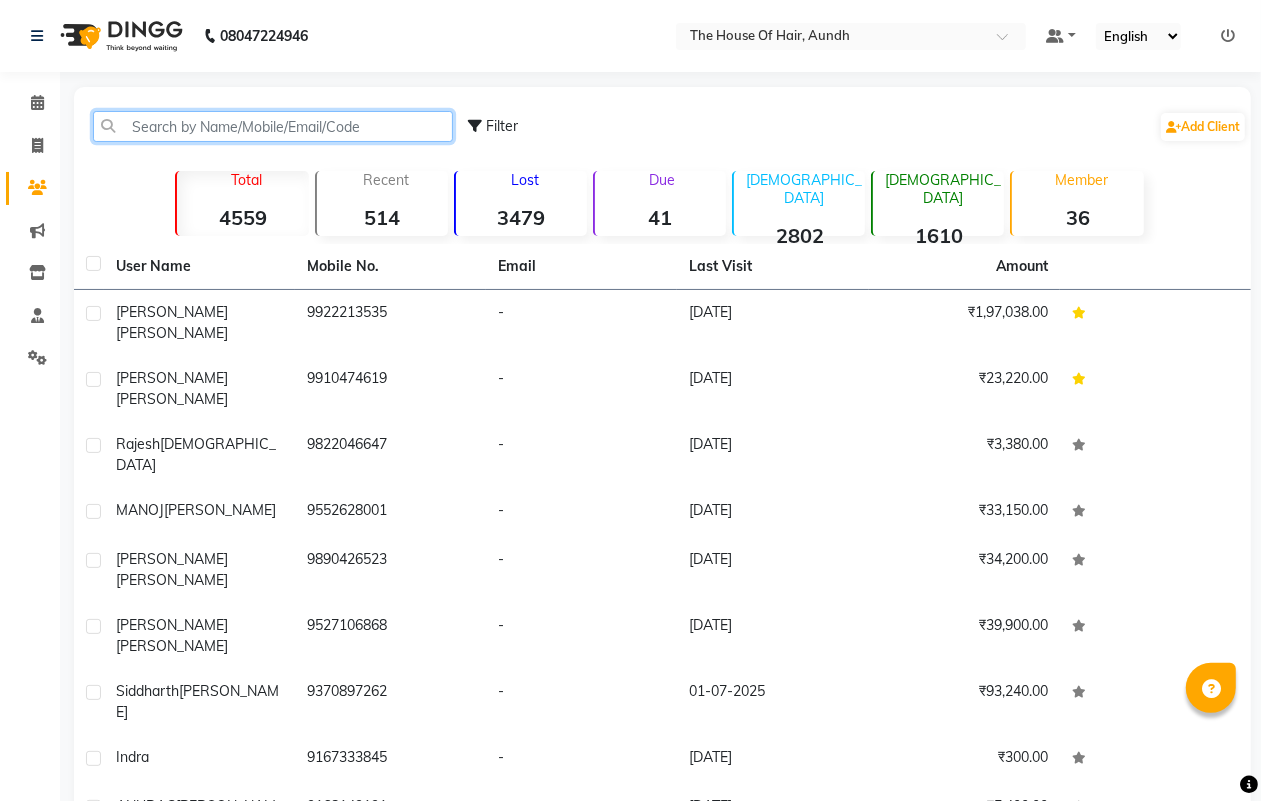 click 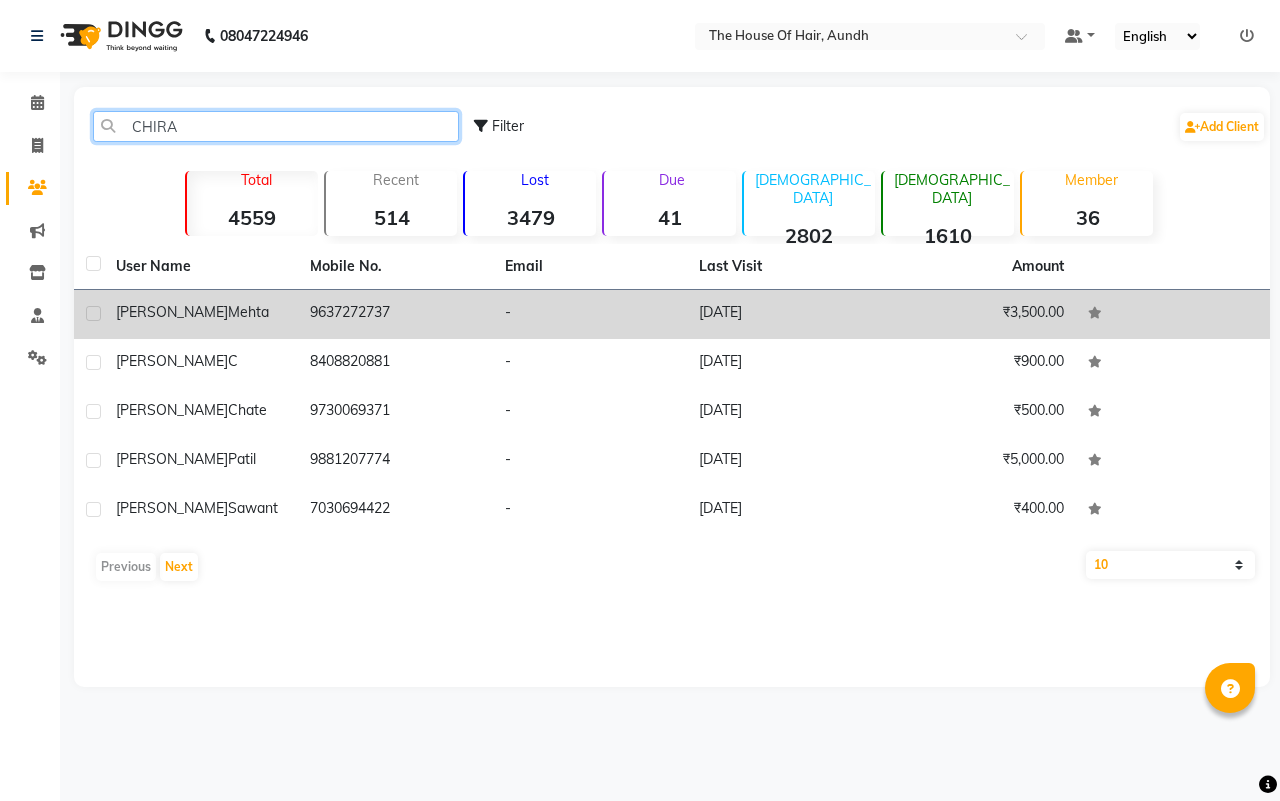 type on "CHIRA" 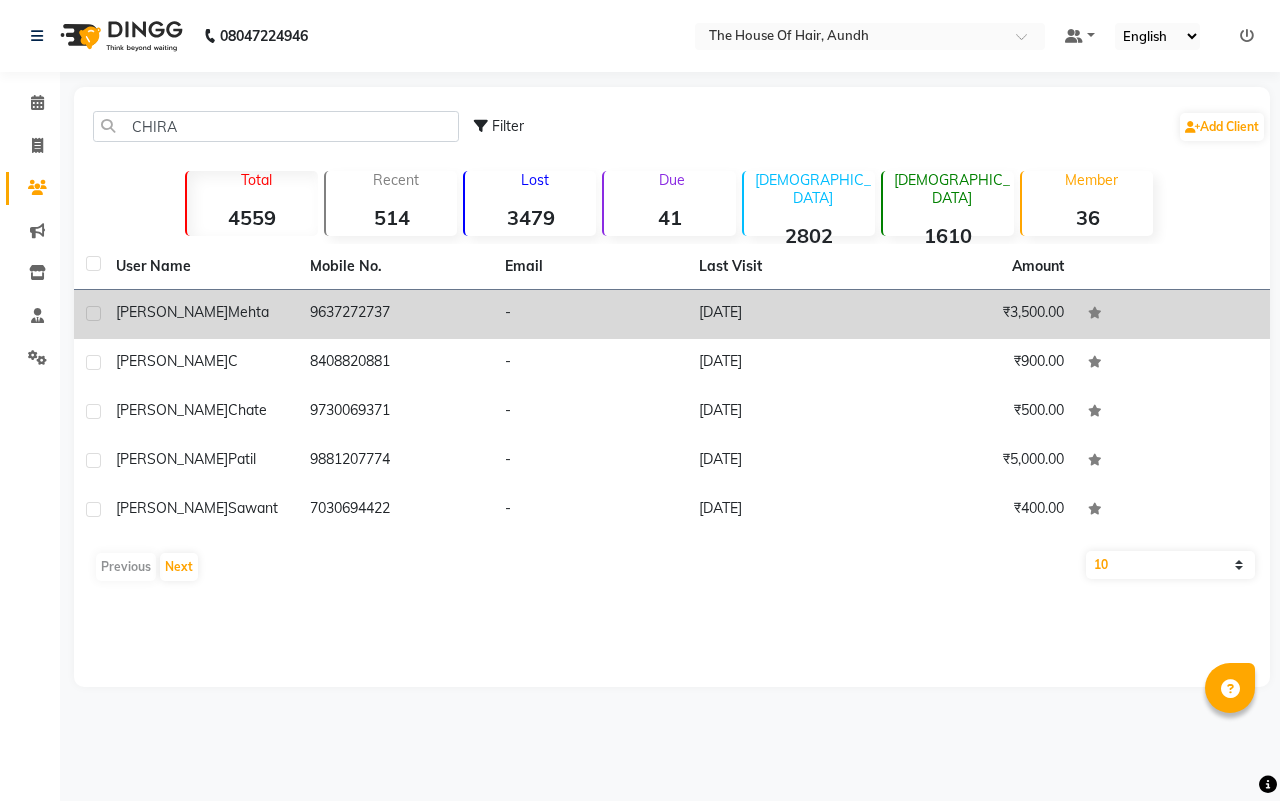 click on "9637272737" 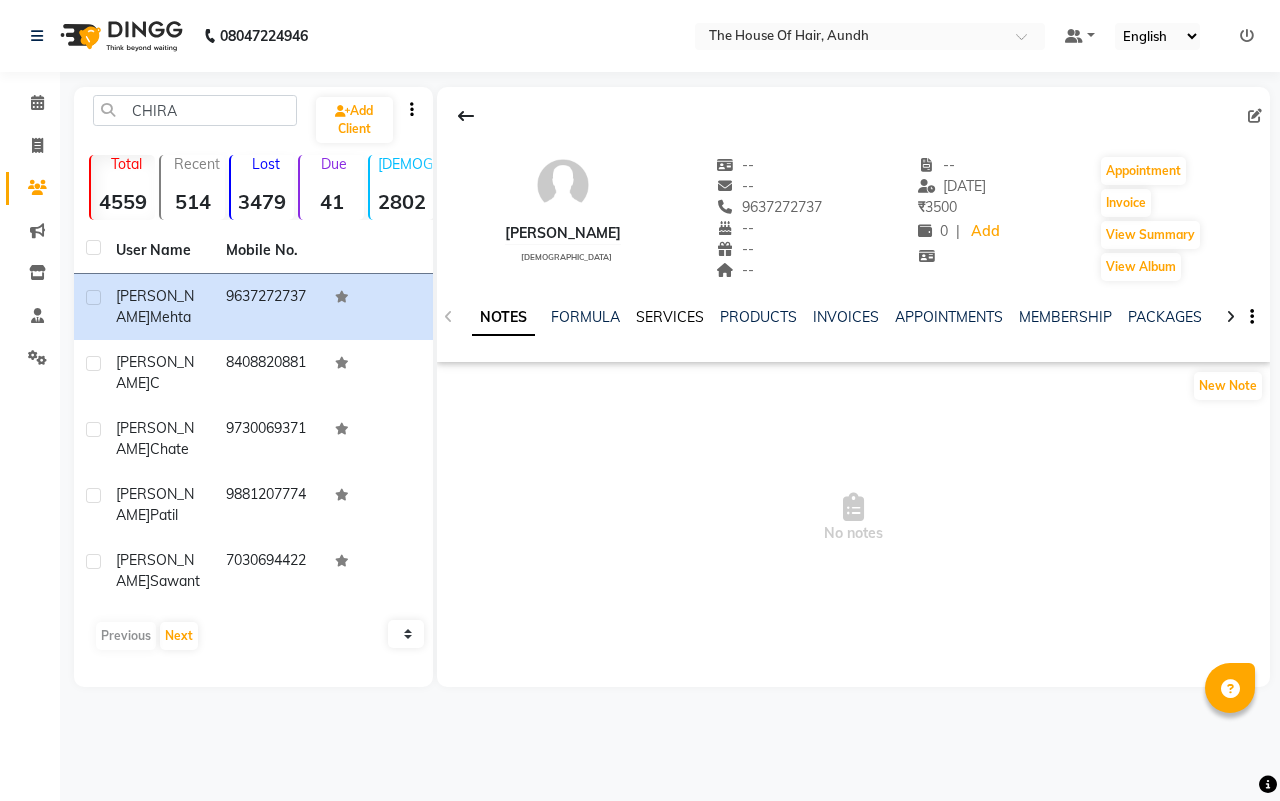 click on "SERVICES" 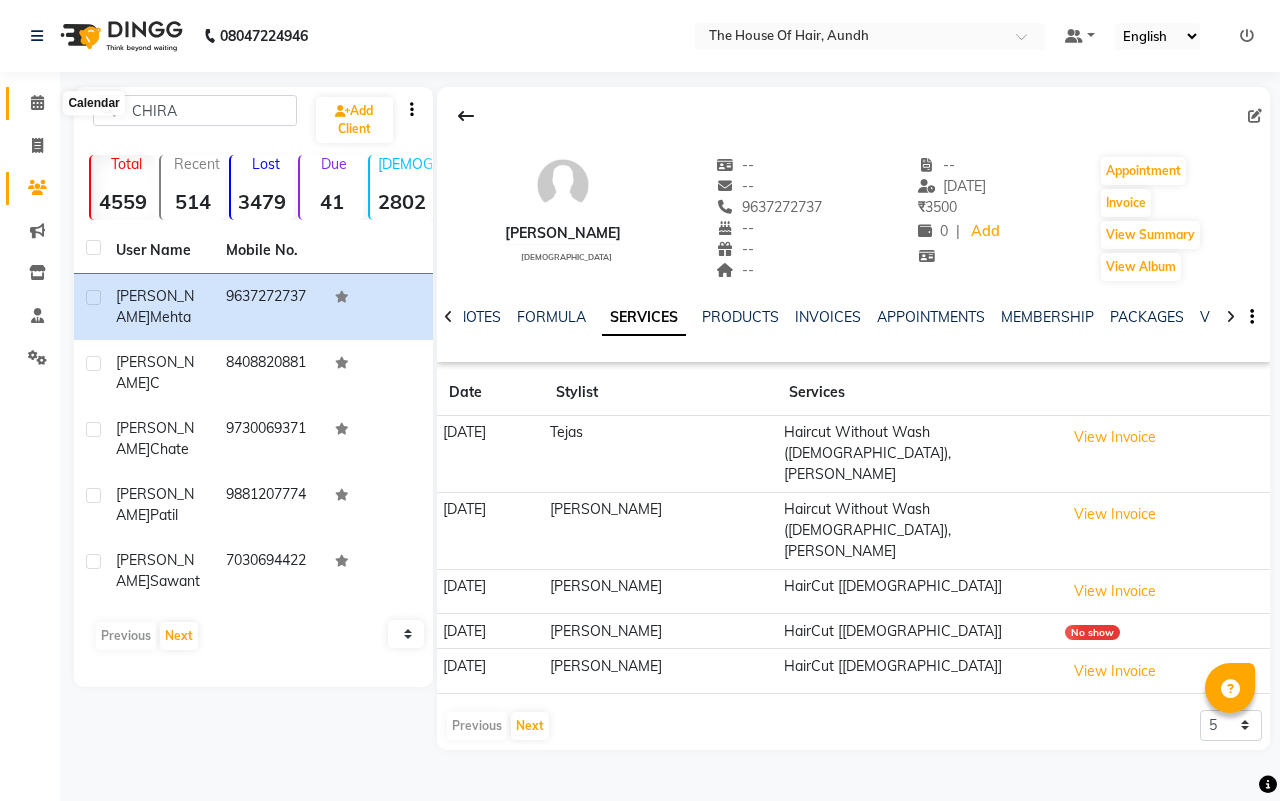 click 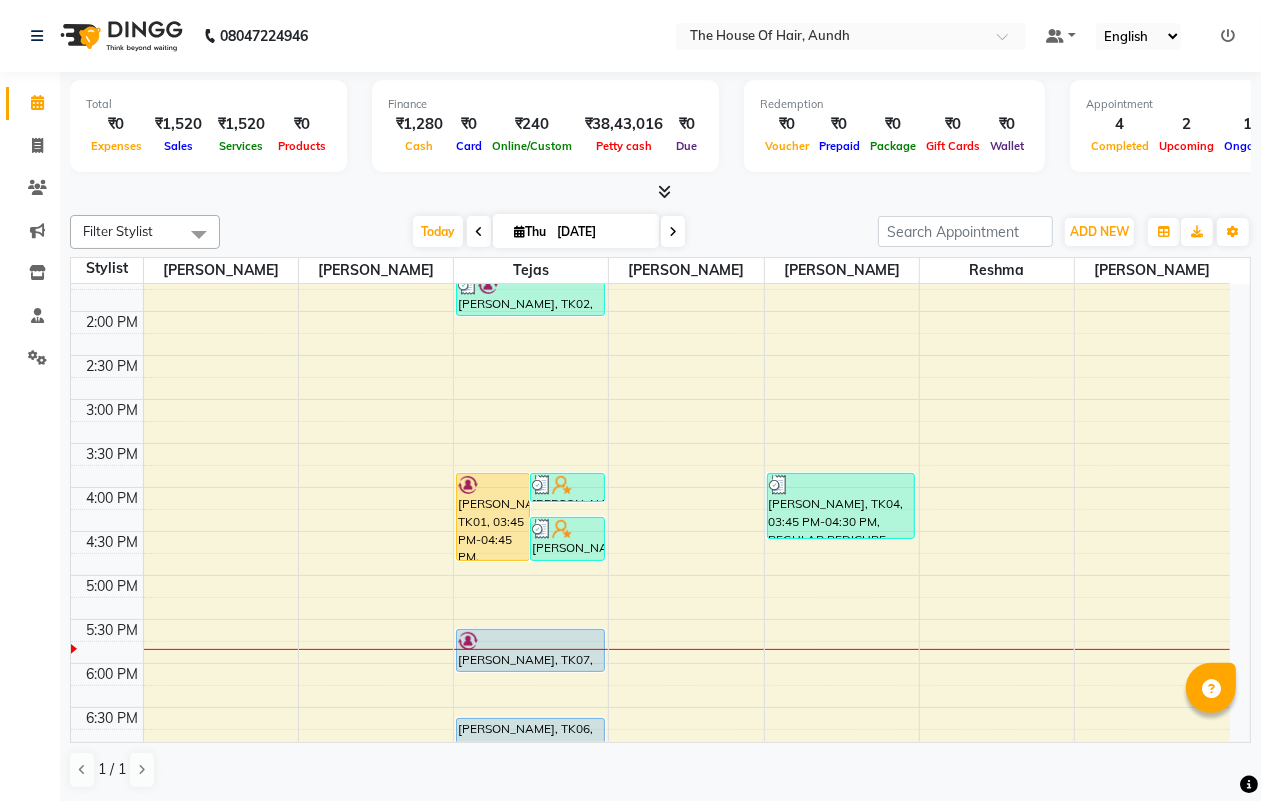 scroll, scrollTop: 787, scrollLeft: 0, axis: vertical 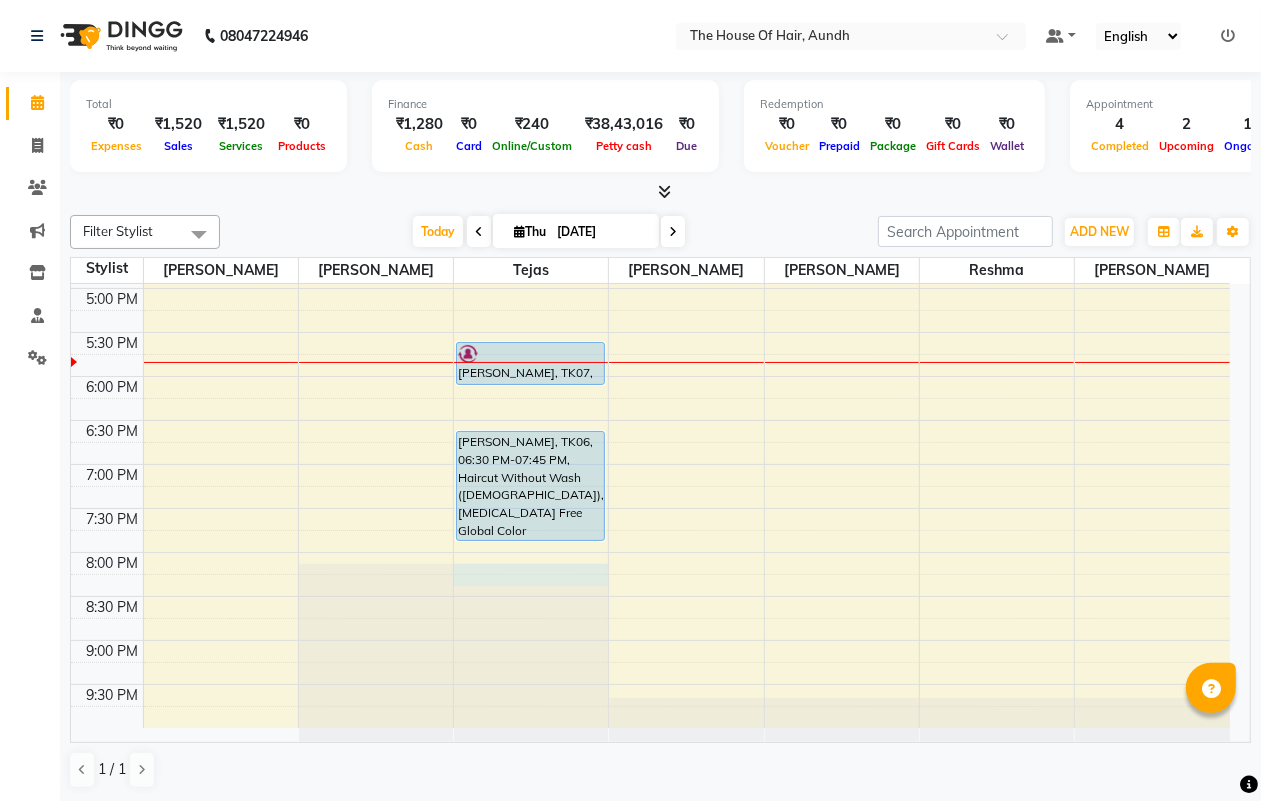 click at bounding box center [531, -503] 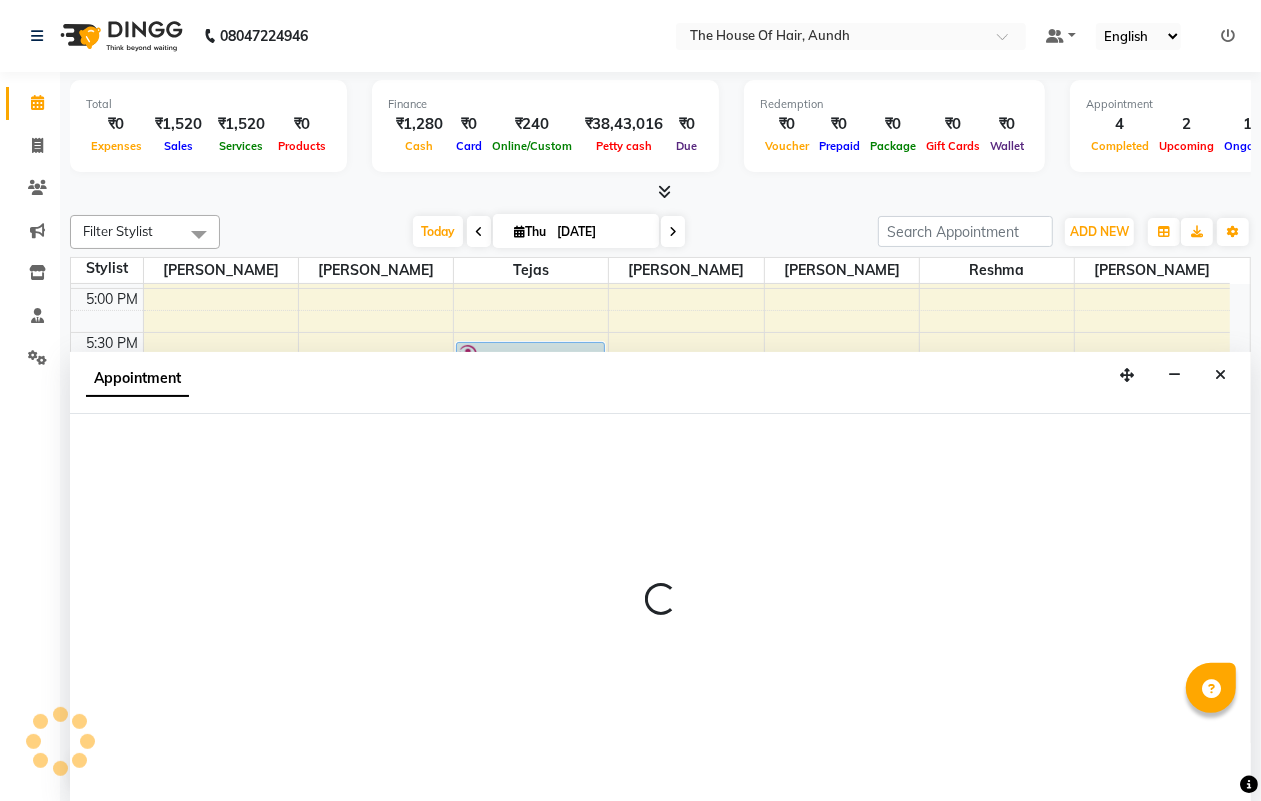 scroll, scrollTop: 1, scrollLeft: 0, axis: vertical 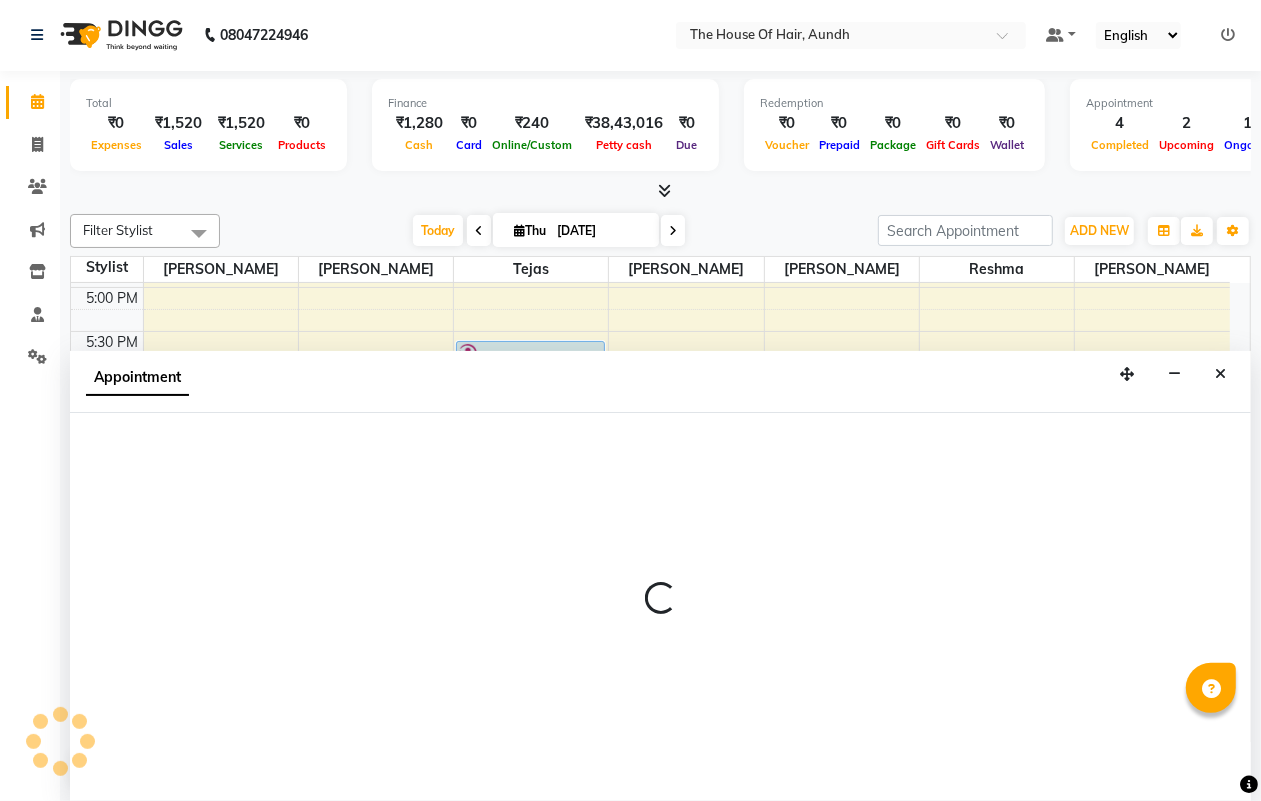 select on "6864" 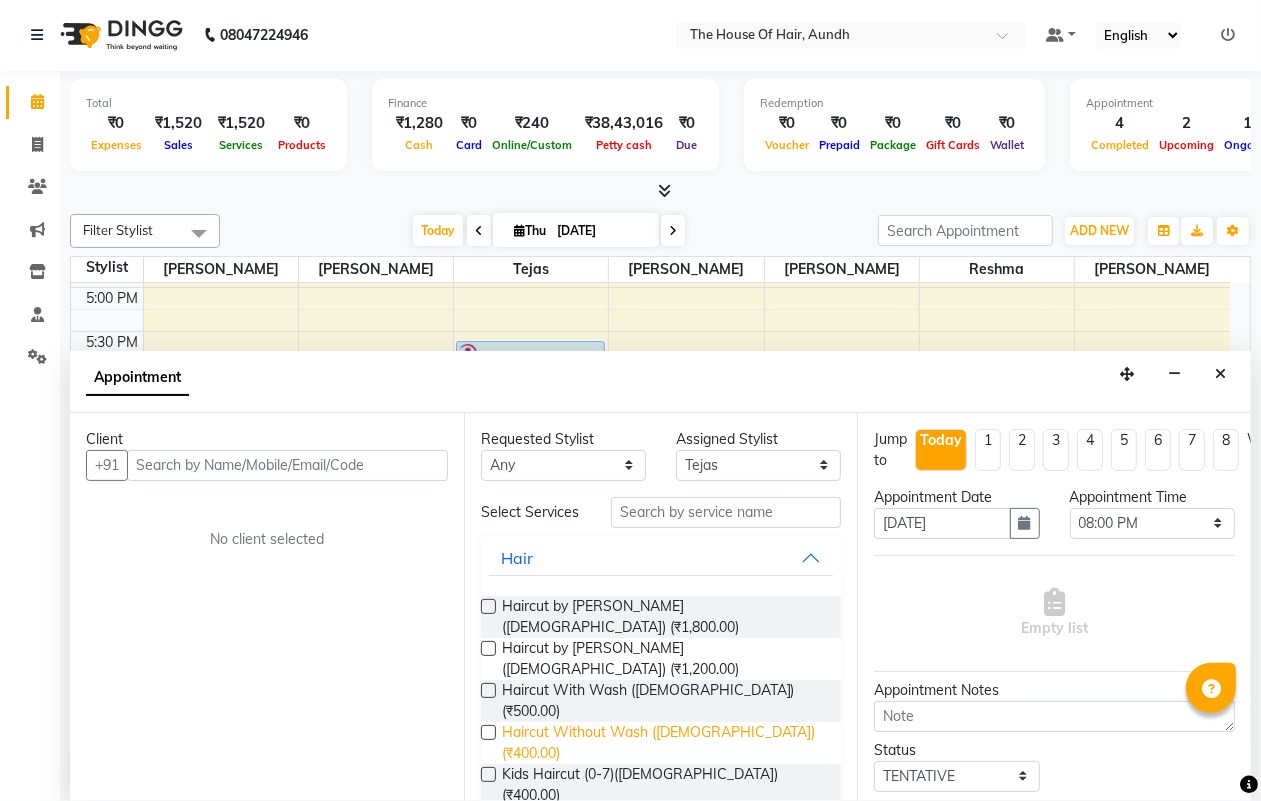 click on "Haircut Without Wash ([DEMOGRAPHIC_DATA]) (₹400.00)" at bounding box center [664, 743] 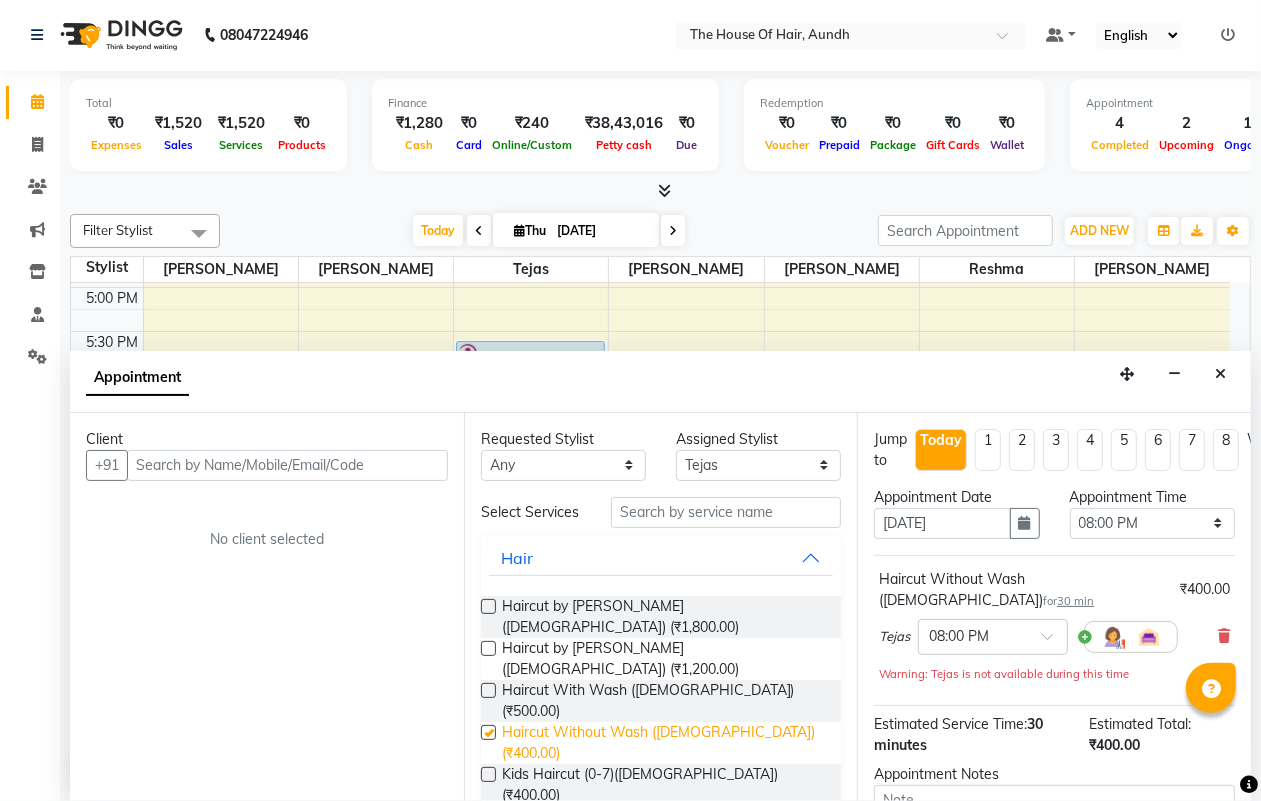 checkbox on "false" 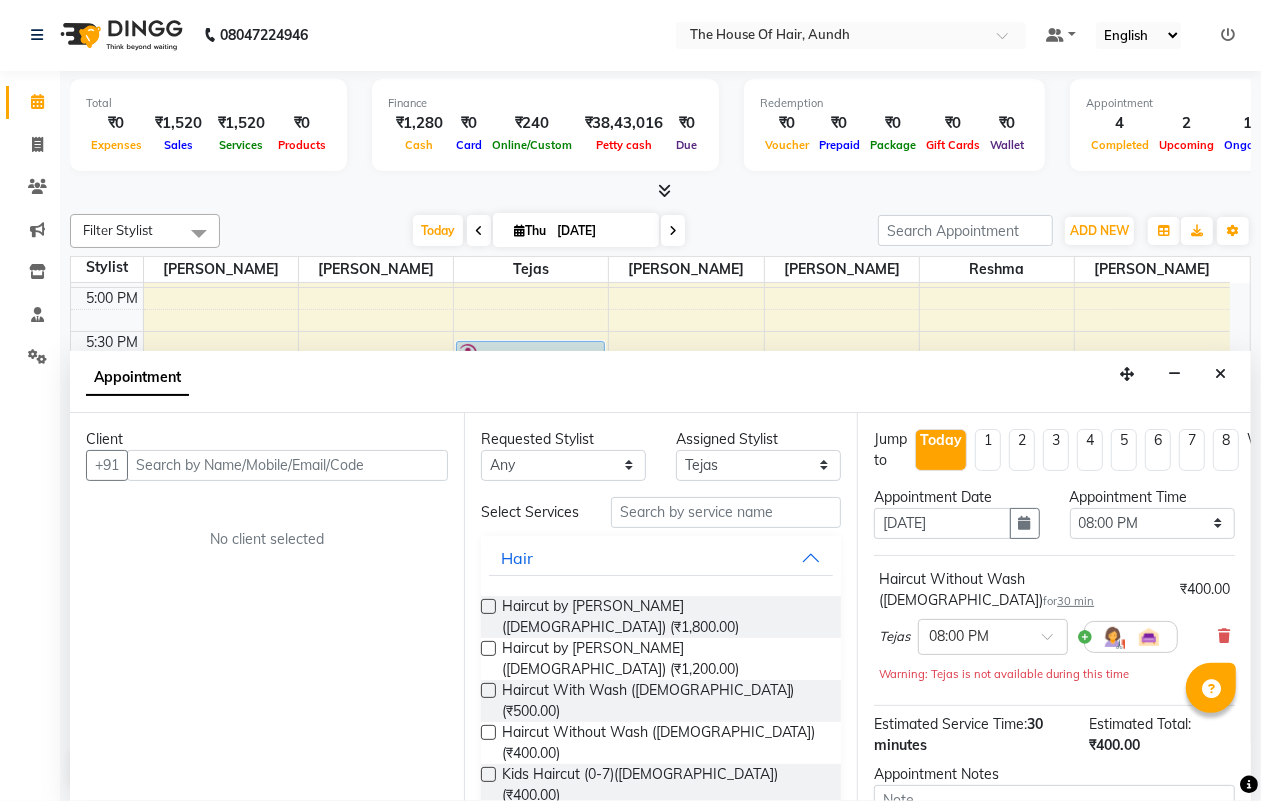 click on "[PERSON_NAME] (₹300.00)" at bounding box center [589, 843] 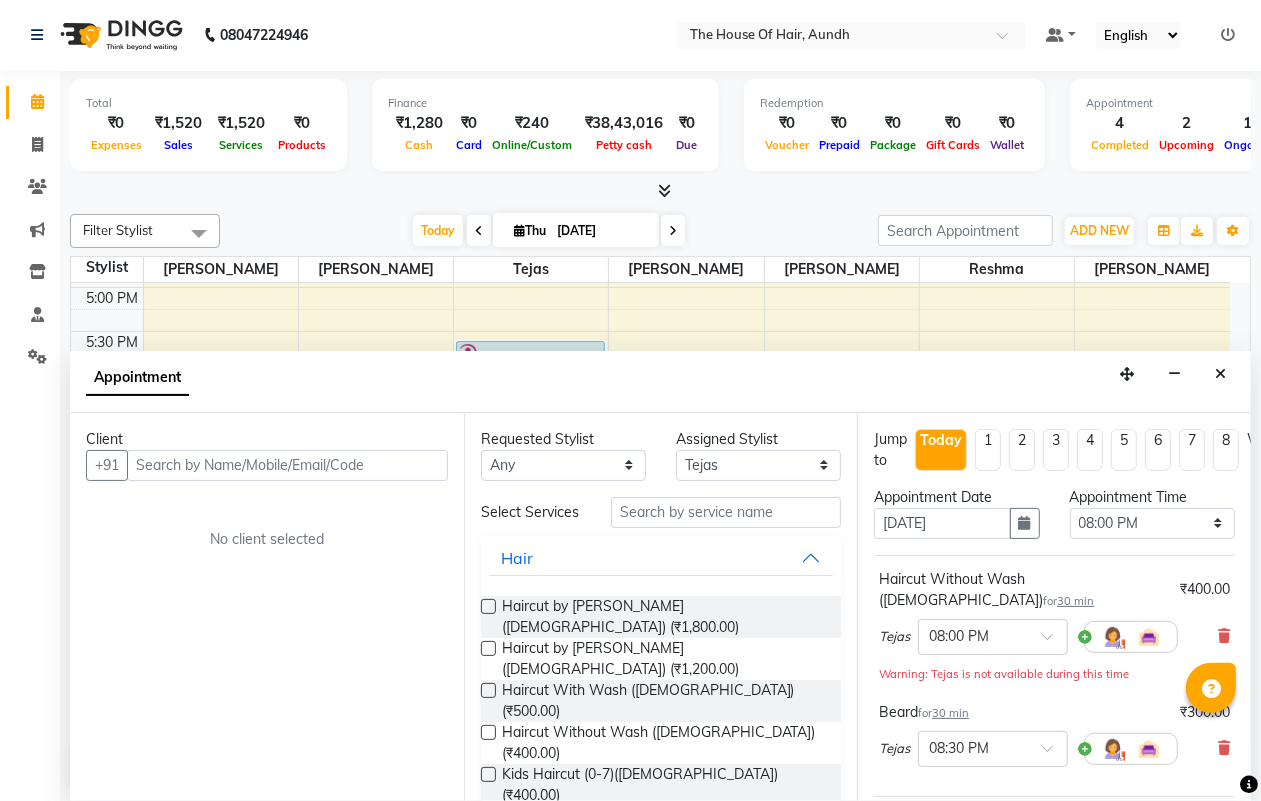 checkbox on "false" 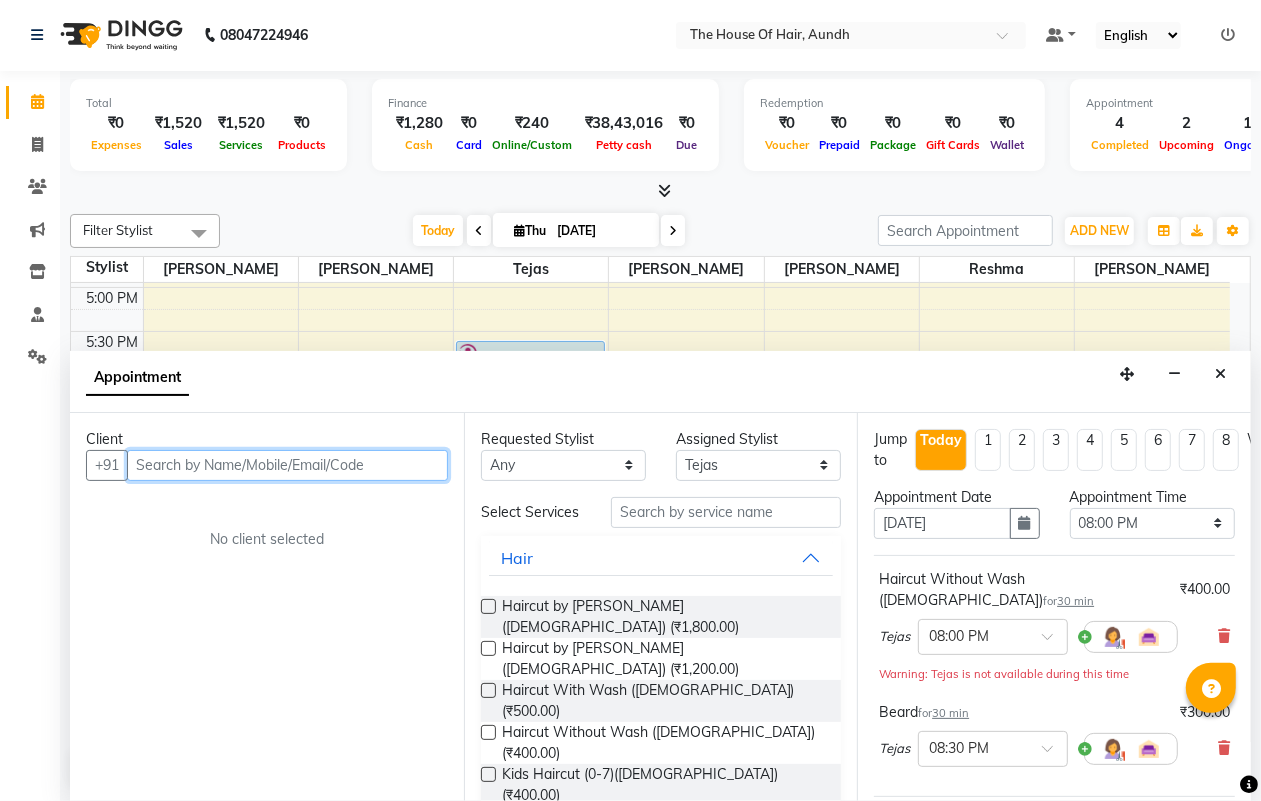 click at bounding box center (287, 465) 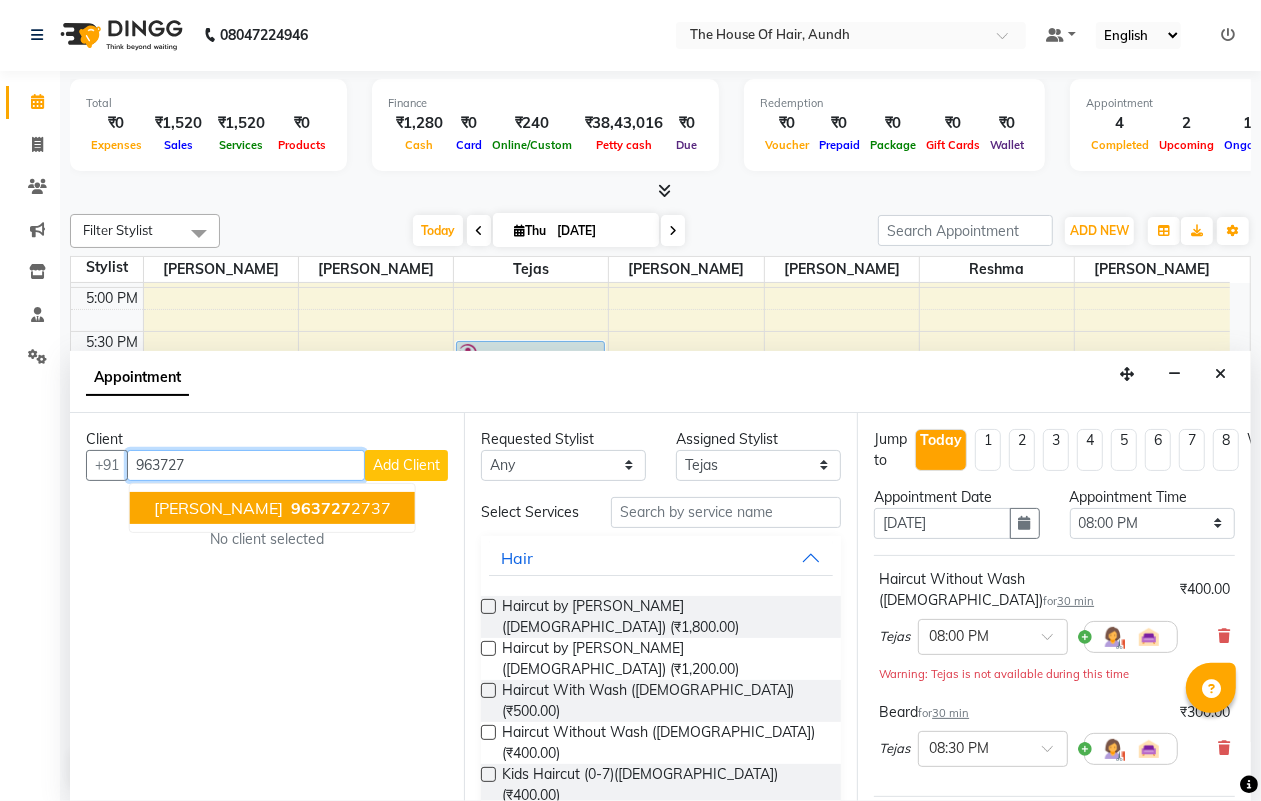 click on "[PERSON_NAME]" at bounding box center (218, 508) 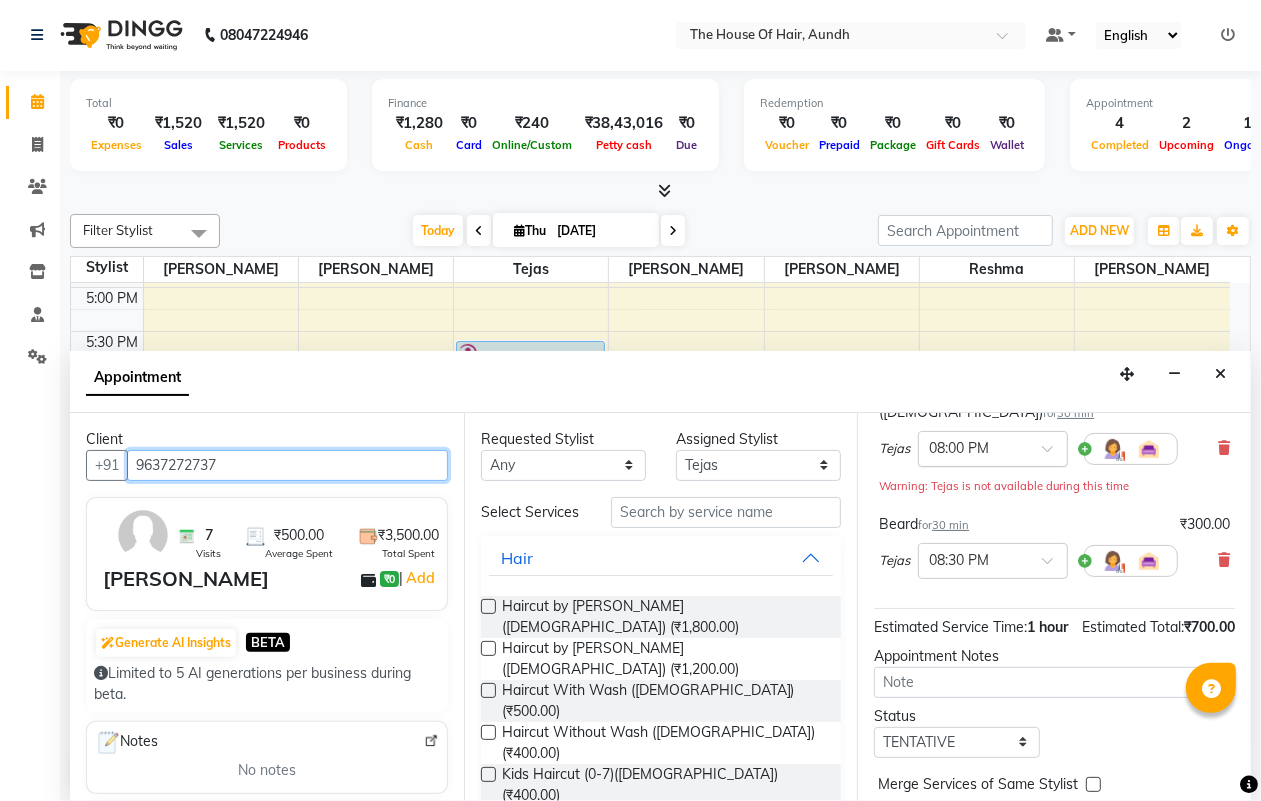 scroll, scrollTop: 250, scrollLeft: 0, axis: vertical 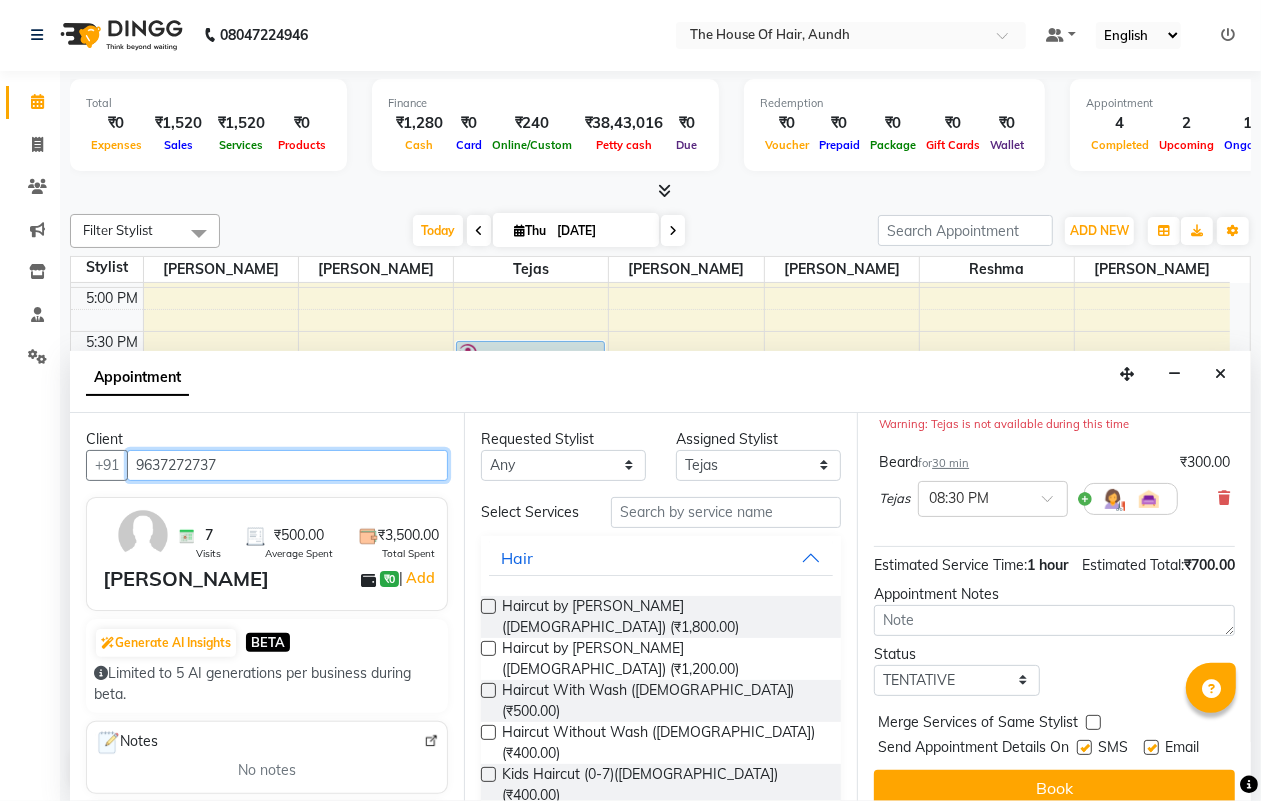 type on "9637272737" 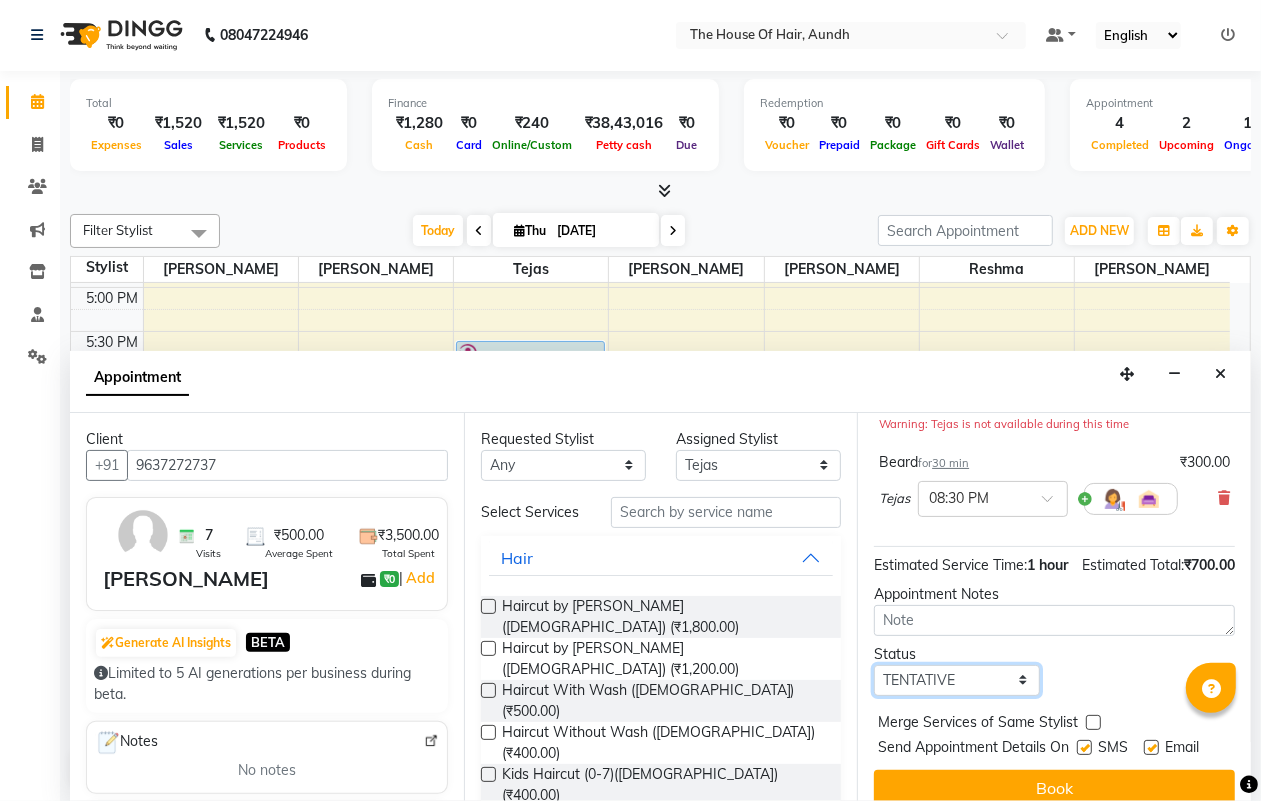 click on "Select TENTATIVE CONFIRM CHECK-IN UPCOMING" at bounding box center (956, 680) 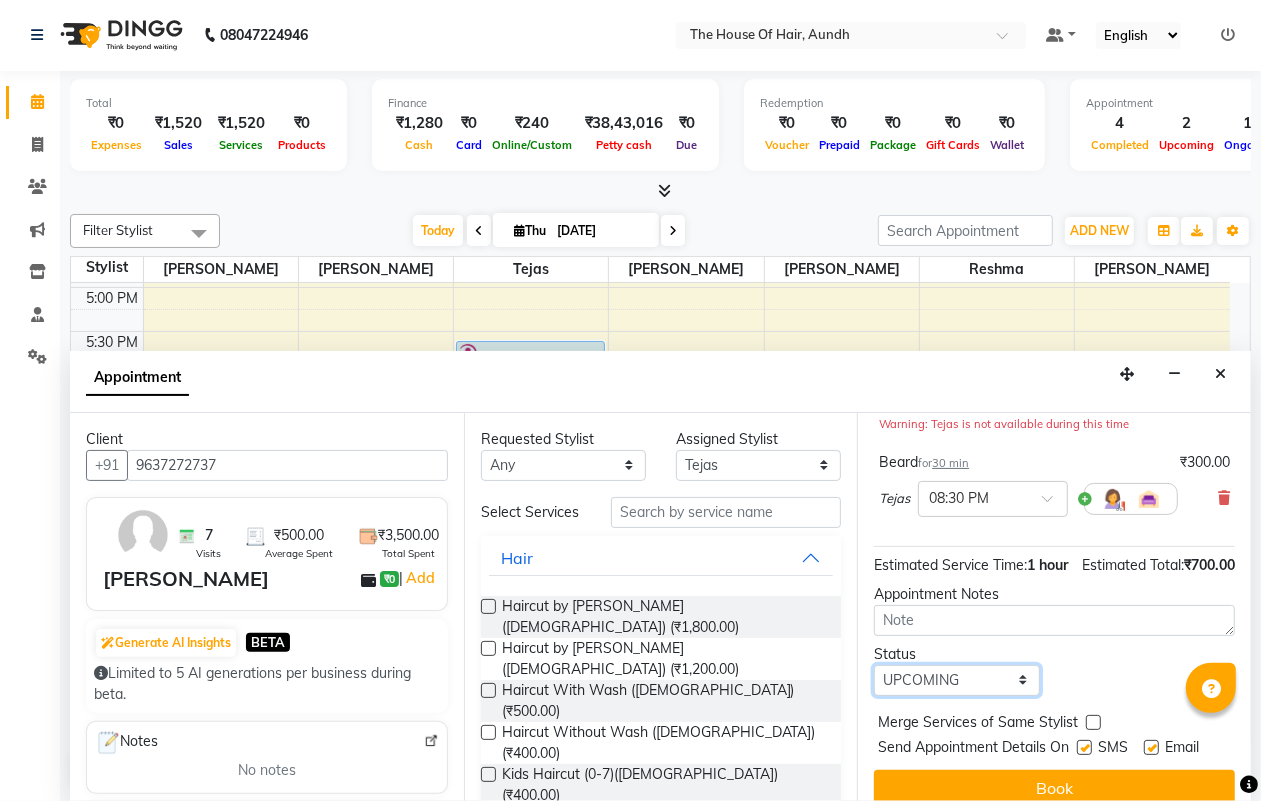 click on "Select TENTATIVE CONFIRM CHECK-IN UPCOMING" at bounding box center (956, 680) 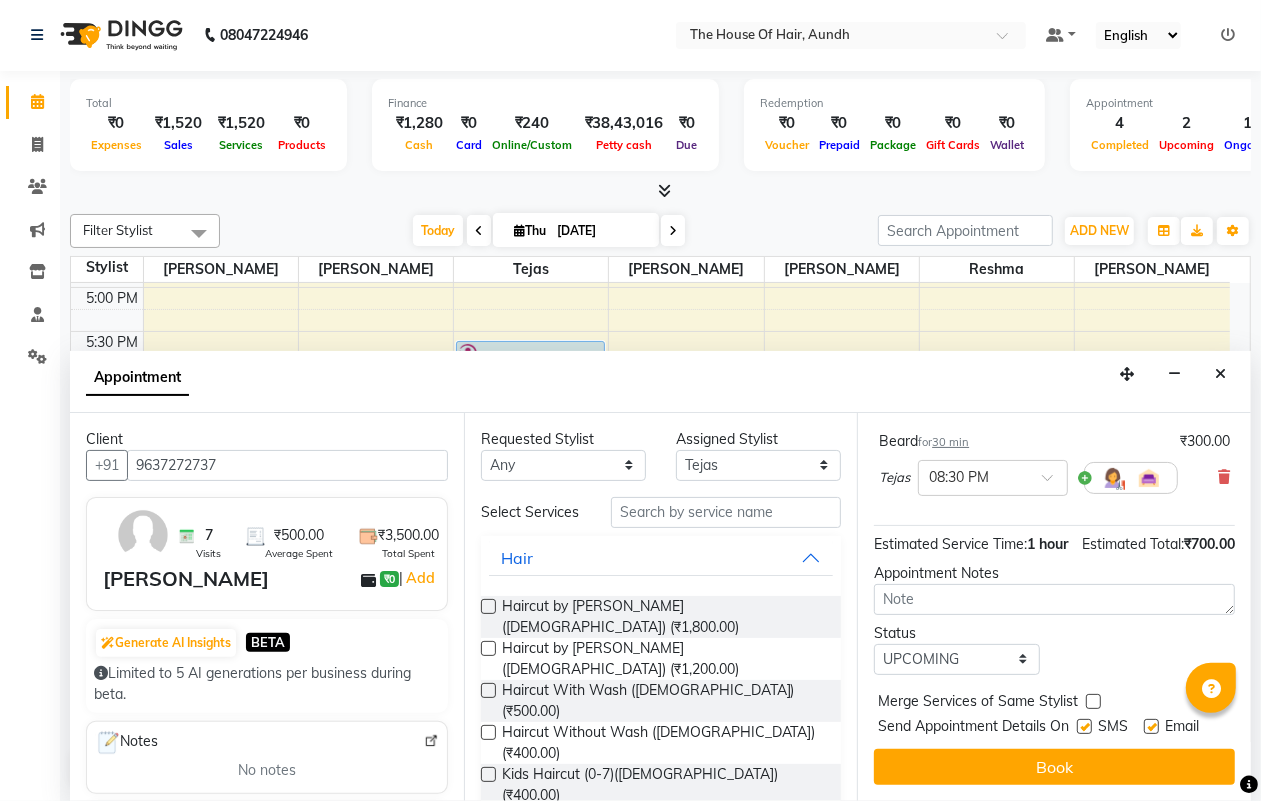 click at bounding box center (1093, 701) 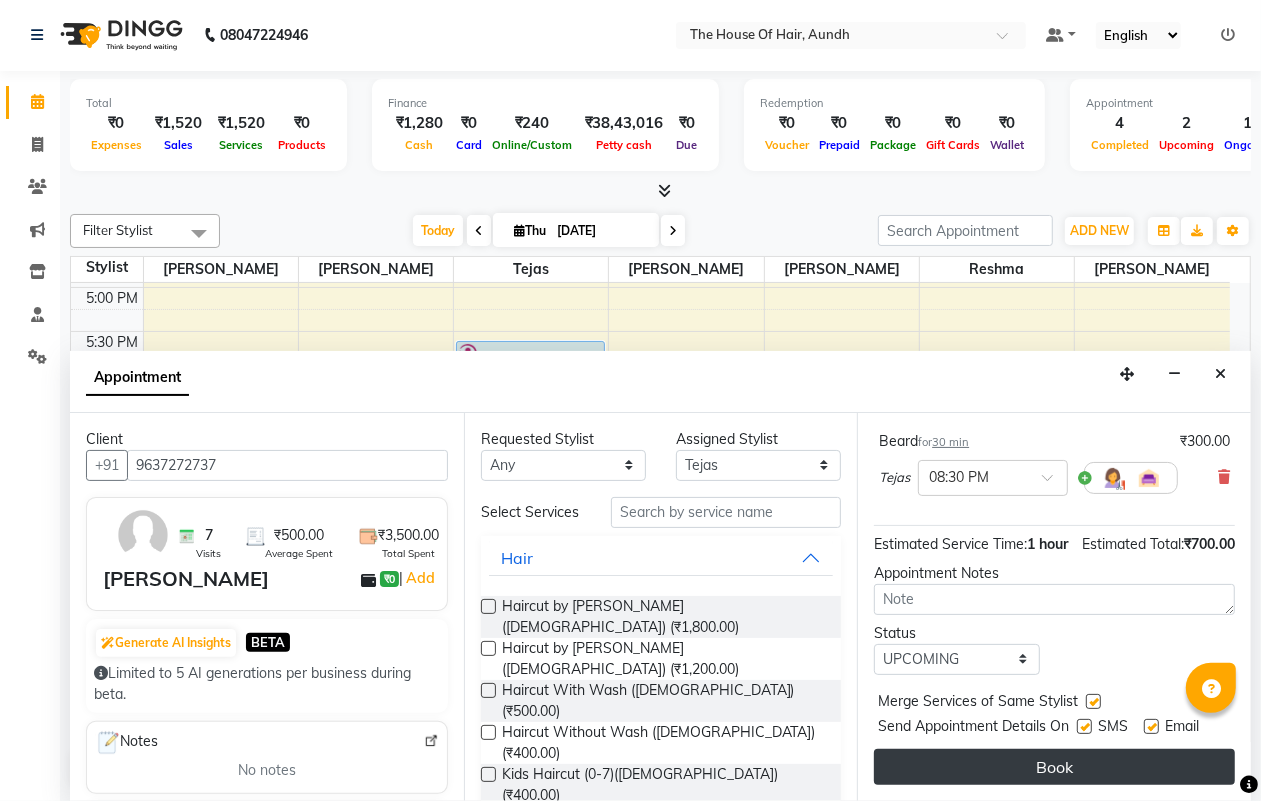click on "Book" at bounding box center (1054, 767) 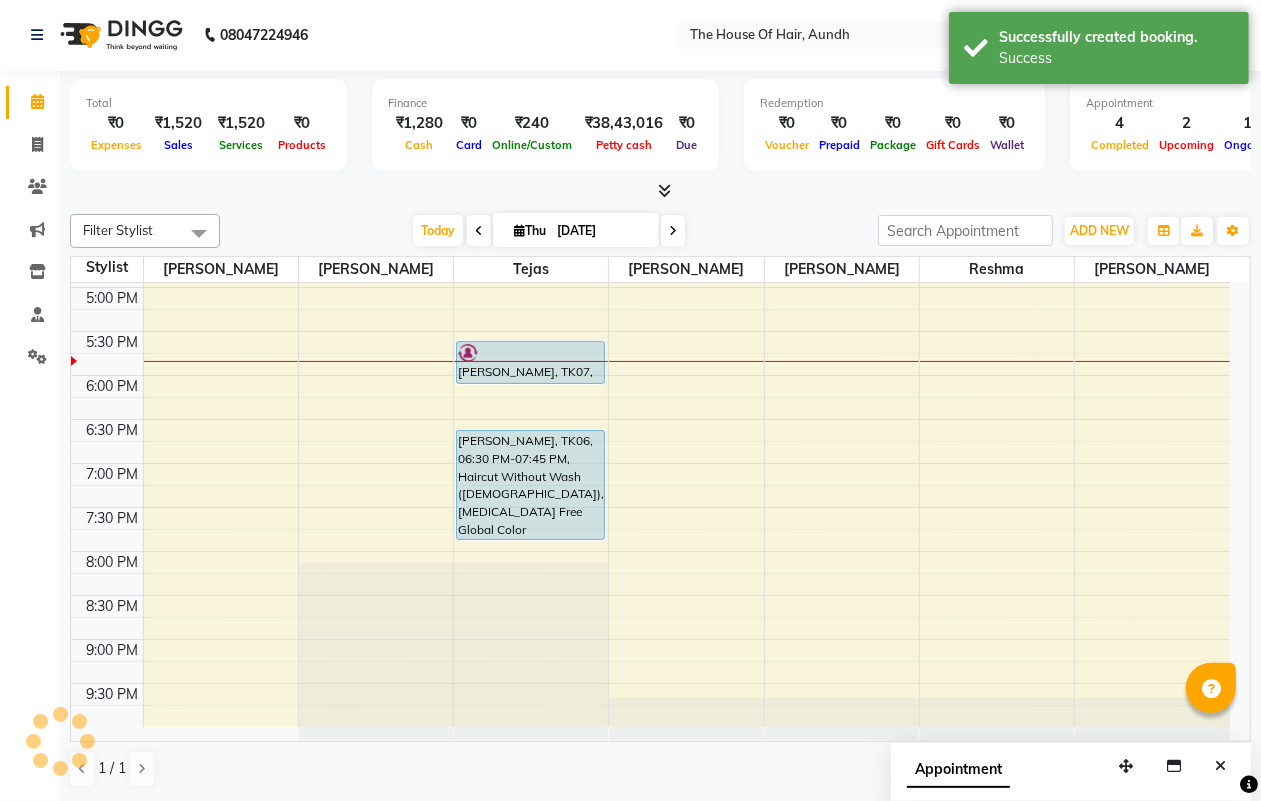 scroll, scrollTop: 0, scrollLeft: 0, axis: both 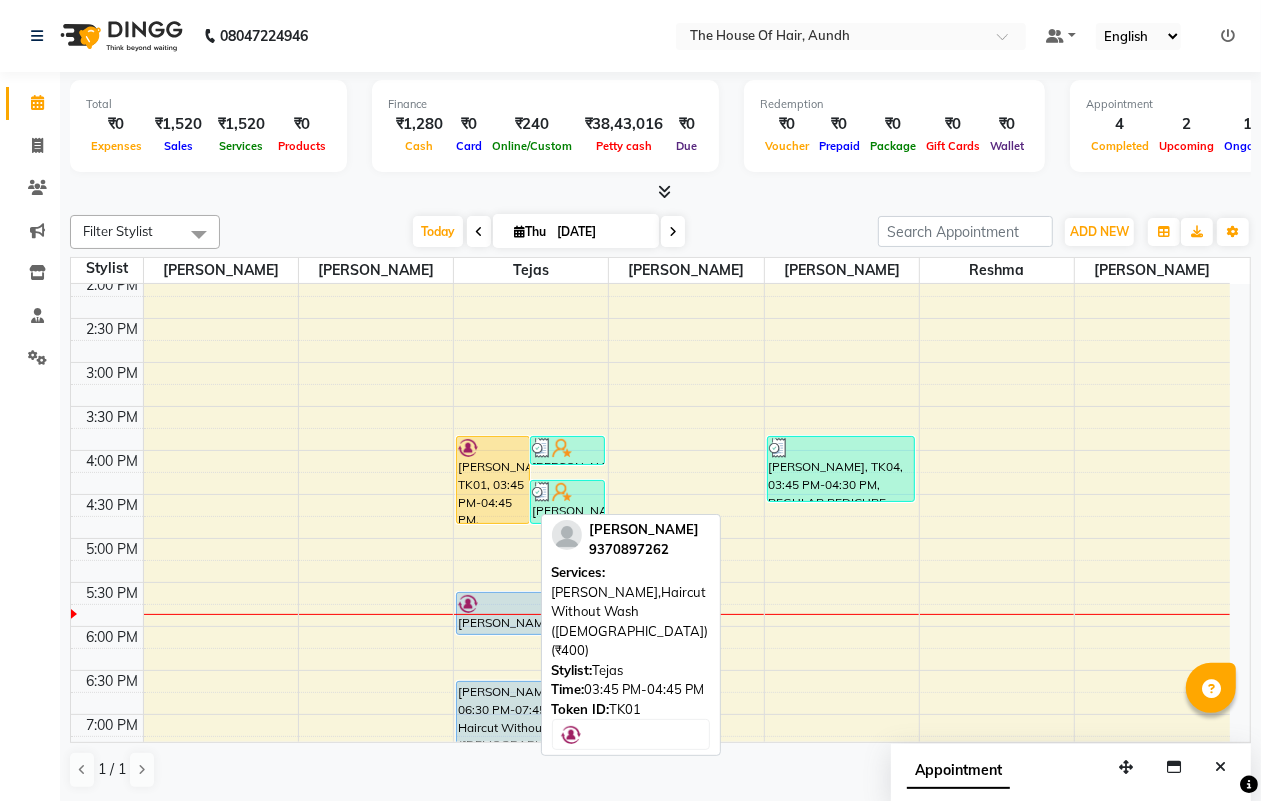click on "[PERSON_NAME], TK01, 03:45 PM-04:45 PM, [PERSON_NAME],Haircut Without Wash ([DEMOGRAPHIC_DATA]) (₹400)" at bounding box center [493, 480] 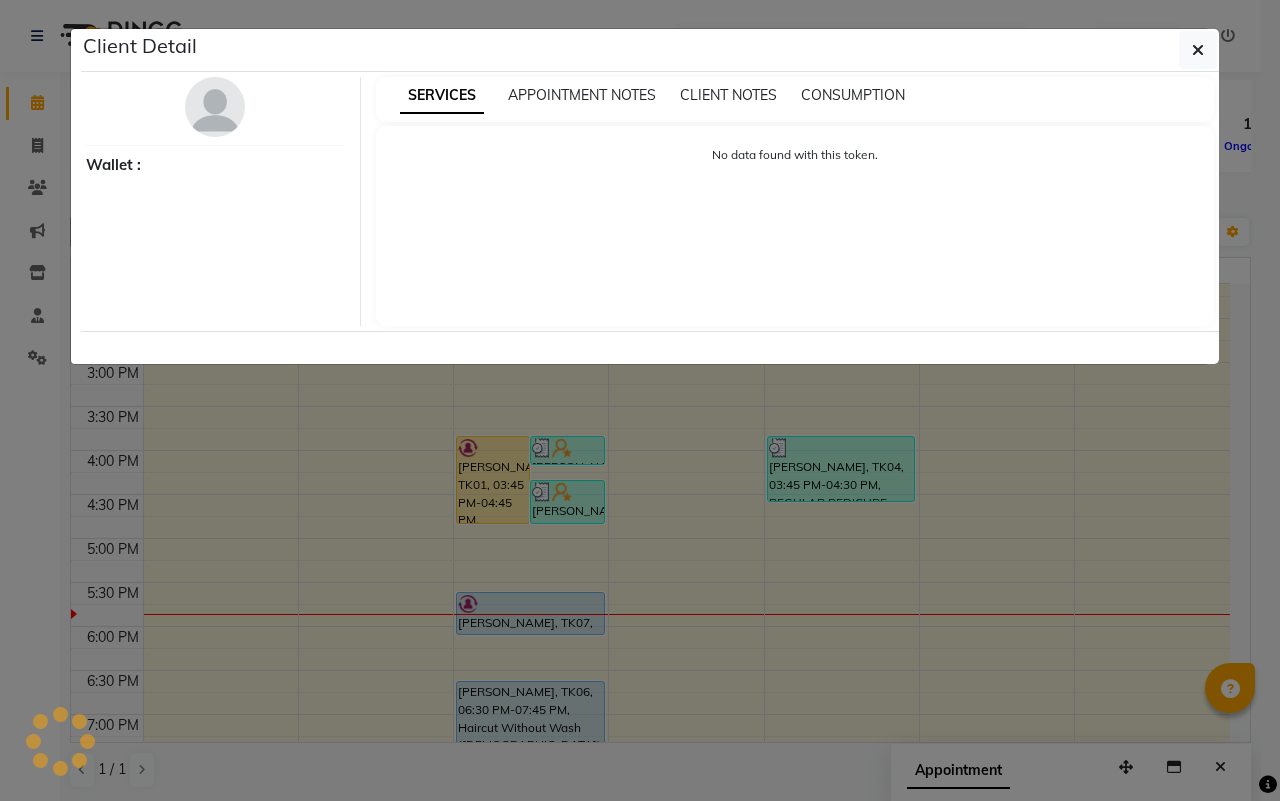 select on "1" 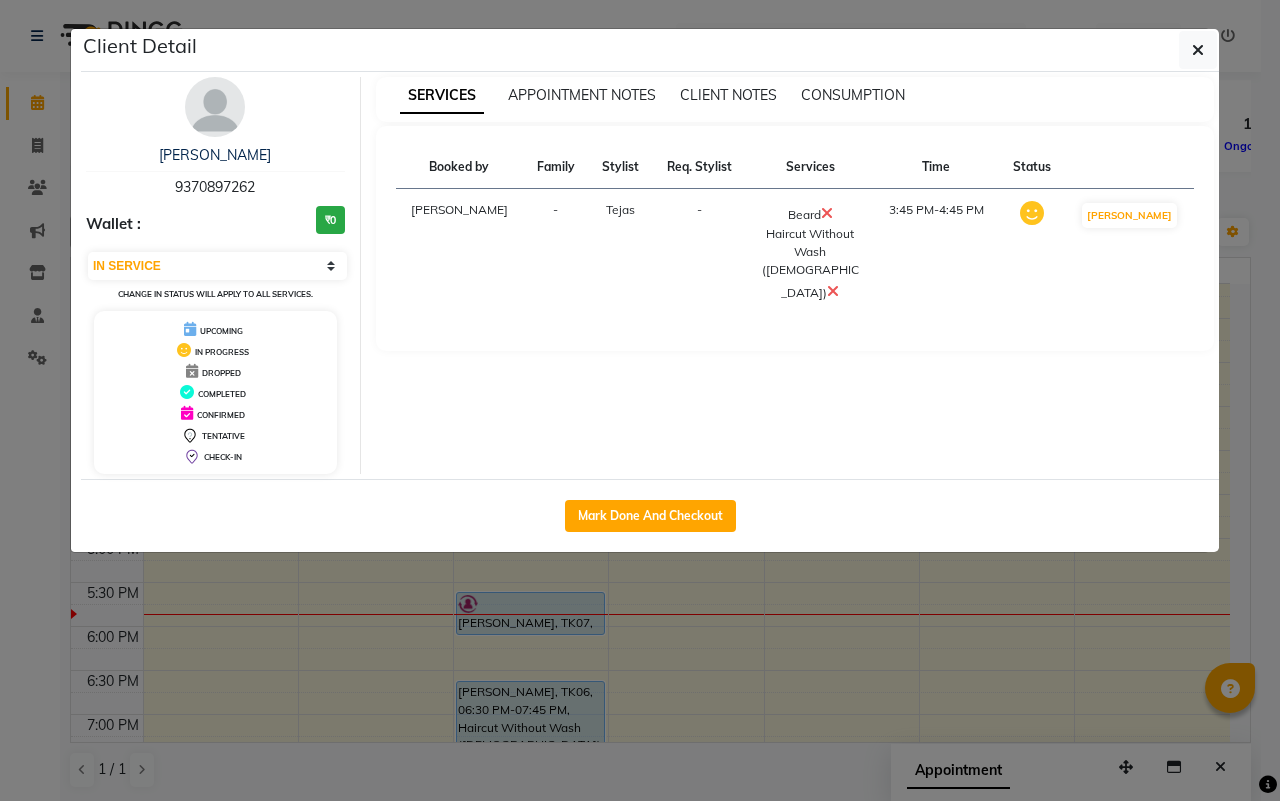 click at bounding box center [833, 291] 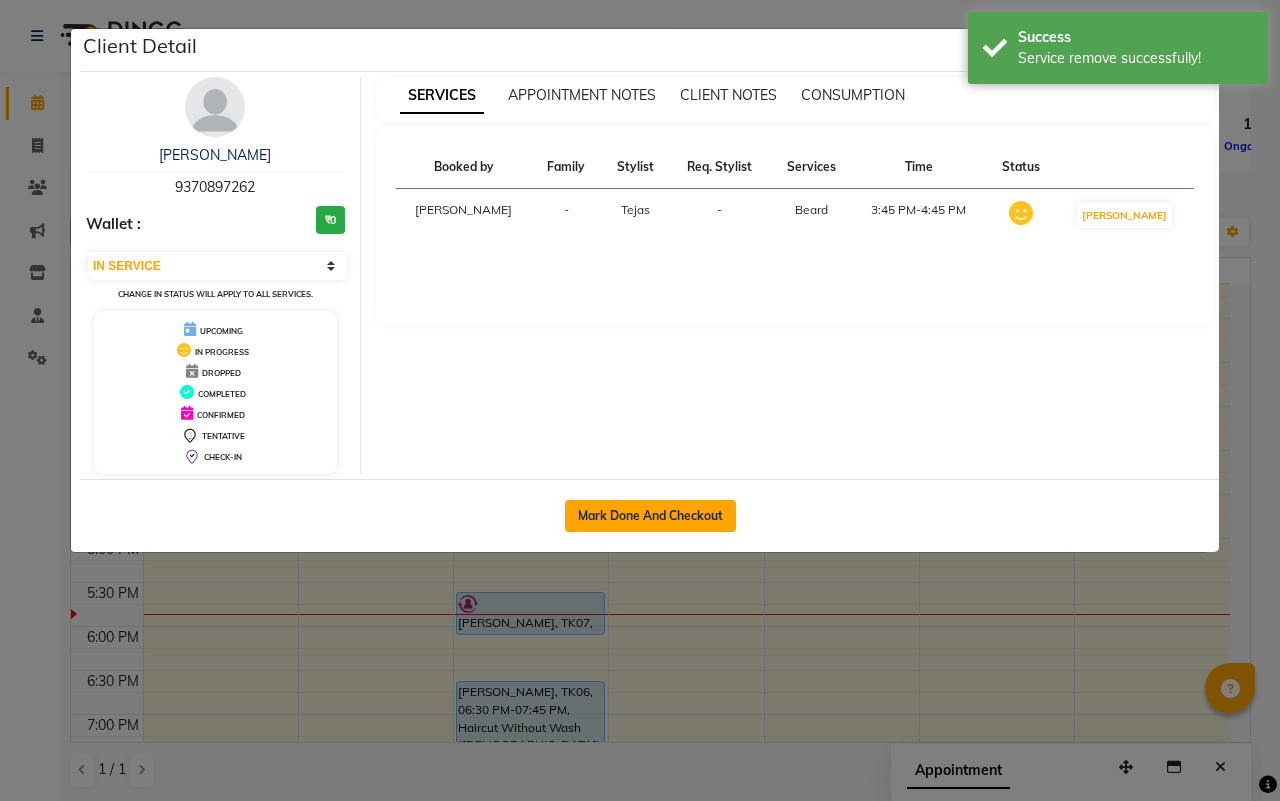 click on "Mark Done And Checkout" 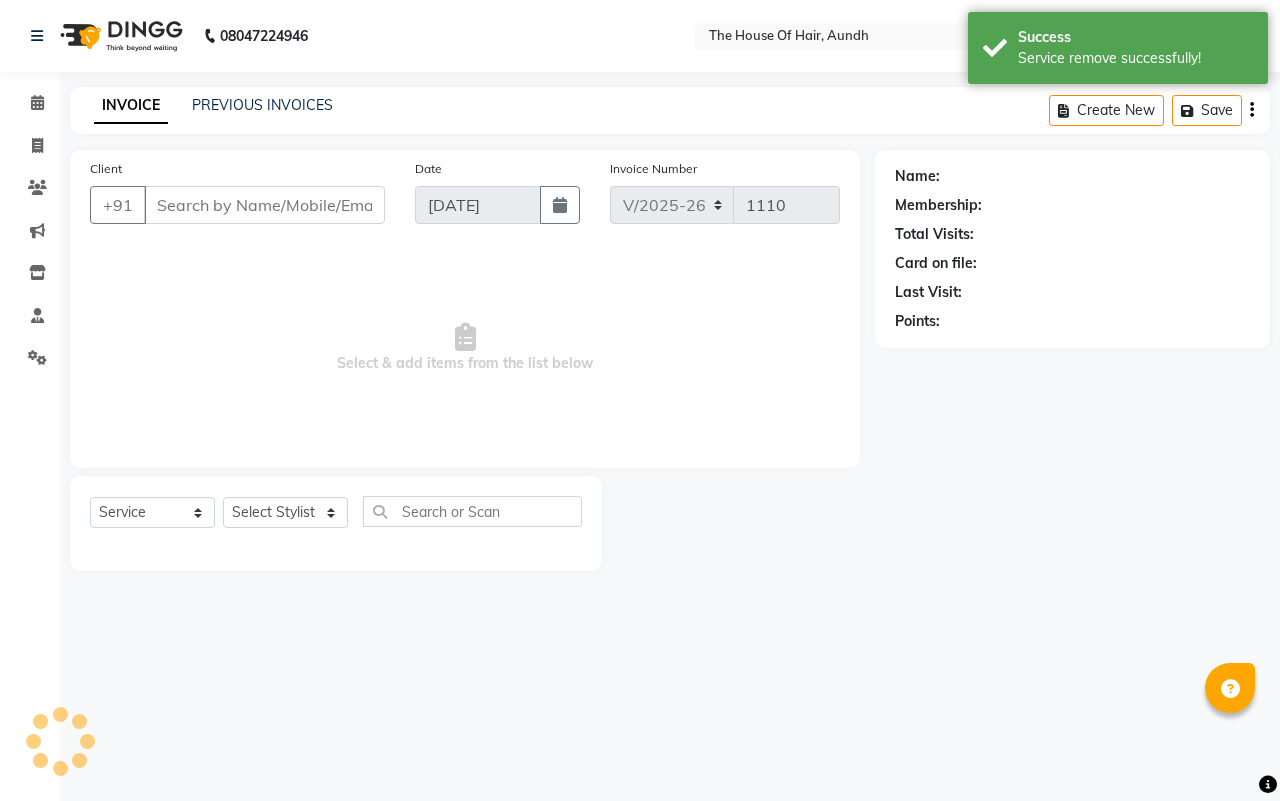 type on "9370897262" 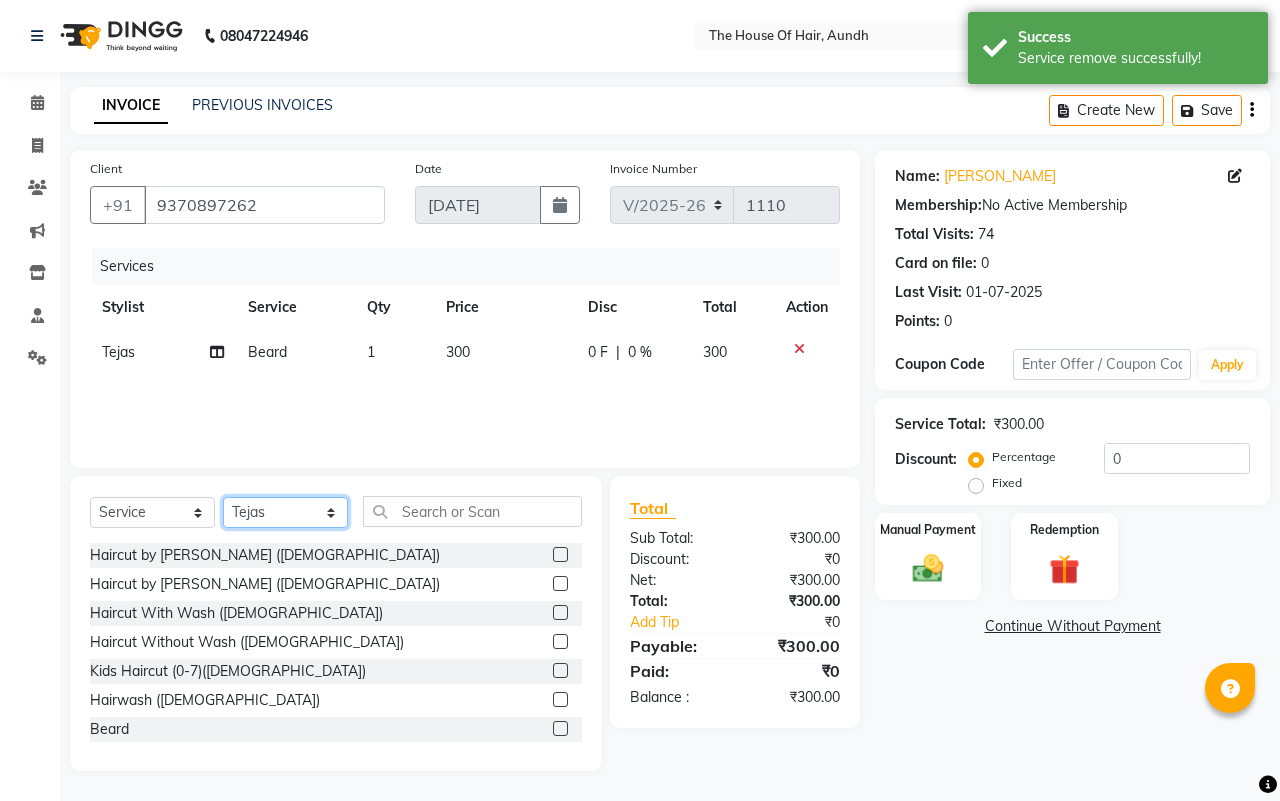 click on "Select Stylist [PERSON_NAME]  Reshma [PERSON_NAME] [PERSON_NAME] [PERSON_NAME] [PERSON_NAME]" 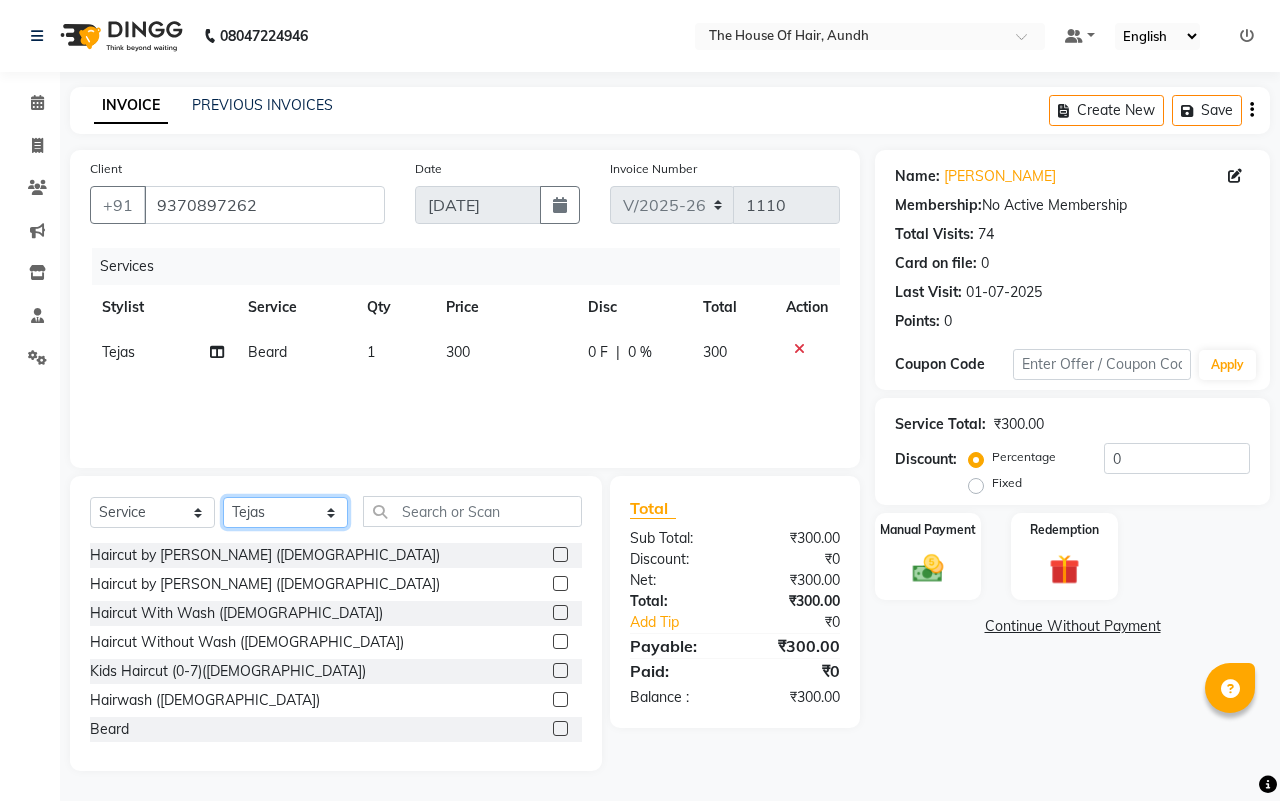 select on "26084" 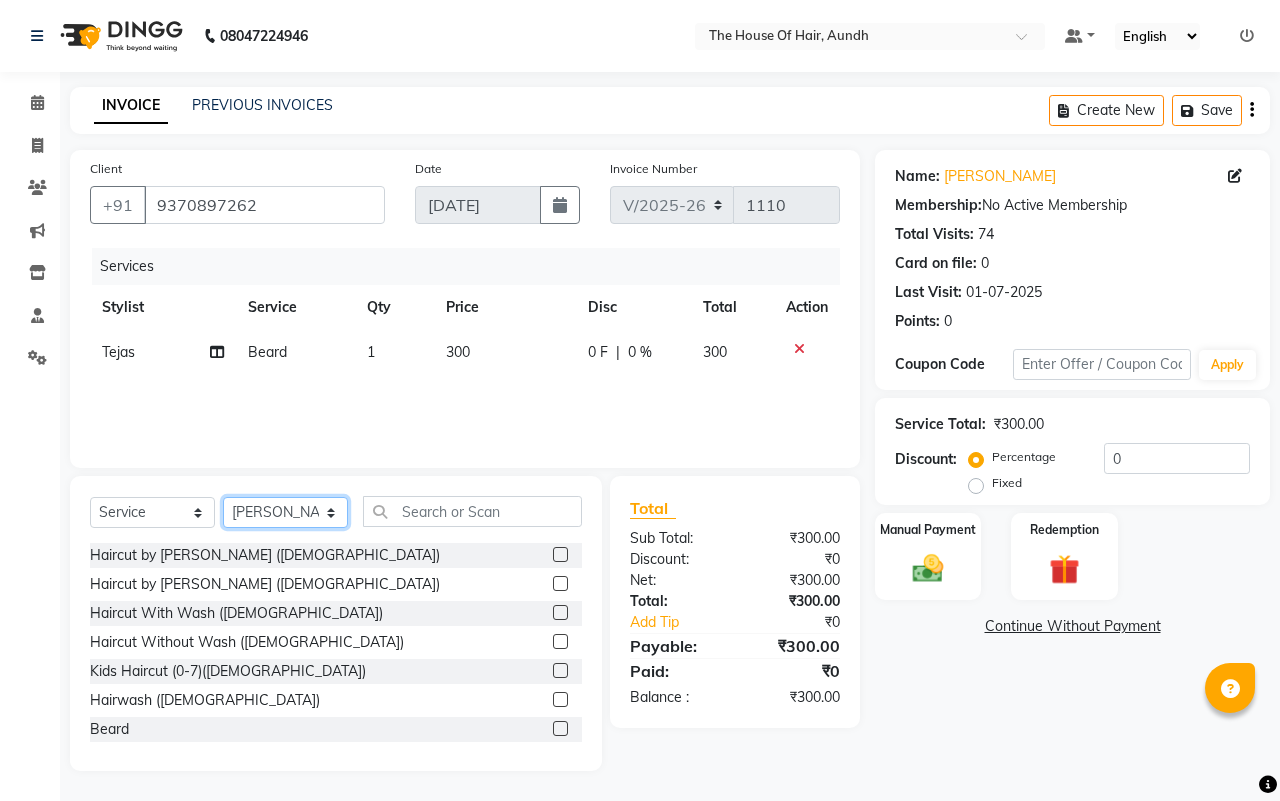 click on "Select Stylist [PERSON_NAME]  Reshma [PERSON_NAME] [PERSON_NAME] [PERSON_NAME] [PERSON_NAME]" 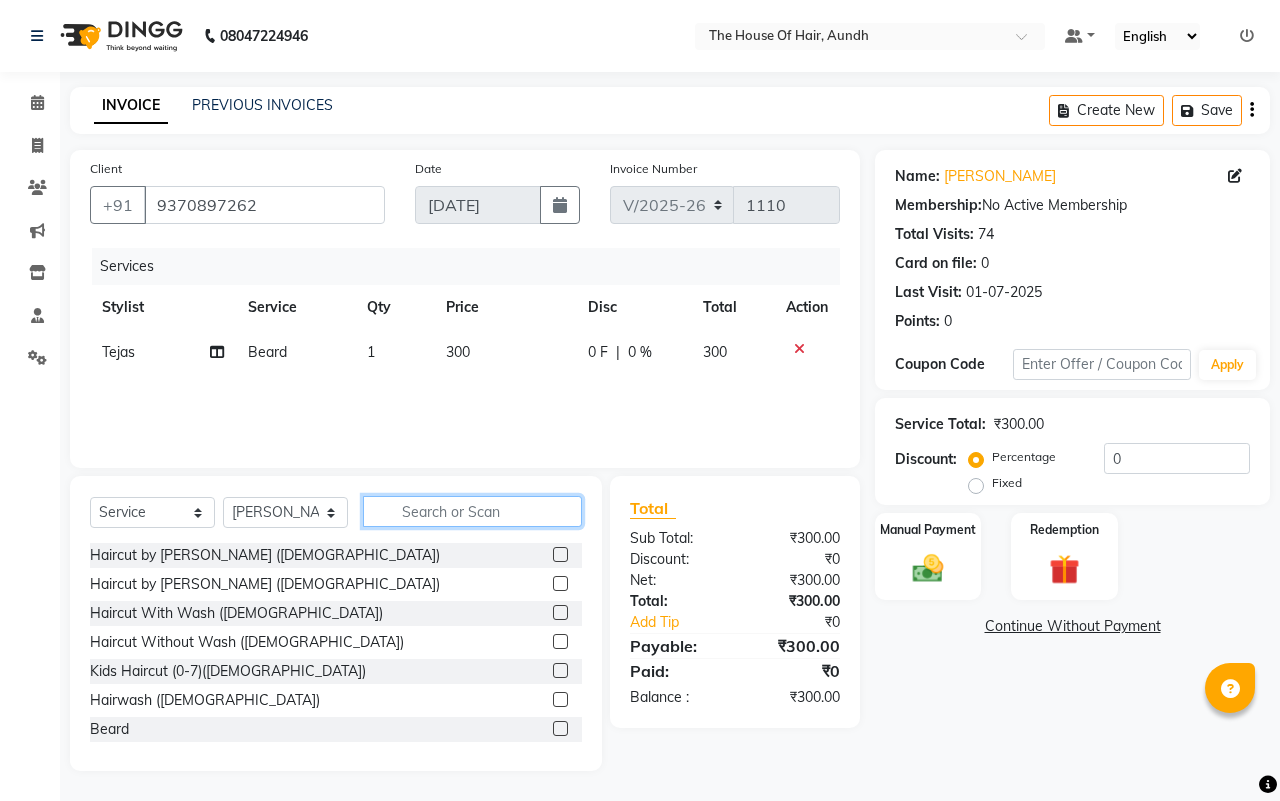 click 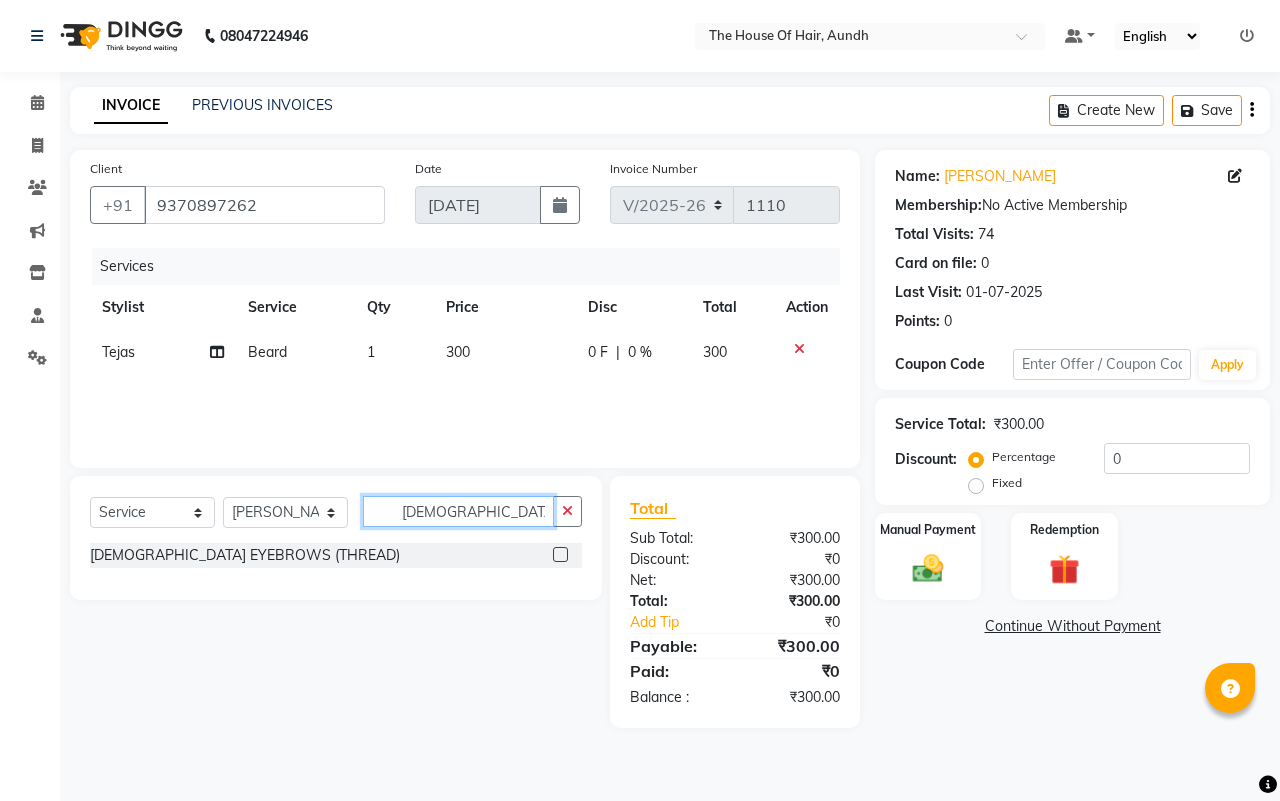 type on "[DEMOGRAPHIC_DATA] EYE" 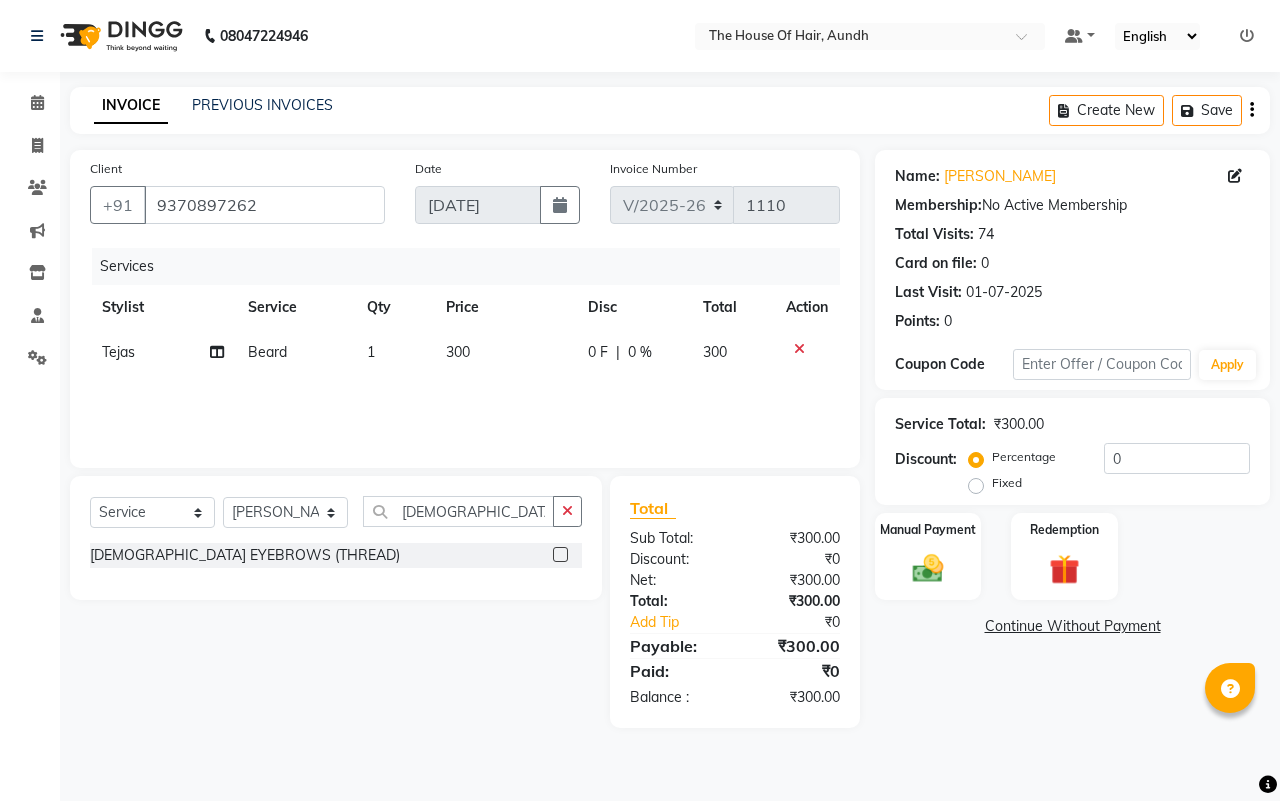 click 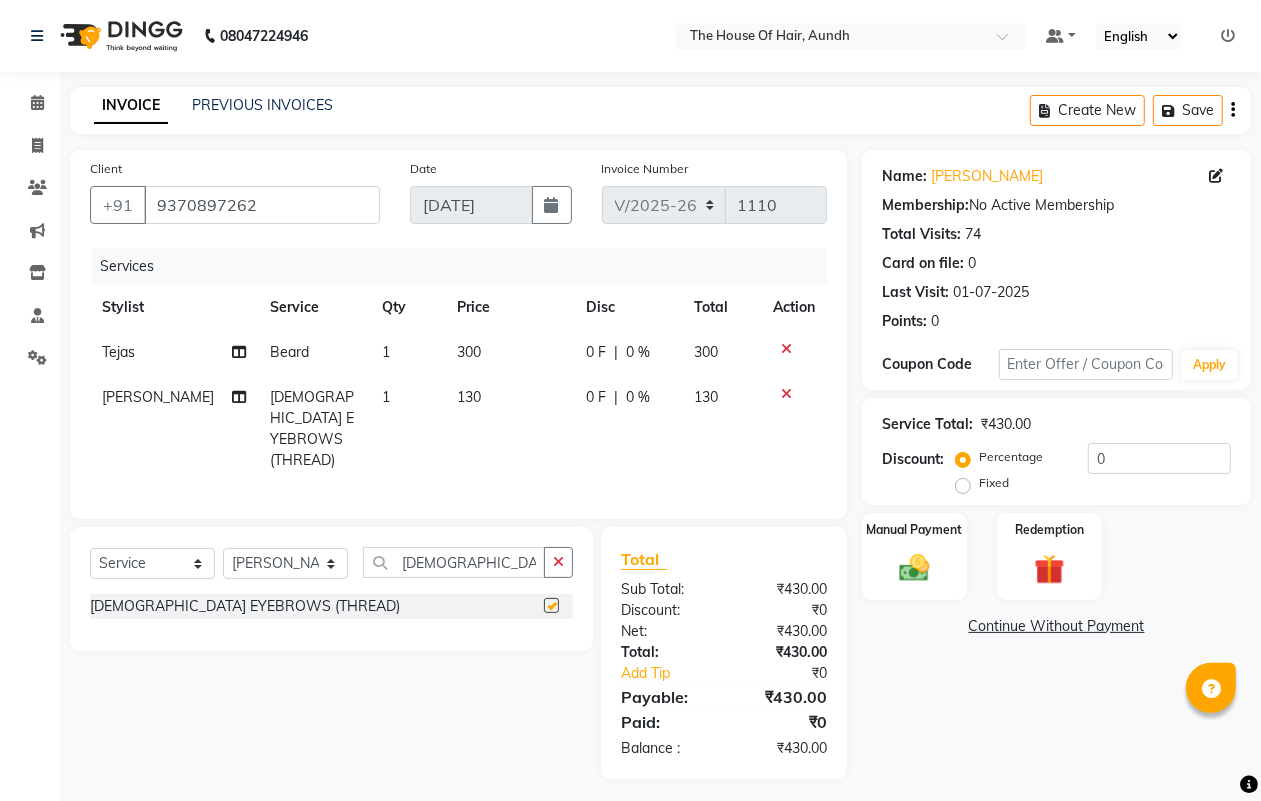 checkbox on "false" 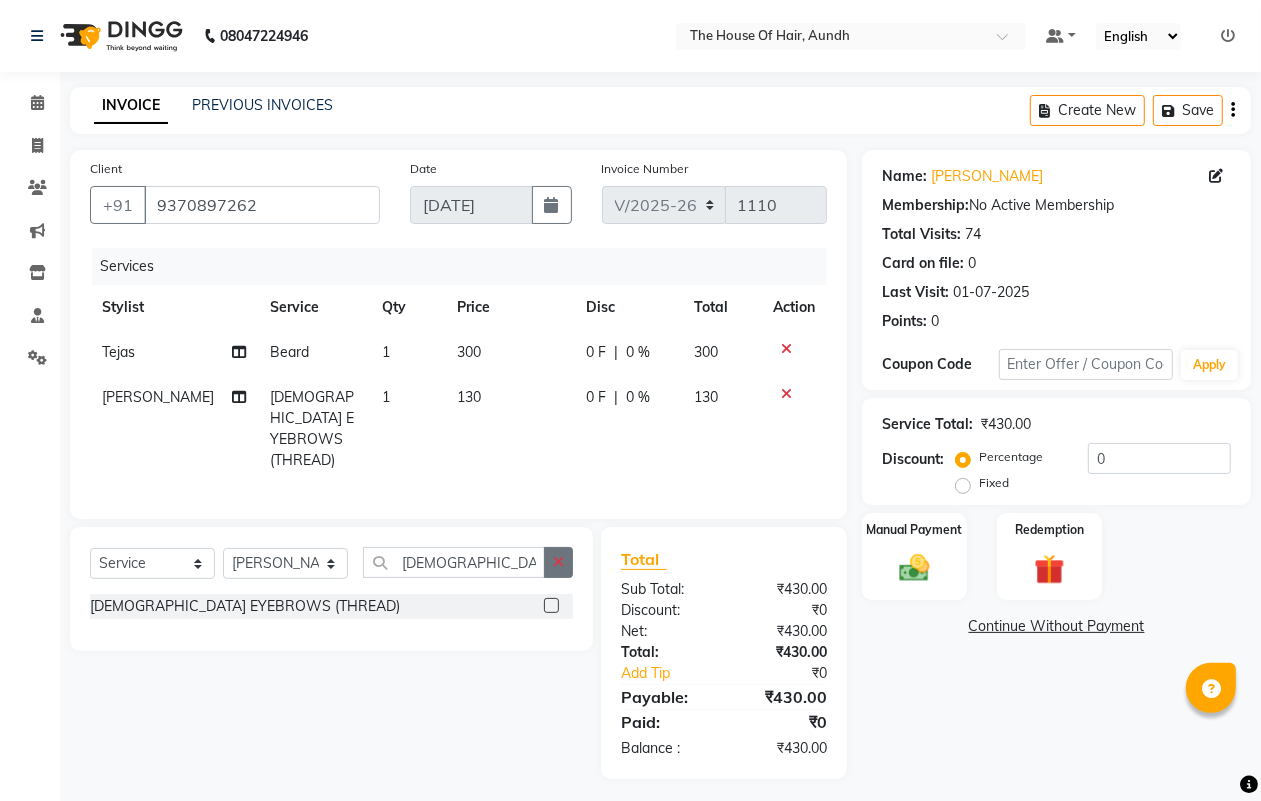 click 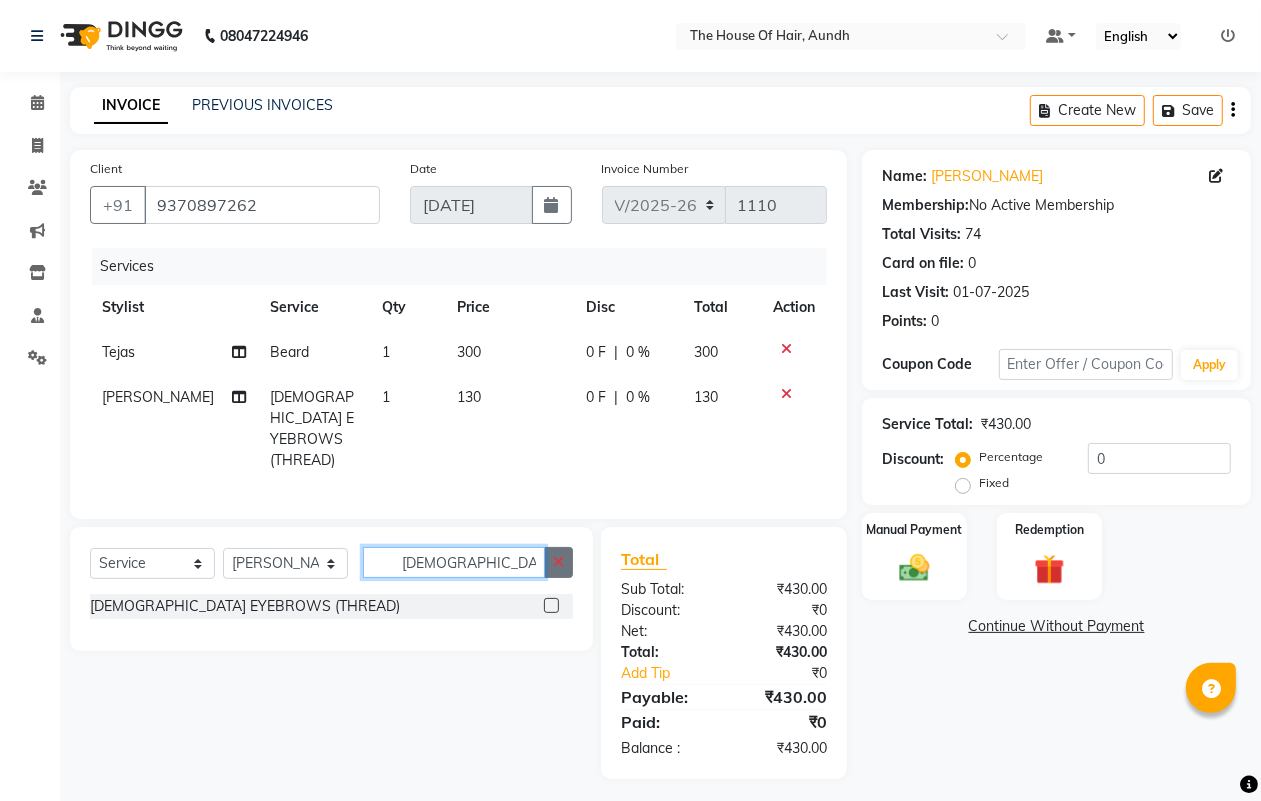 type 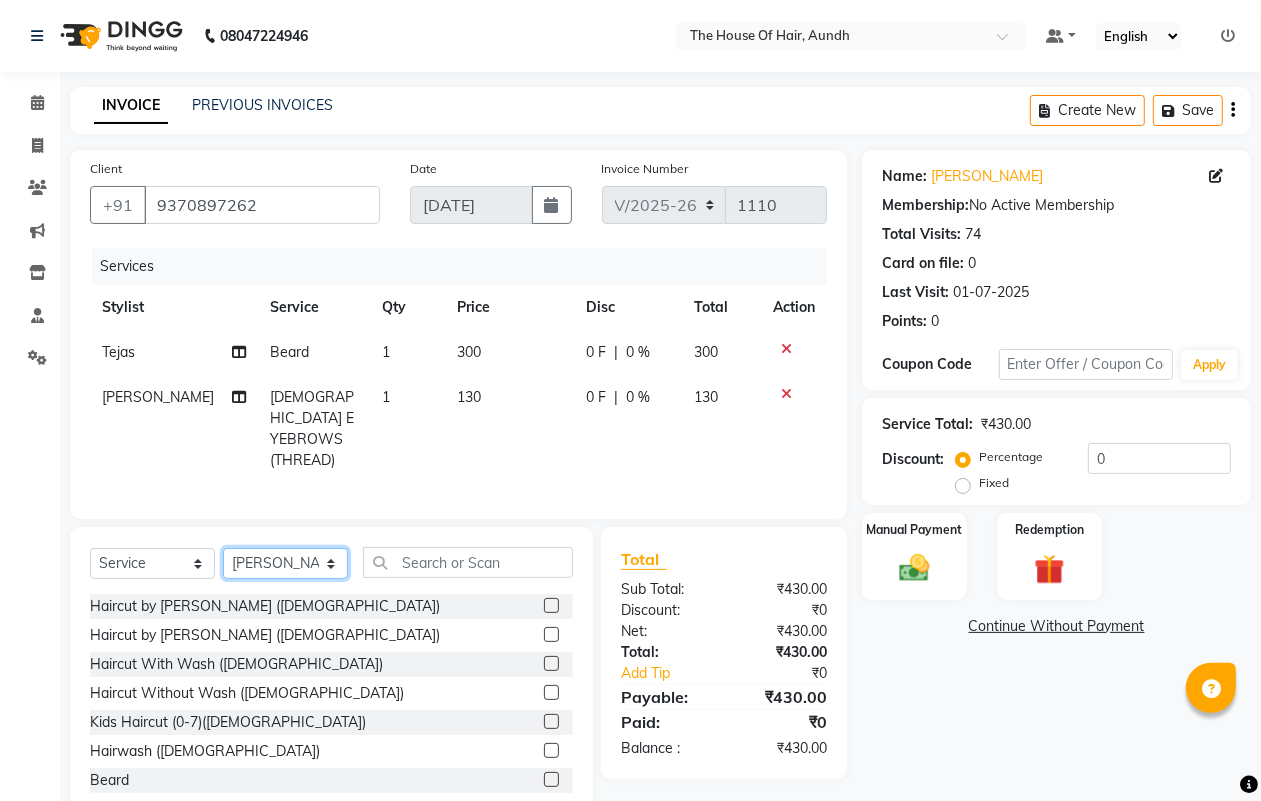 click on "Select Stylist [PERSON_NAME]  Reshma [PERSON_NAME] [PERSON_NAME] [PERSON_NAME] [PERSON_NAME]" 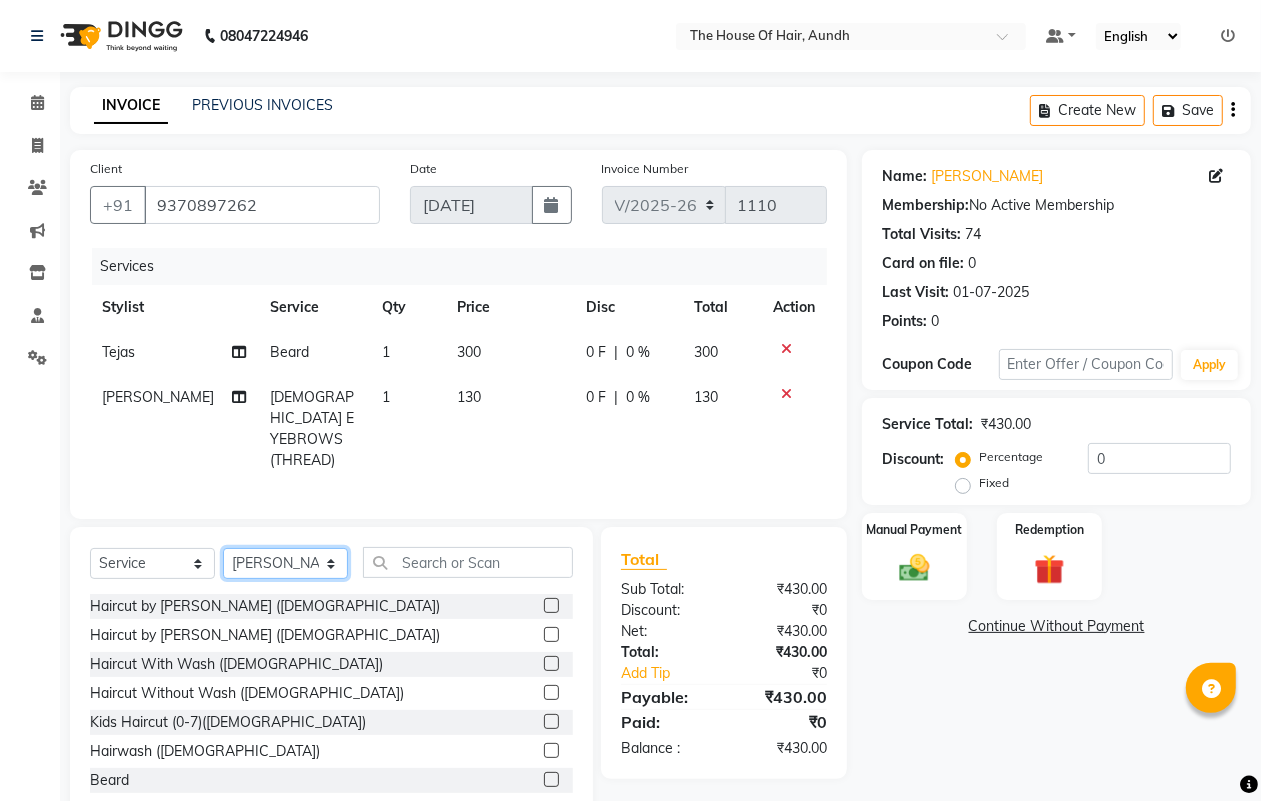 select on "6864" 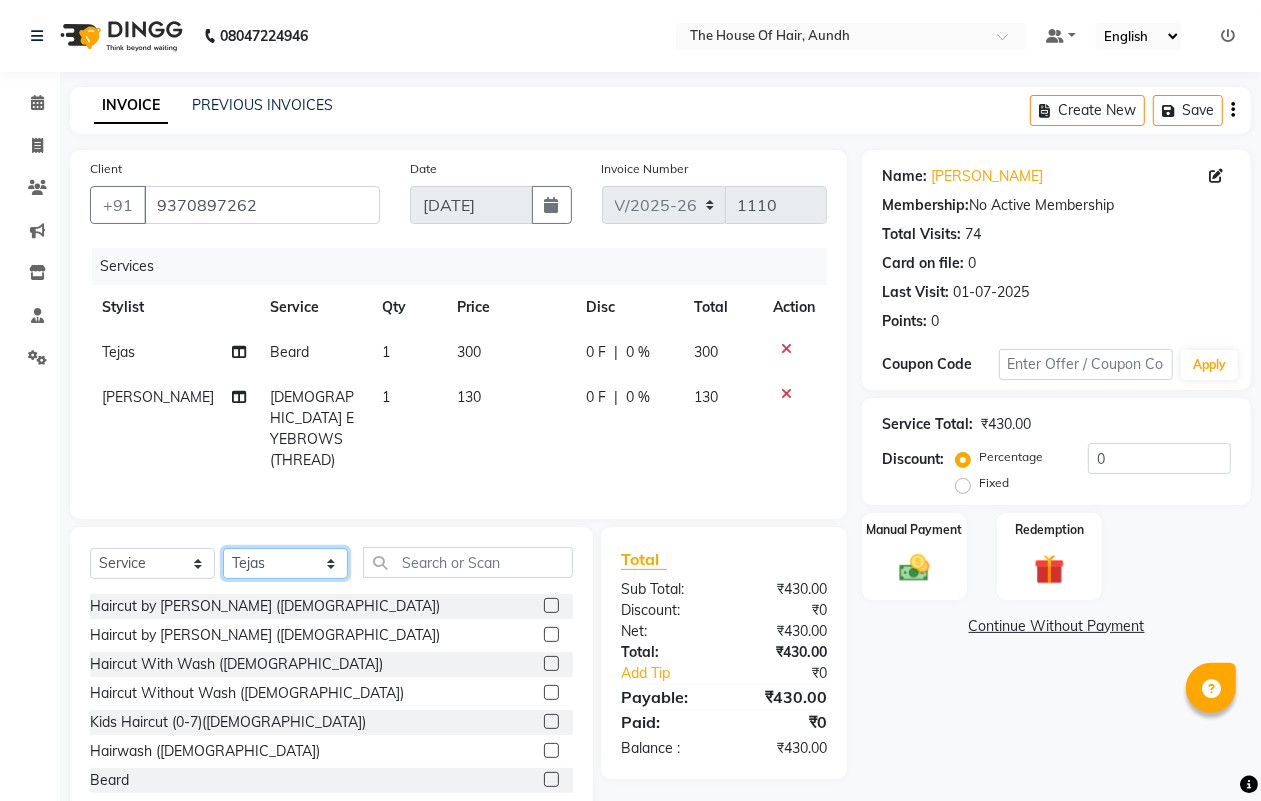 click on "Select Stylist [PERSON_NAME]  Reshma [PERSON_NAME] [PERSON_NAME] [PERSON_NAME] [PERSON_NAME]" 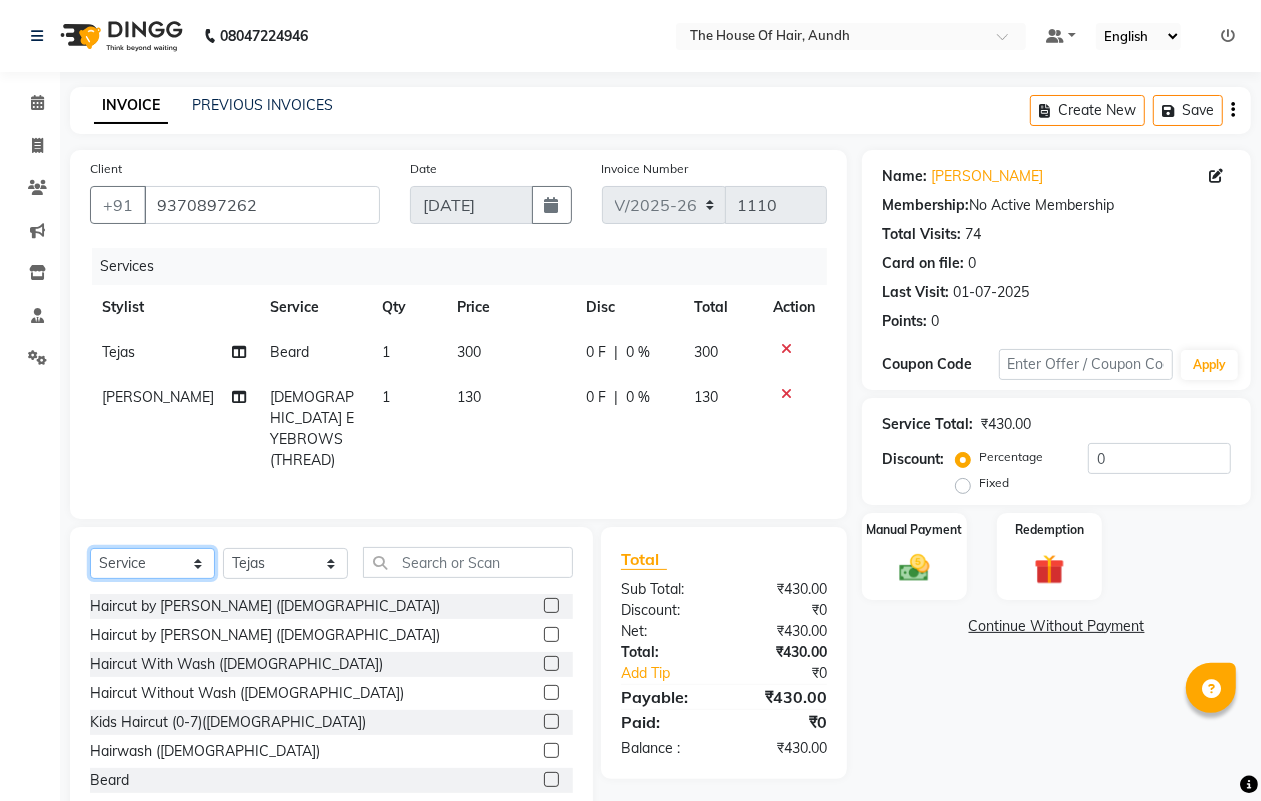click on "Select  Service  Product  Membership  Package Voucher Prepaid Gift Card" 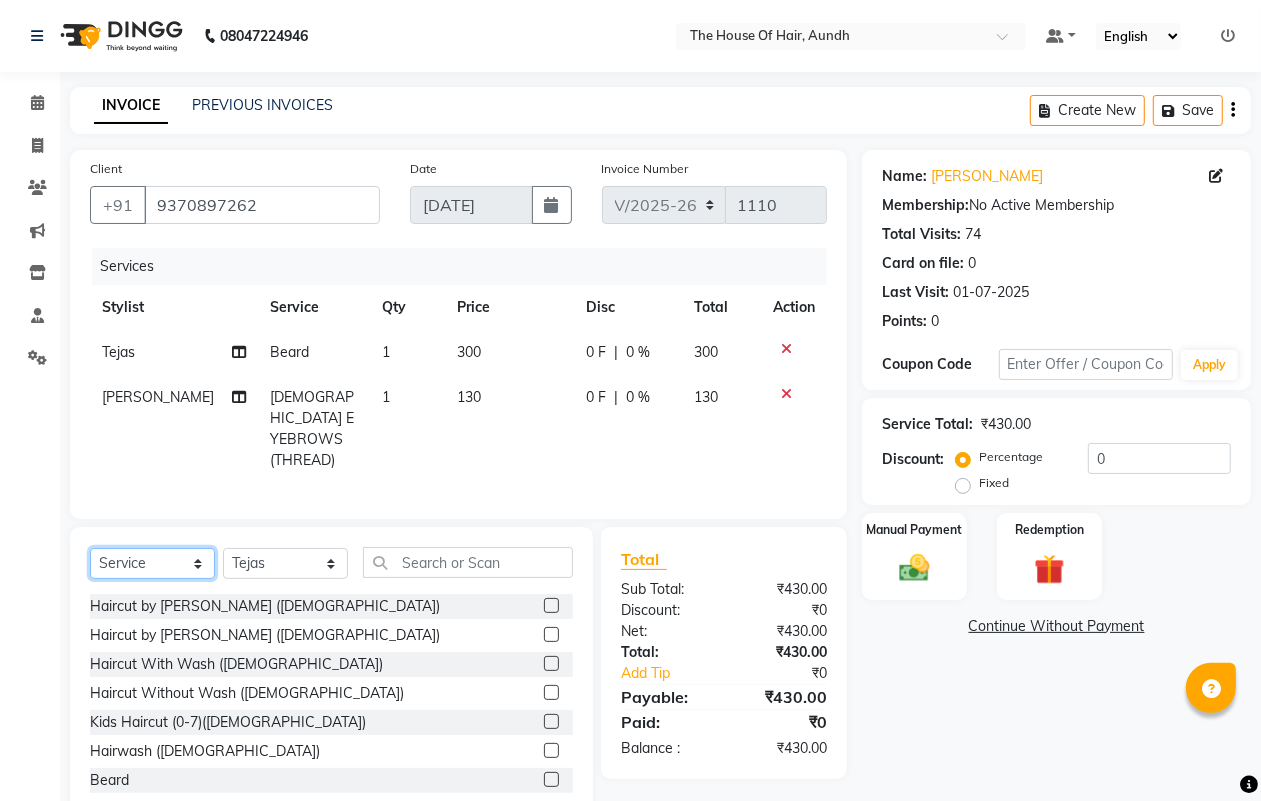 select on "product" 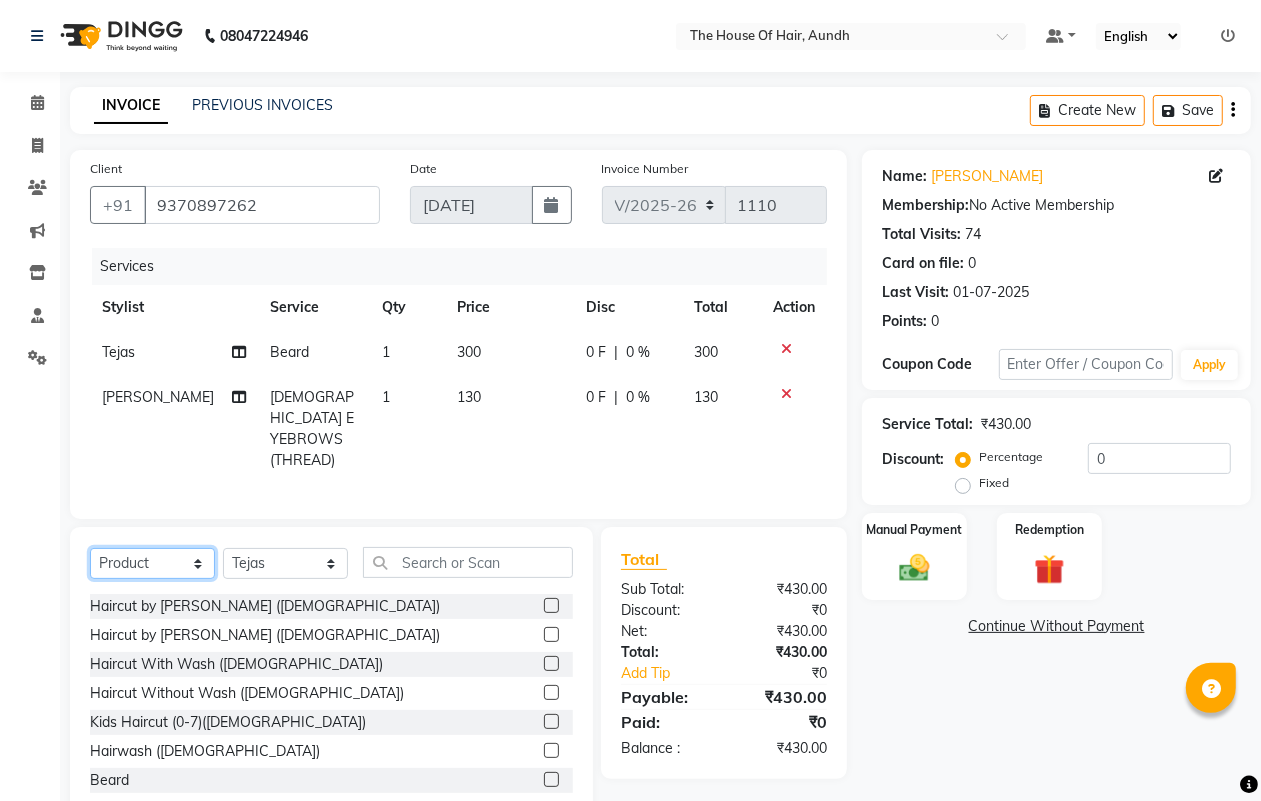 click on "Select  Service  Product  Membership  Package Voucher Prepaid Gift Card" 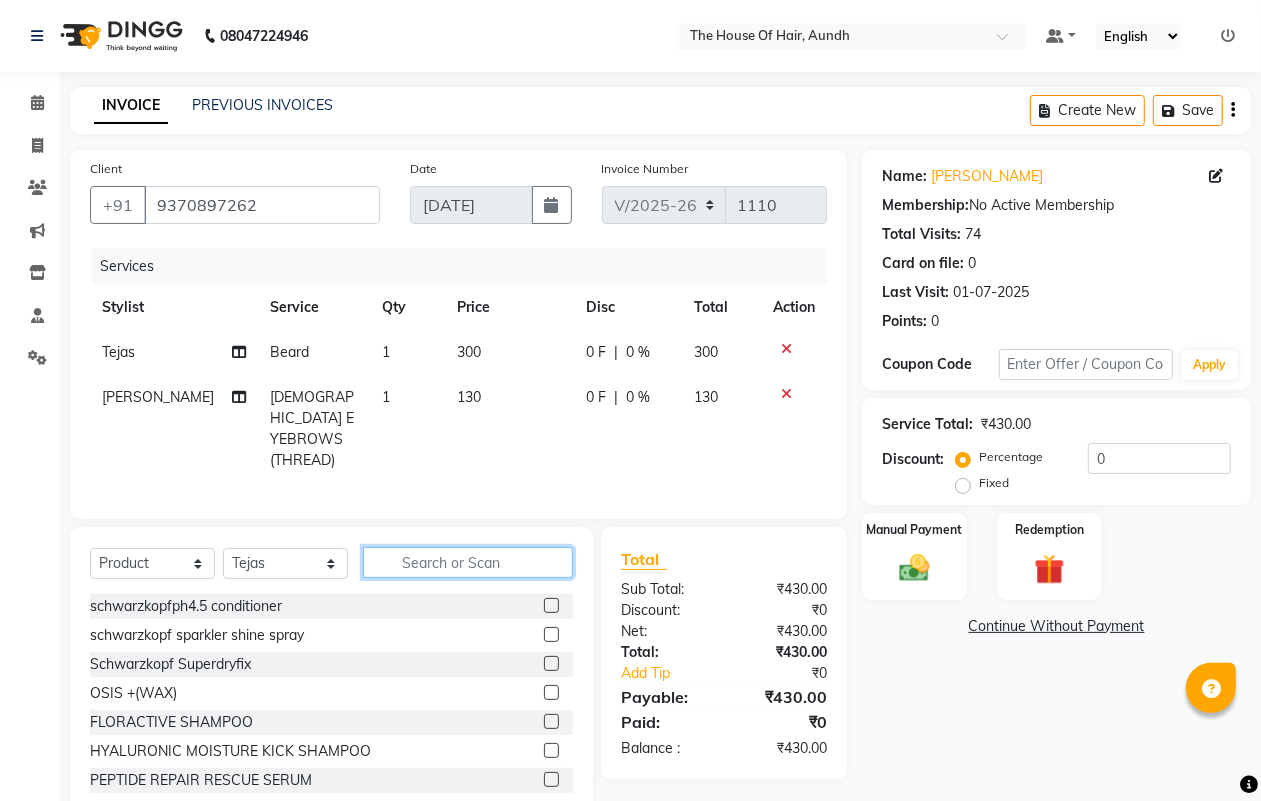 click 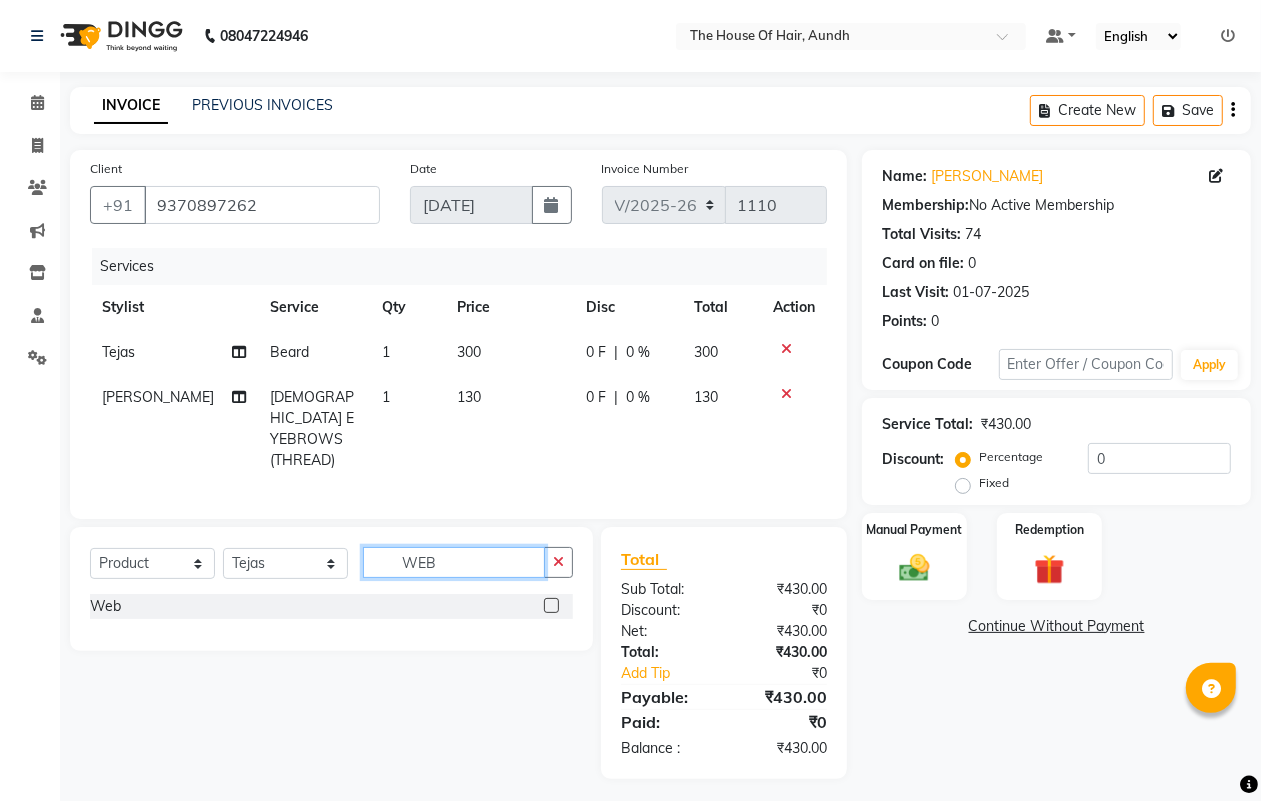 type on "WEB" 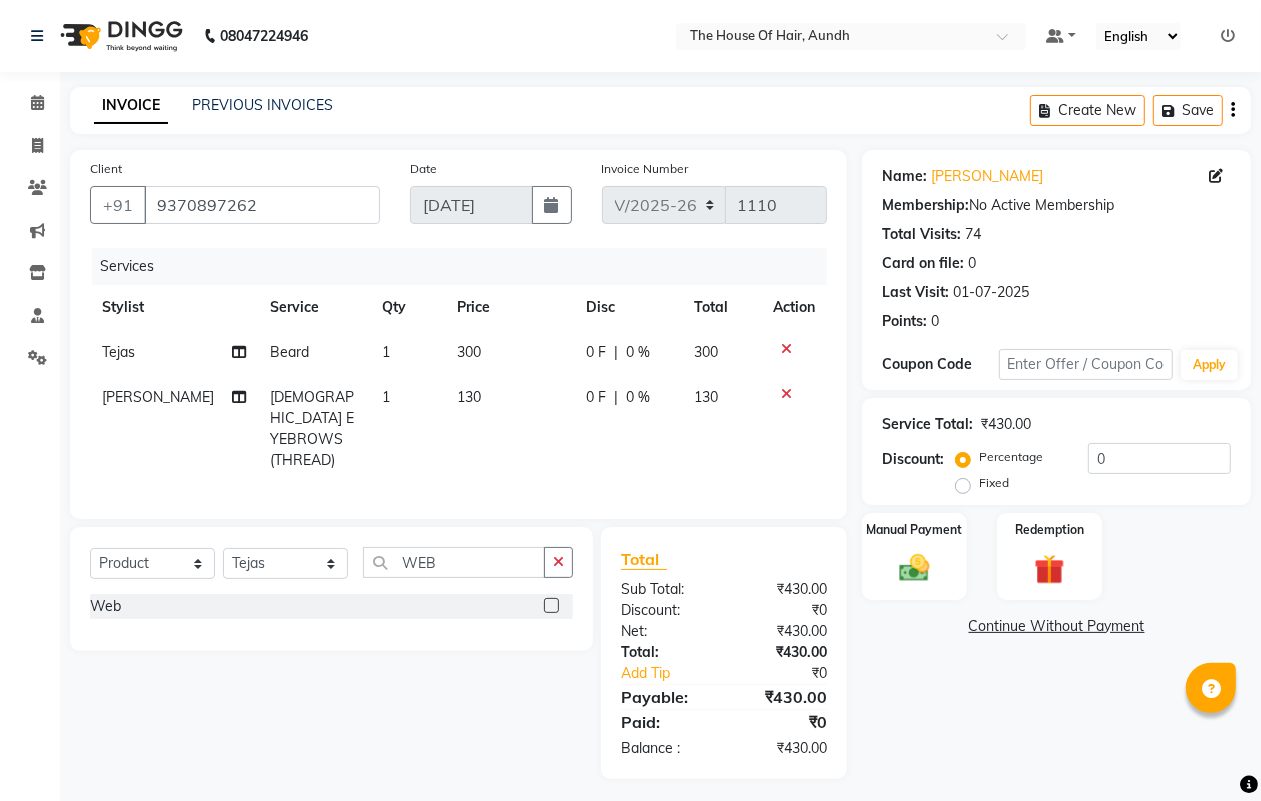 click 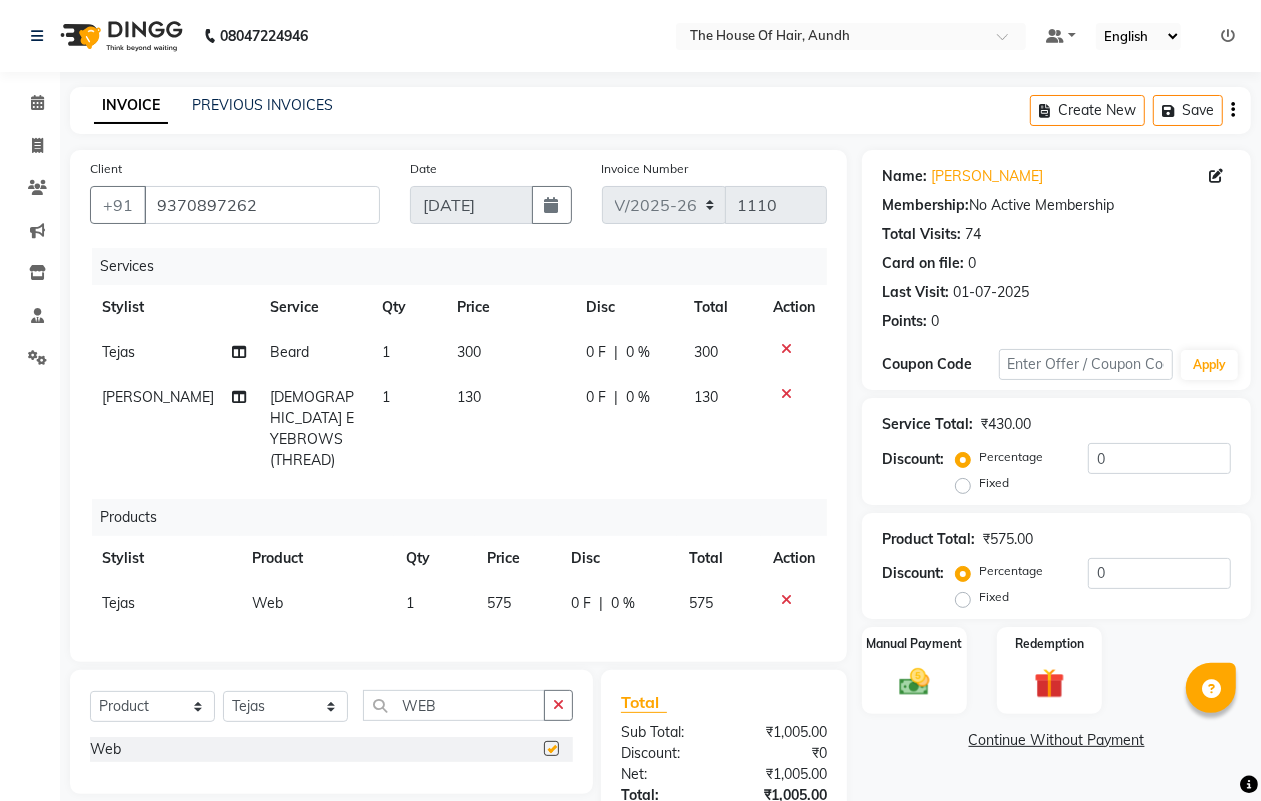 checkbox on "false" 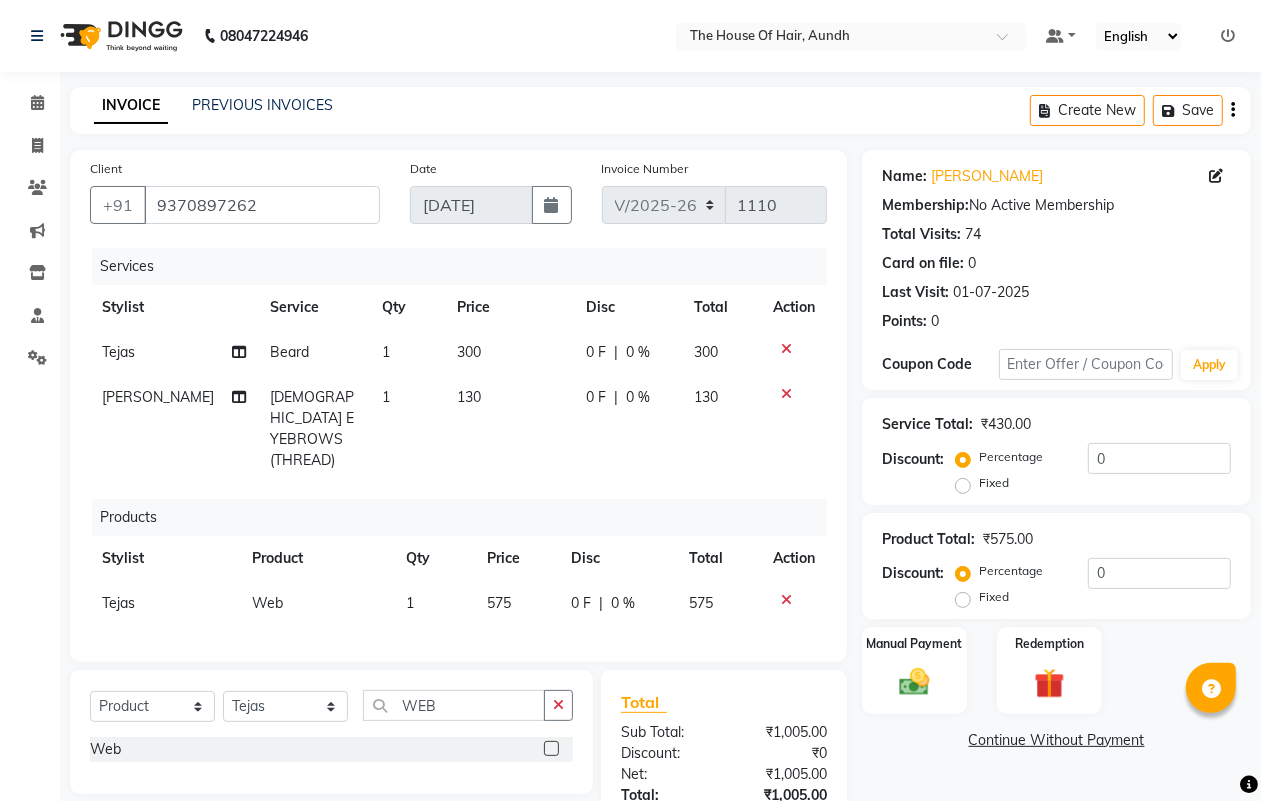 click on "575" 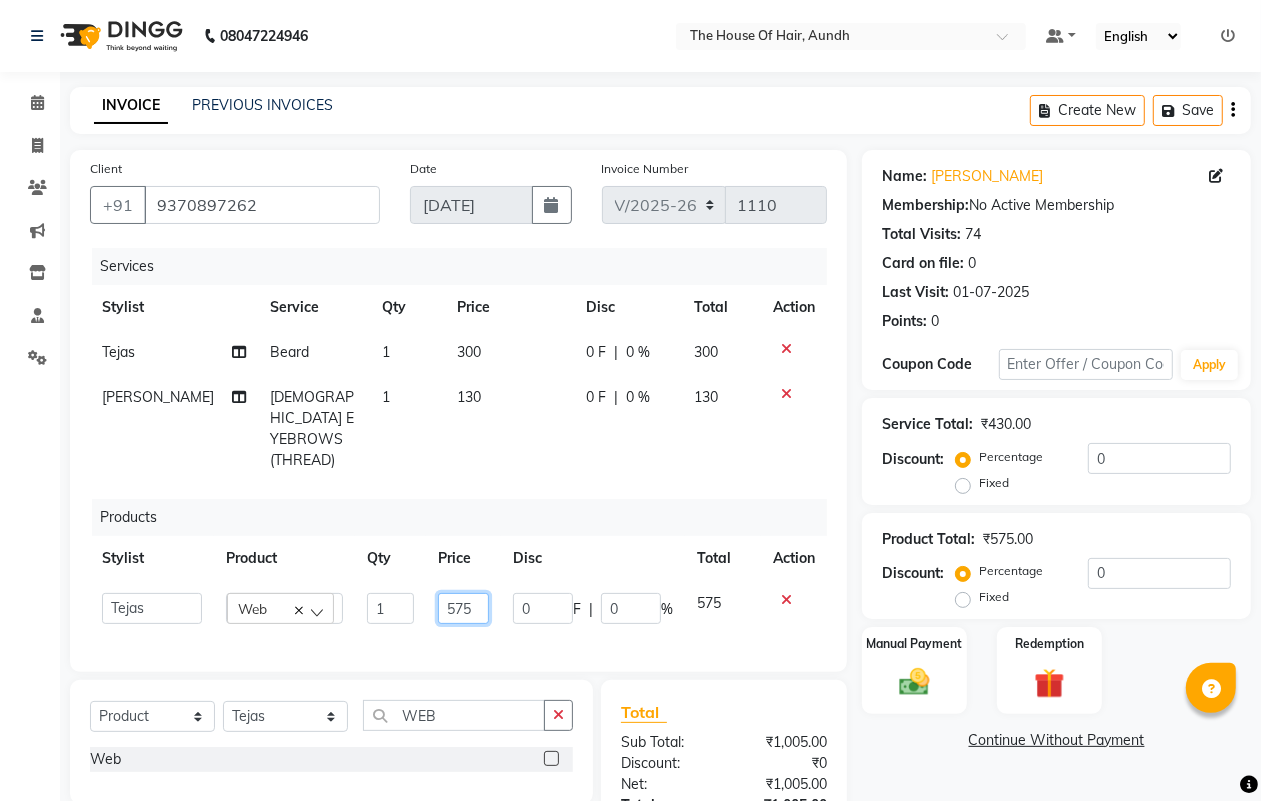 click on "575" 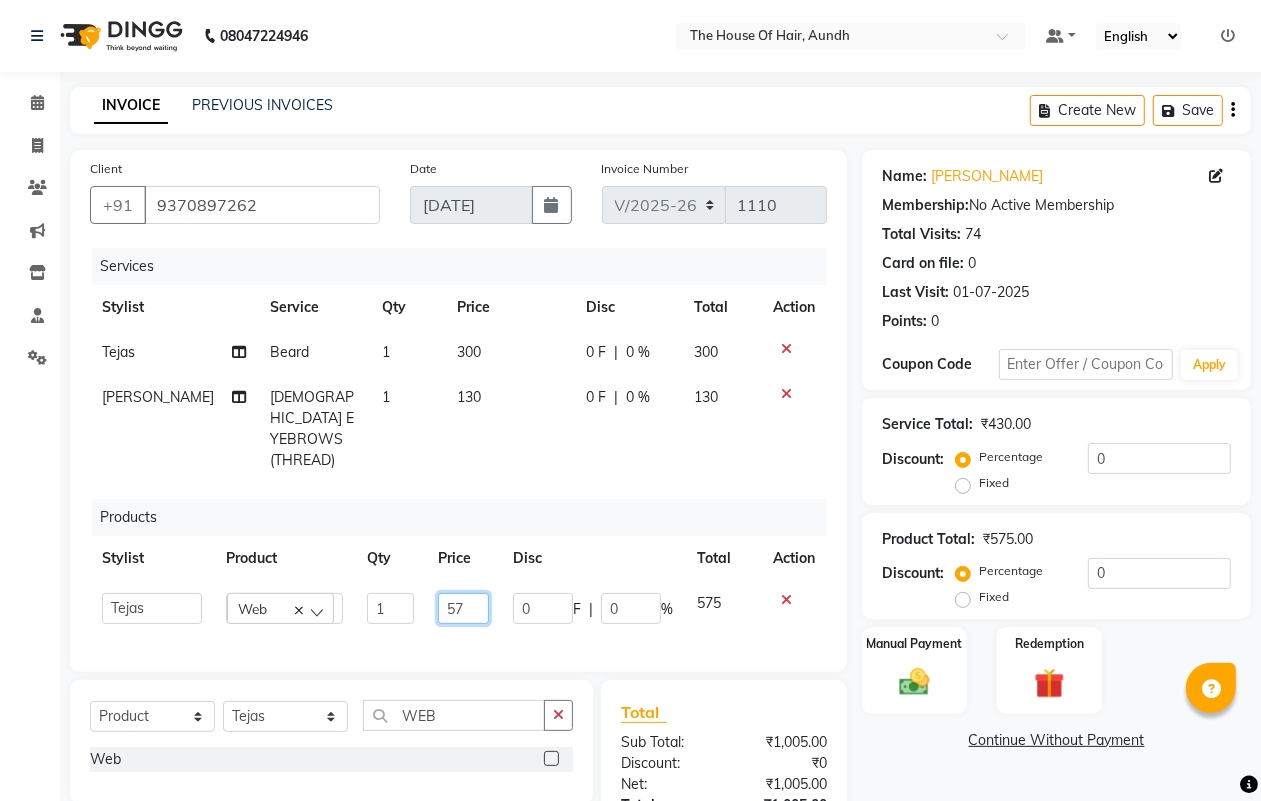 type on "5" 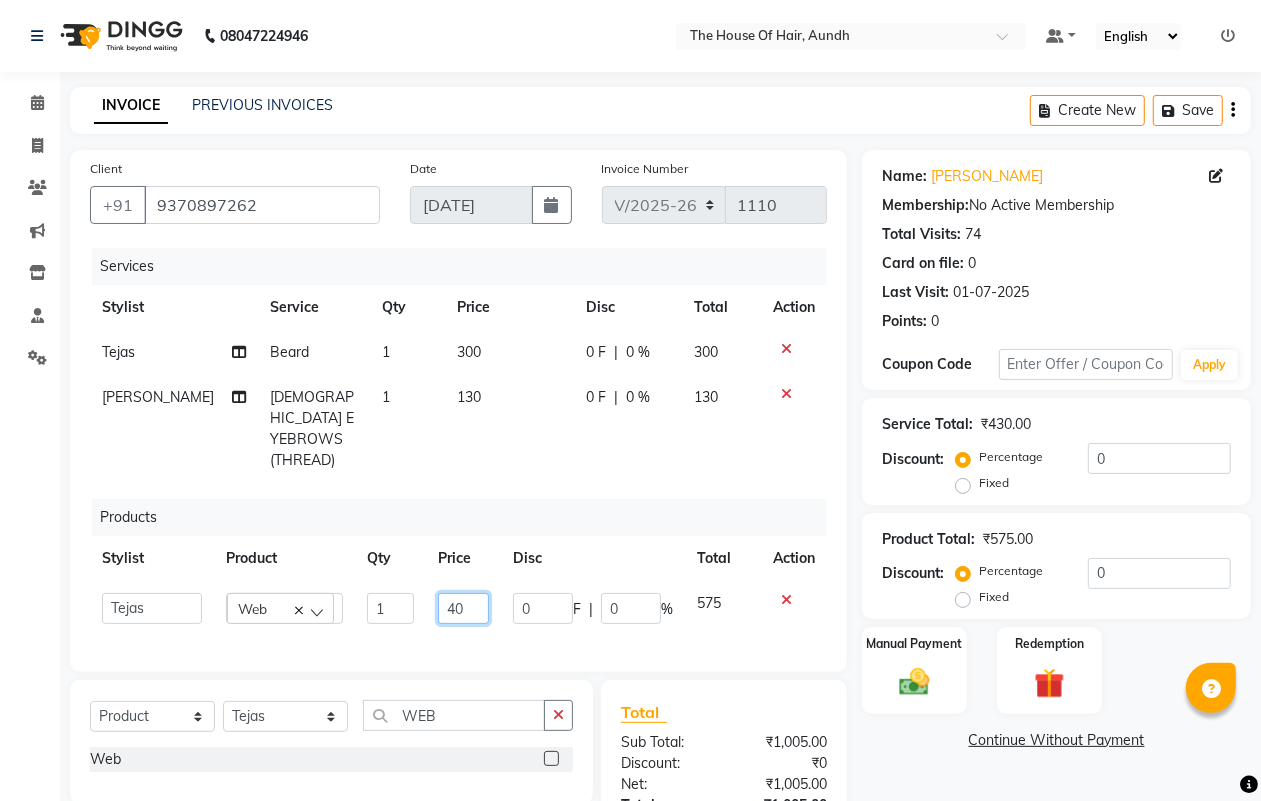 type on "400" 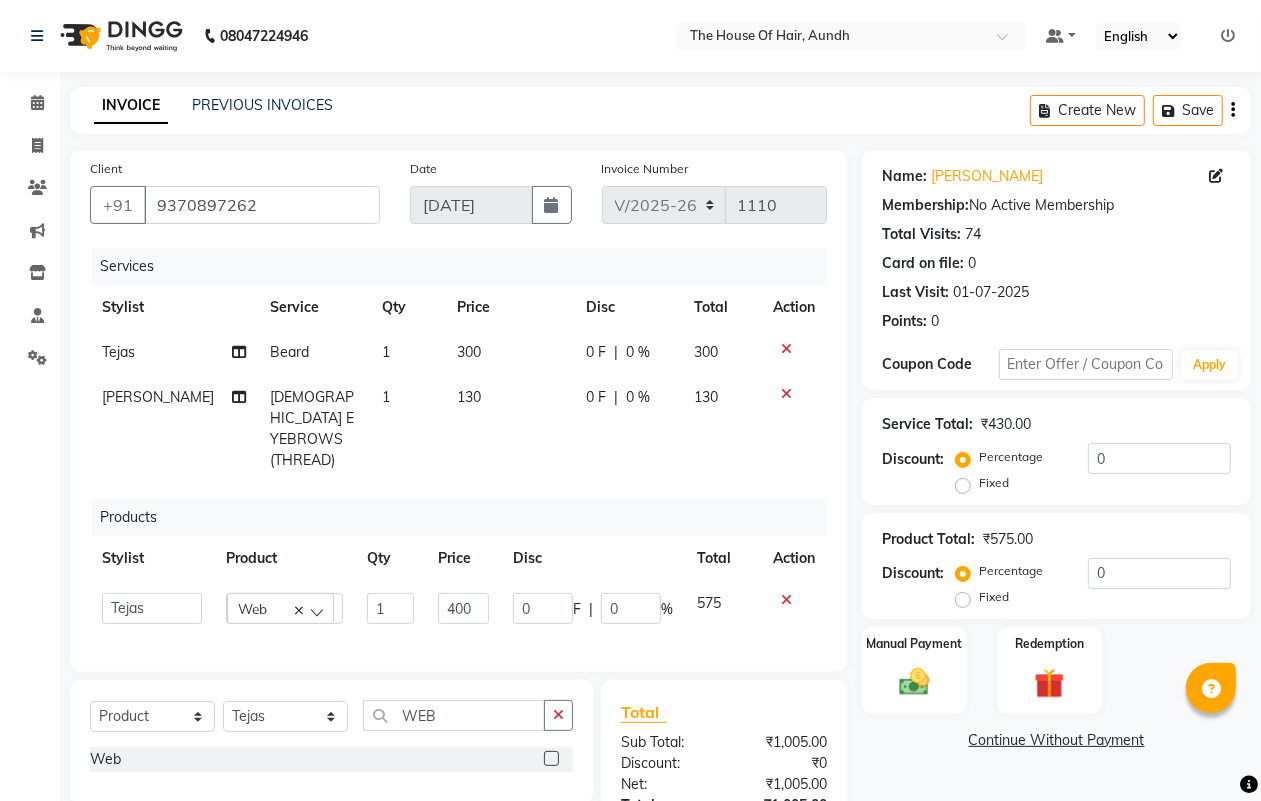 click on "Client [PHONE_NUMBER] Date [DATE] Invoice Number V/2025 V/[PHONE_NUMBER] Services Stylist Service Qty Price Disc Total Action [PERSON_NAME] 1 300 0 F | 0 % 300 [PERSON_NAME] [DEMOGRAPHIC_DATA] EYEBROWS (THREAD) 1 130 0 F | 0 % 130 Products Stylist Product Qty Price Disc Total Action  Aarti [PERSON_NAME]    Reshma   [PERSON_NAME]   [PERSON_NAME]   [PERSON_NAME]   [PERSON_NAME]   Web  1 400 0 F | 0 % 575 Select  Service  Product  Membership  Package Voucher Prepaid Gift Card  Select Stylist Aarti [PERSON_NAME]  Reshma [PERSON_NAME] [PERSON_NAME] [PERSON_NAME] [PERSON_NAME] WEB Web  Total Sub Total: ₹1,005.00 Discount: ₹0 Net: ₹1,005.00 Total: ₹1,005.00 Add Tip ₹0 Payable: ₹1,005.00 Paid: ₹0 Balance   : ₹1,005.00" 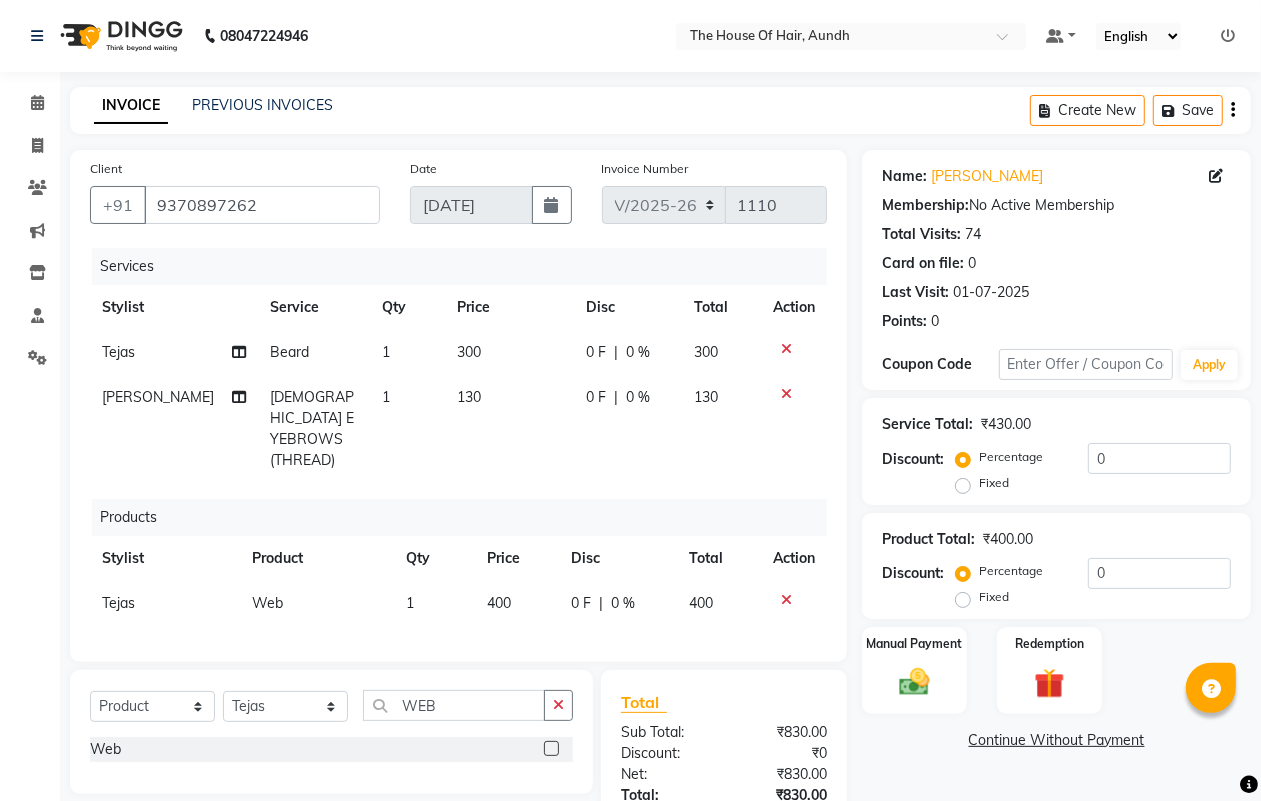 scroll, scrollTop: 148, scrollLeft: 0, axis: vertical 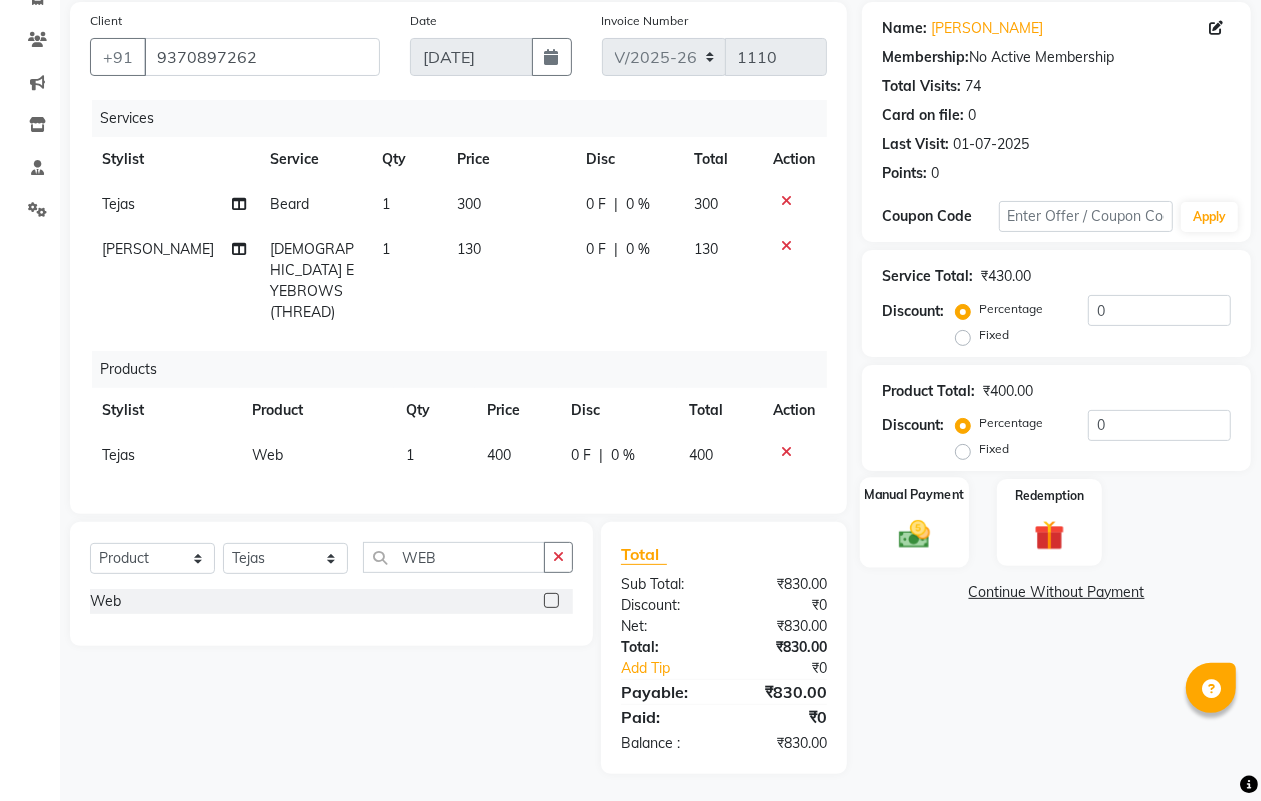 click 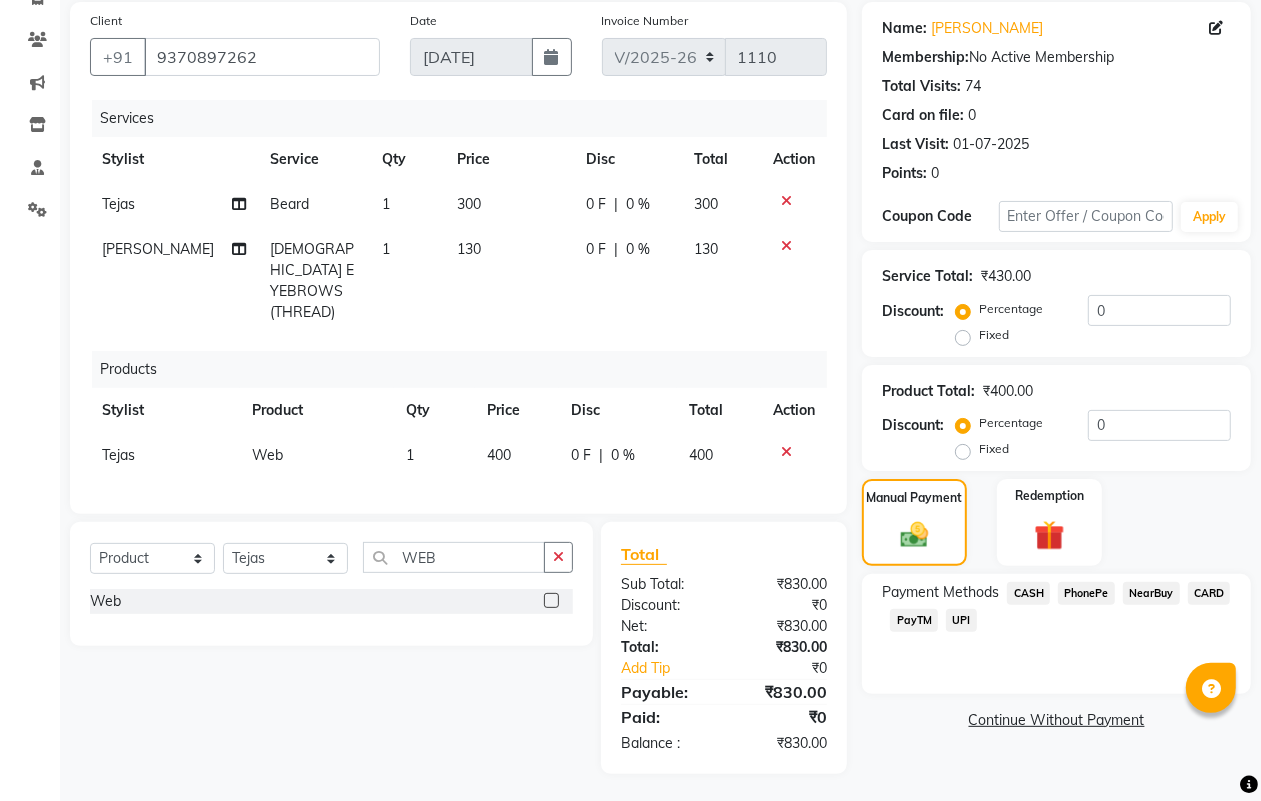 scroll, scrollTop: 23, scrollLeft: 0, axis: vertical 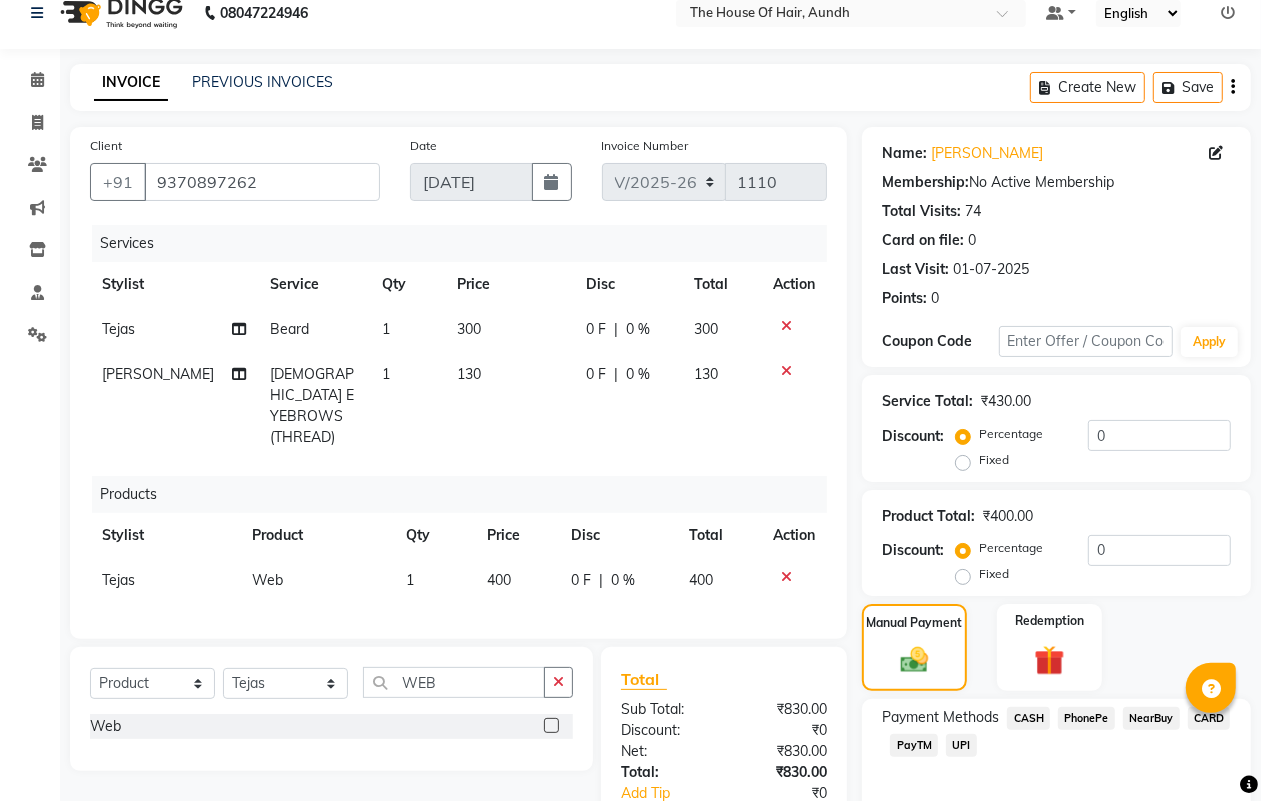 click on "UPI" 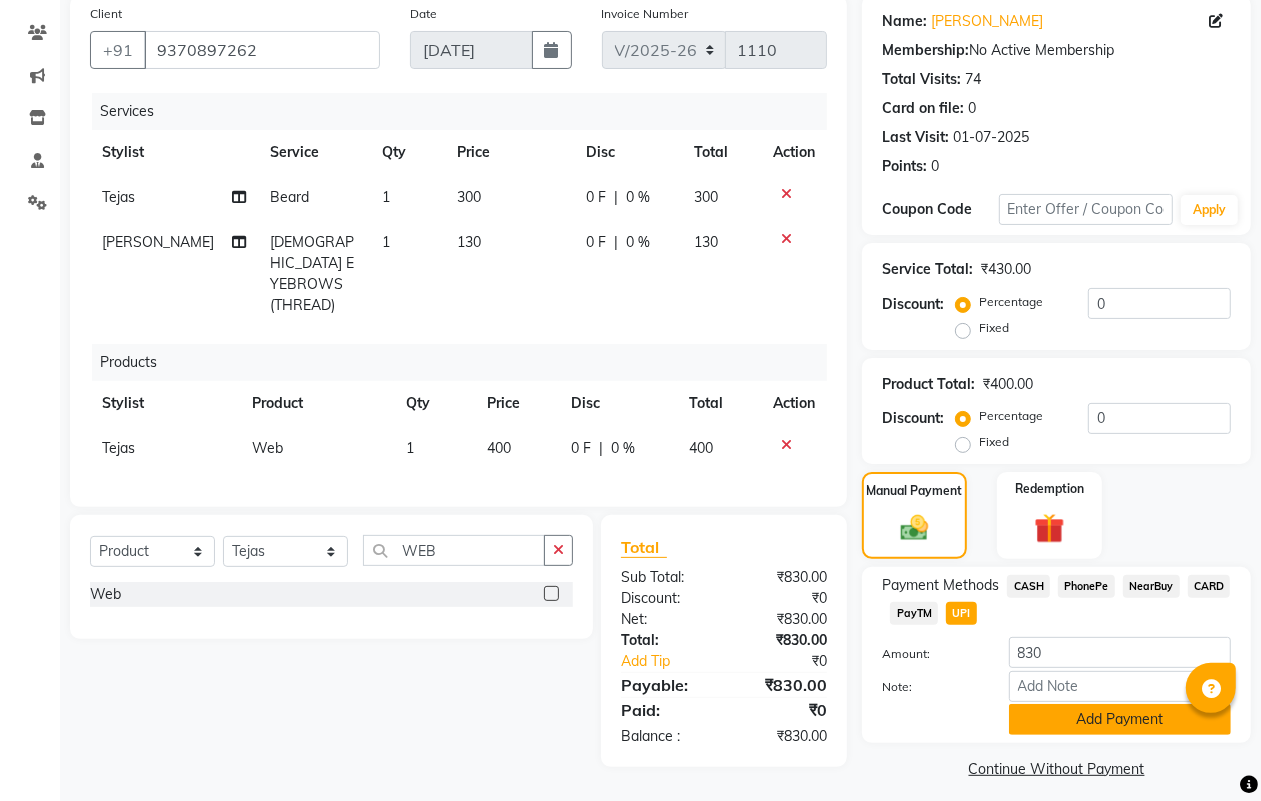 scroll, scrollTop: 166, scrollLeft: 0, axis: vertical 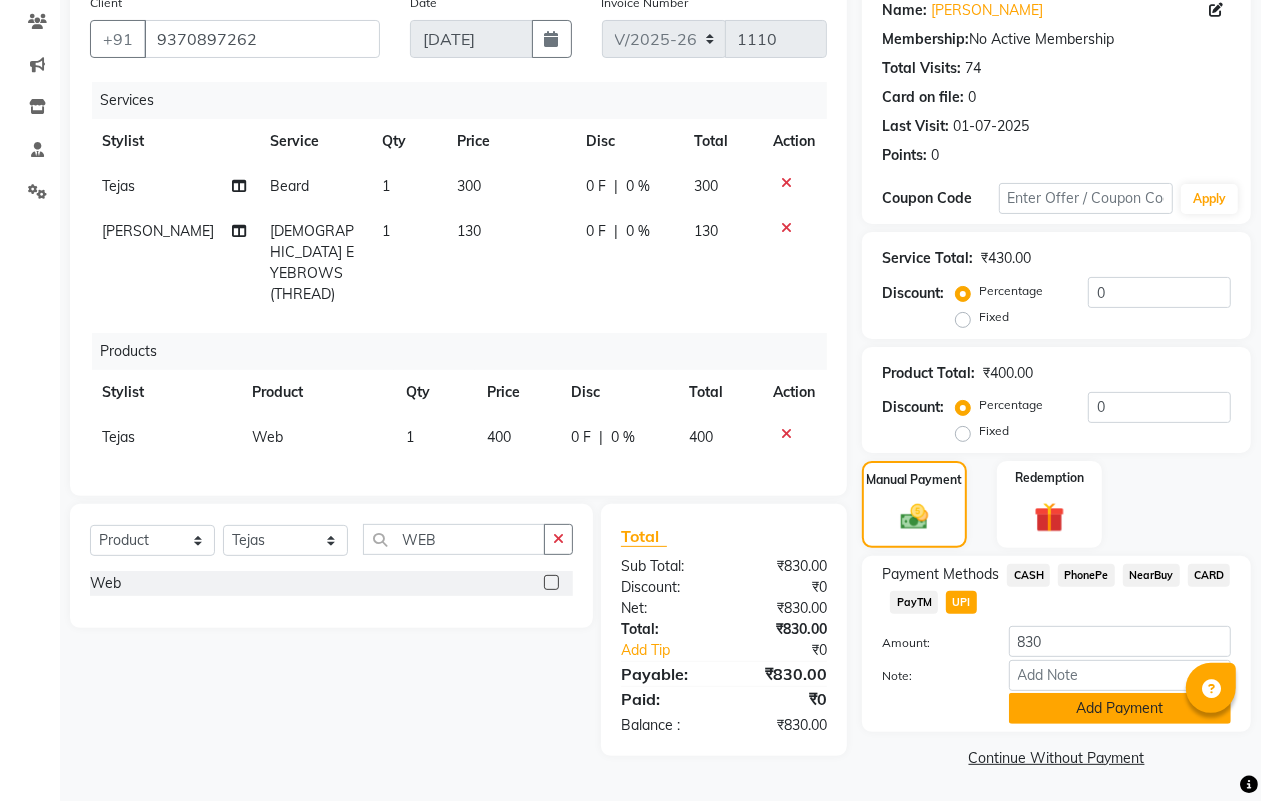 click on "Add Payment" 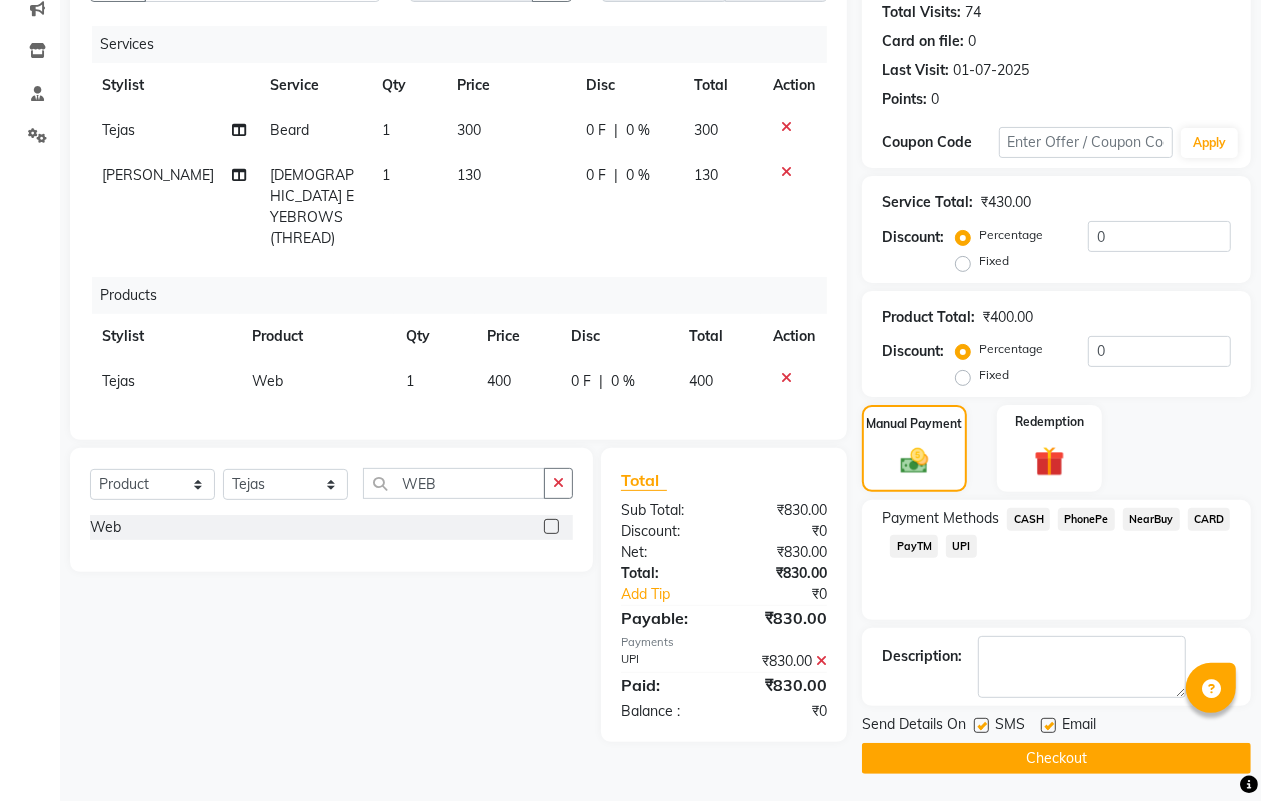 scroll, scrollTop: 225, scrollLeft: 0, axis: vertical 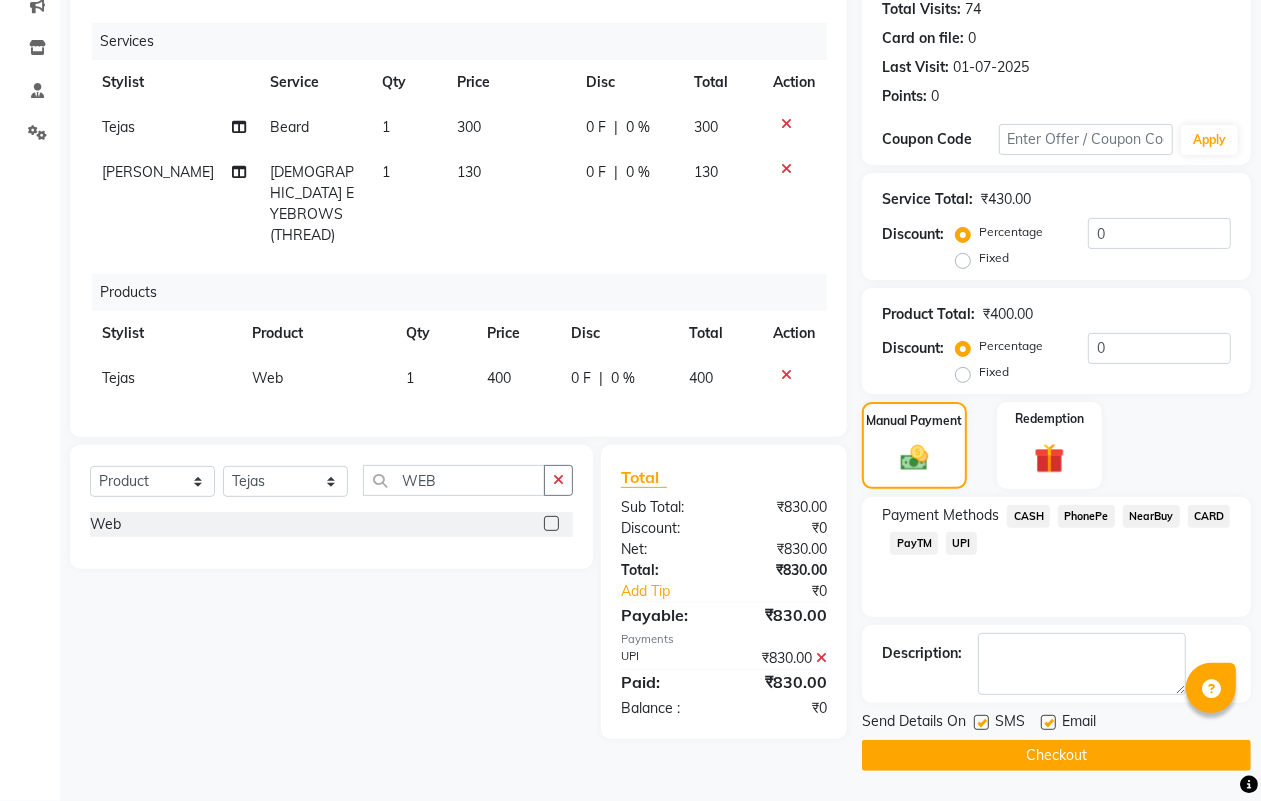 click on "Checkout" 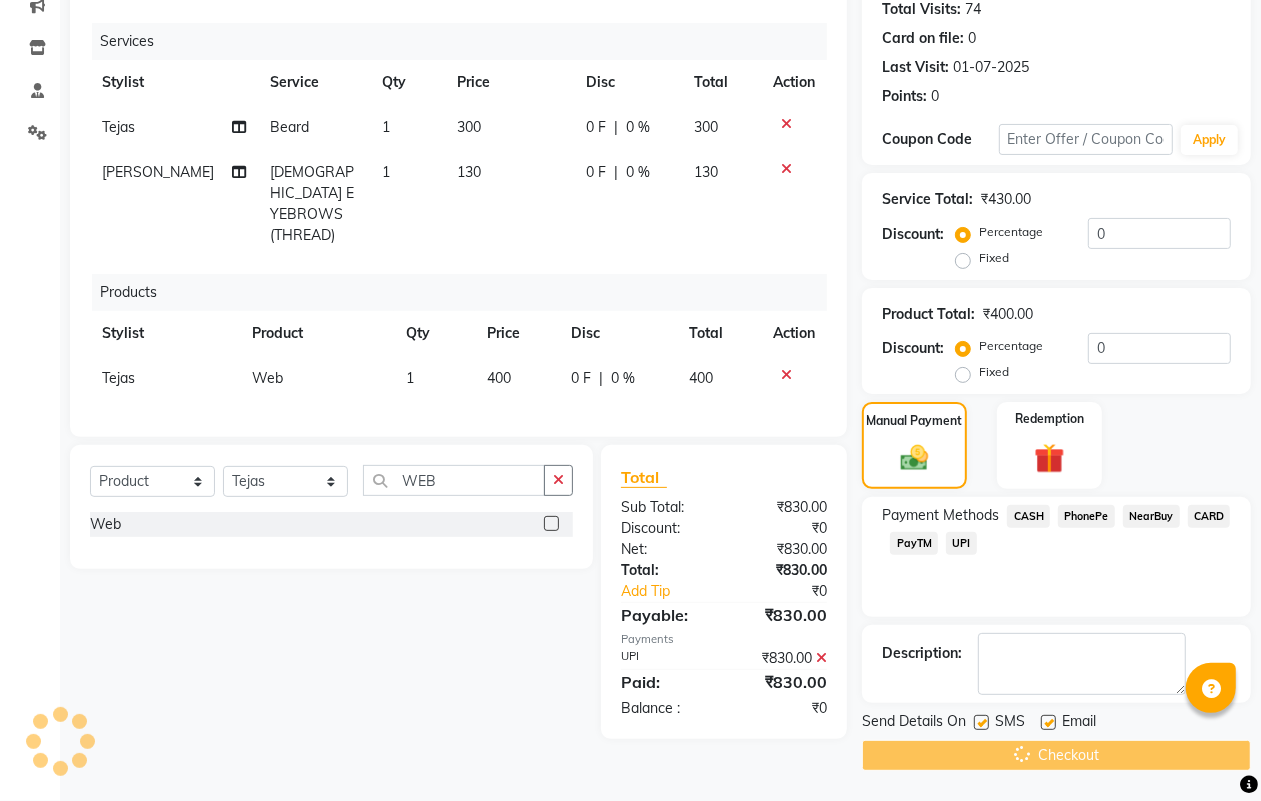 scroll, scrollTop: 0, scrollLeft: 0, axis: both 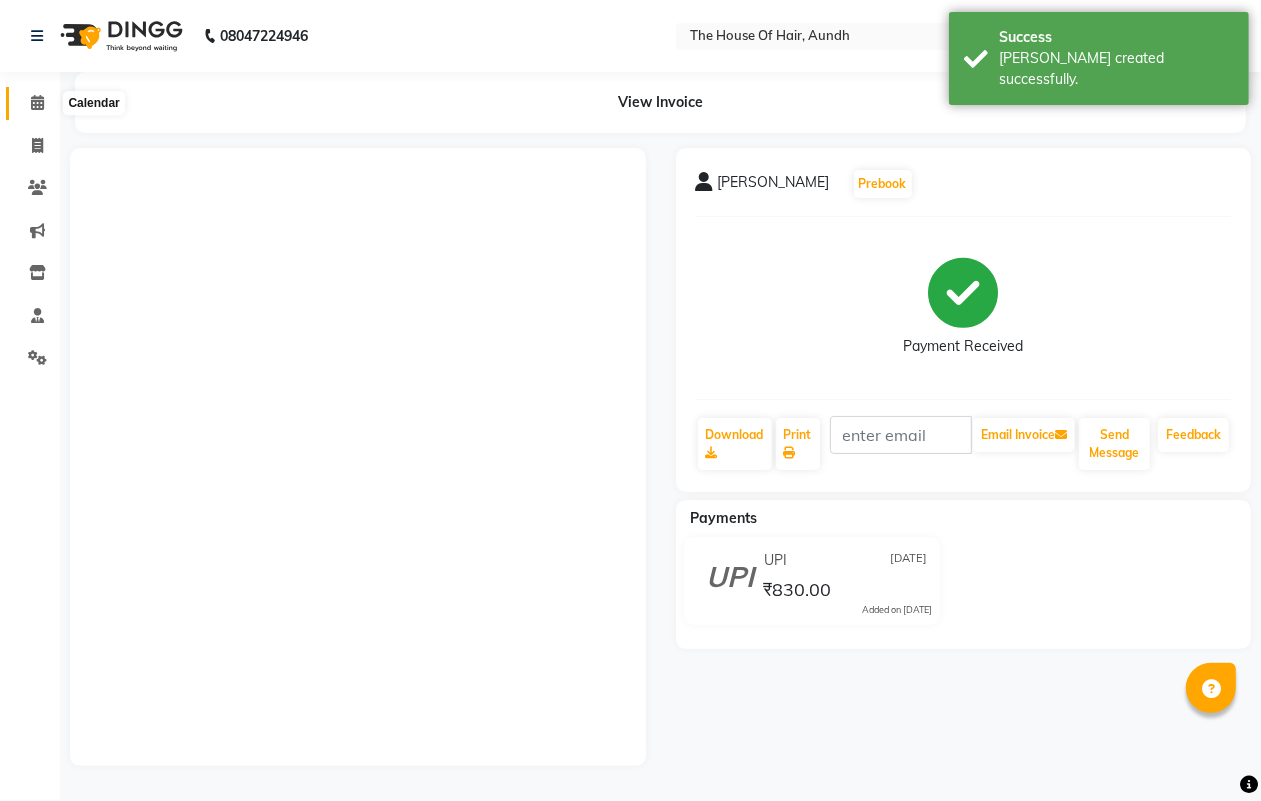 click 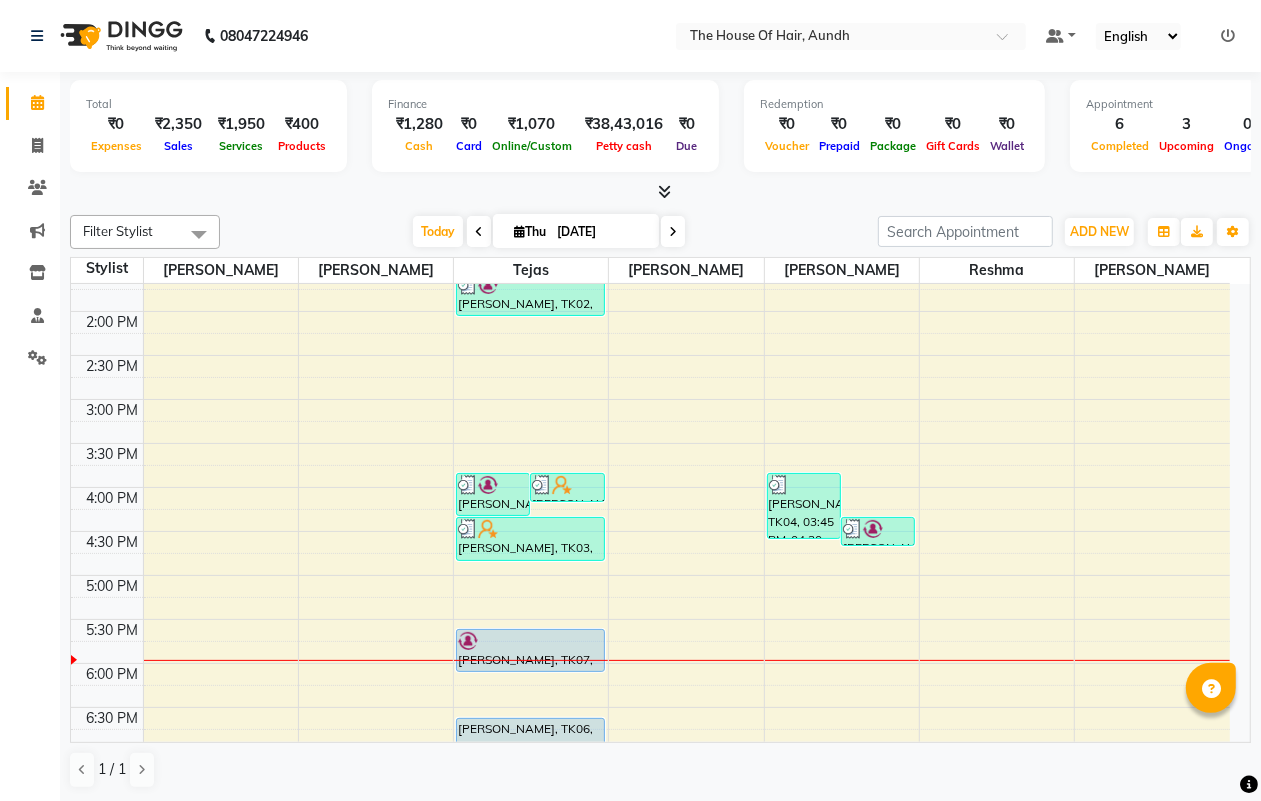 scroll, scrollTop: 625, scrollLeft: 0, axis: vertical 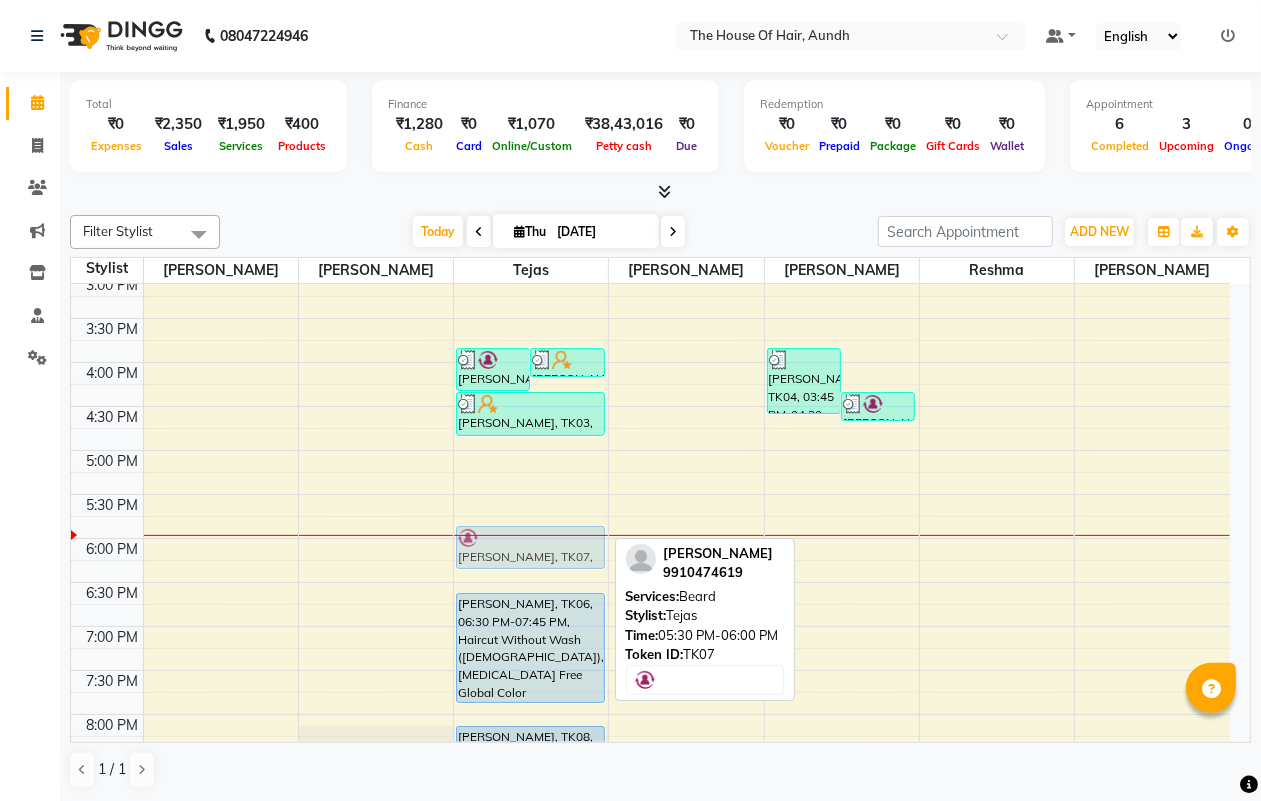 drag, startPoint x: 501, startPoint y: 512, endPoint x: 496, endPoint y: 538, distance: 26.476404 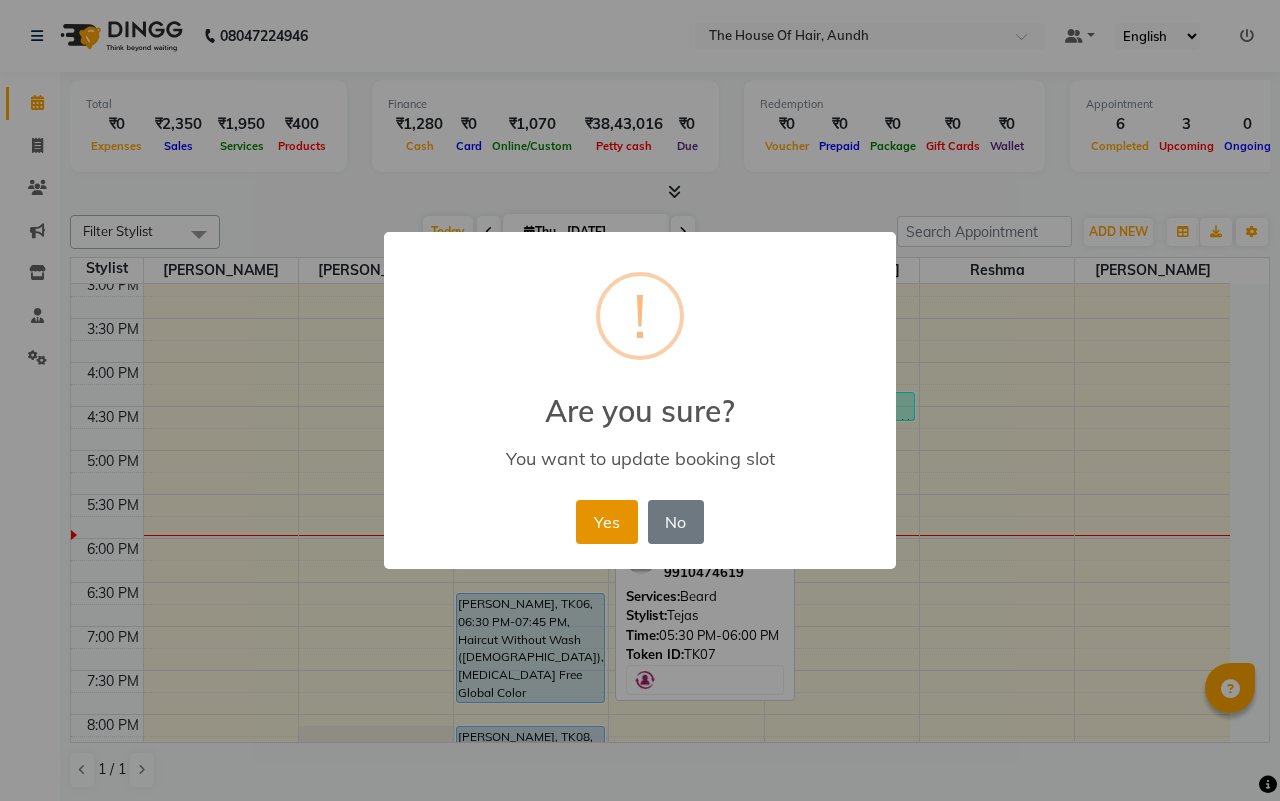 click on "Yes" at bounding box center [606, 522] 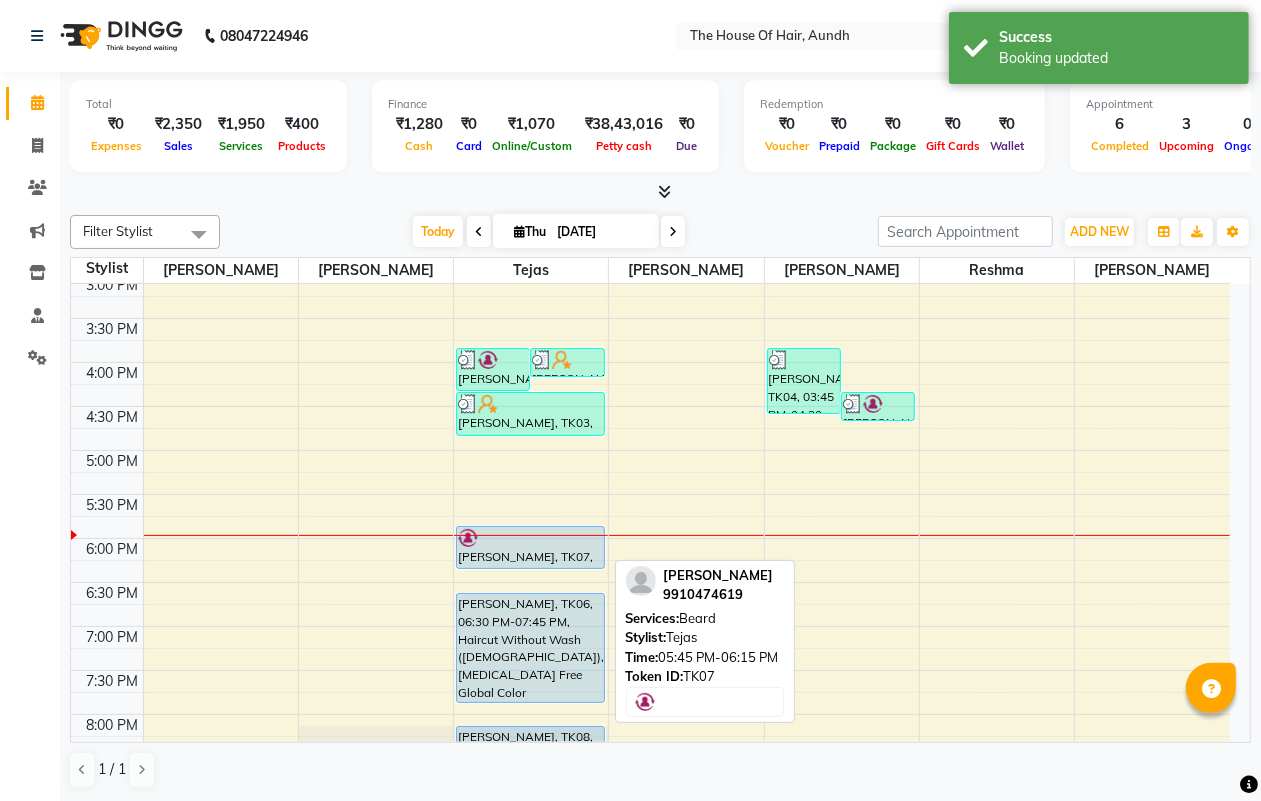 click on "[PERSON_NAME], TK07, 05:45 PM-06:15 PM, [PERSON_NAME]" at bounding box center (530, 547) 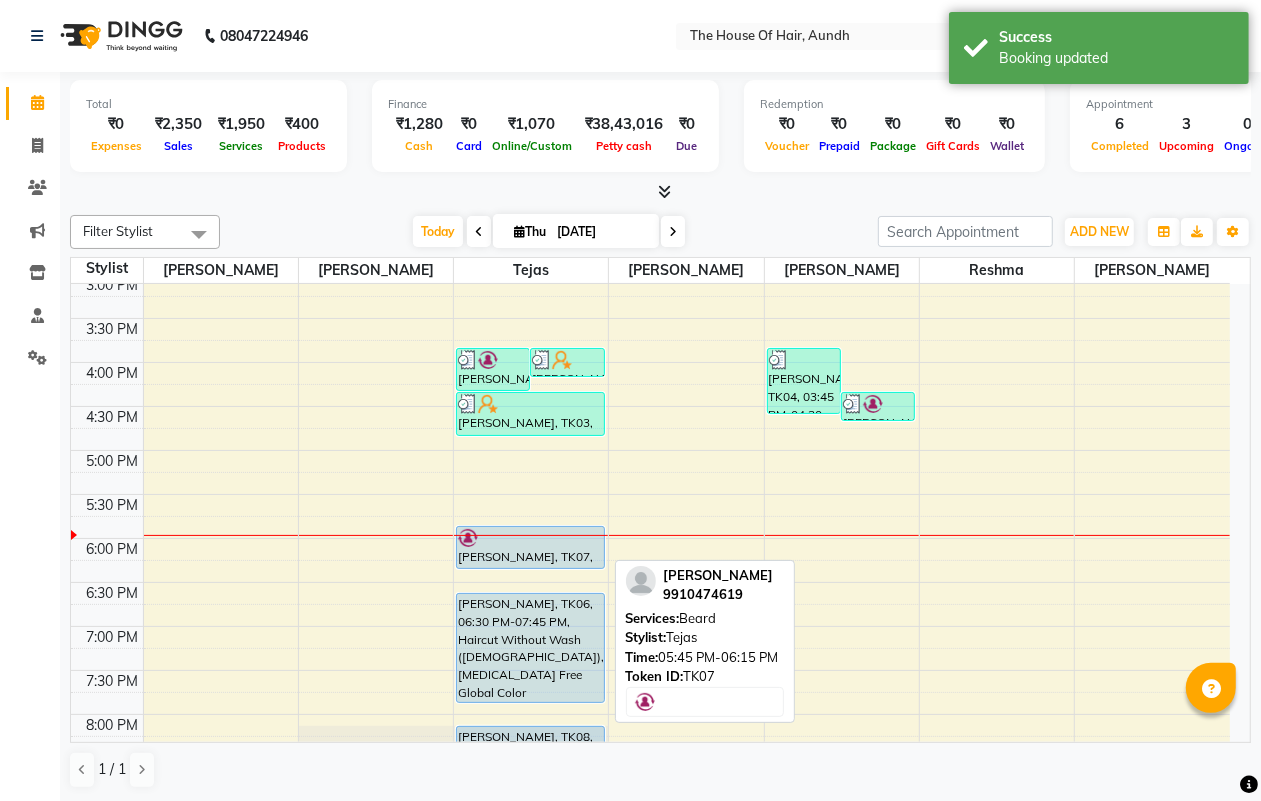 click on "[PERSON_NAME], TK07, 05:45 PM-06:15 PM, [PERSON_NAME]" at bounding box center [530, 547] 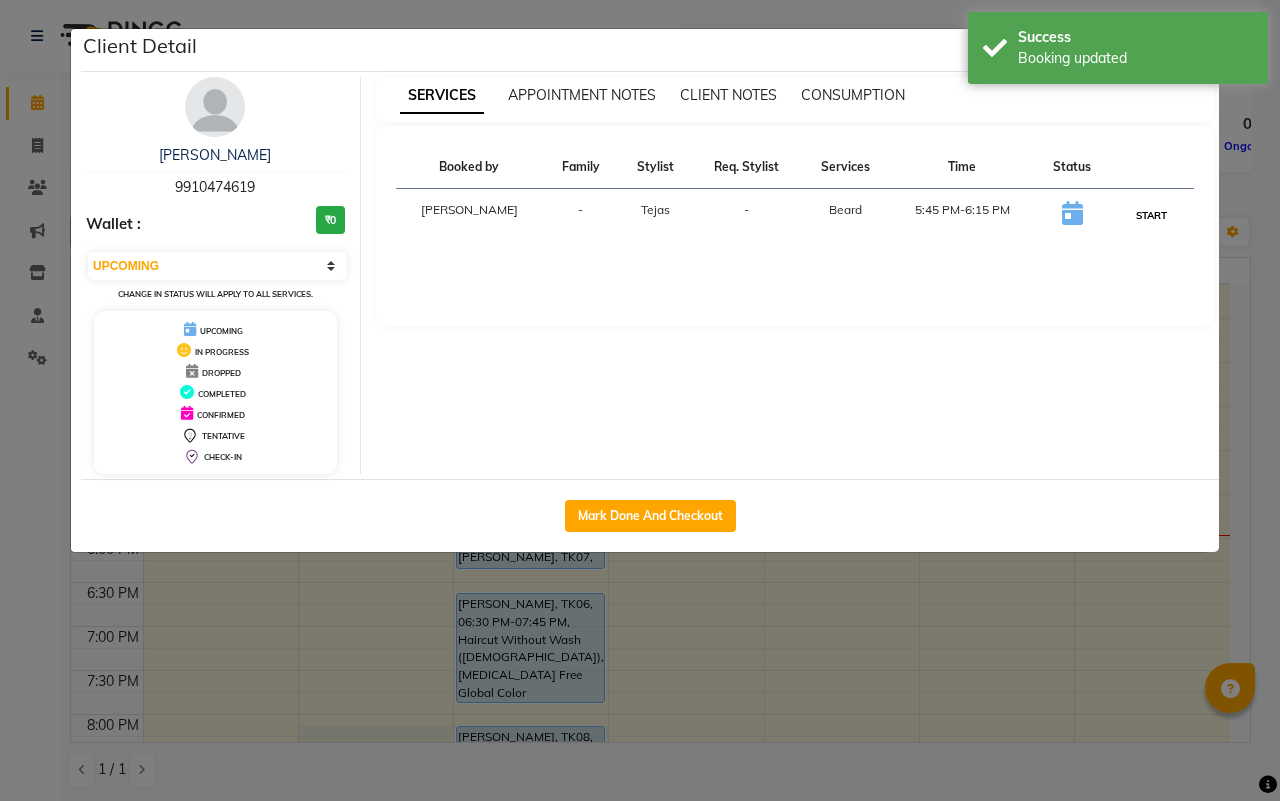 drag, startPoint x: 1153, startPoint y: 203, endPoint x: 1148, endPoint y: 220, distance: 17.720045 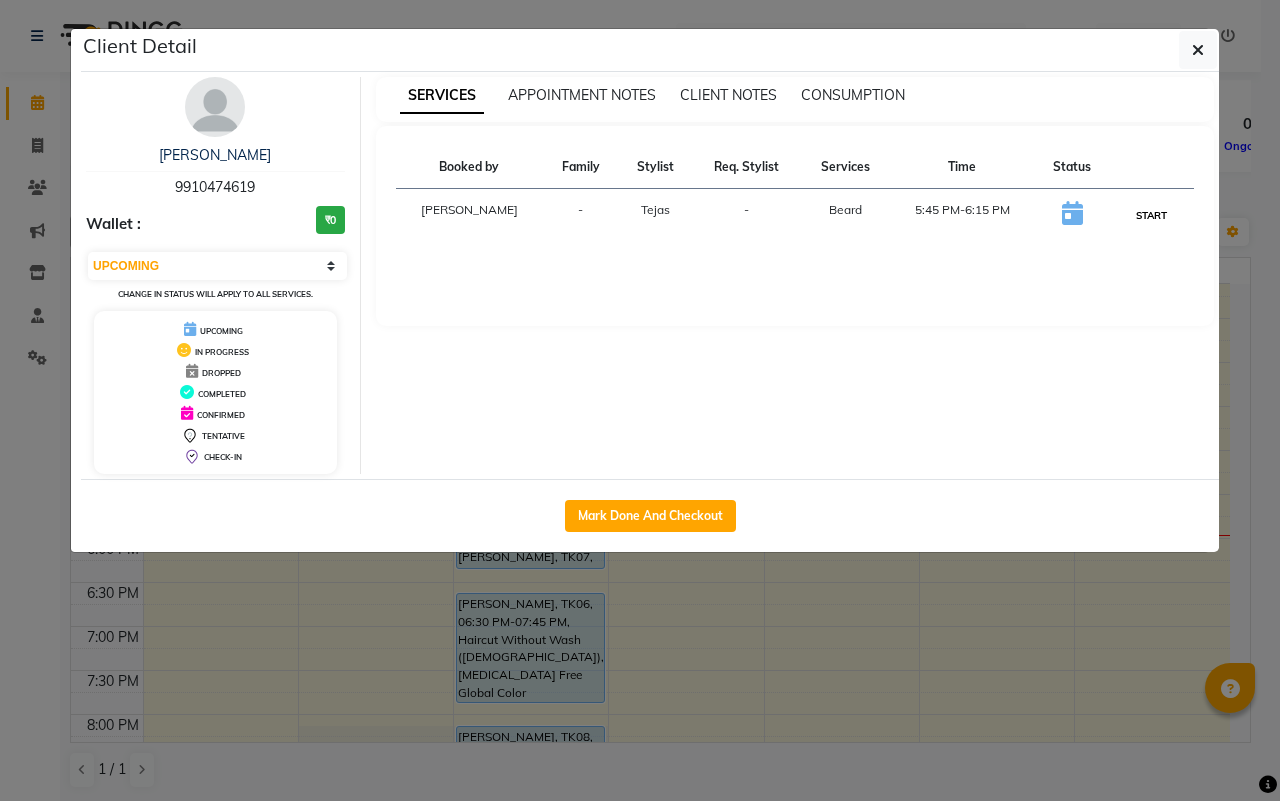 click on "START" at bounding box center [1151, 215] 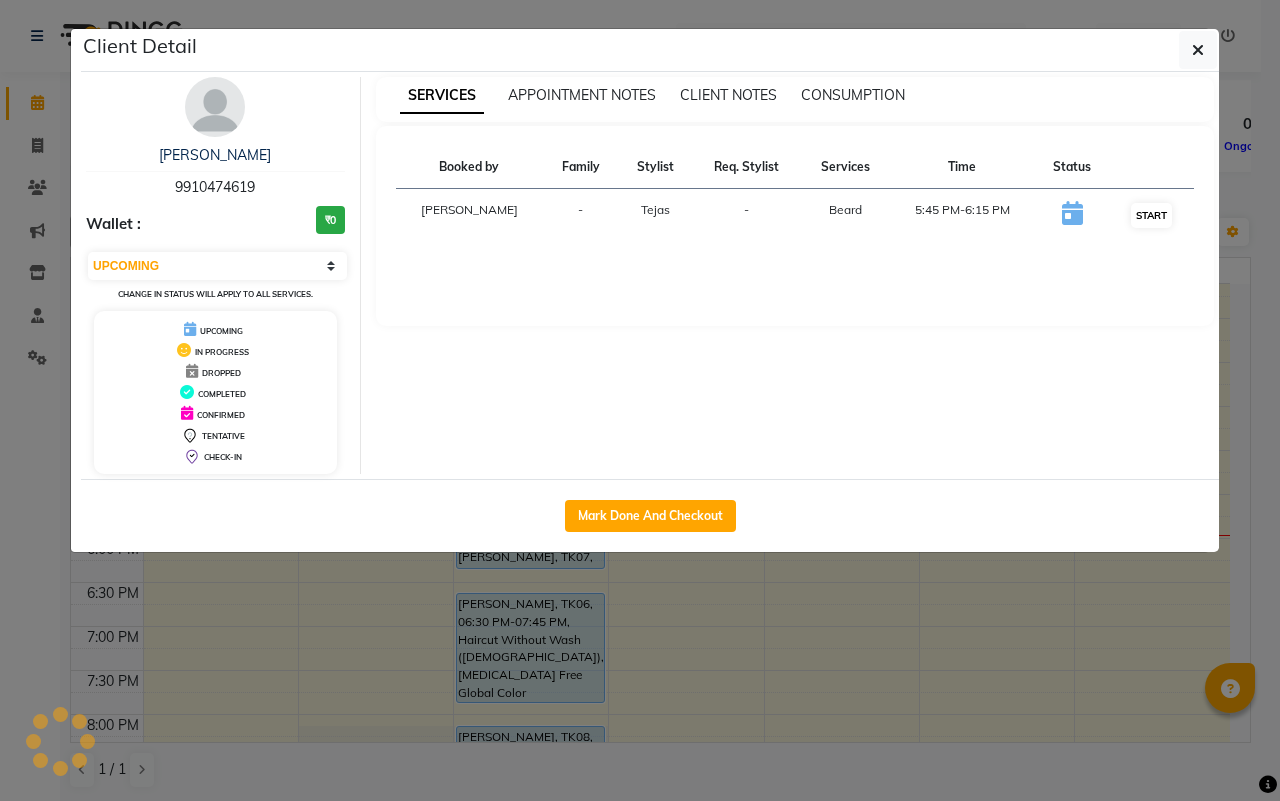 select on "1" 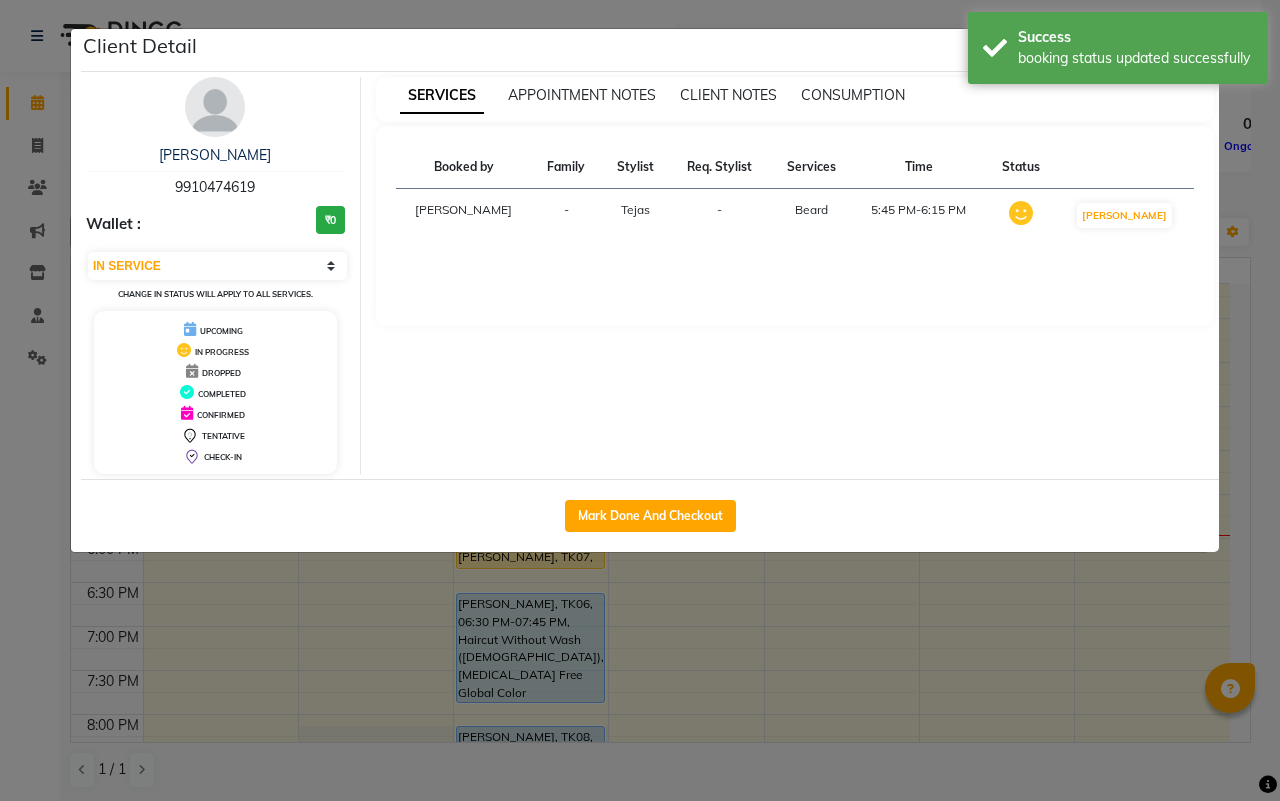 click on "Client Detail  [PERSON_NAME]   9910474619 Wallet : ₹0 Select IN SERVICE CONFIRMED TENTATIVE CHECK IN MARK DONE DROPPED UPCOMING Change in status will apply to all services. UPCOMING IN PROGRESS DROPPED COMPLETED CONFIRMED TENTATIVE CHECK-IN SERVICES APPOINTMENT NOTES CLIENT NOTES CONSUMPTION Booked by Family Stylist Req. Stylist Services Time Status  [PERSON_NAME] -  [PERSON_NAME]   5:45 PM-6:15 PM   MARK DONE   Mark Done And Checkout" 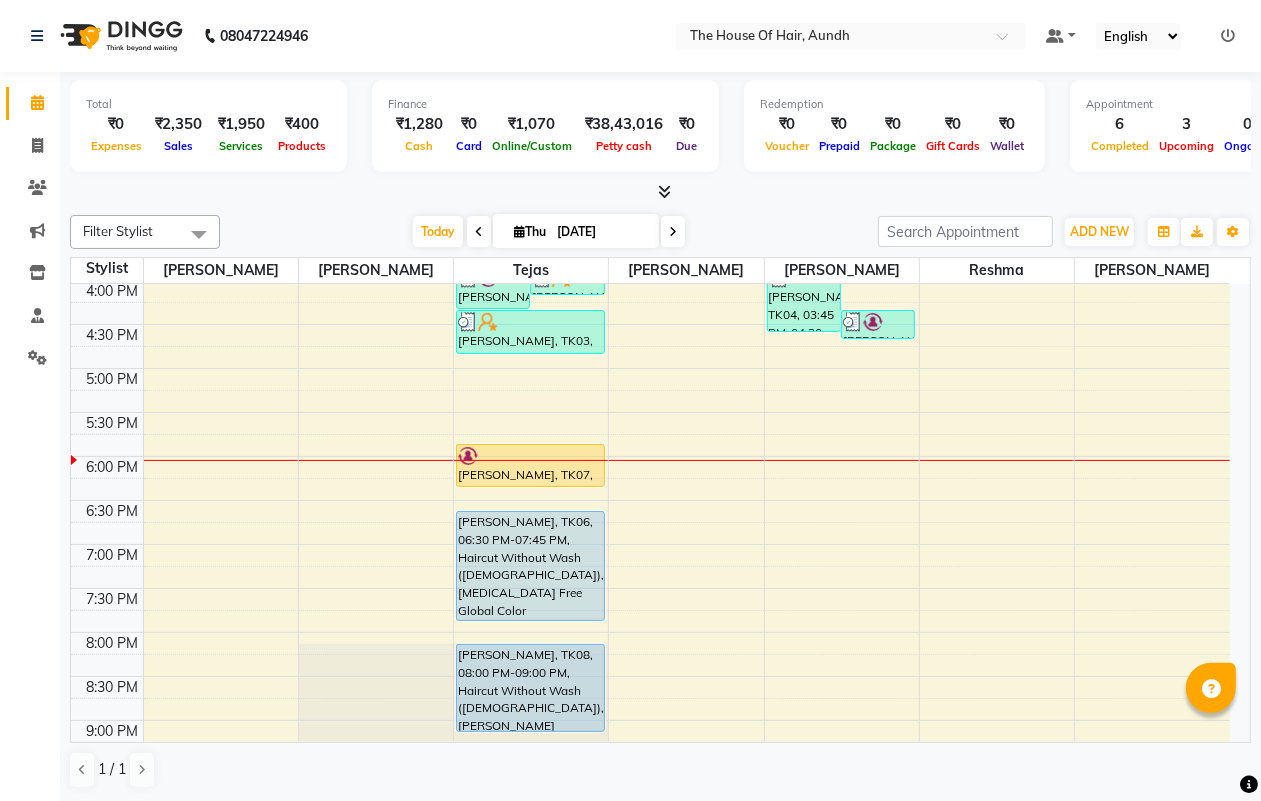 scroll, scrollTop: 787, scrollLeft: 0, axis: vertical 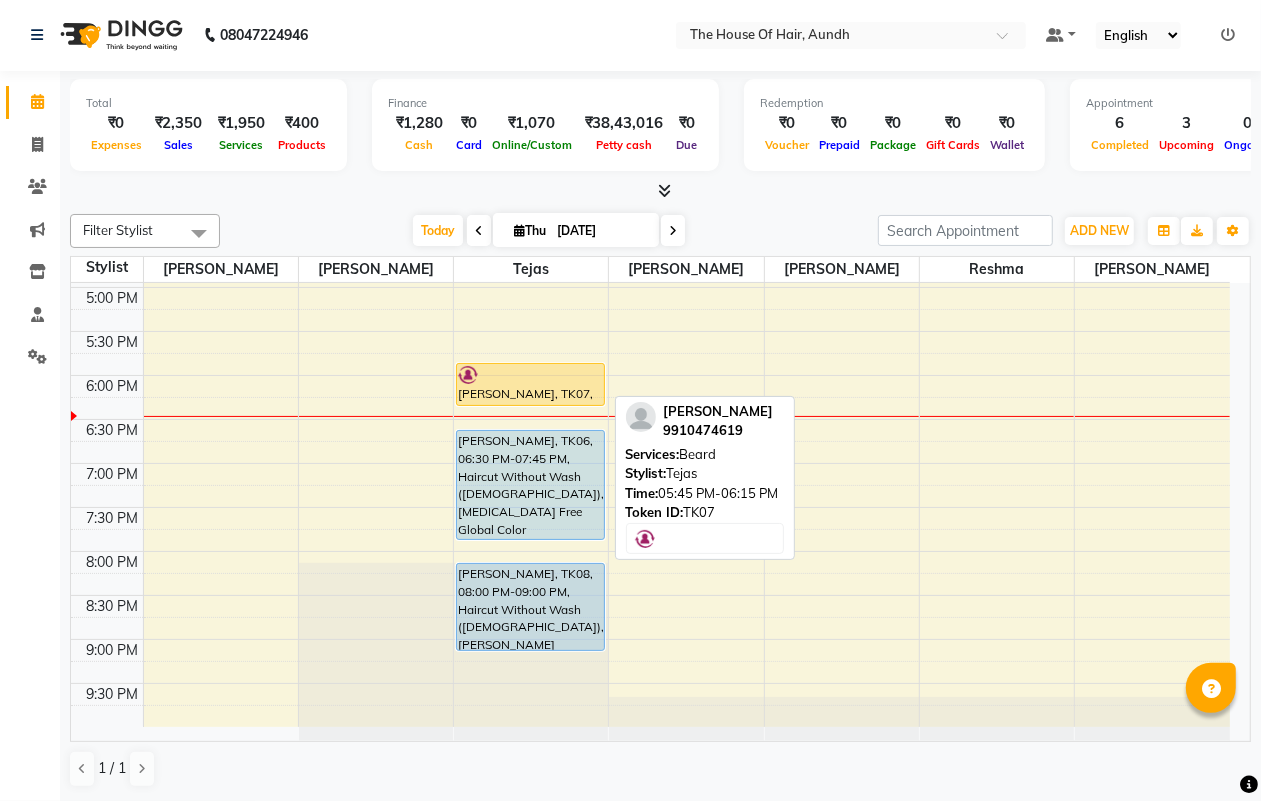 click at bounding box center [530, 375] 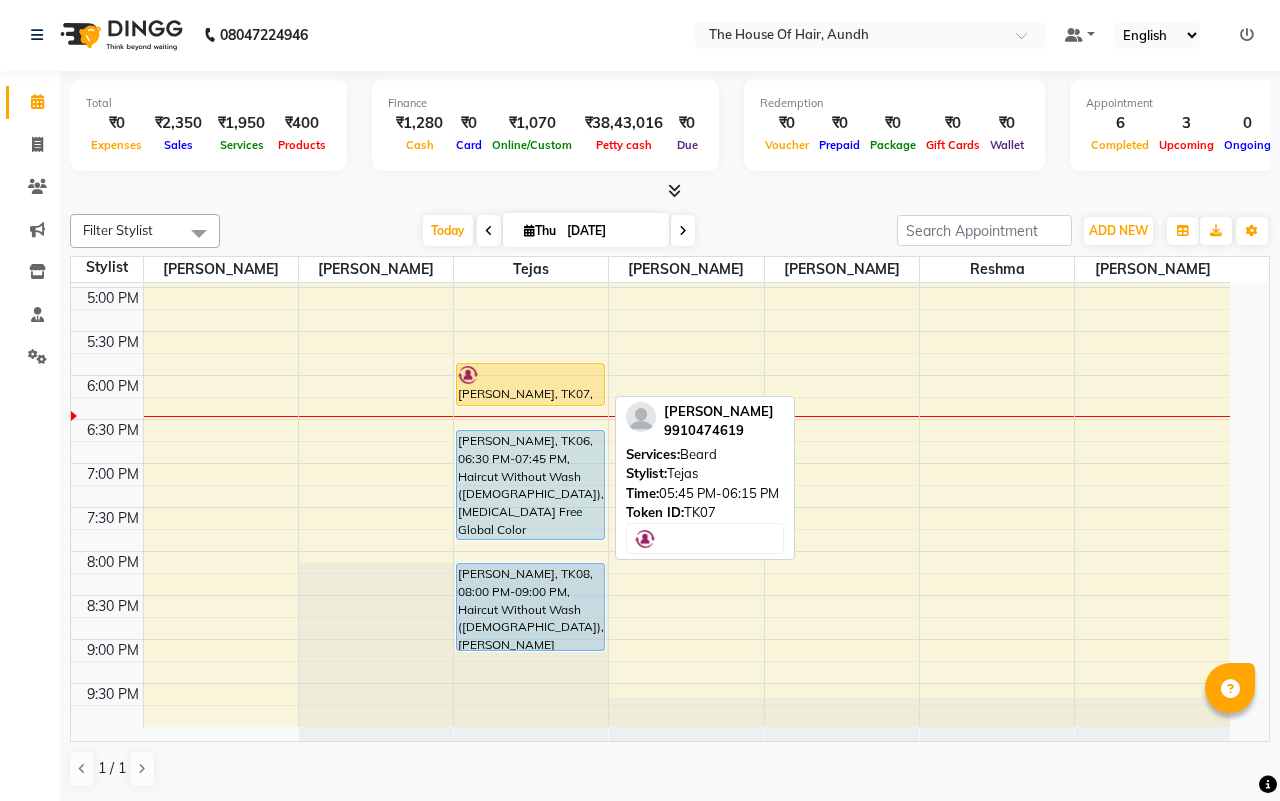select on "1" 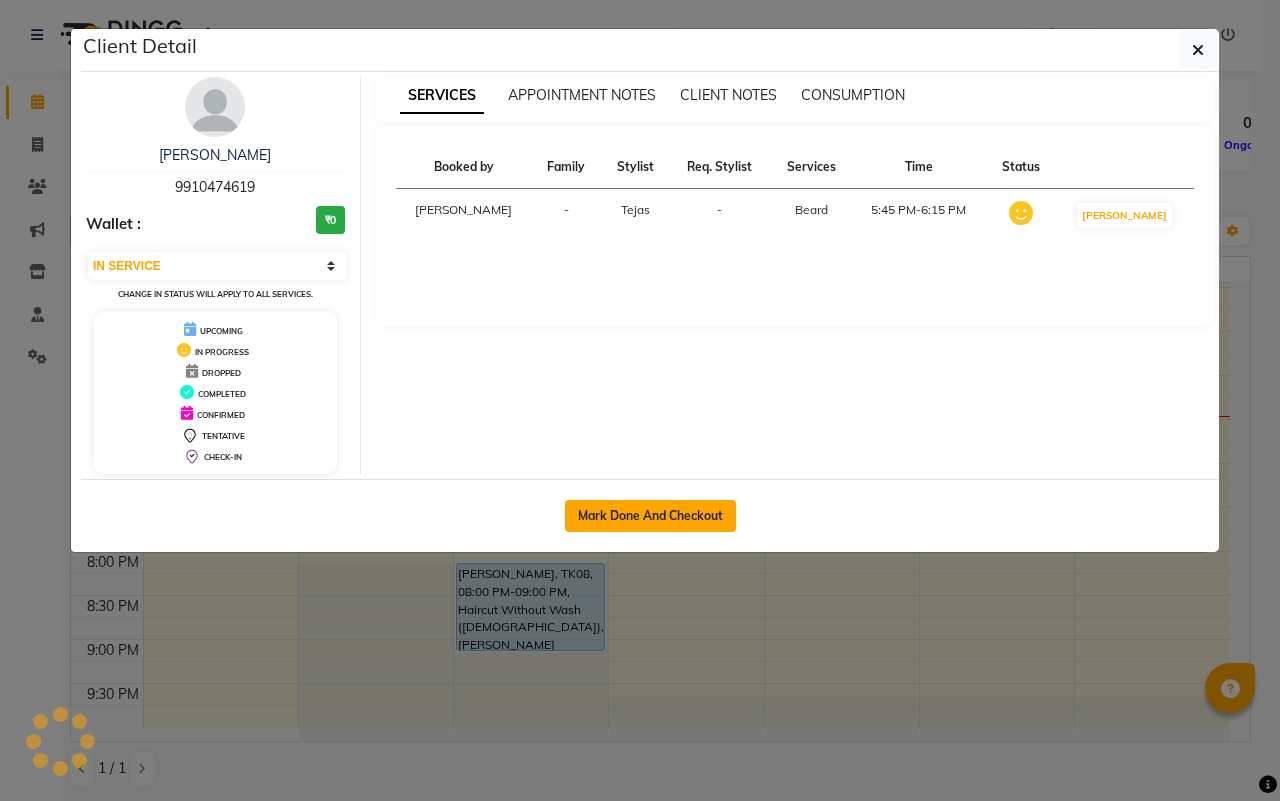 click on "Mark Done And Checkout" 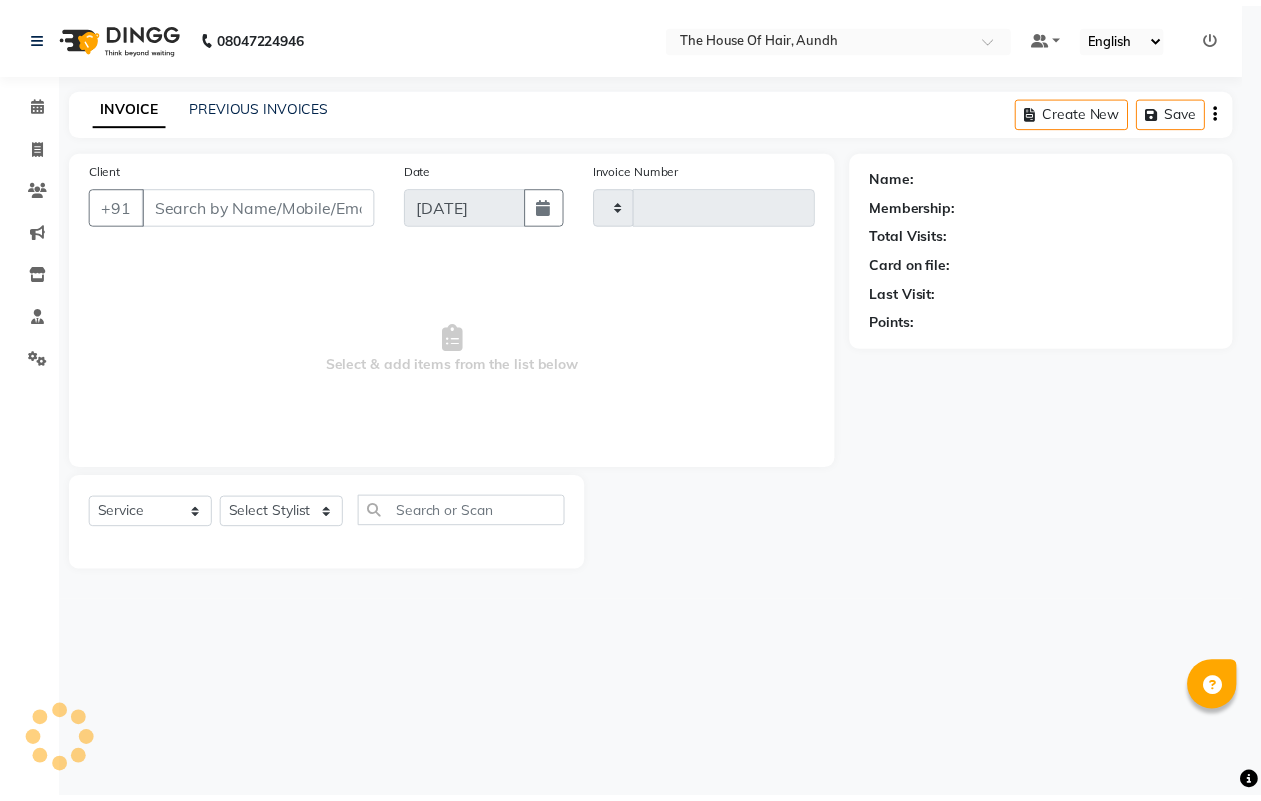 scroll, scrollTop: 0, scrollLeft: 0, axis: both 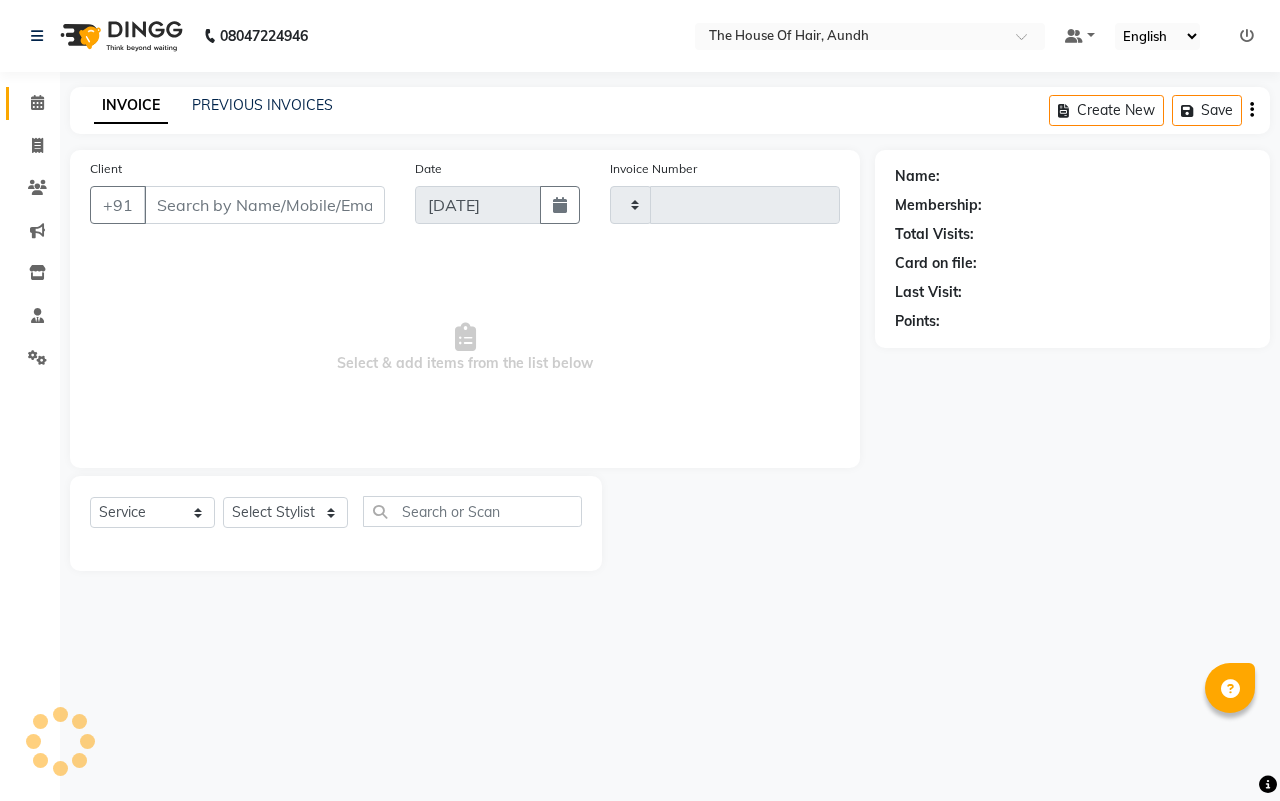 type on "1111" 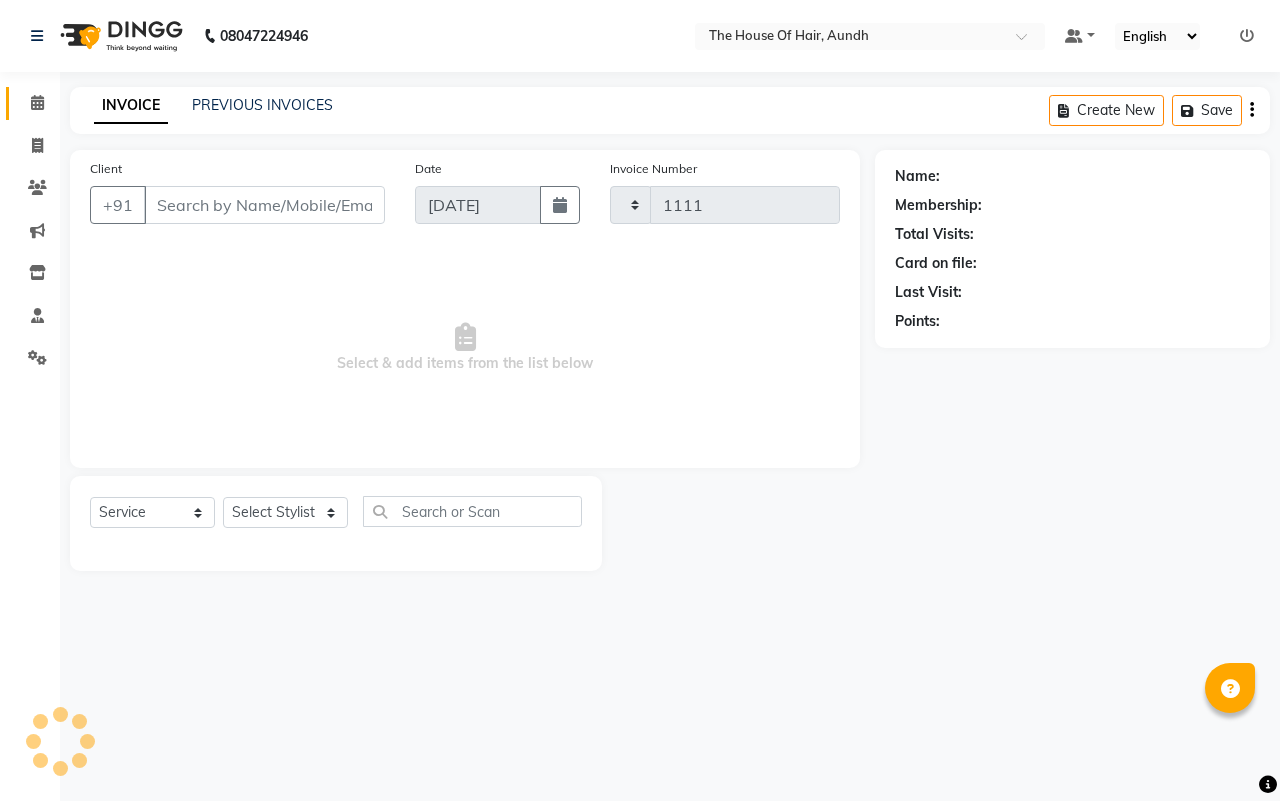 select on "26" 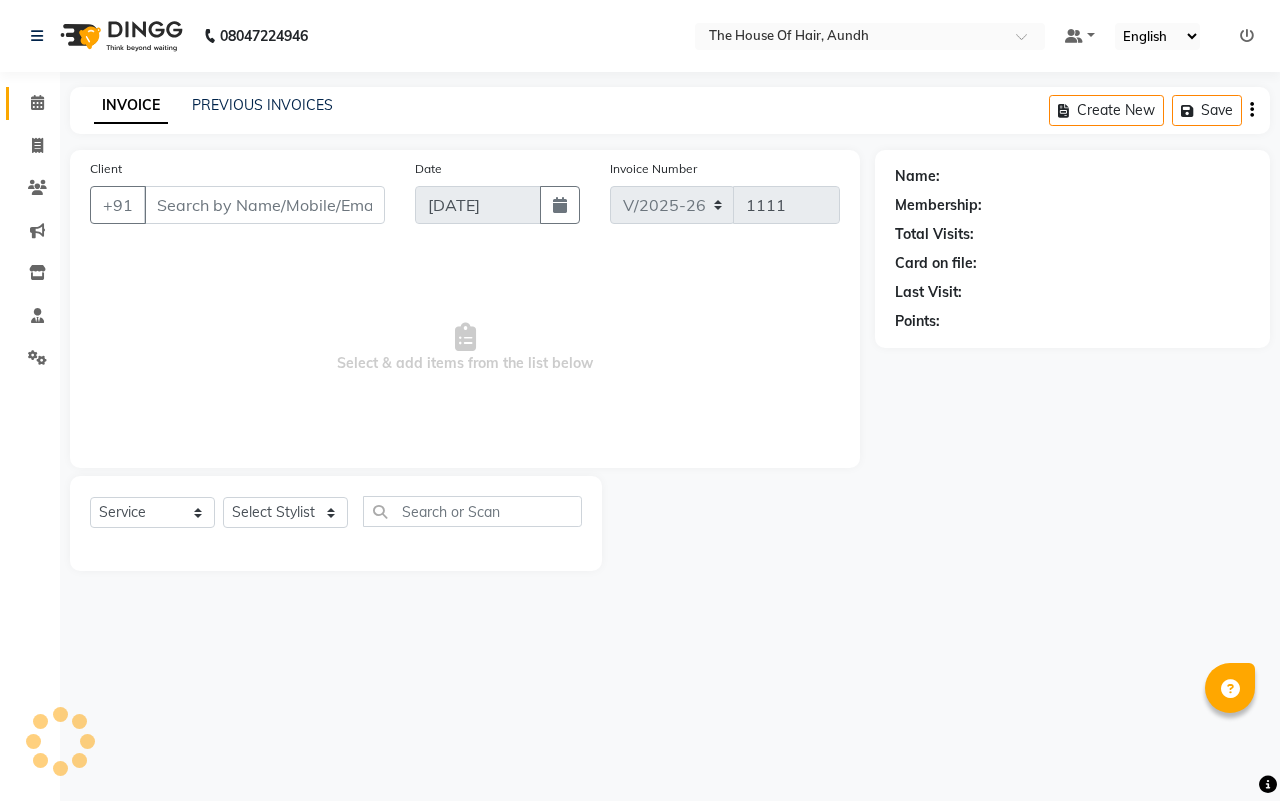 type on "9910474619" 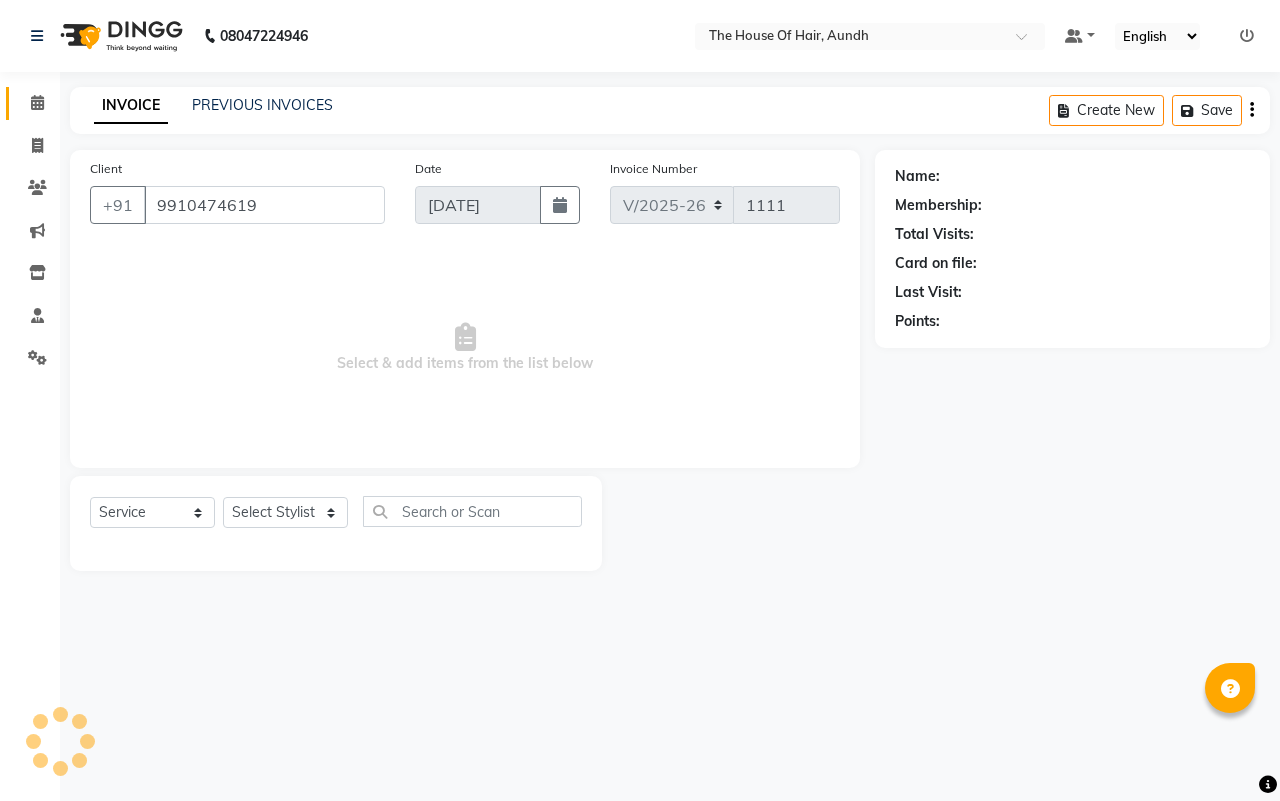select on "6864" 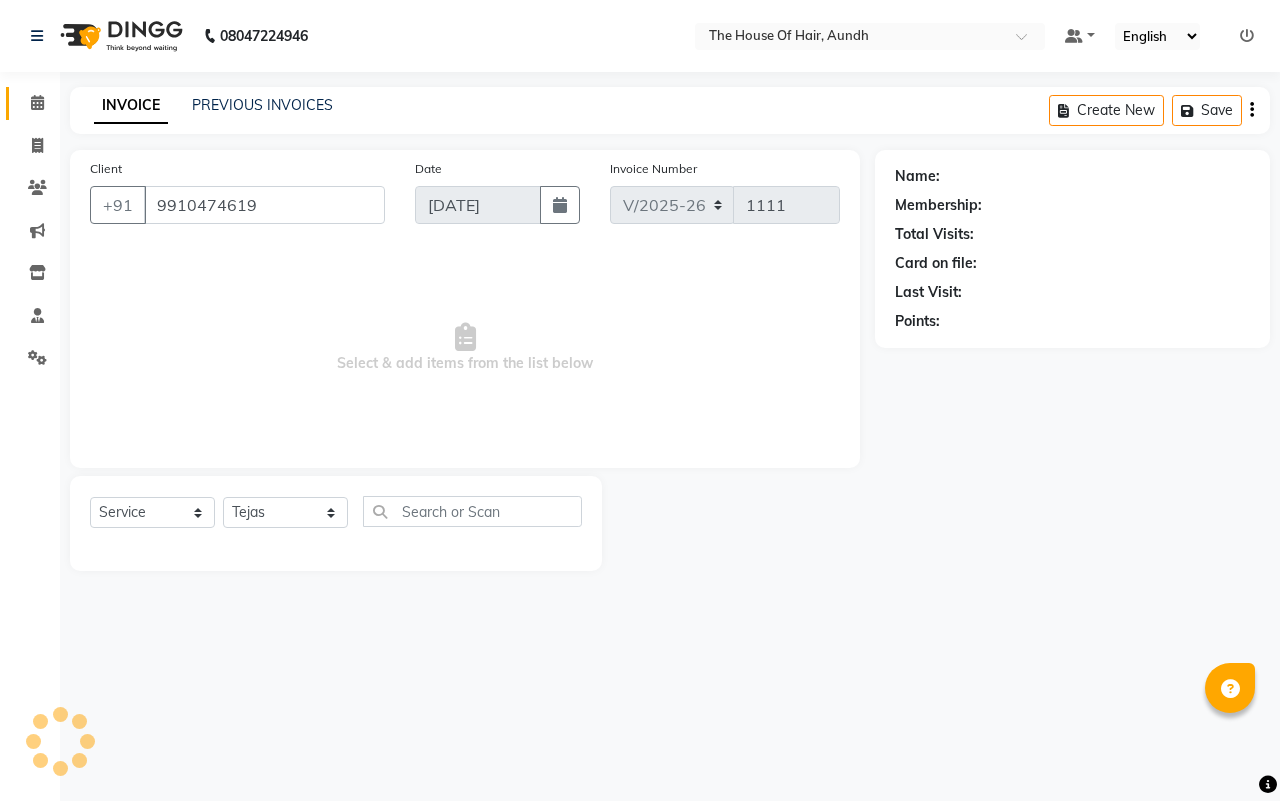 select on "1: Object" 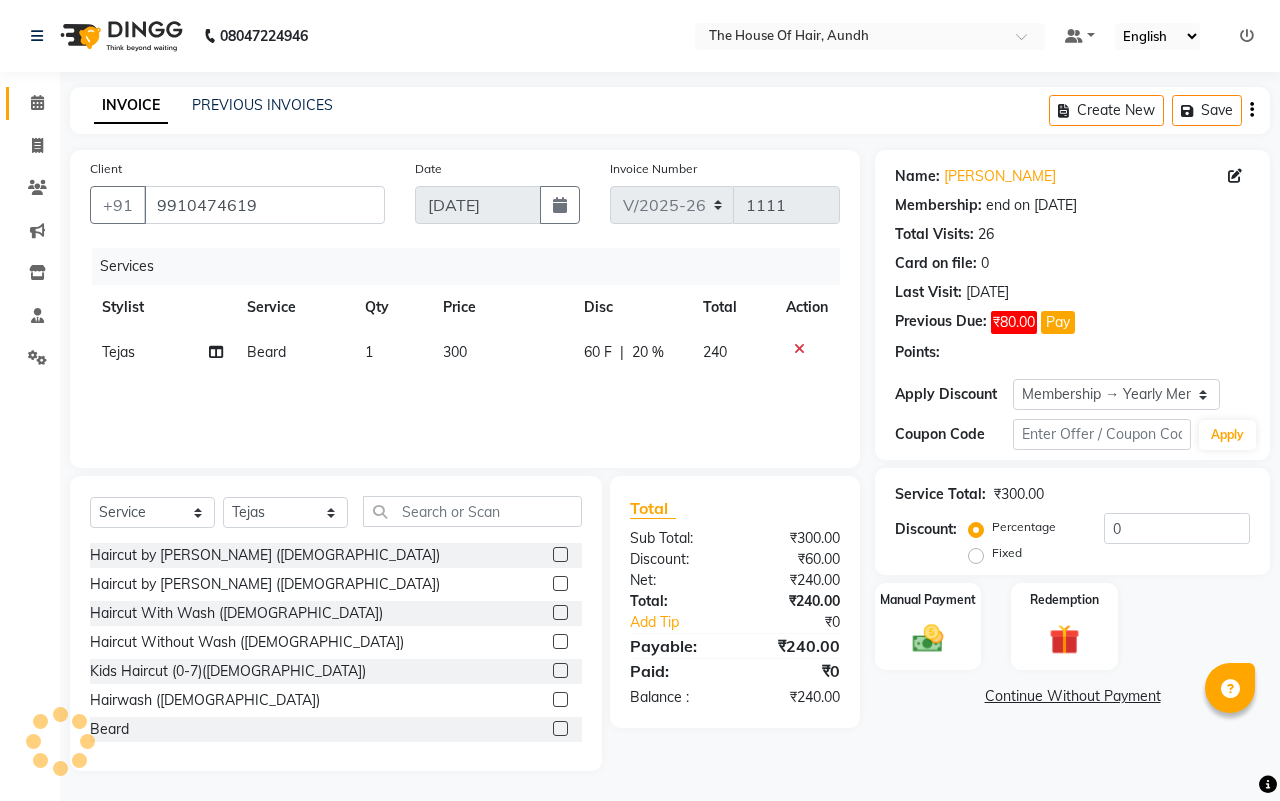 type on "20" 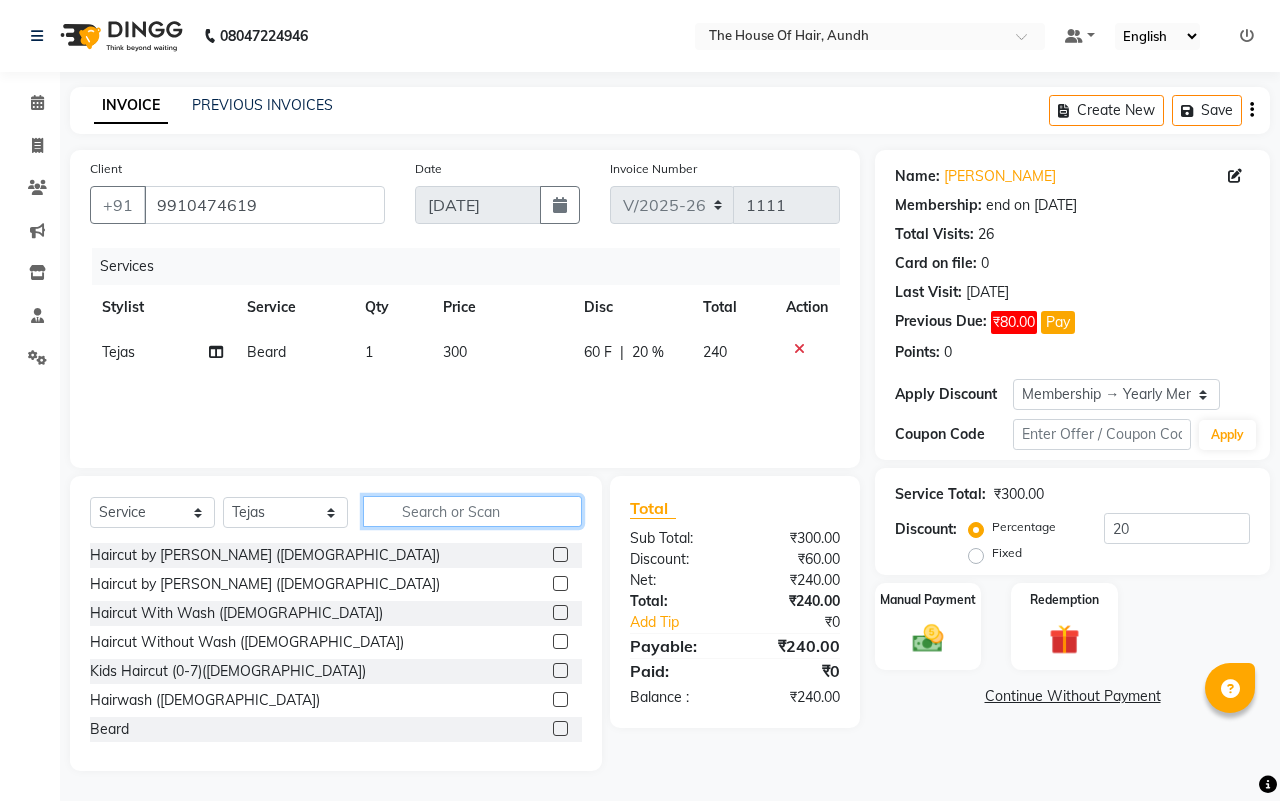 click 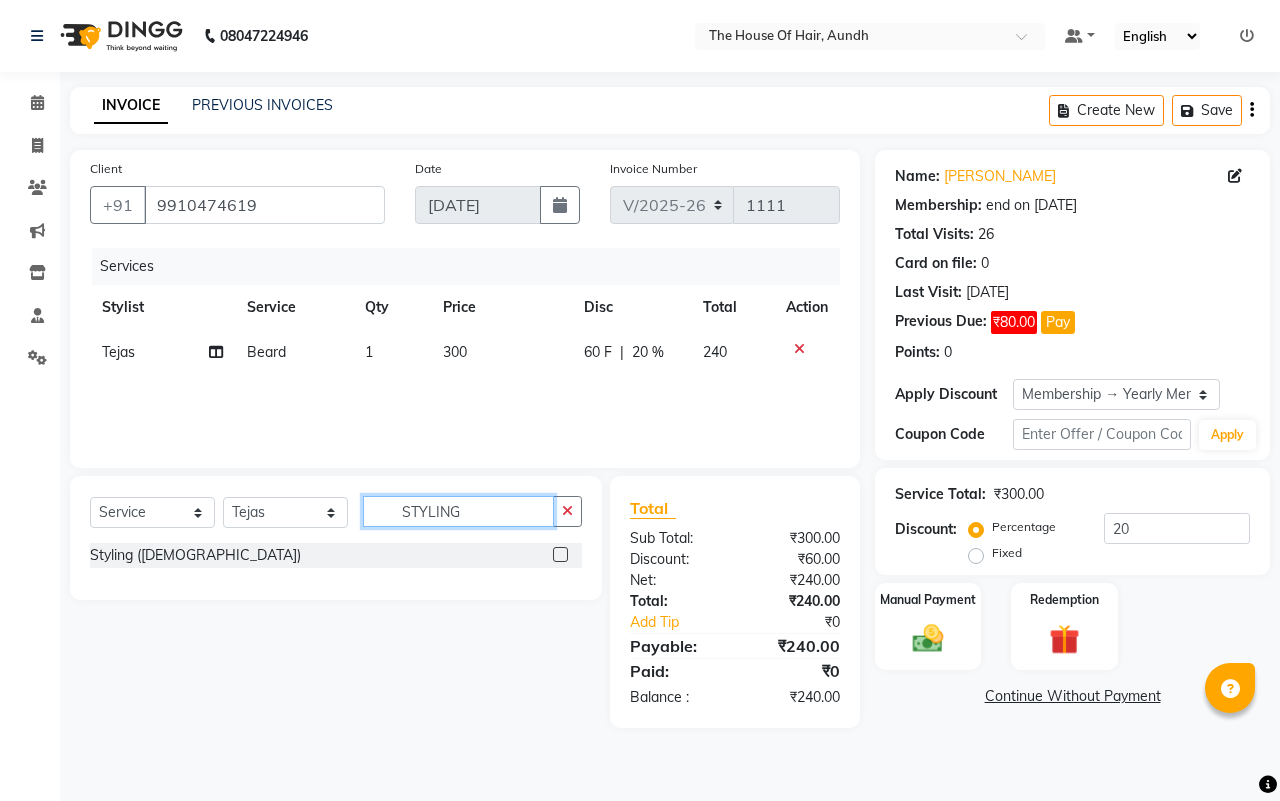 type on "STYLING" 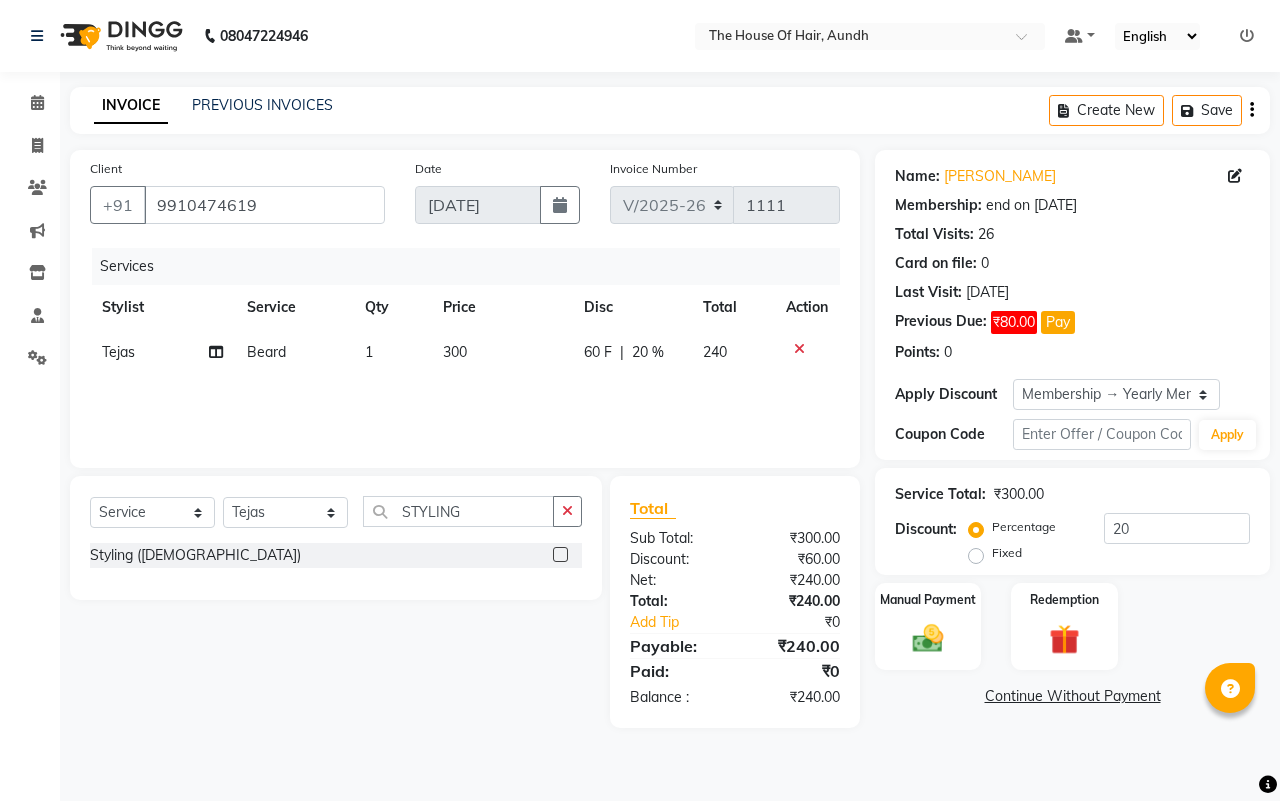 click 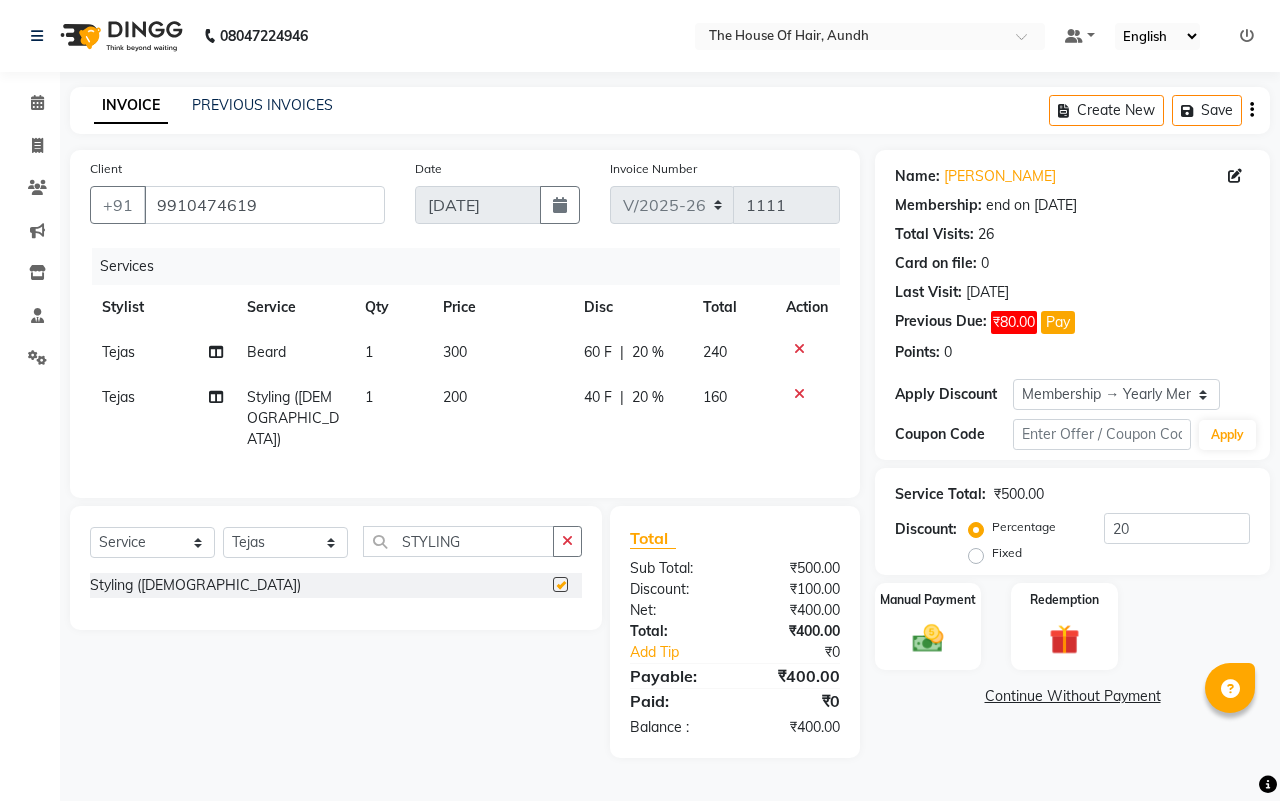 checkbox on "false" 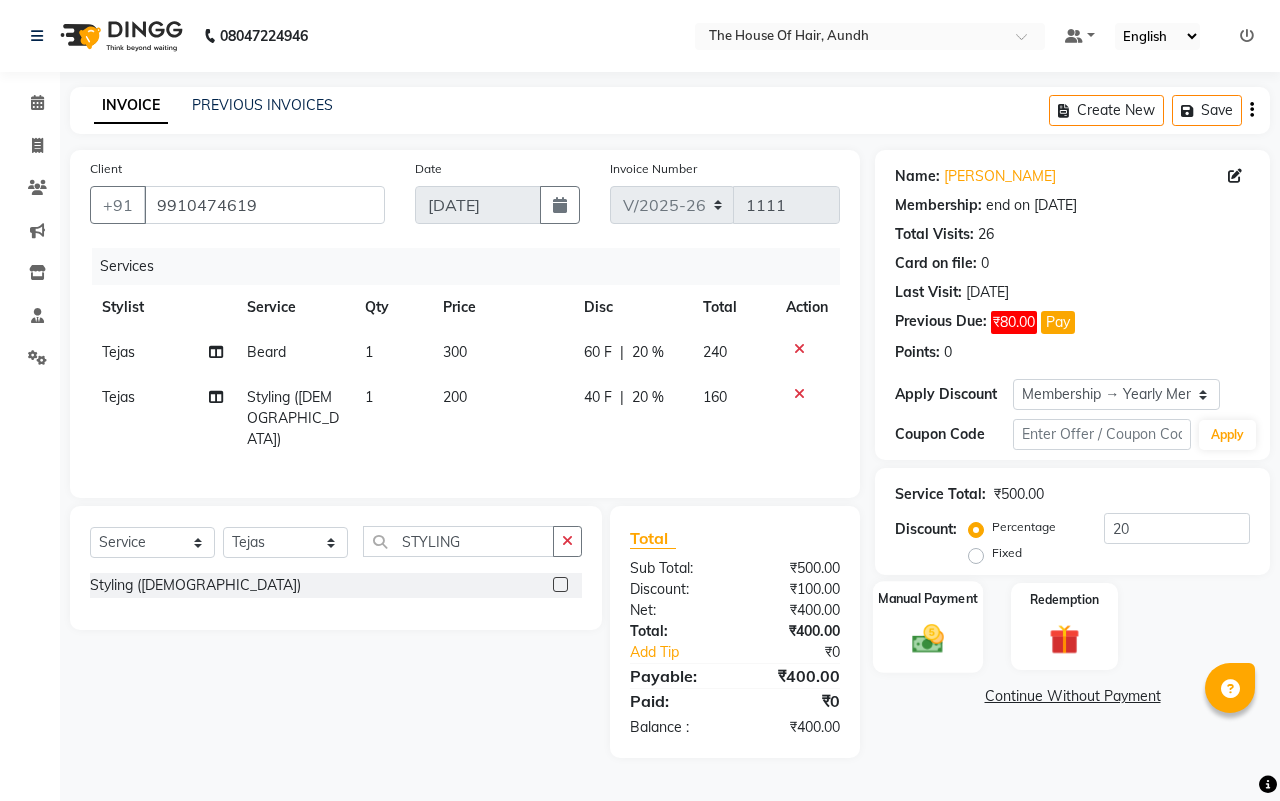 click 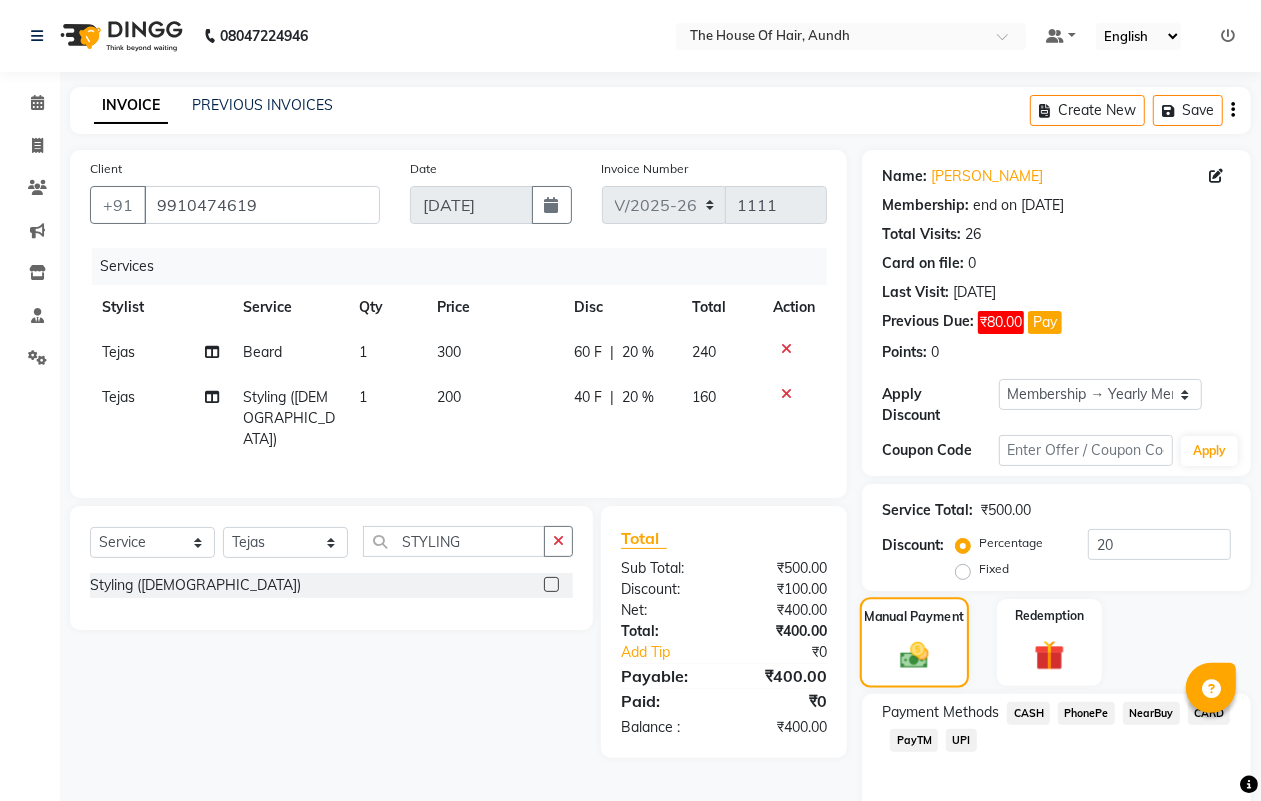 scroll, scrollTop: 83, scrollLeft: 0, axis: vertical 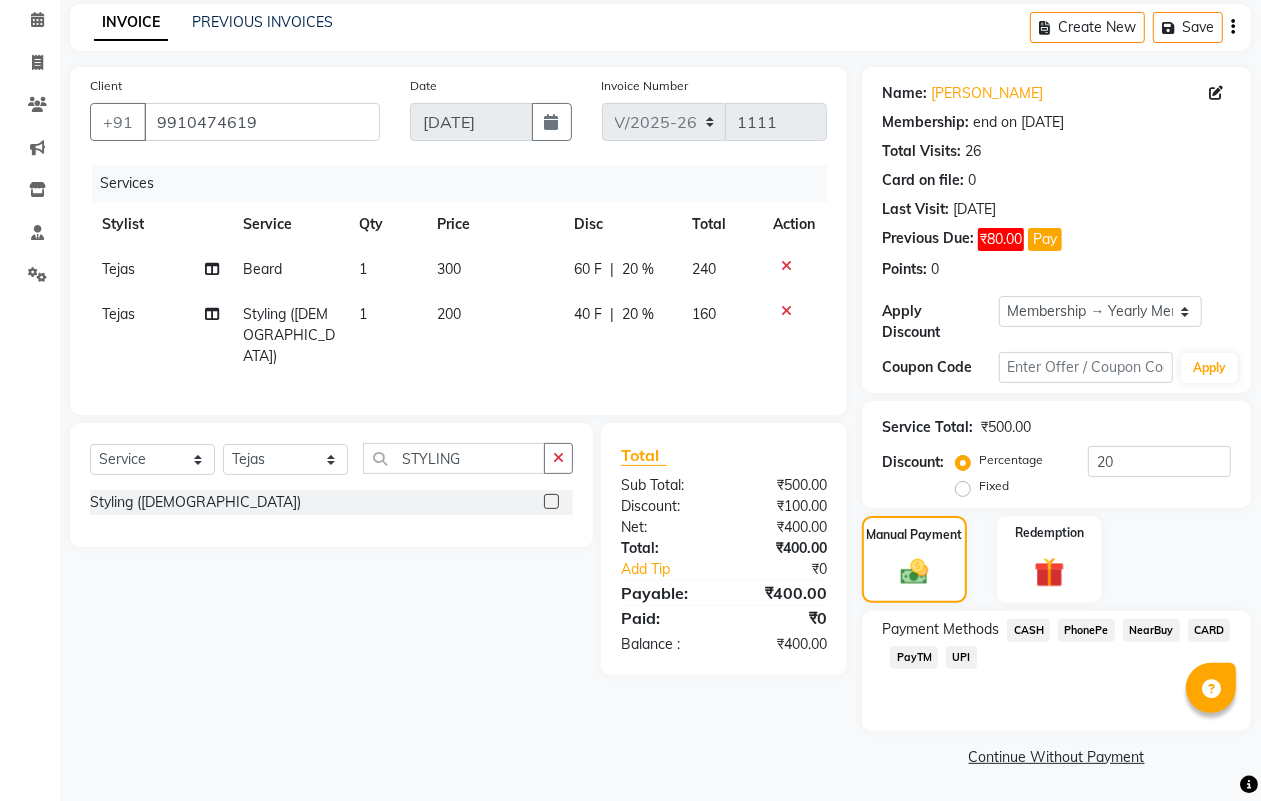 click on "UPI" 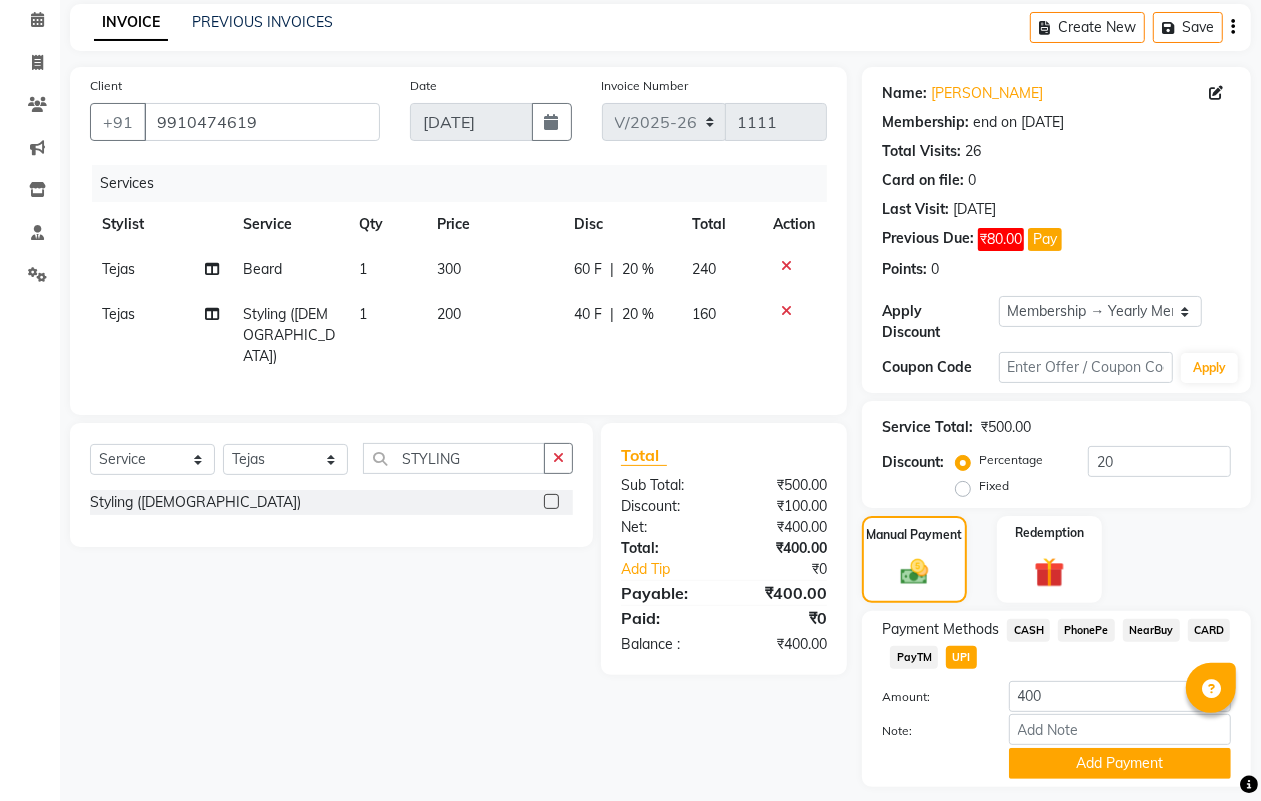 scroll, scrollTop: 138, scrollLeft: 0, axis: vertical 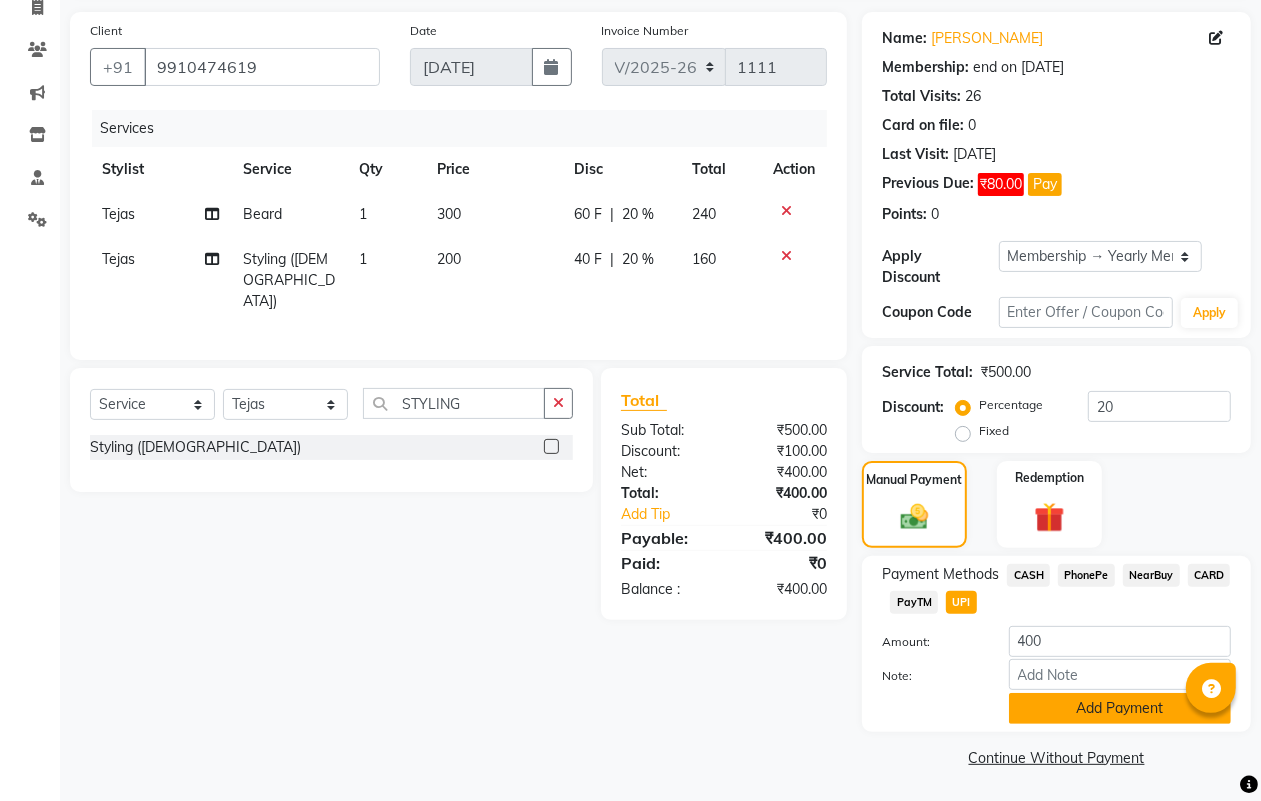 click on "Add Payment" 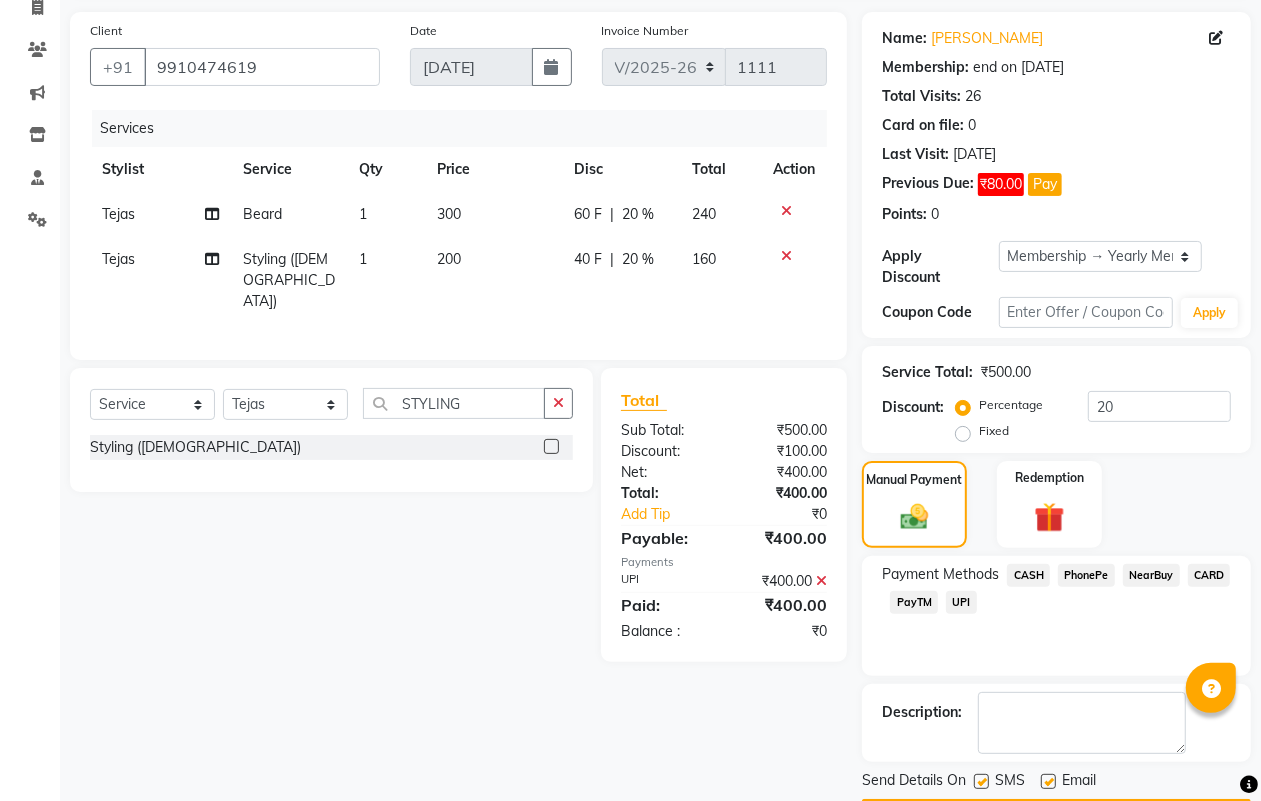 scroll, scrollTop: 197, scrollLeft: 0, axis: vertical 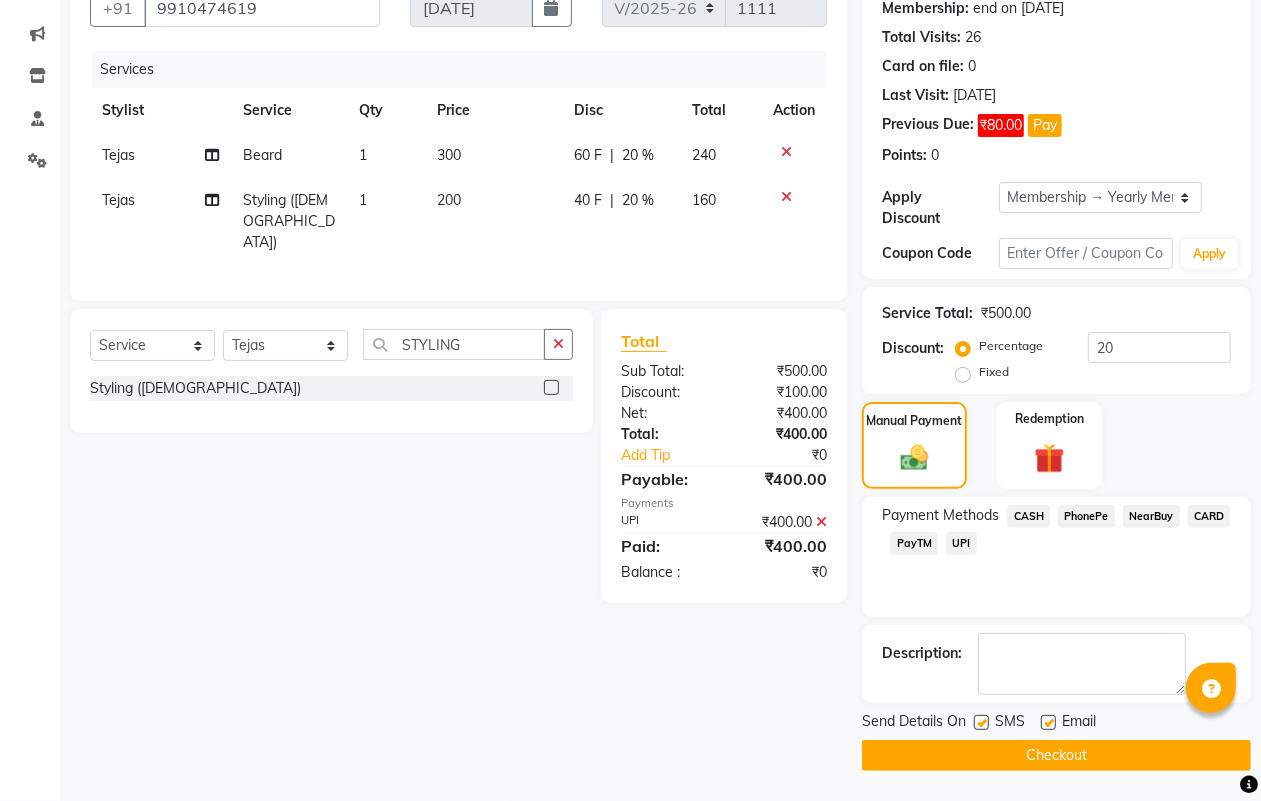 click on "Checkout" 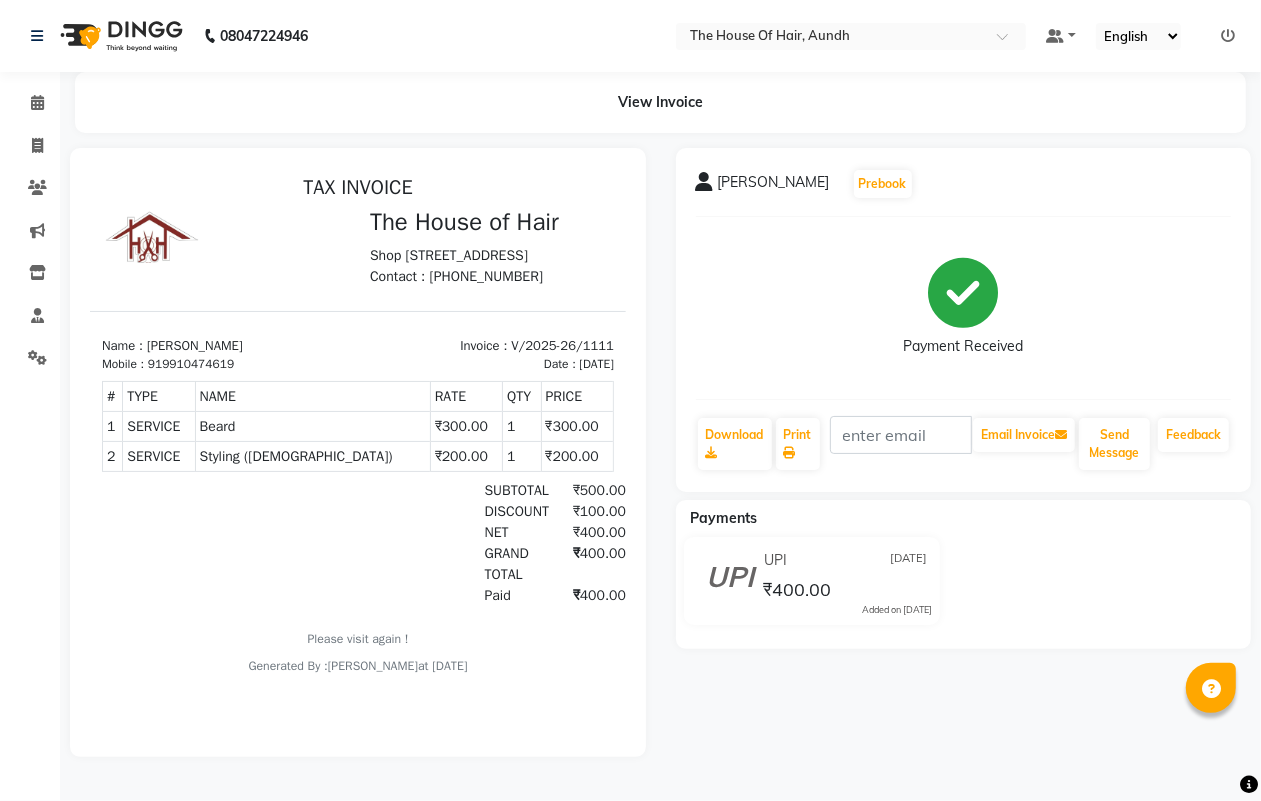 scroll, scrollTop: 0, scrollLeft: 0, axis: both 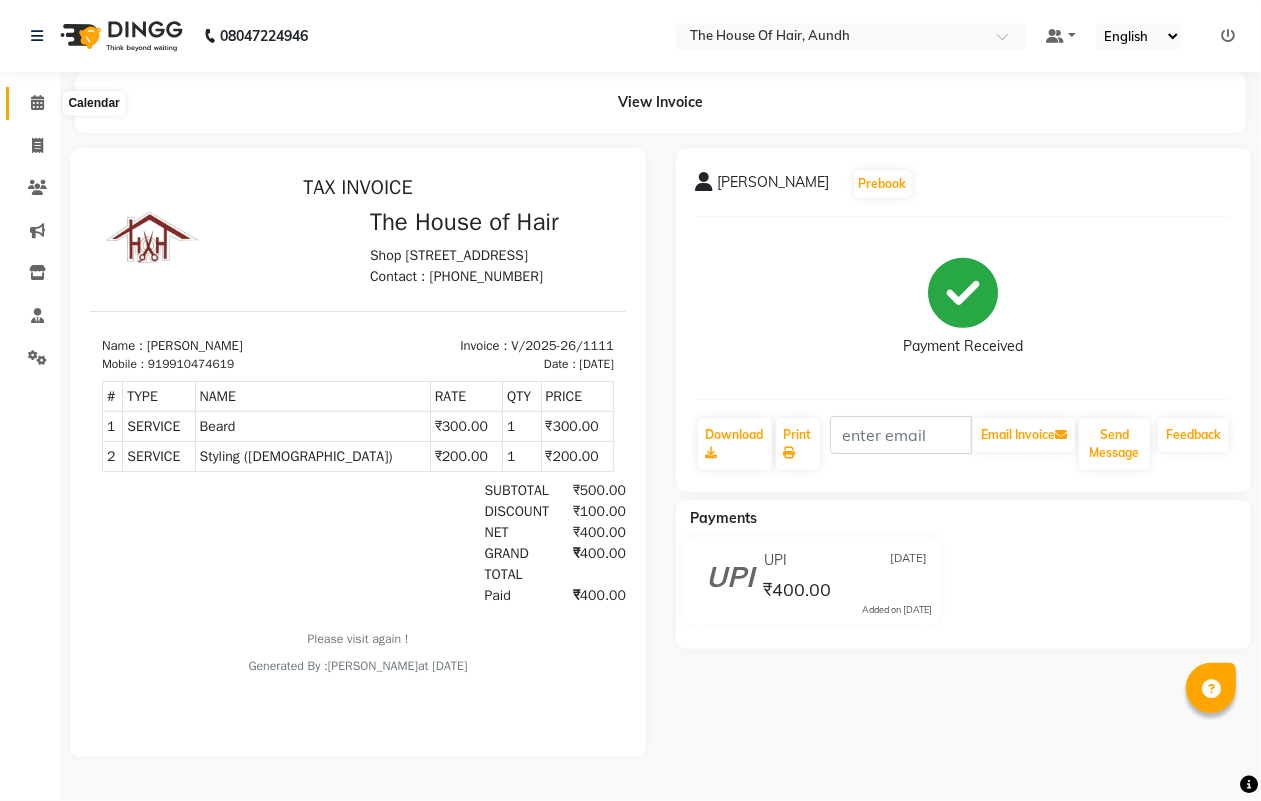 click 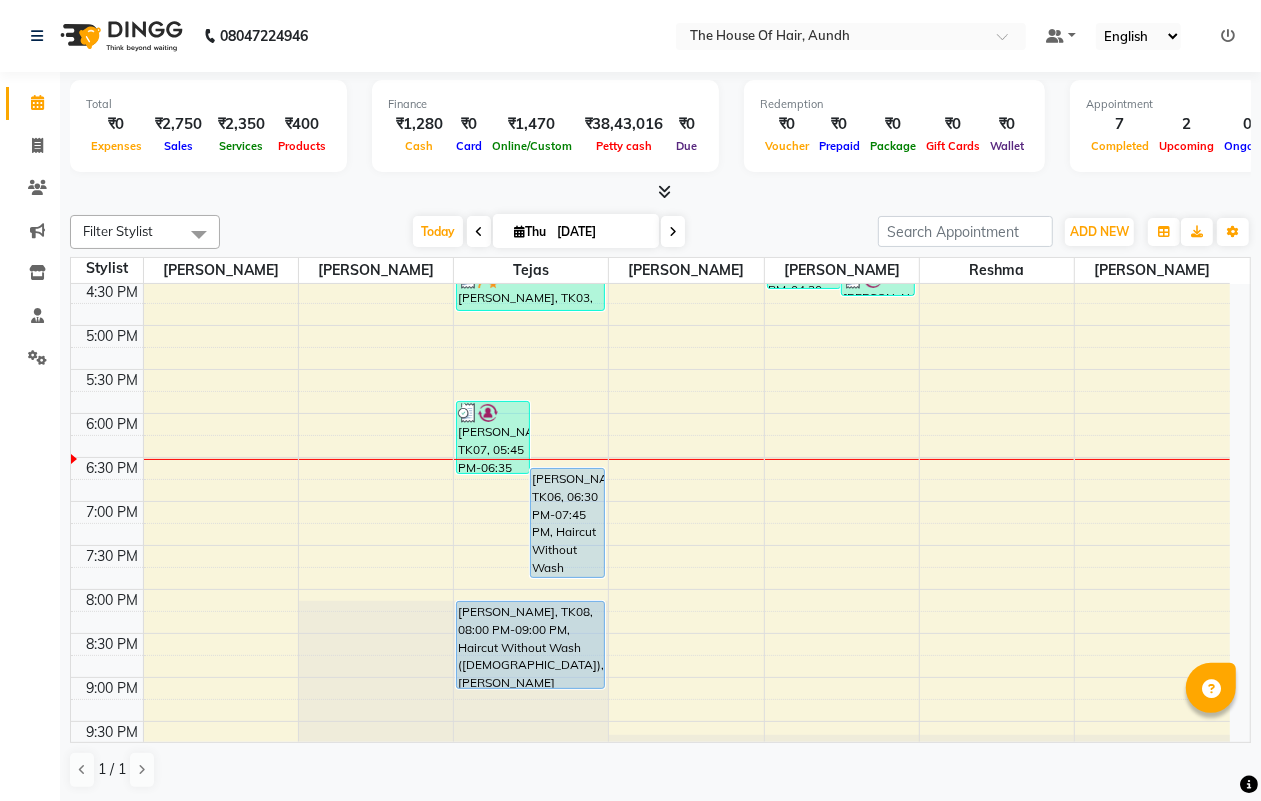 scroll, scrollTop: 625, scrollLeft: 0, axis: vertical 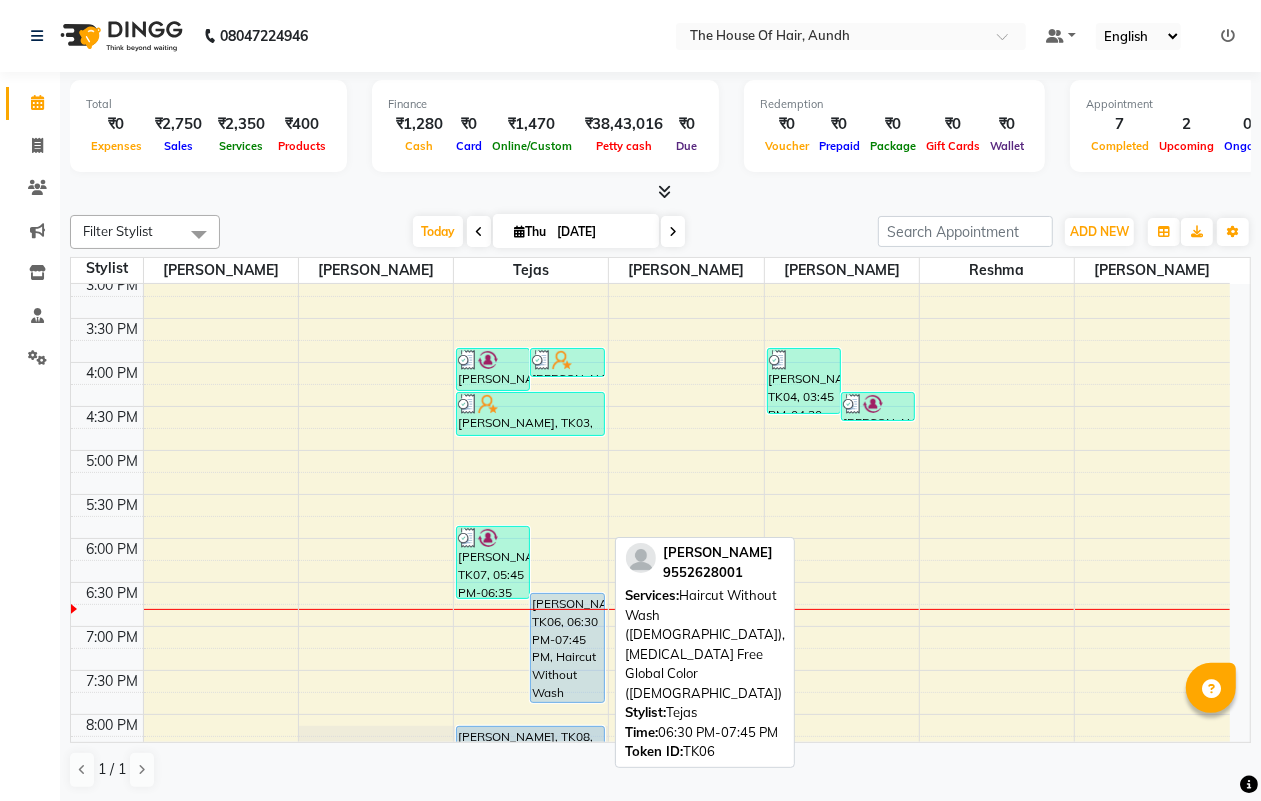 click on "[PERSON_NAME], TK06, 06:30 PM-07:45 PM, Haircut Without Wash ([DEMOGRAPHIC_DATA]),[MEDICAL_DATA] Free Global Color ([DEMOGRAPHIC_DATA])" at bounding box center (567, 648) 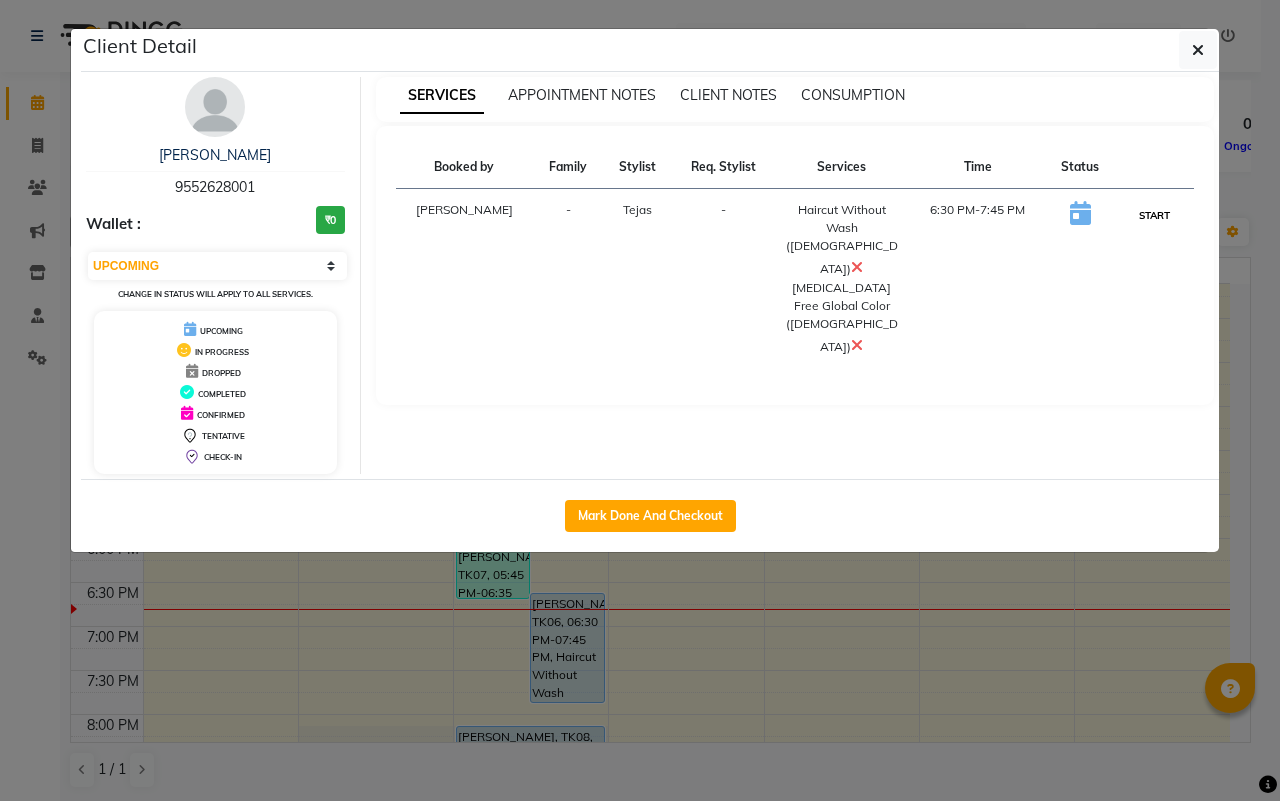 click on "START" at bounding box center [1154, 215] 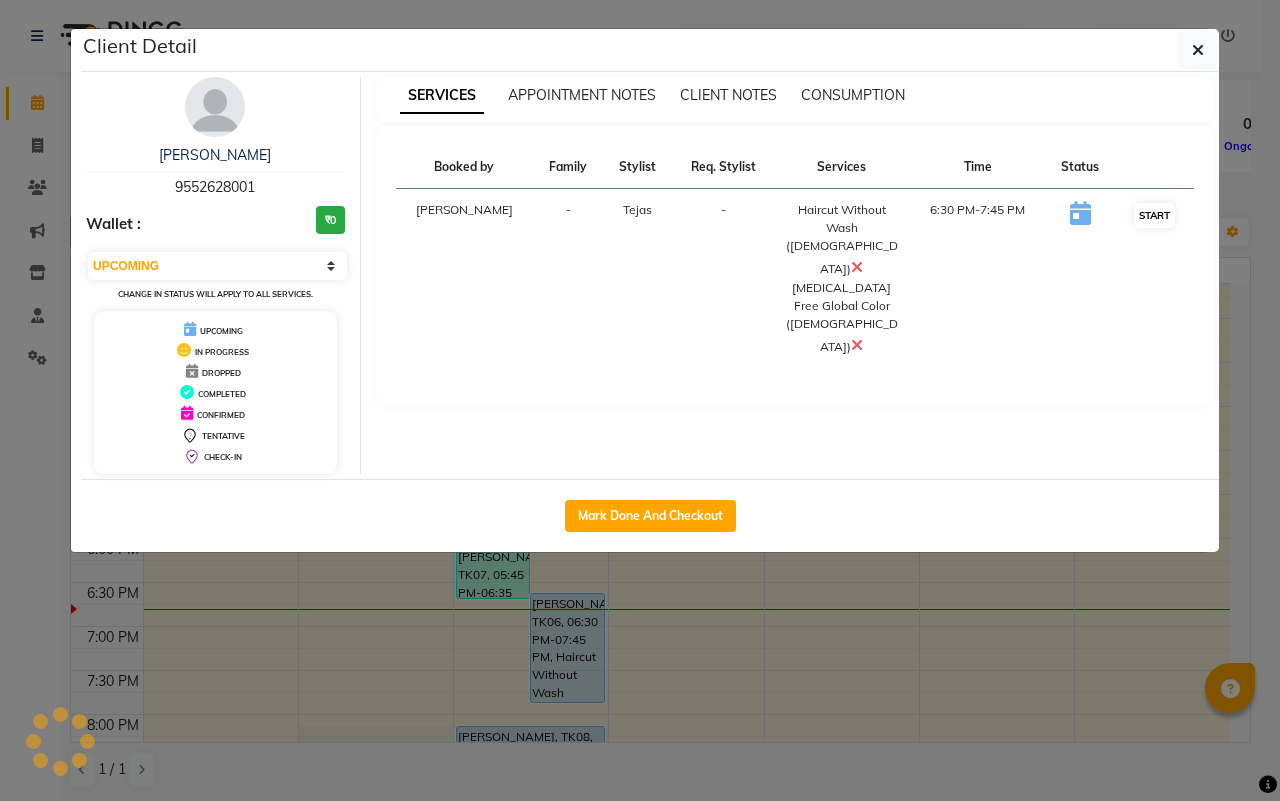select on "1" 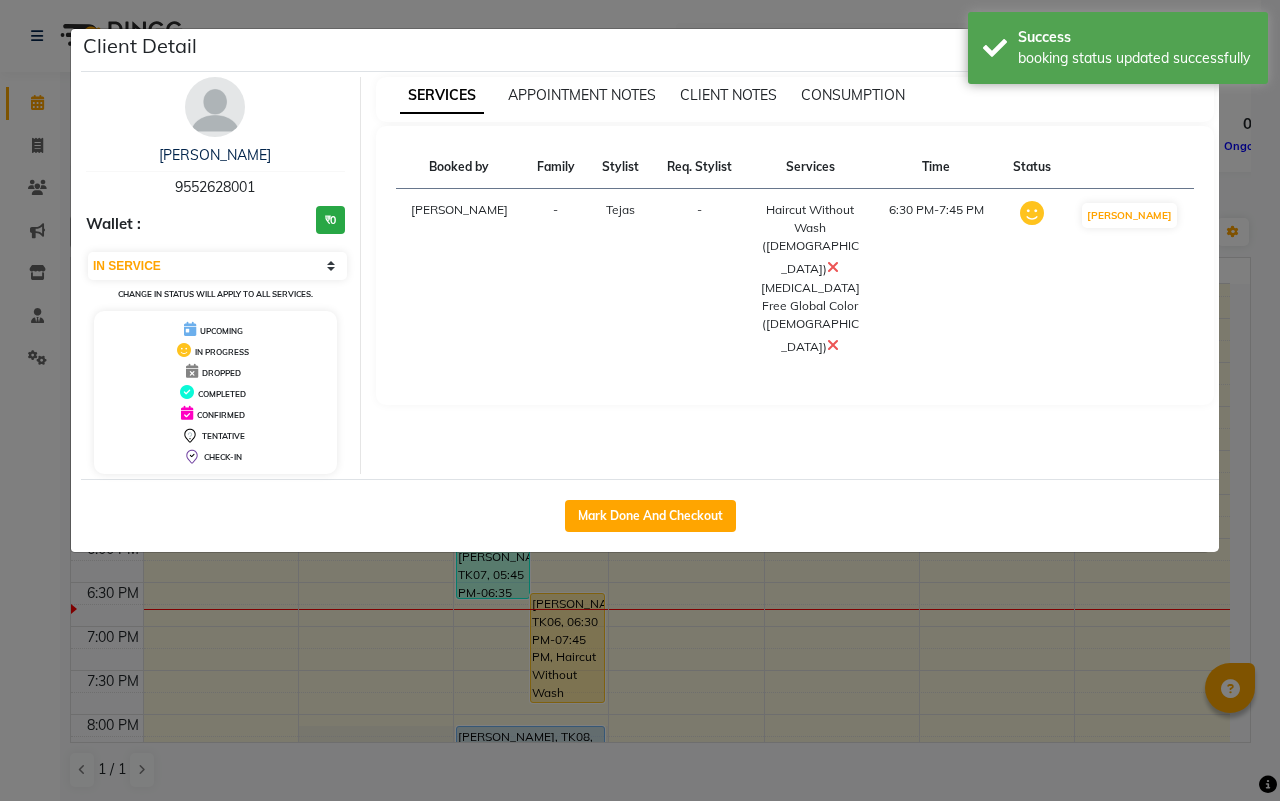 click on "Client Detail  [PERSON_NAME]   9552628001 Wallet : ₹0 Select IN SERVICE CONFIRMED TENTATIVE CHECK IN MARK DONE DROPPED UPCOMING Change in status will apply to all services. UPCOMING IN PROGRESS DROPPED COMPLETED CONFIRMED TENTATIVE CHECK-IN SERVICES APPOINTMENT NOTES CLIENT NOTES CONSUMPTION Booked by Family Stylist Req. Stylist Services Time Status  [PERSON_NAME] -  Haircut Without Wash ([DEMOGRAPHIC_DATA])   [MEDICAL_DATA] Free Global Color ([DEMOGRAPHIC_DATA])   6:30 PM-7:45 PM   MARK DONE   Mark Done And Checkout" 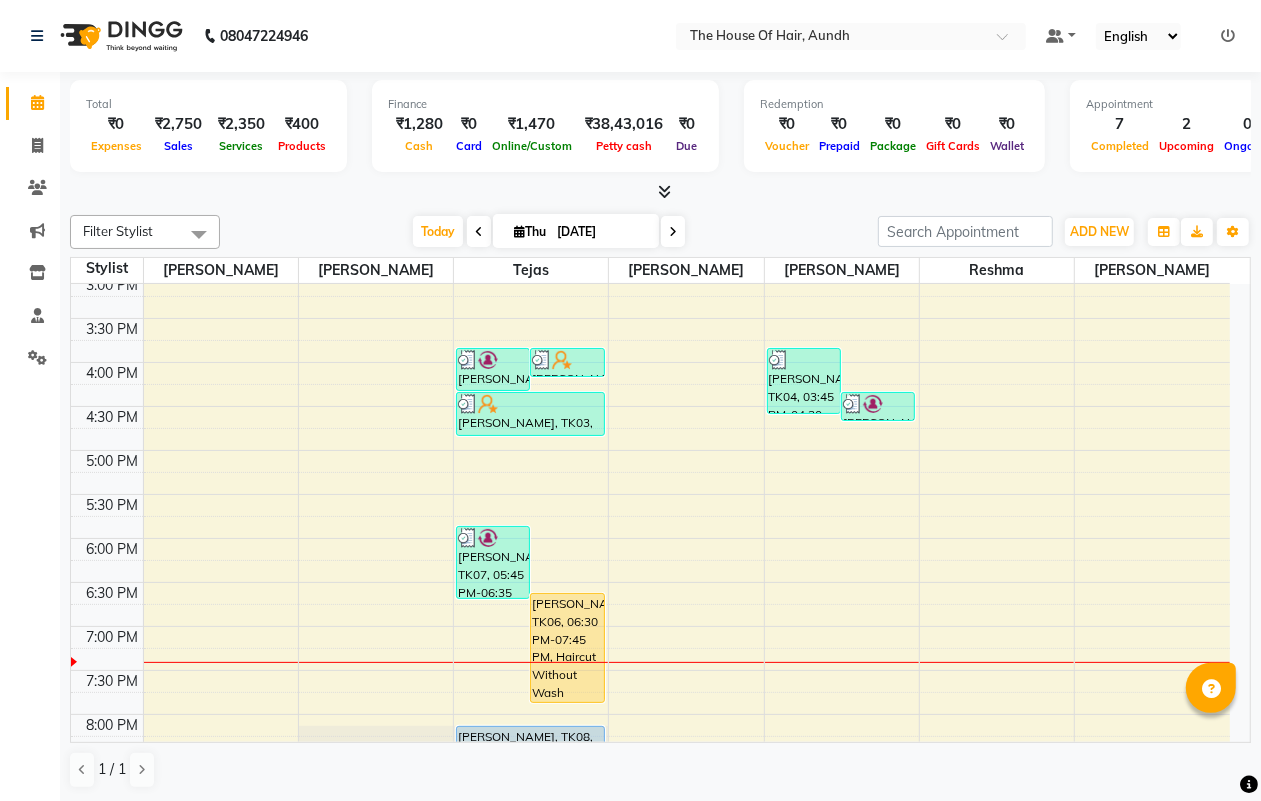 click at bounding box center (673, 232) 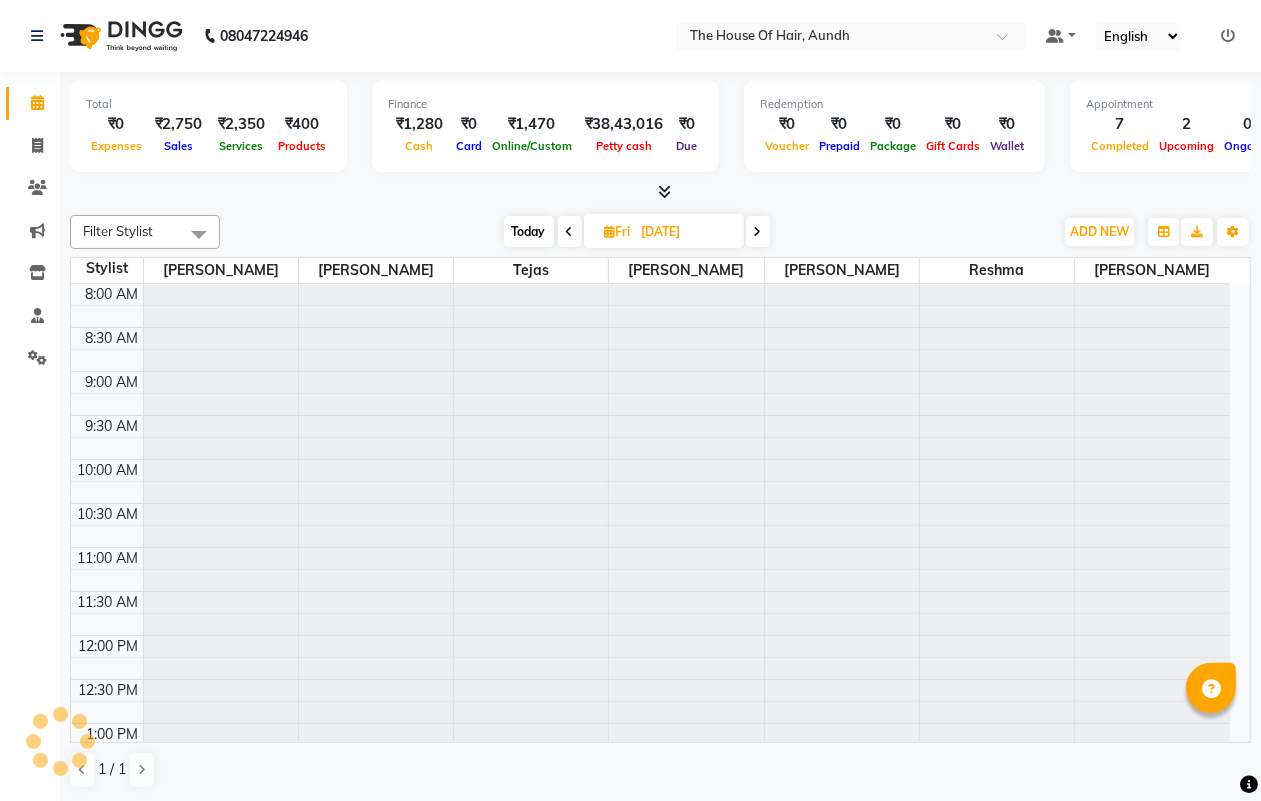 scroll, scrollTop: 787, scrollLeft: 0, axis: vertical 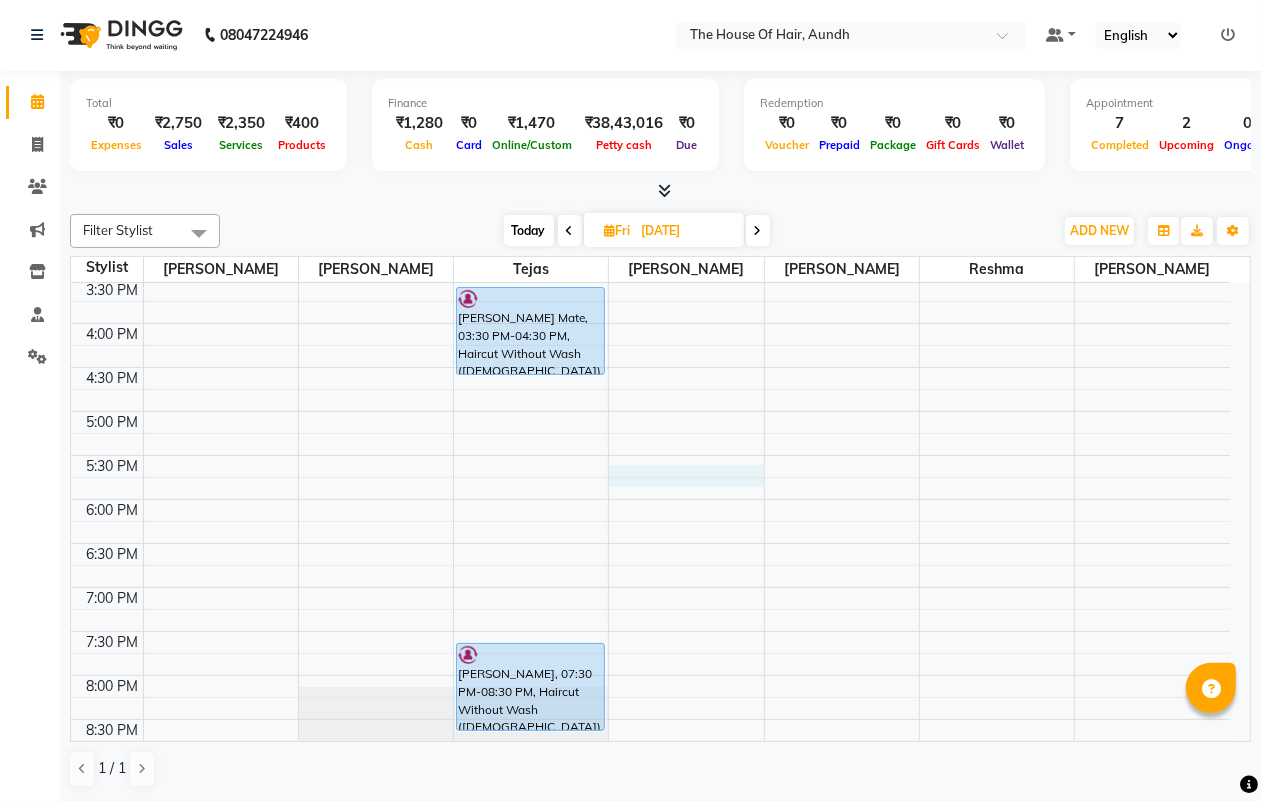 click on "8:00 AM 8:30 AM 9:00 AM 9:30 AM 10:00 AM 10:30 AM 11:00 AM 11:30 AM 12:00 PM 12:30 PM 1:00 PM 1:30 PM 2:00 PM 2:30 PM 3:00 PM 3:30 PM 4:00 PM 4:30 PM 5:00 PM 5:30 PM 6:00 PM 6:30 PM 7:00 PM 7:30 PM 8:00 PM 8:30 PM 9:00 PM 9:30 PM     [PERSON_NAME] Mate, 03:30 PM-04:30 PM, Haircut Without Wash ([DEMOGRAPHIC_DATA]),[PERSON_NAME]     [PERSON_NAME], 07:30 PM-08:30 PM, Haircut Without Wash ([DEMOGRAPHIC_DATA]),[PERSON_NAME]" at bounding box center (650, 235) 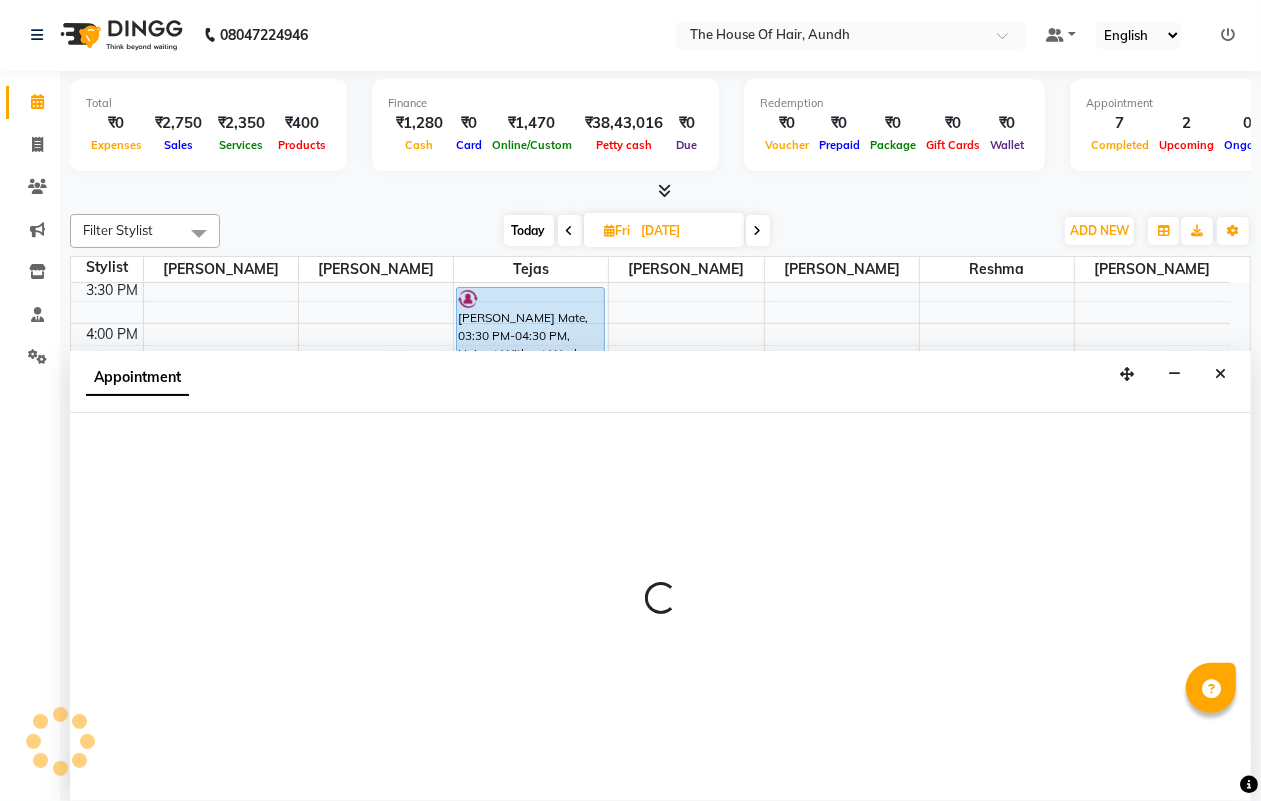 select on "32779" 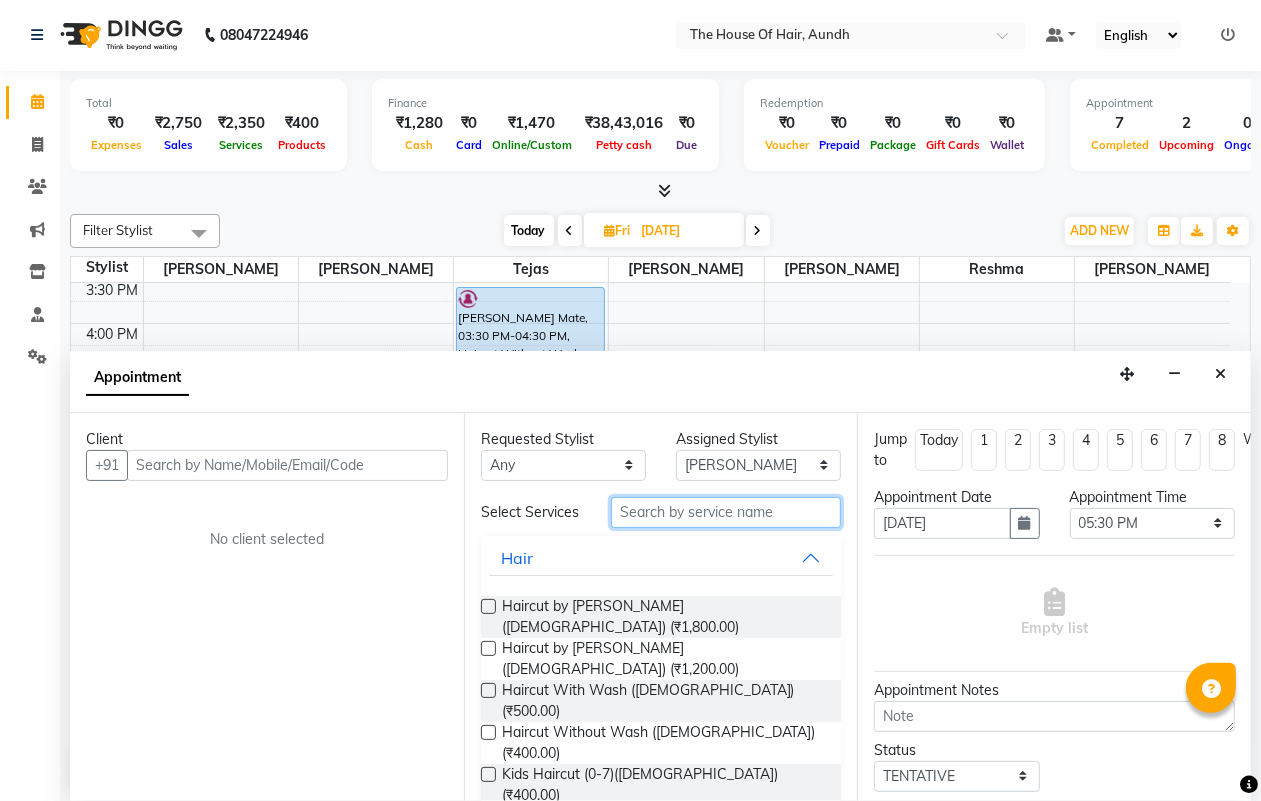 click at bounding box center [726, 512] 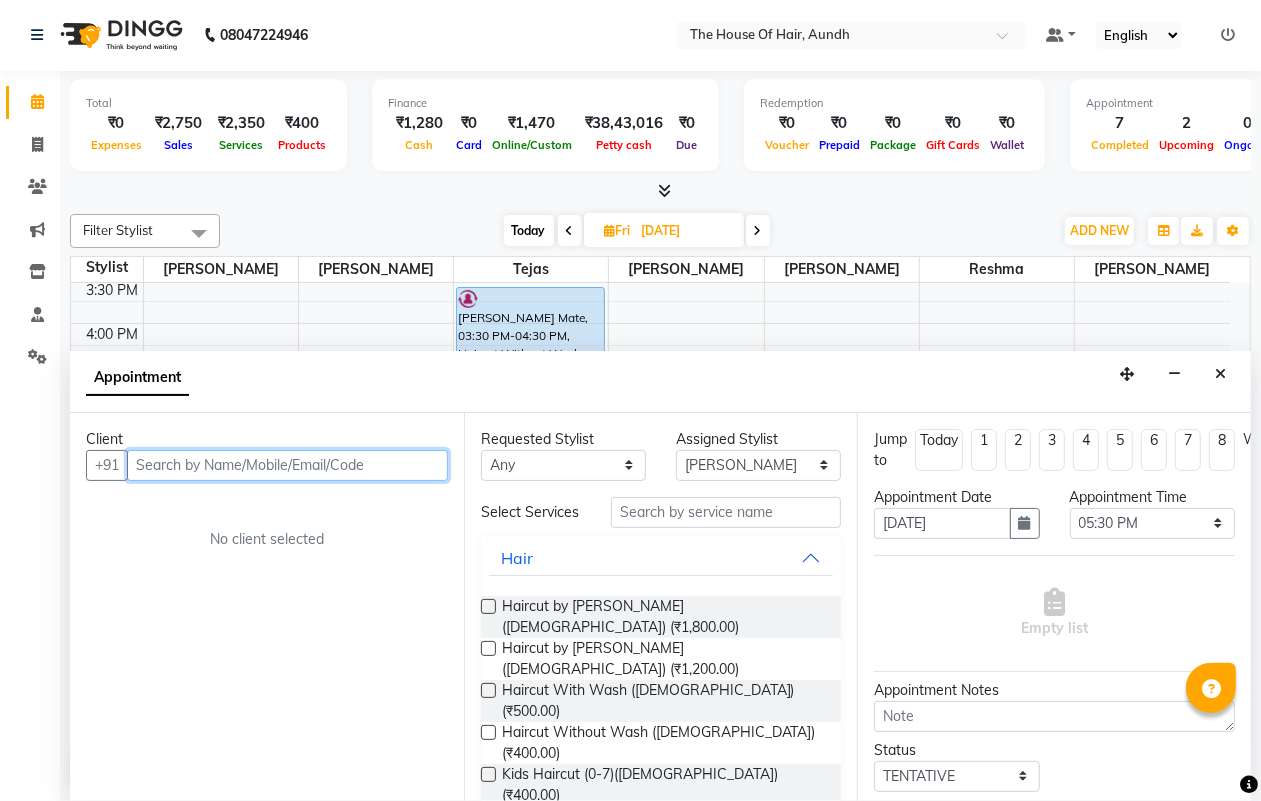 click at bounding box center (287, 465) 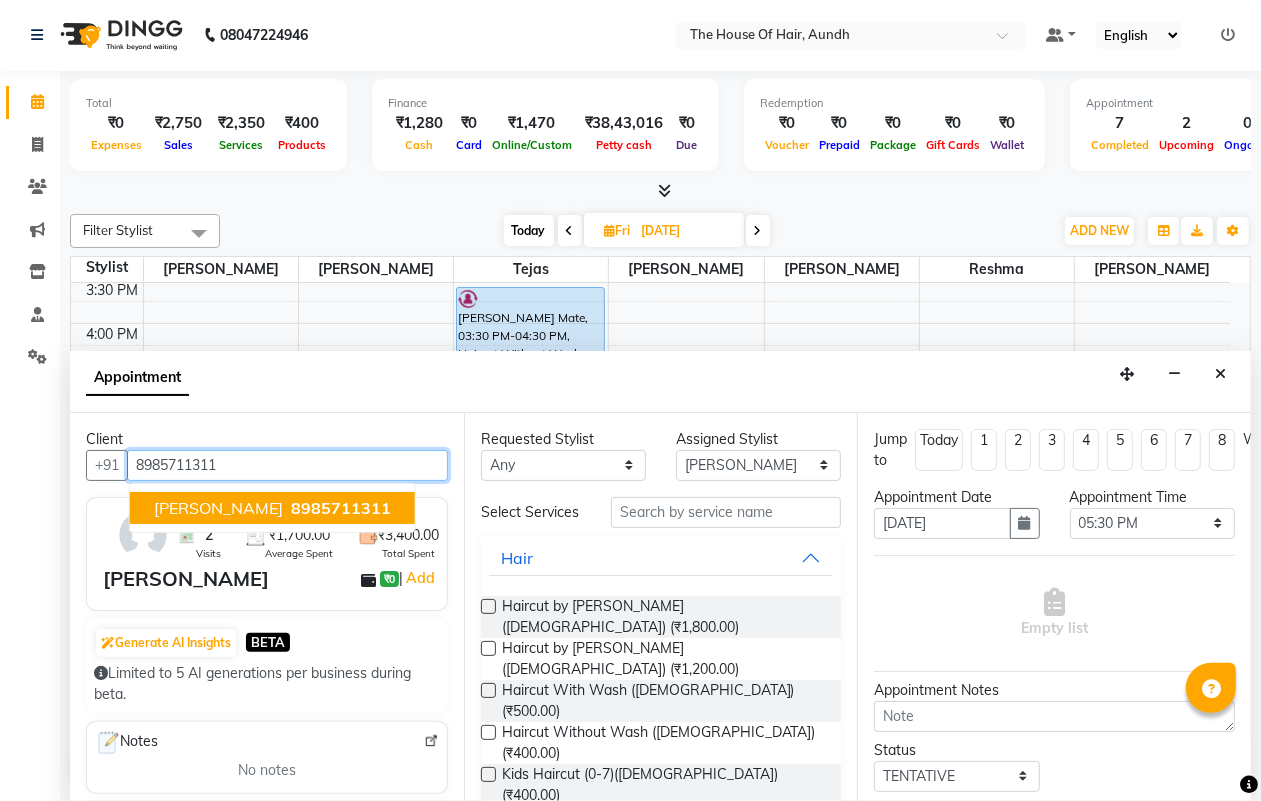 click on "[PERSON_NAME]" at bounding box center (218, 508) 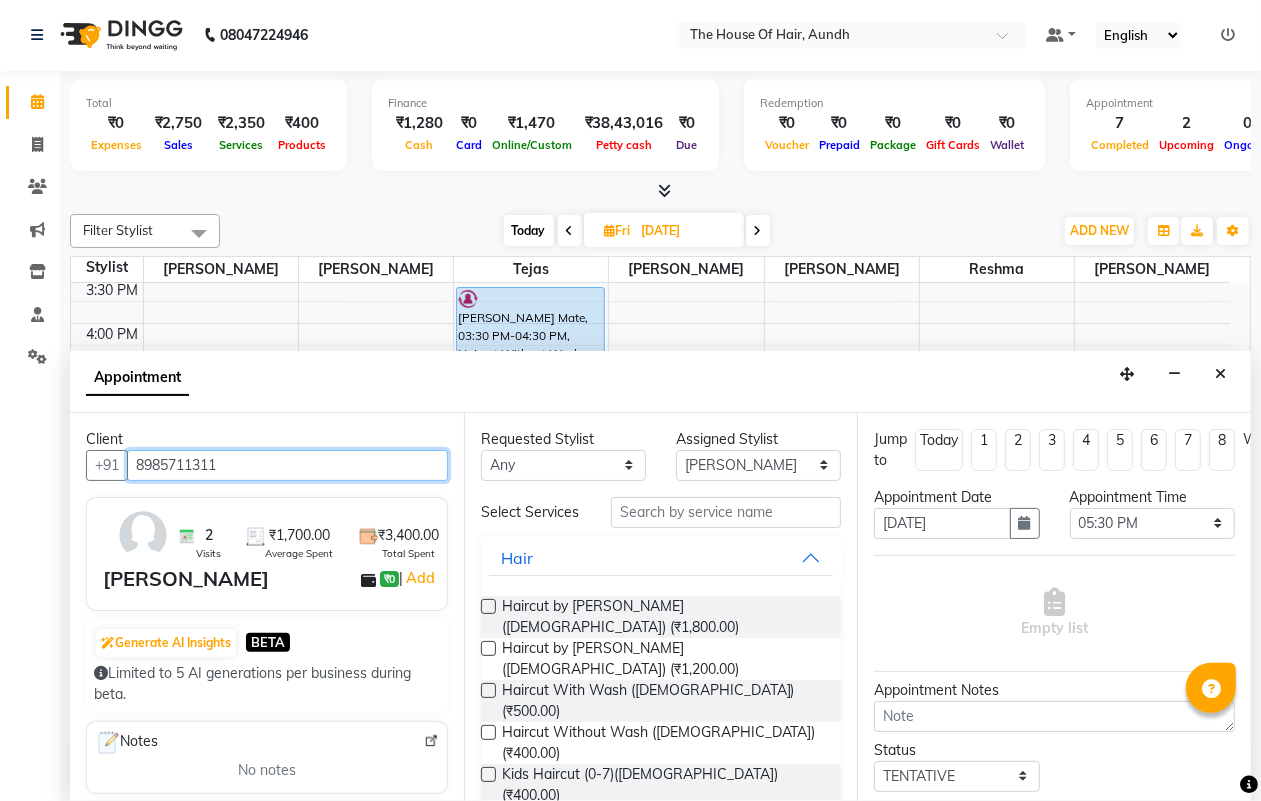 type on "8985711311" 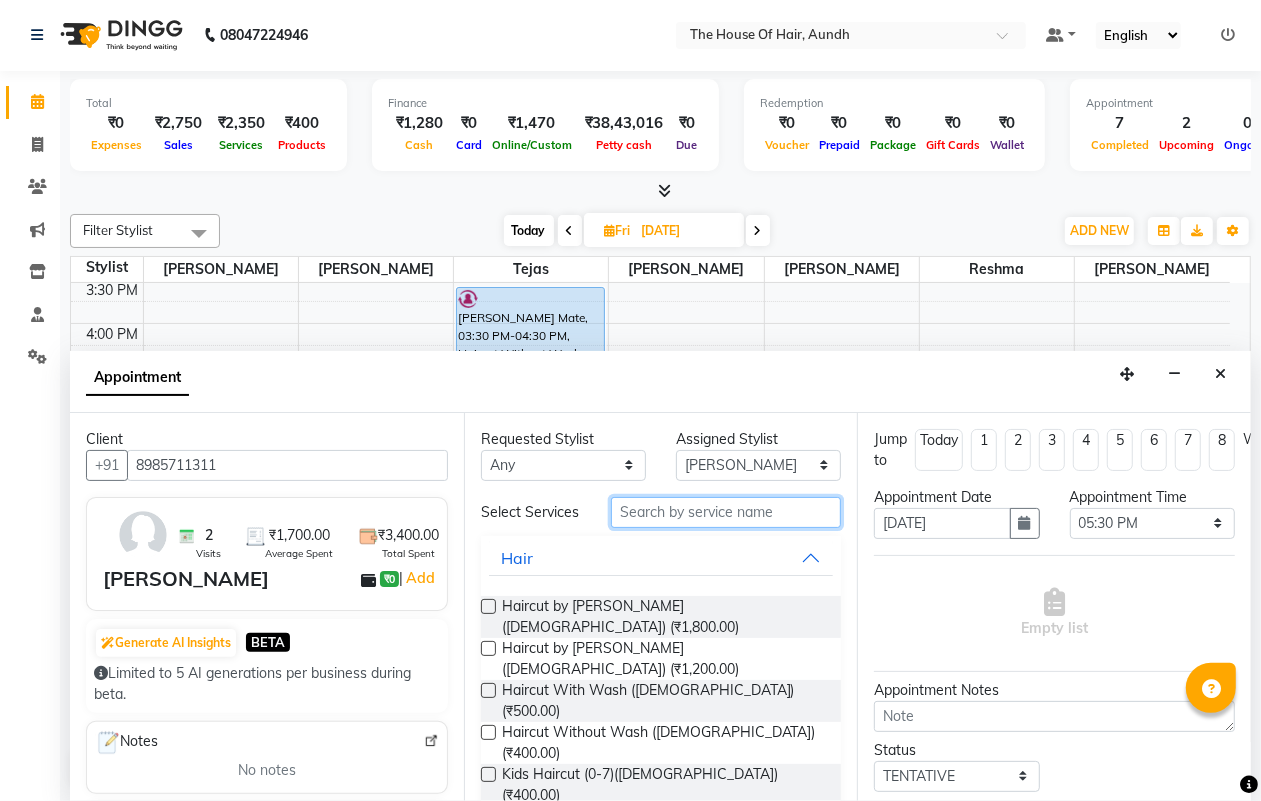 click at bounding box center [726, 512] 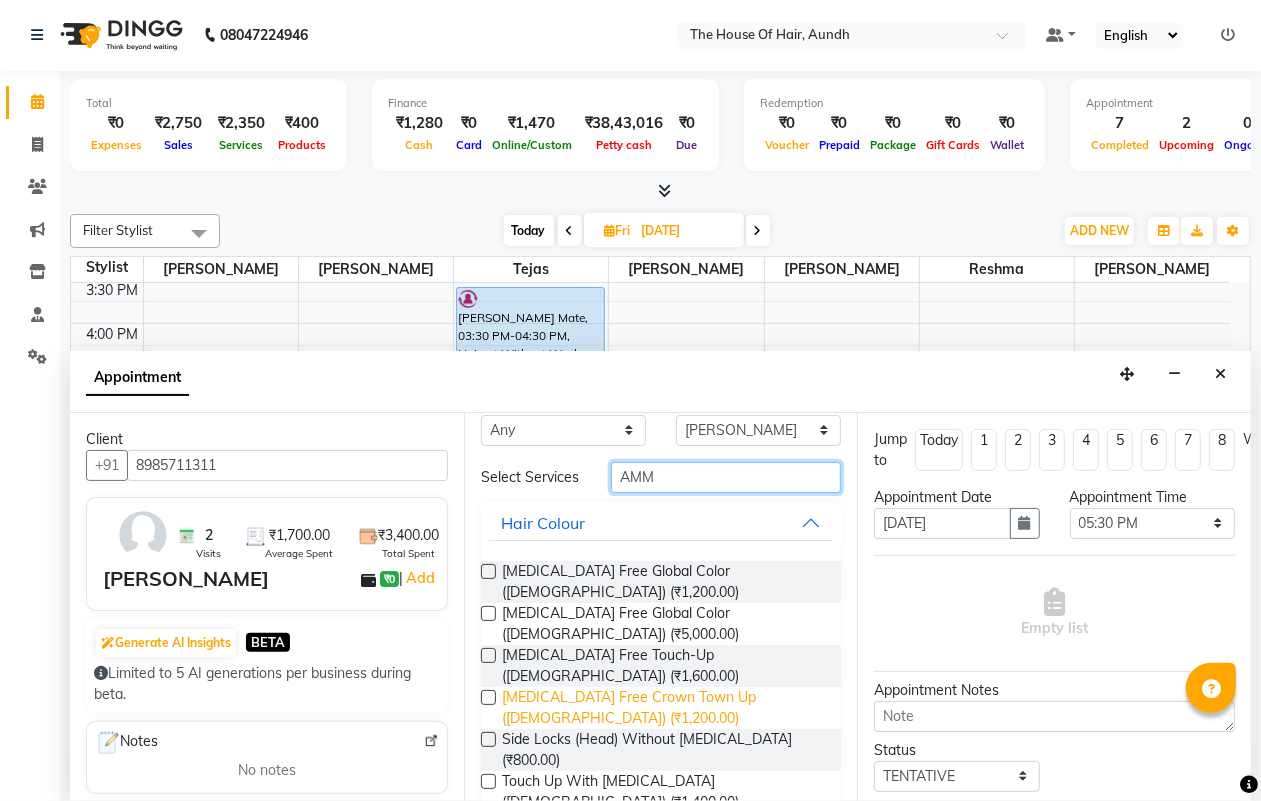 scroll, scrollTop: 63, scrollLeft: 0, axis: vertical 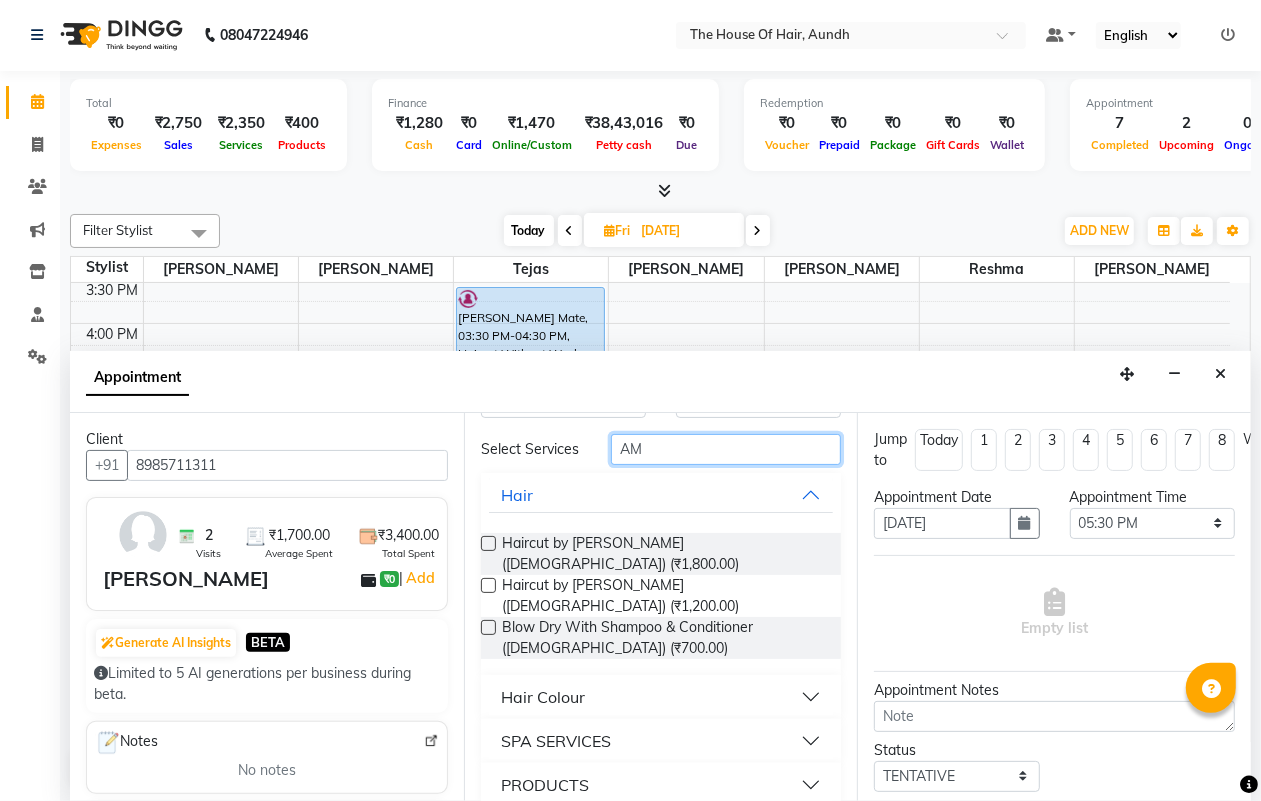 type on "A" 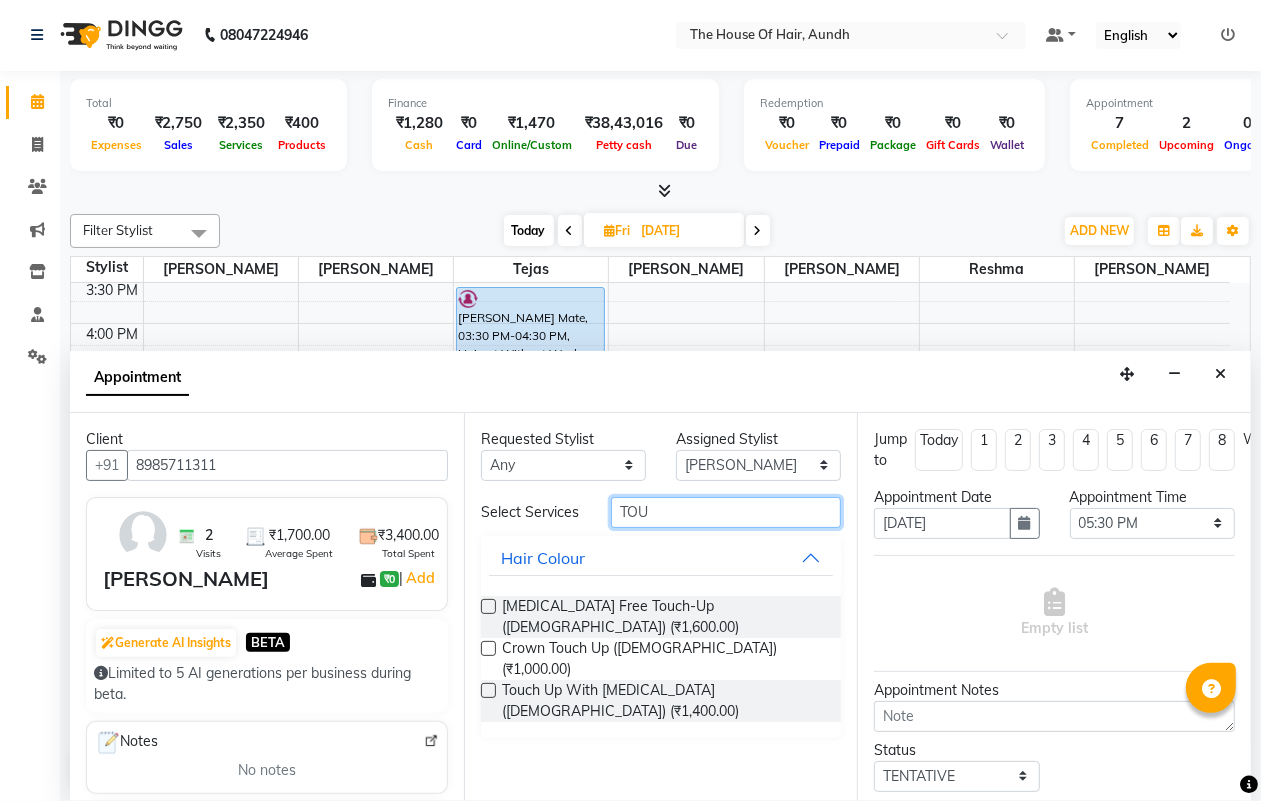 scroll, scrollTop: 0, scrollLeft: 0, axis: both 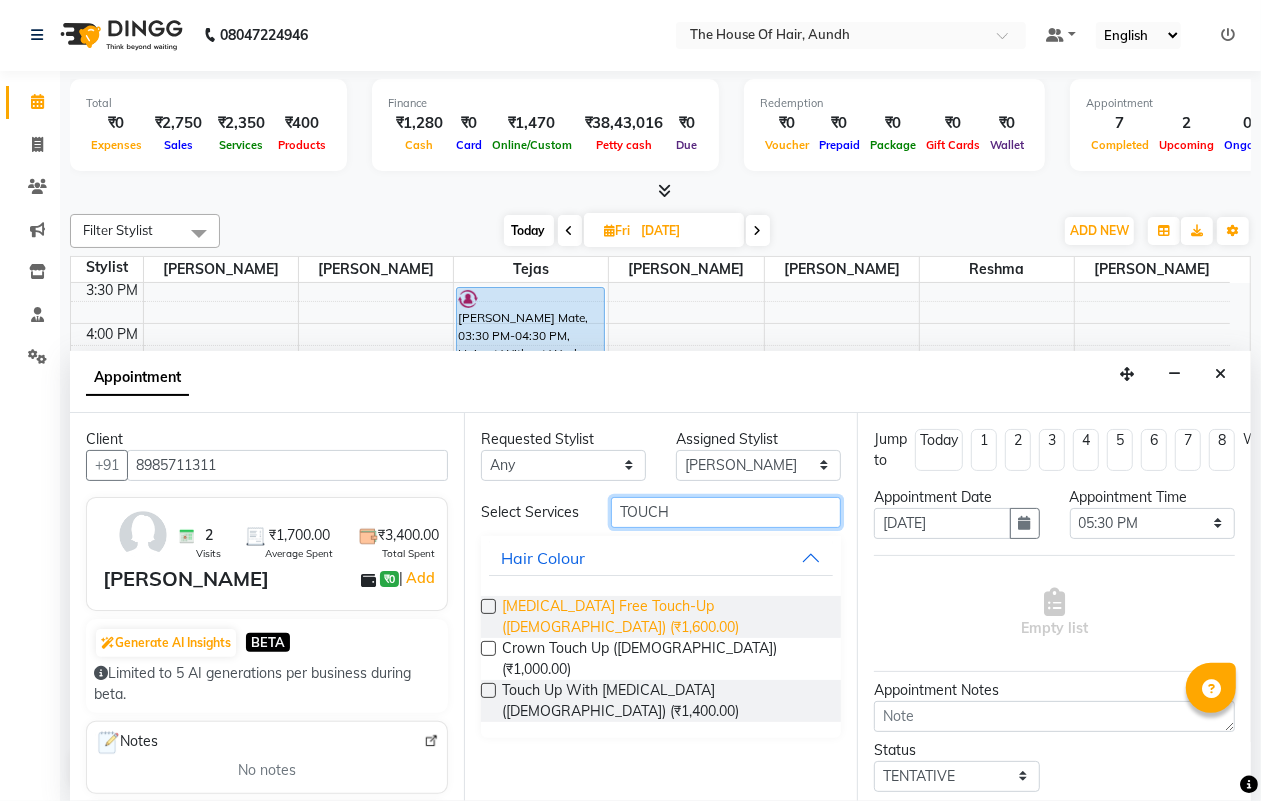 type on "TOUCH" 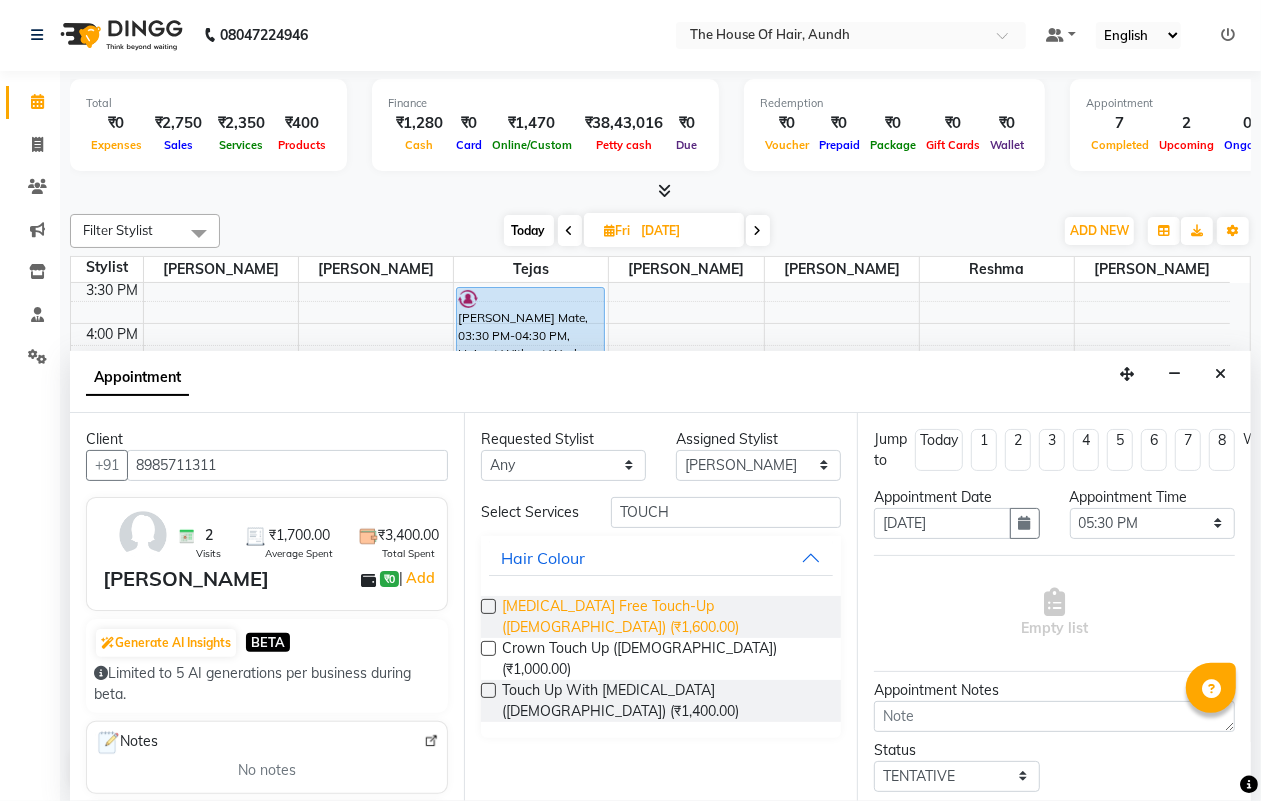 click on "[MEDICAL_DATA] Free Touch-Up ([DEMOGRAPHIC_DATA]) (₹1,600.00)" at bounding box center [664, 617] 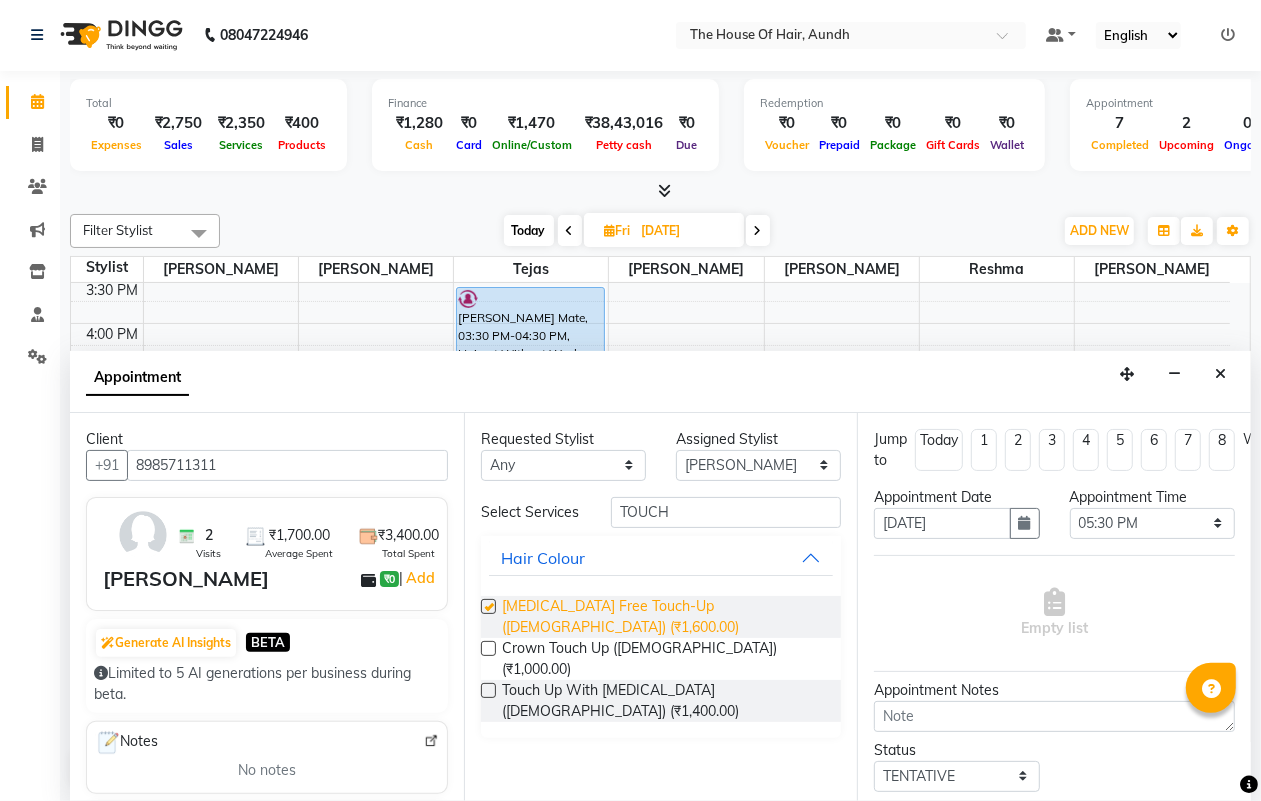 checkbox on "false" 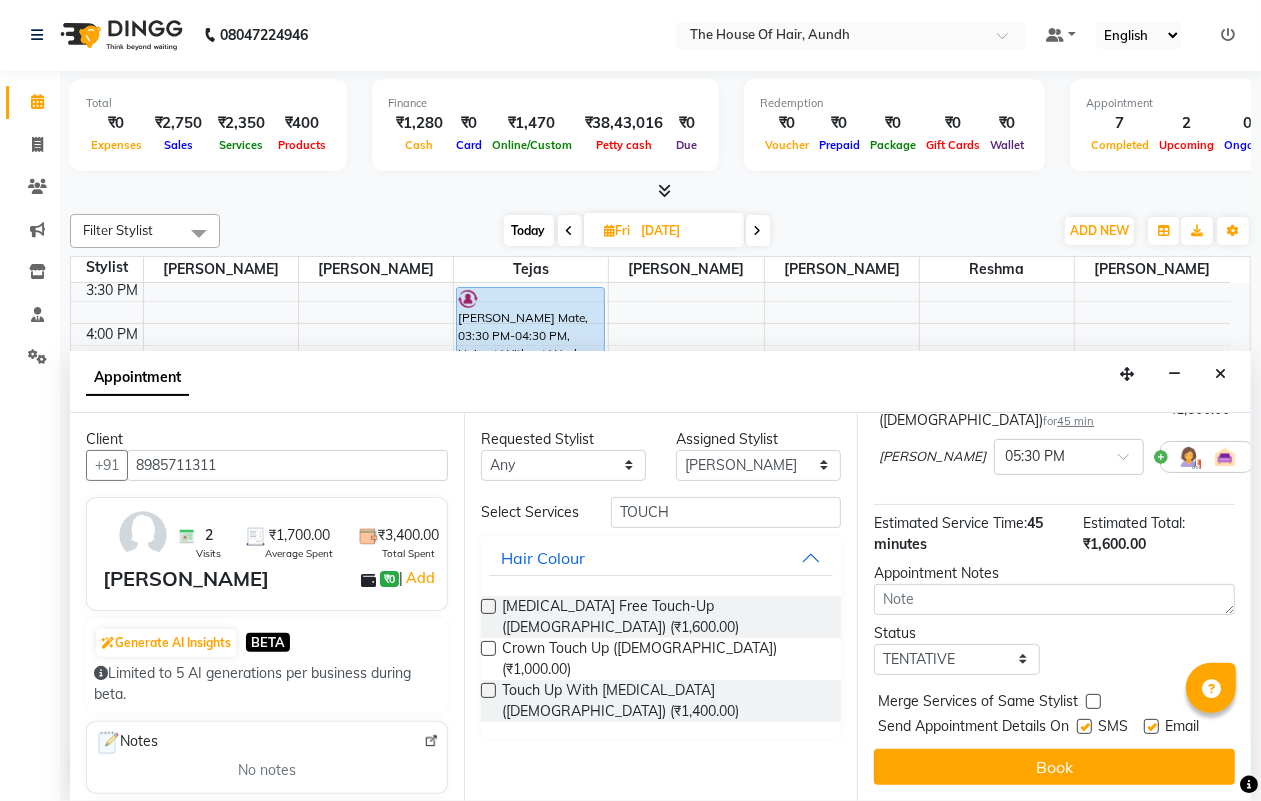 scroll, scrollTop: 220, scrollLeft: 0, axis: vertical 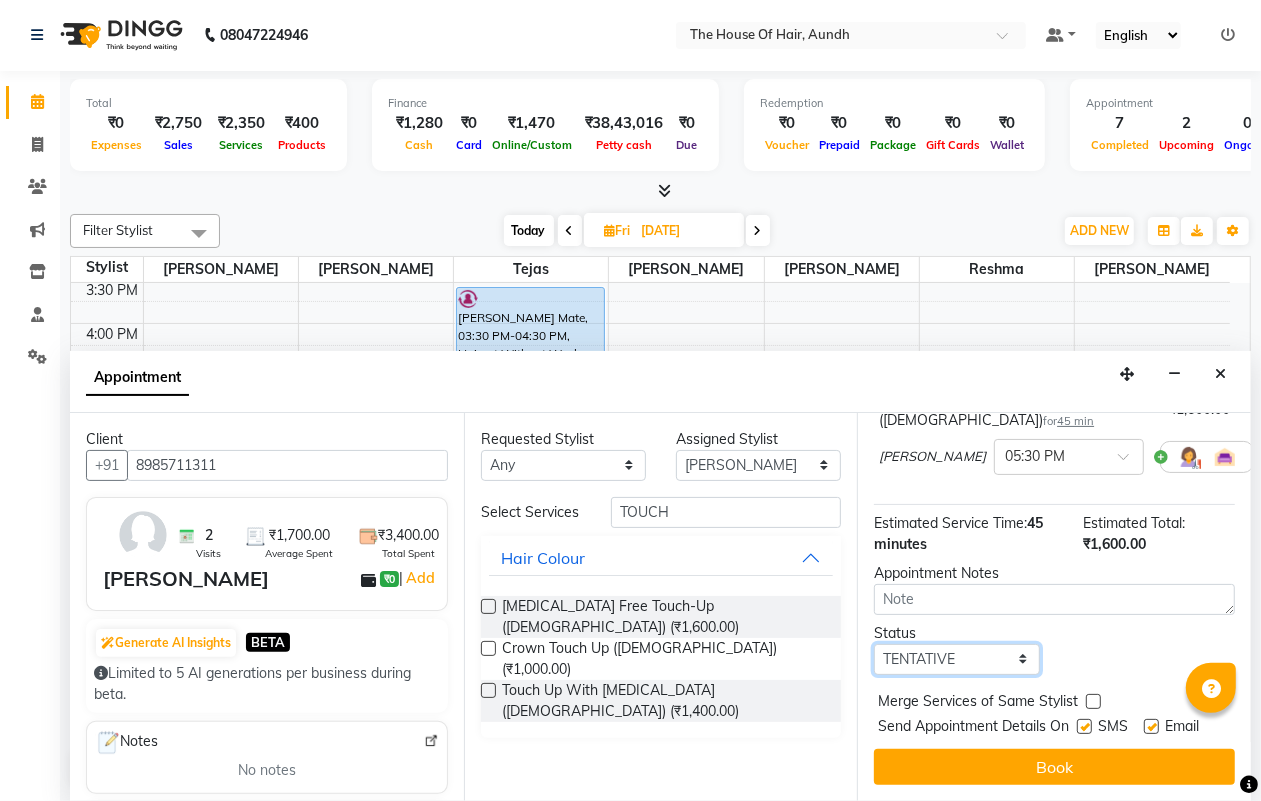 click on "Select TENTATIVE CONFIRM UPCOMING" at bounding box center [956, 659] 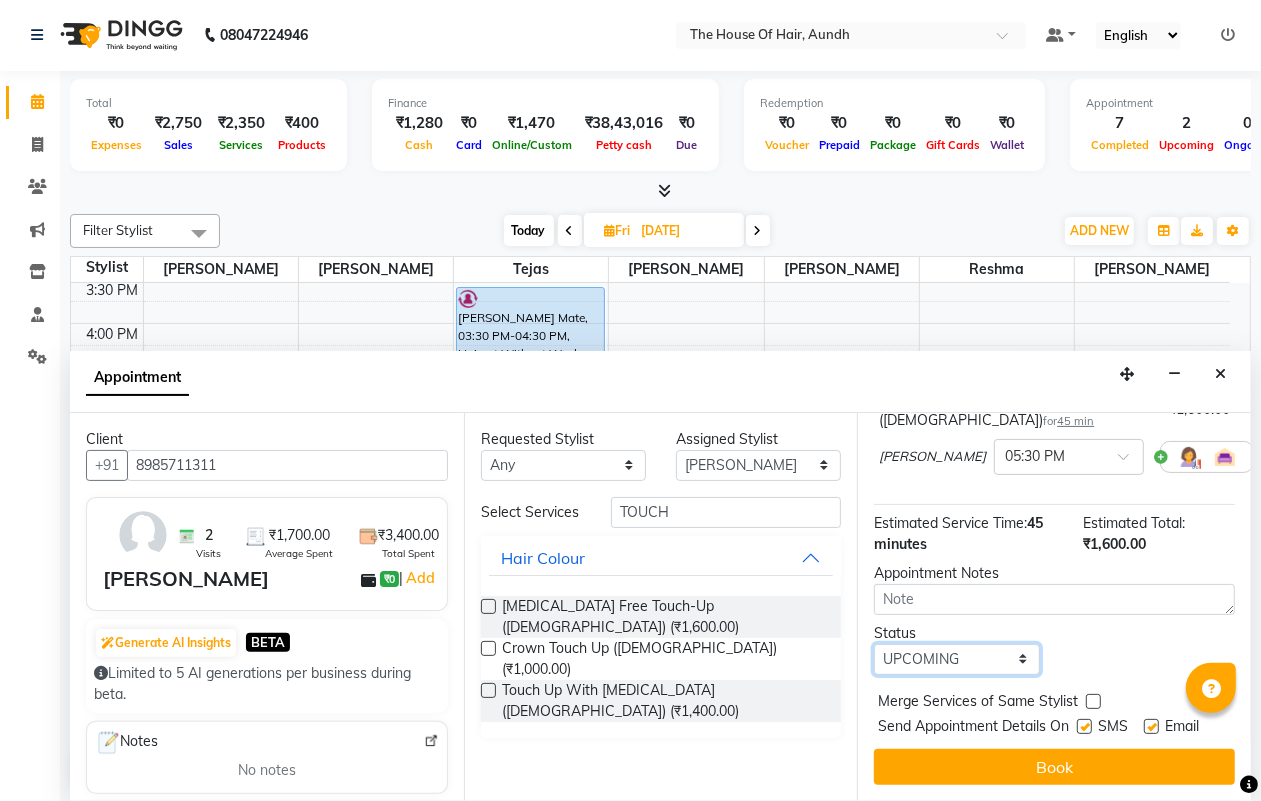 click on "Select TENTATIVE CONFIRM UPCOMING" at bounding box center [956, 659] 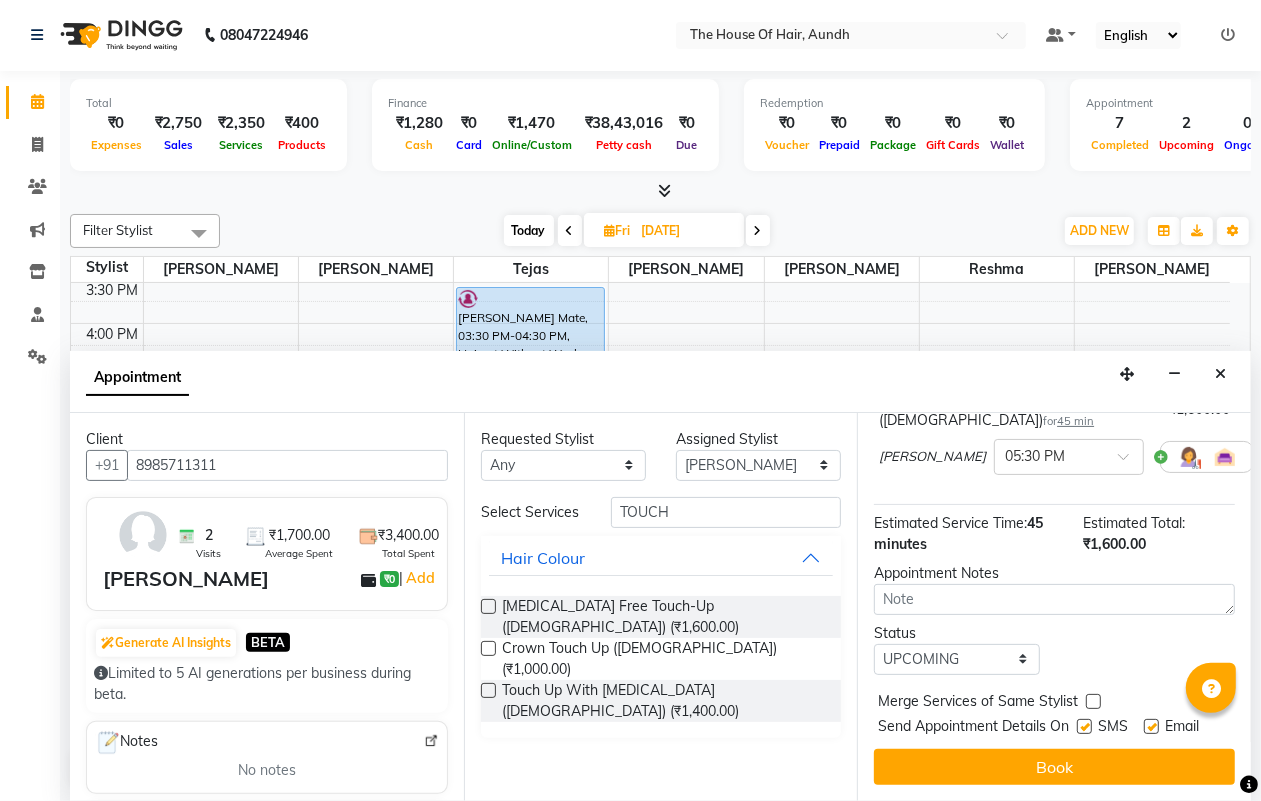 click at bounding box center (1093, 701) 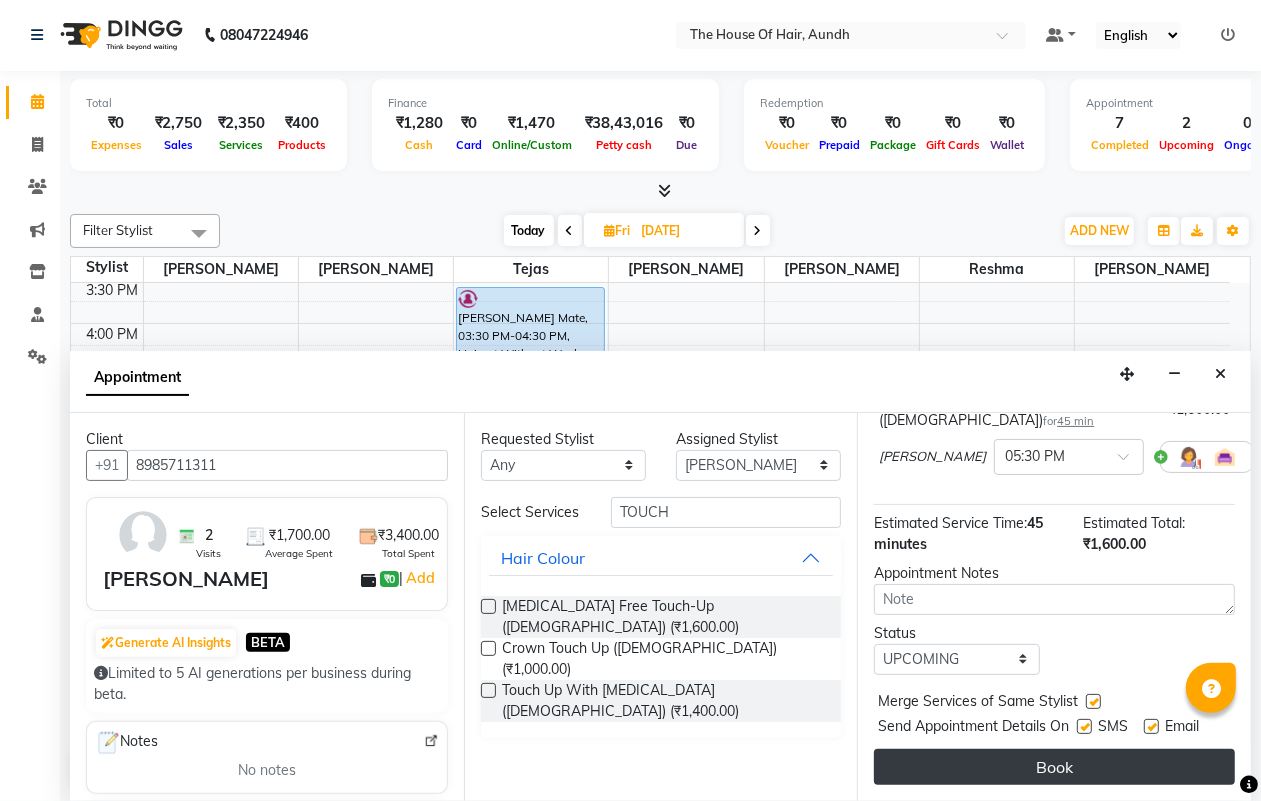 click on "Book" at bounding box center [1054, 767] 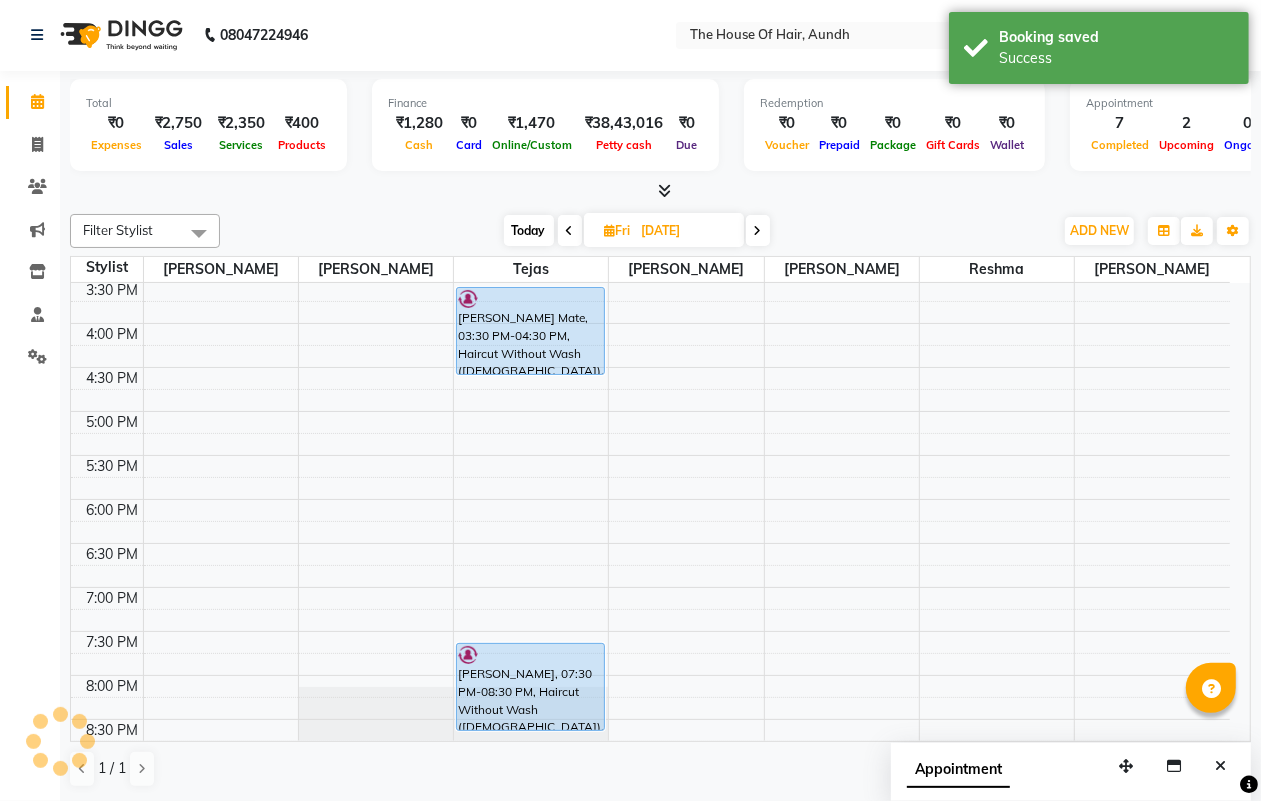 scroll, scrollTop: 0, scrollLeft: 0, axis: both 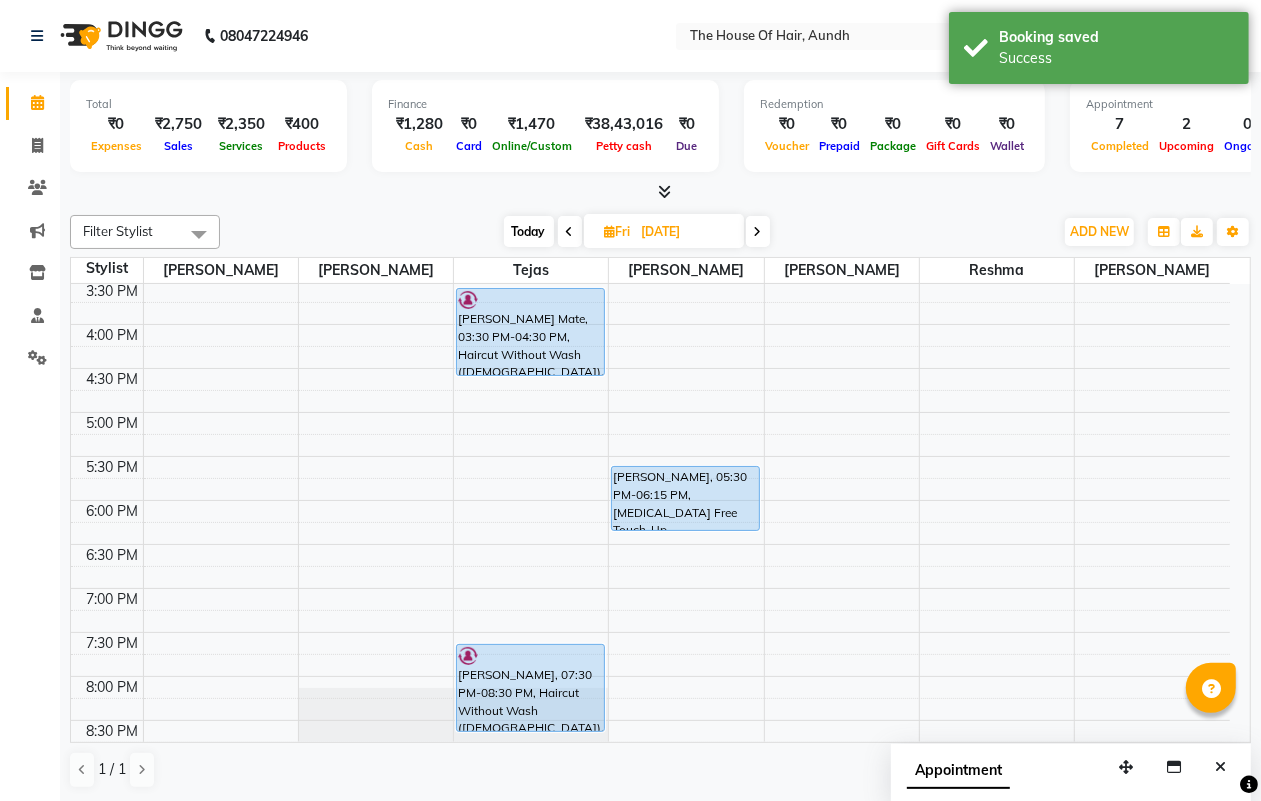 click on "Today" at bounding box center (529, 231) 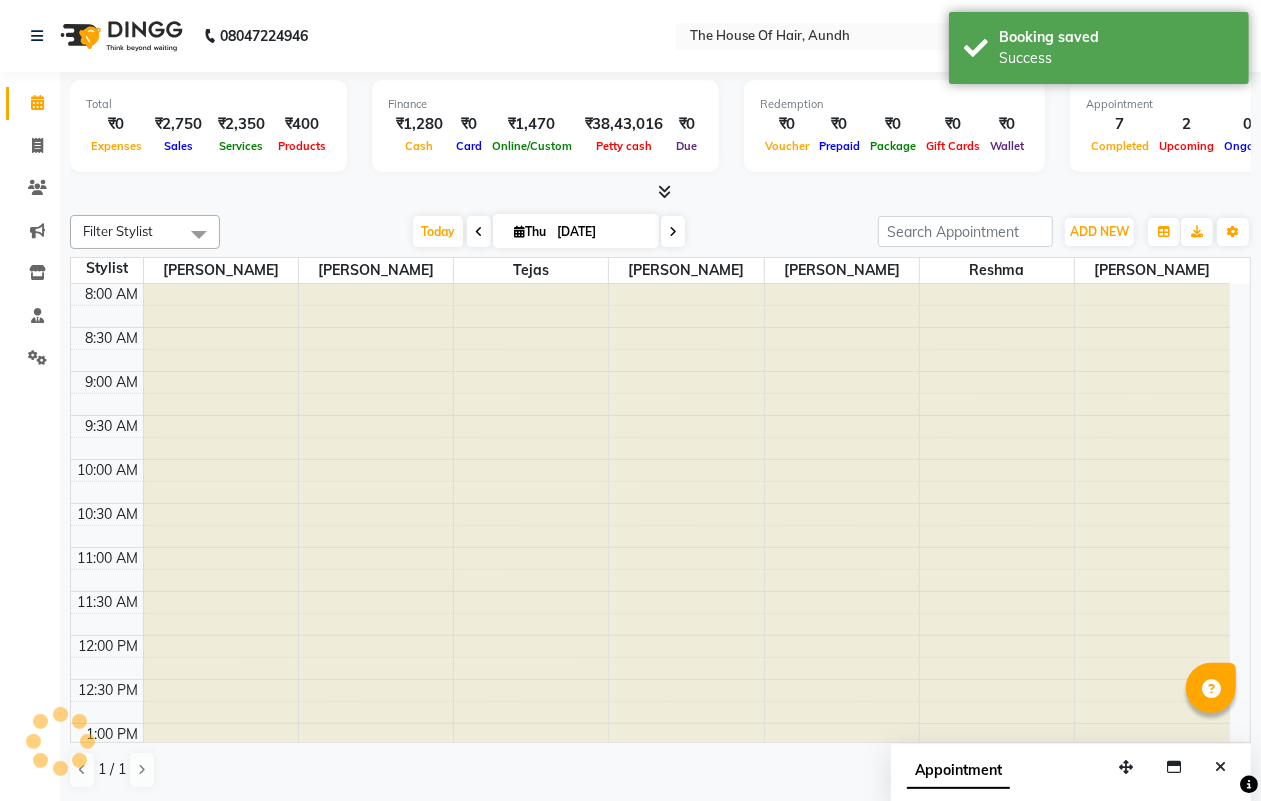 scroll, scrollTop: 787, scrollLeft: 0, axis: vertical 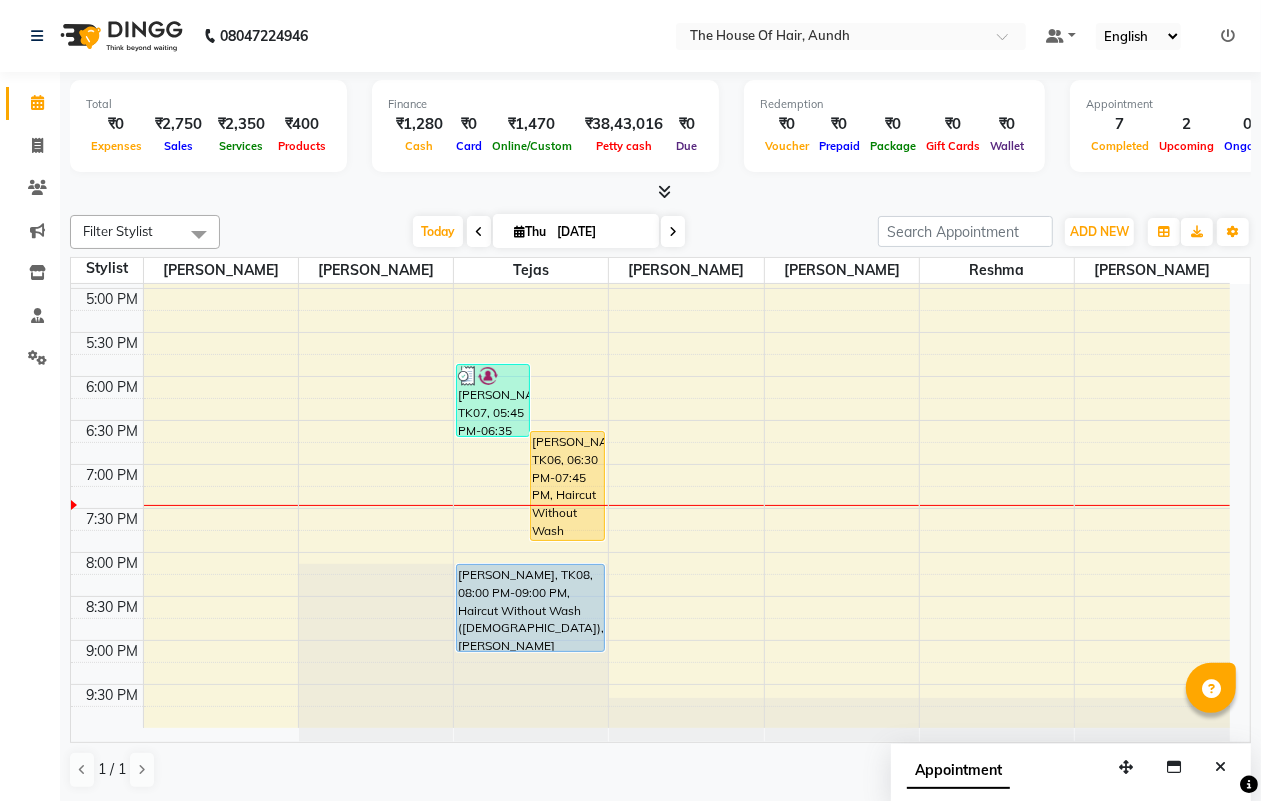 click at bounding box center (673, 231) 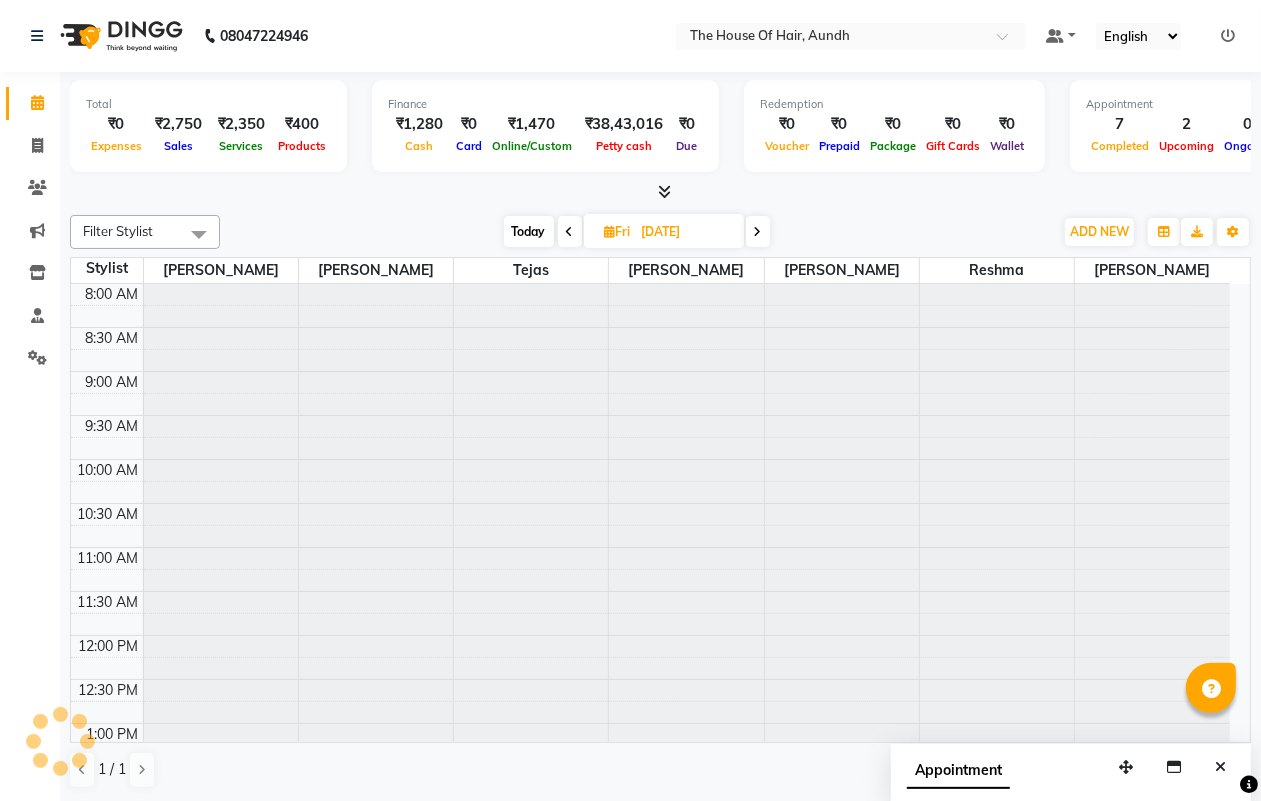 scroll, scrollTop: 787, scrollLeft: 0, axis: vertical 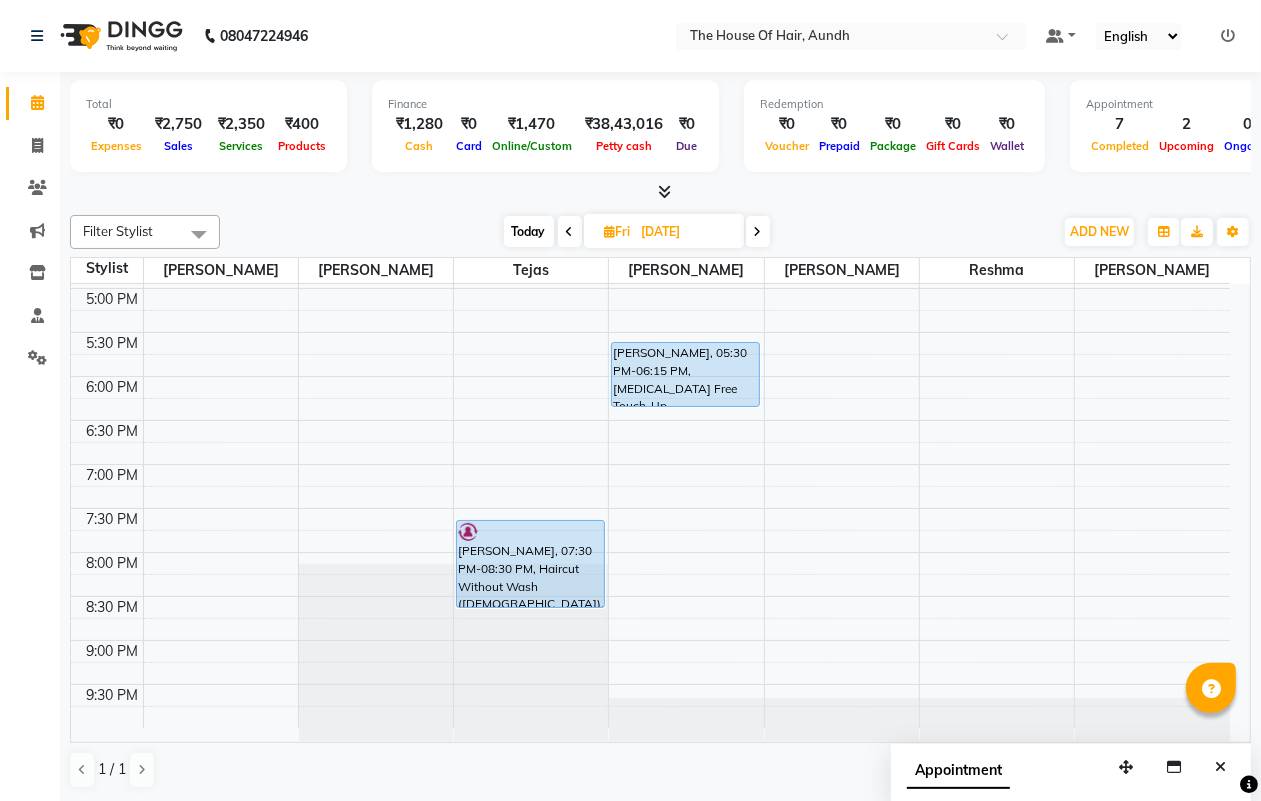 click on "Today" at bounding box center (529, 231) 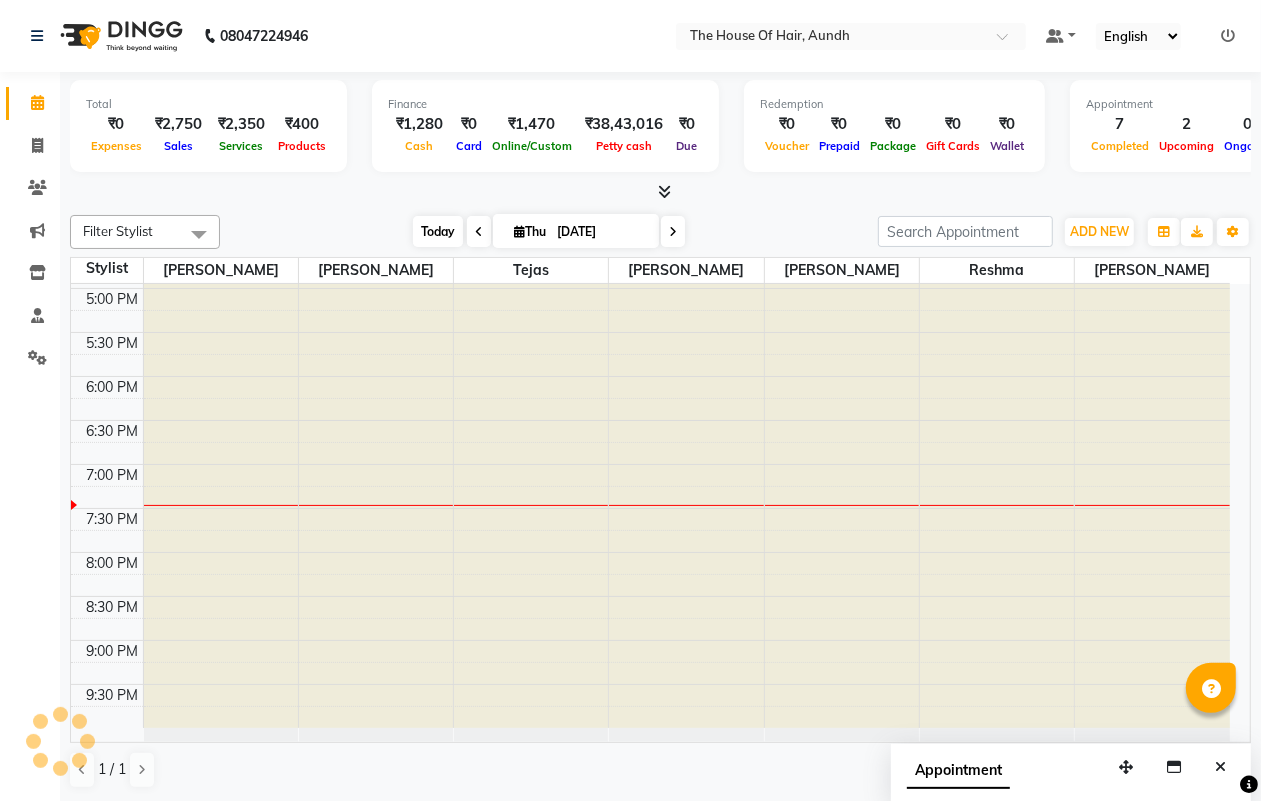 scroll, scrollTop: 787, scrollLeft: 0, axis: vertical 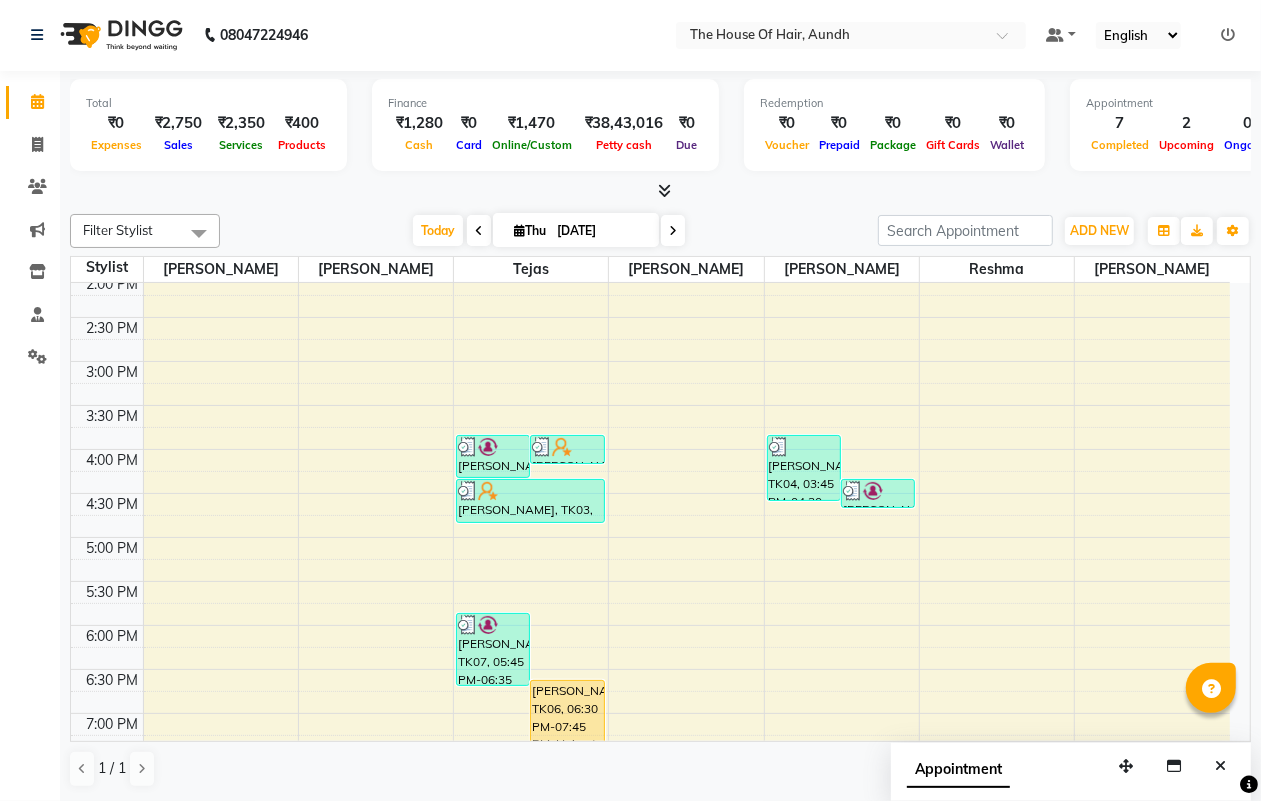 click at bounding box center (673, 230) 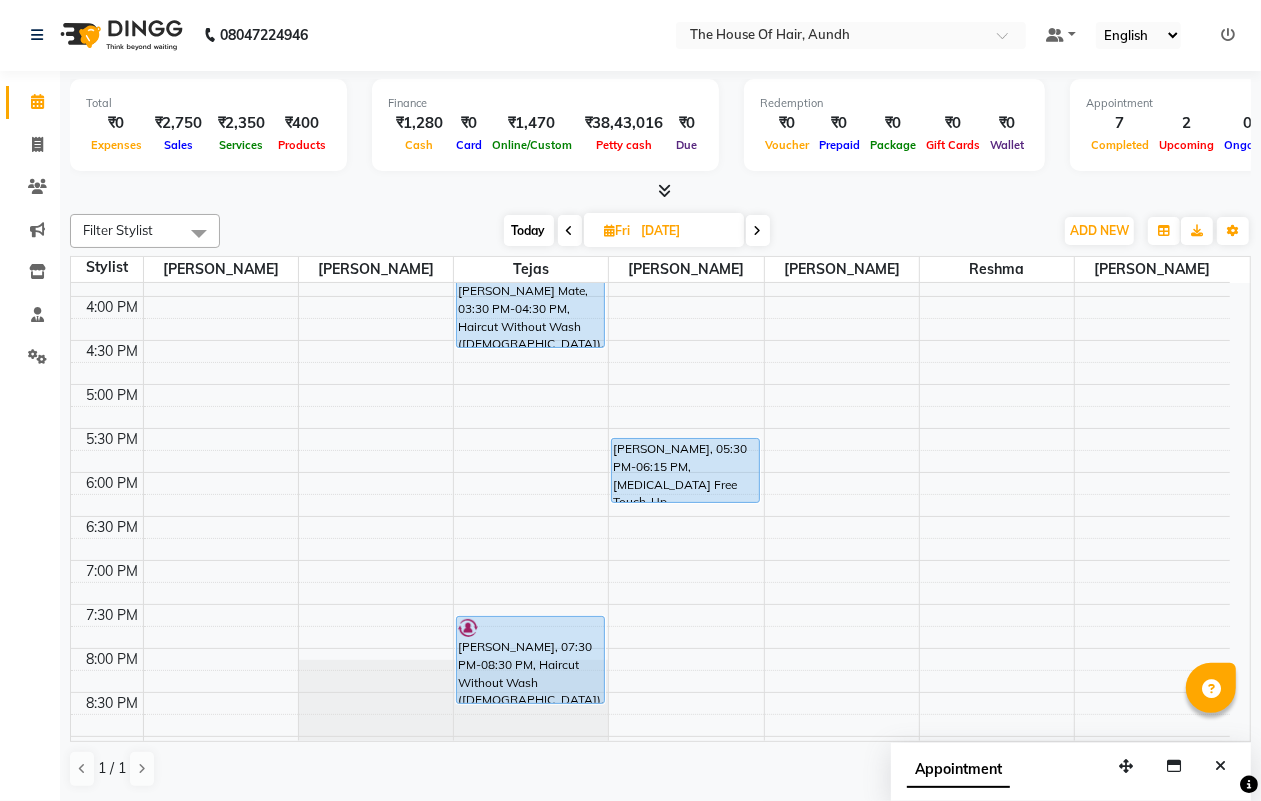 scroll, scrollTop: 750, scrollLeft: 0, axis: vertical 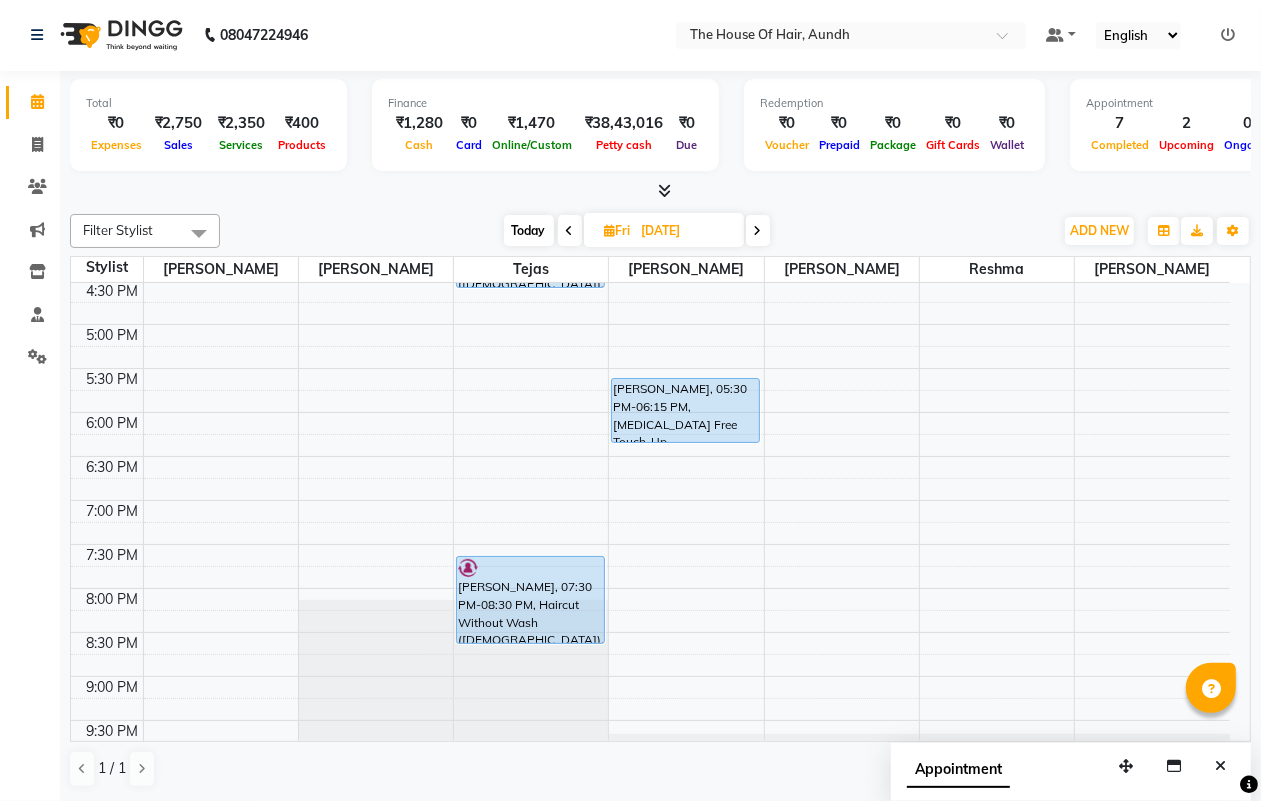 click on "Today" at bounding box center [529, 230] 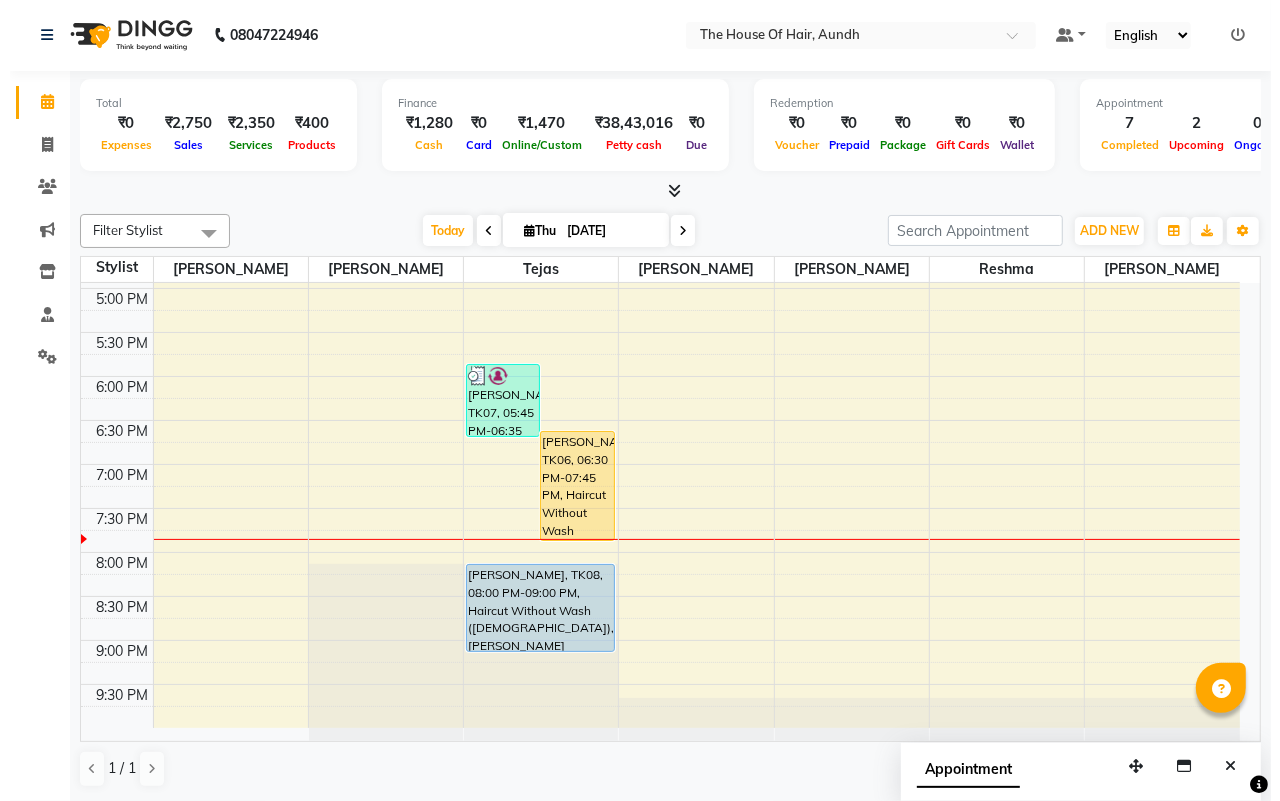 scroll, scrollTop: 787, scrollLeft: 0, axis: vertical 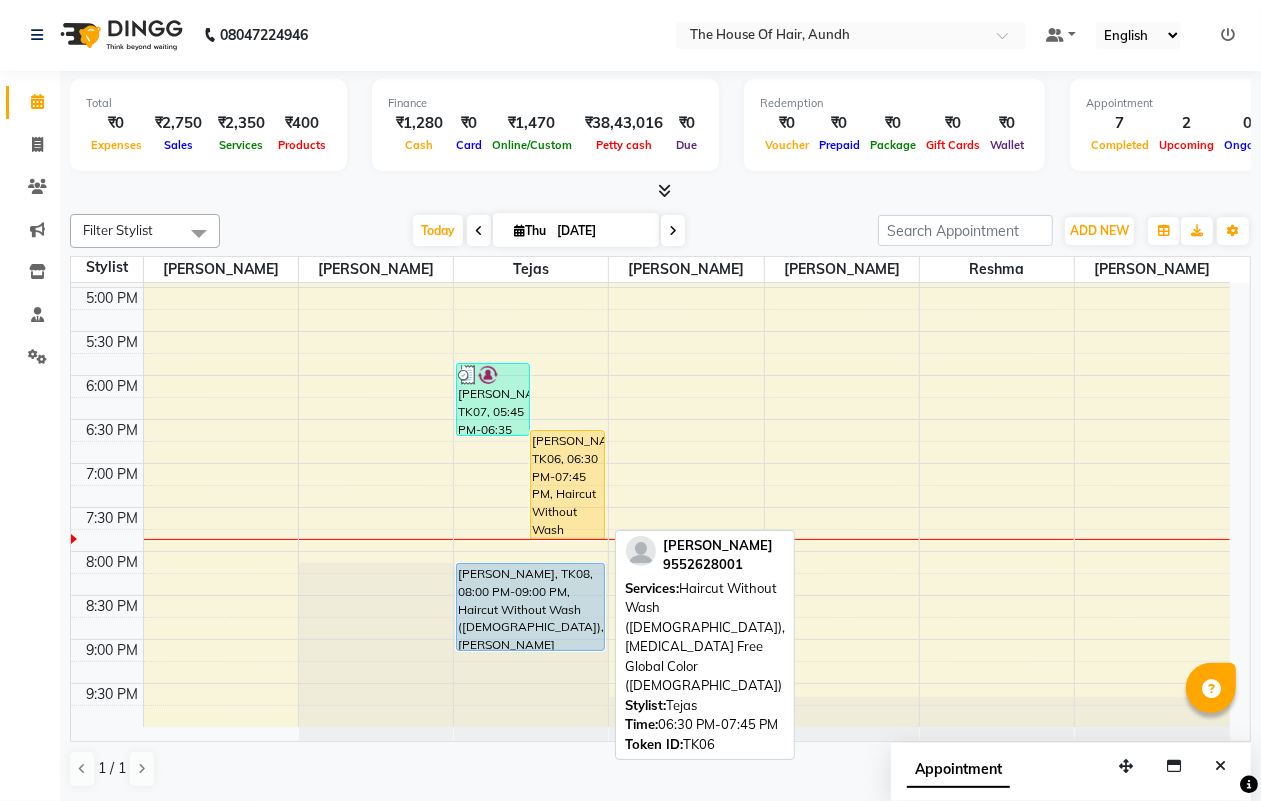 click on "[PERSON_NAME], TK06, 06:30 PM-07:45 PM, Haircut Without Wash ([DEMOGRAPHIC_DATA]),[MEDICAL_DATA] Free Global Color ([DEMOGRAPHIC_DATA])" at bounding box center [567, 485] 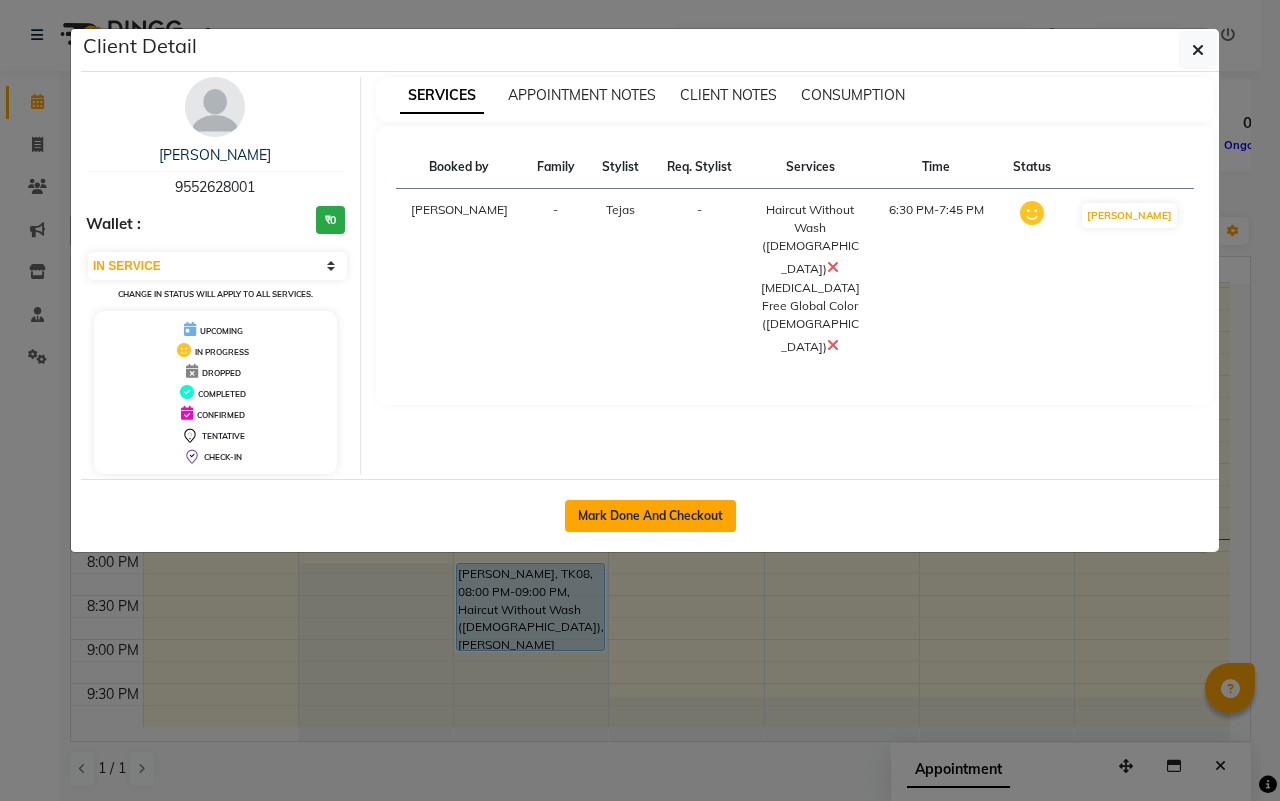 click on "Mark Done And Checkout" 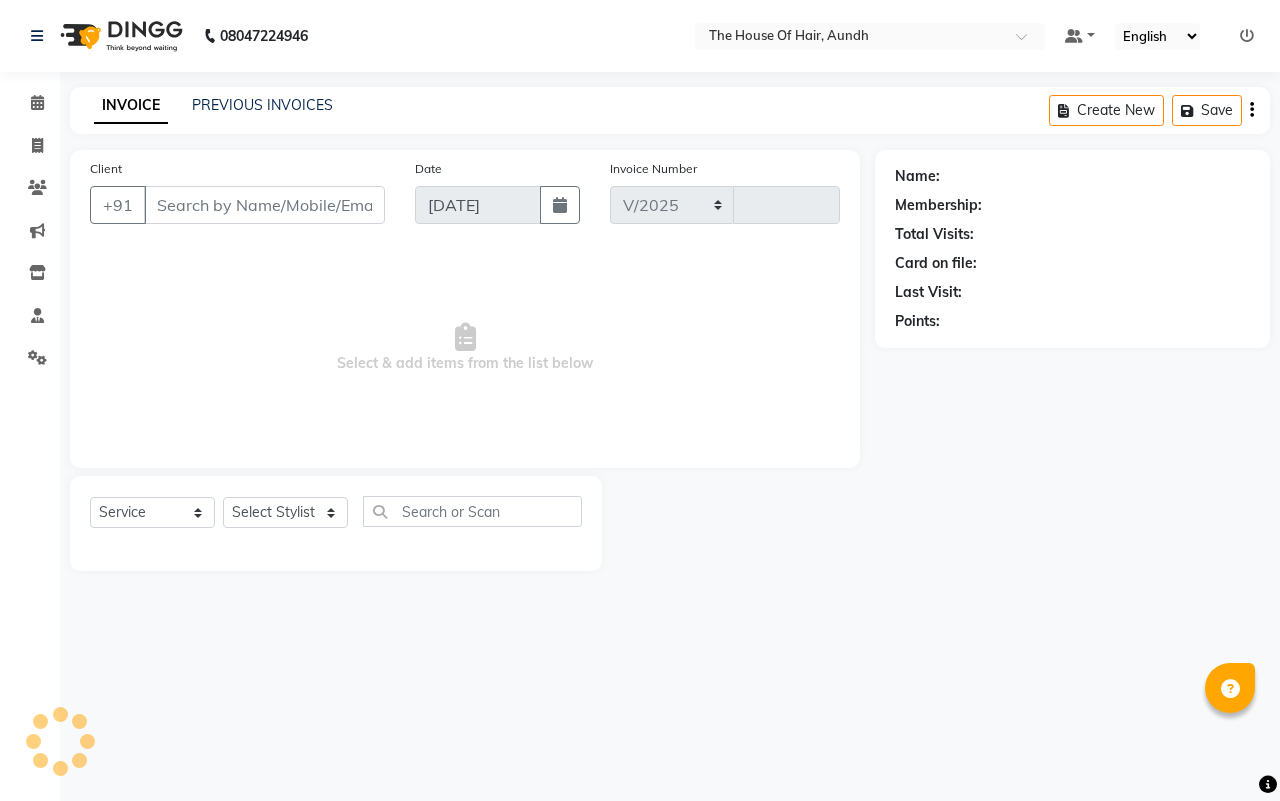 select on "26" 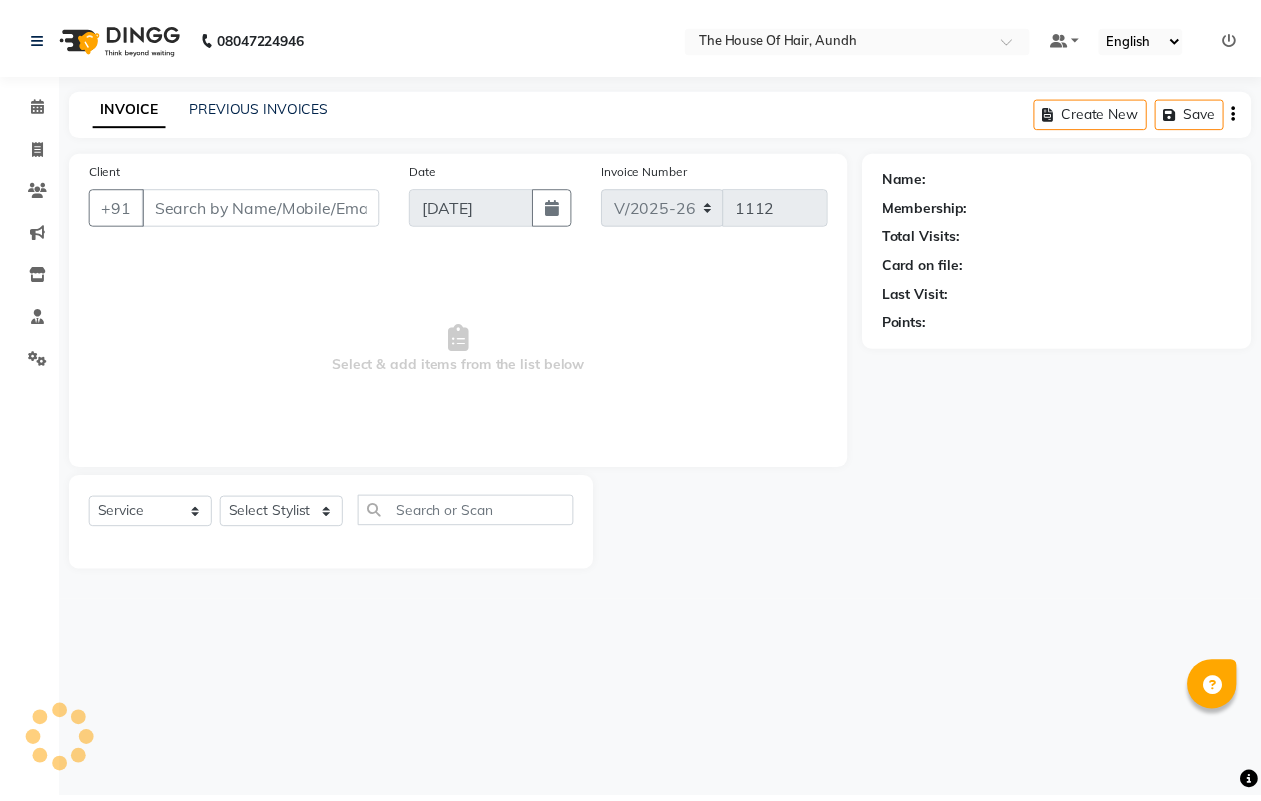 scroll, scrollTop: 0, scrollLeft: 0, axis: both 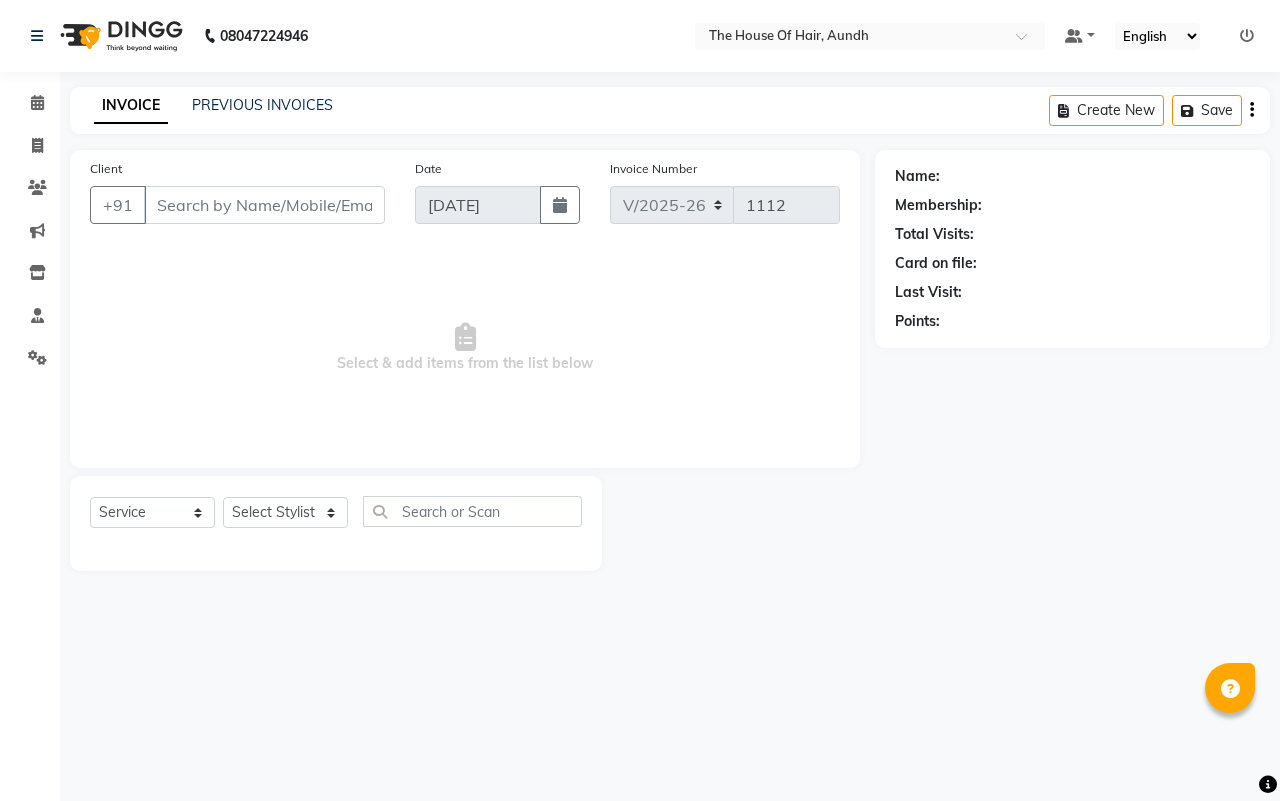 type on "9552628001" 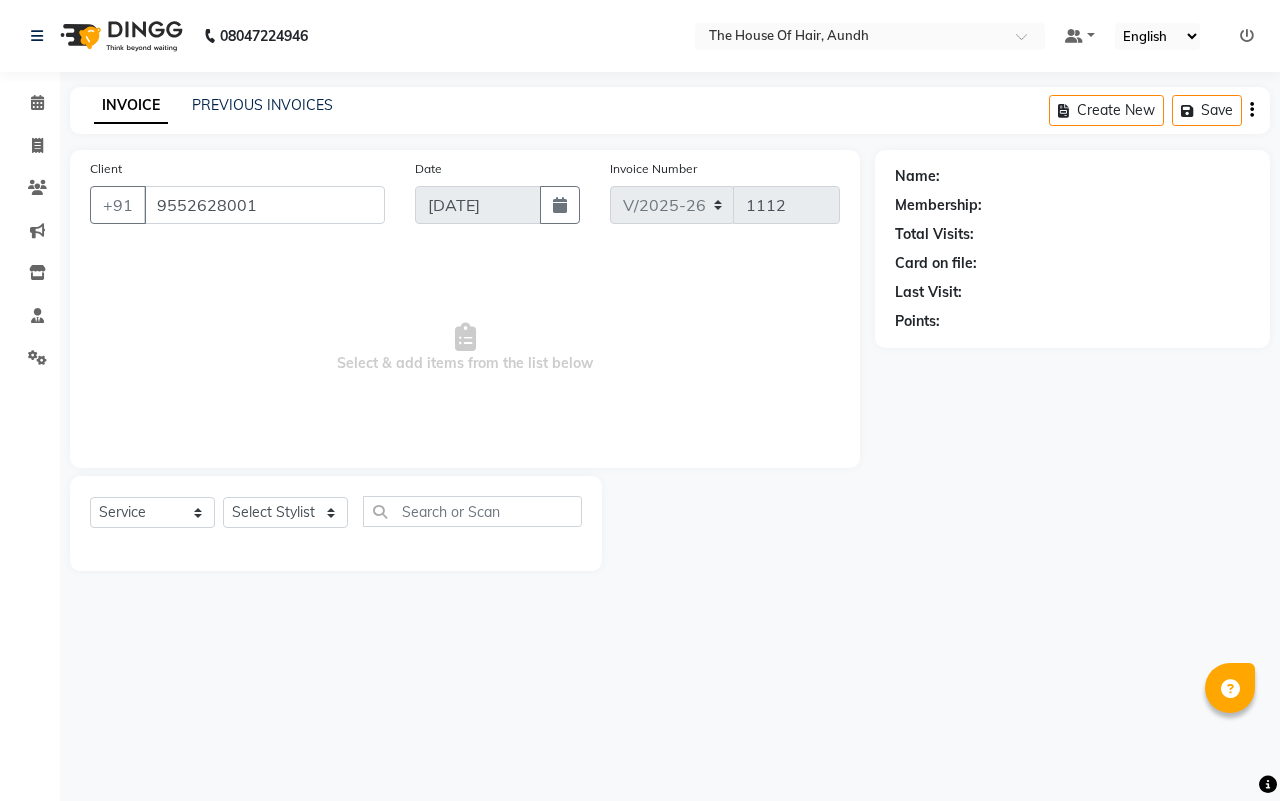 select on "6864" 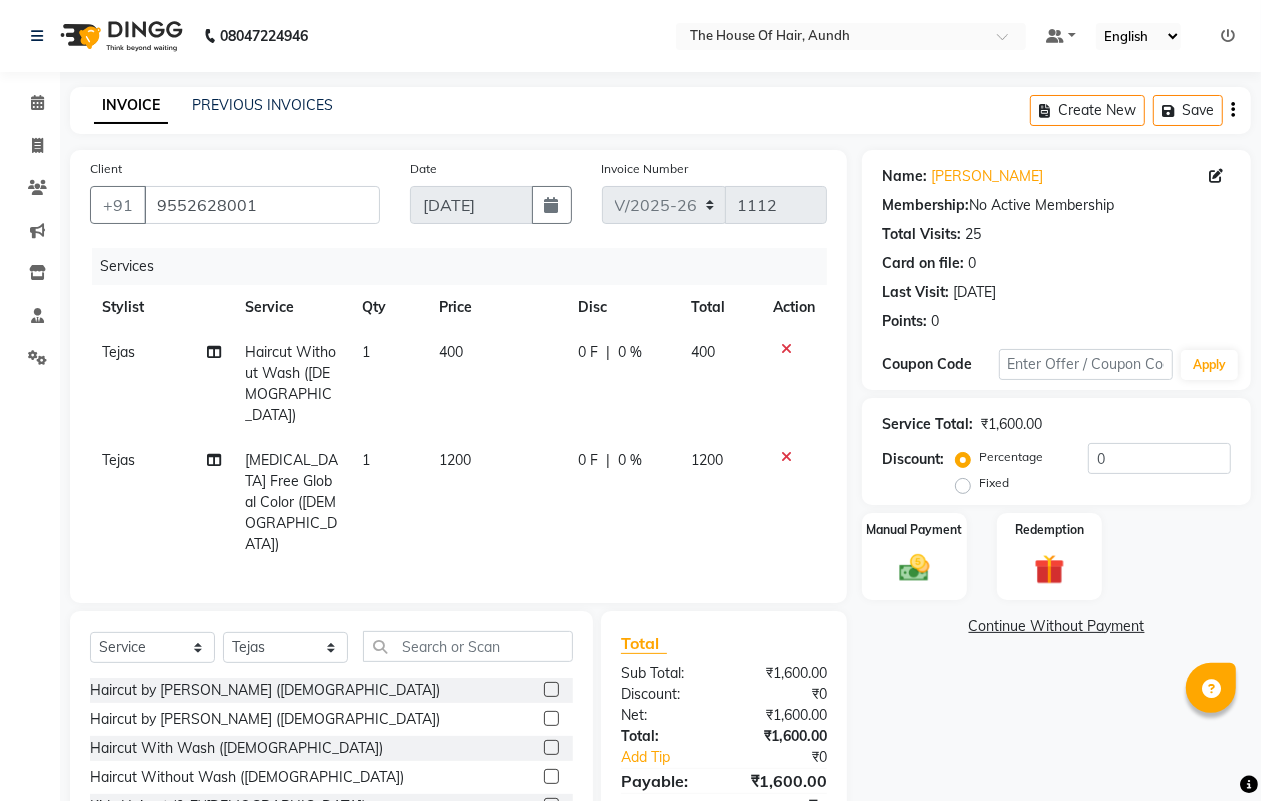 scroll, scrollTop: 90, scrollLeft: 0, axis: vertical 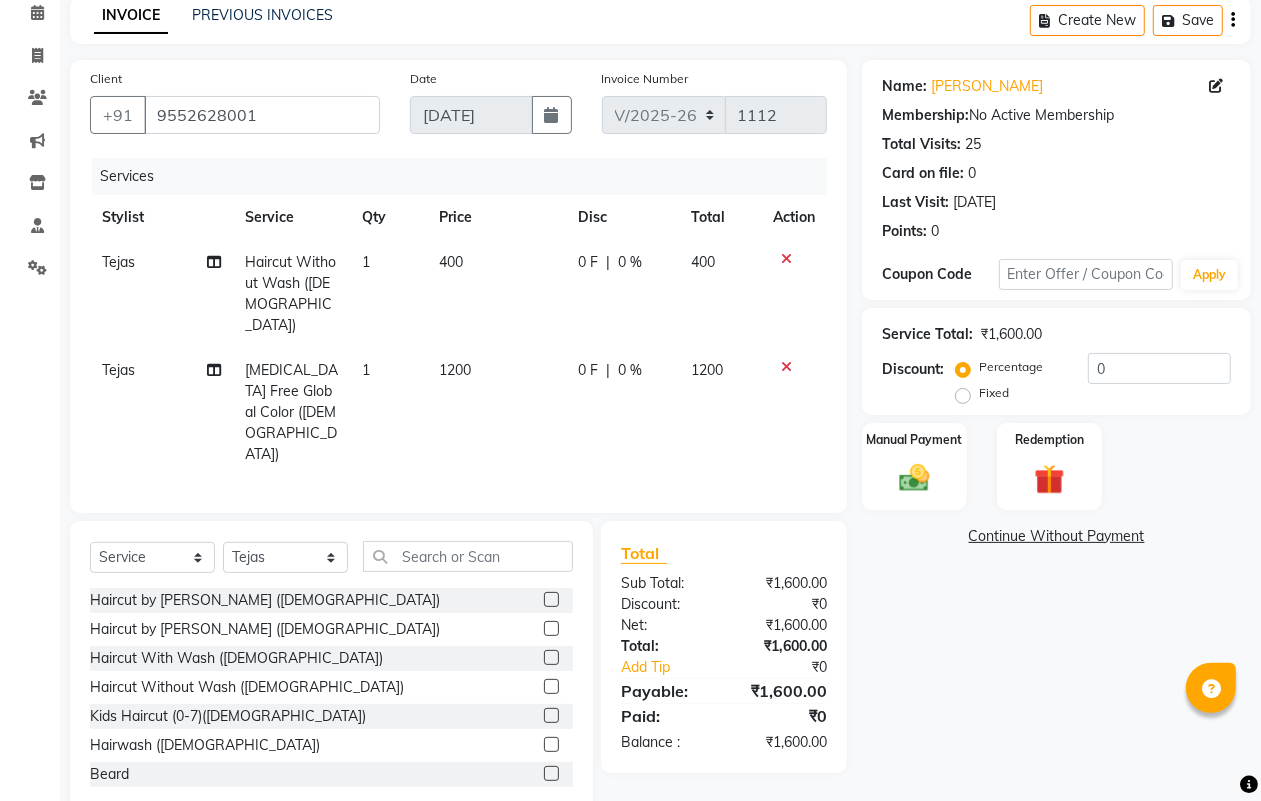 click 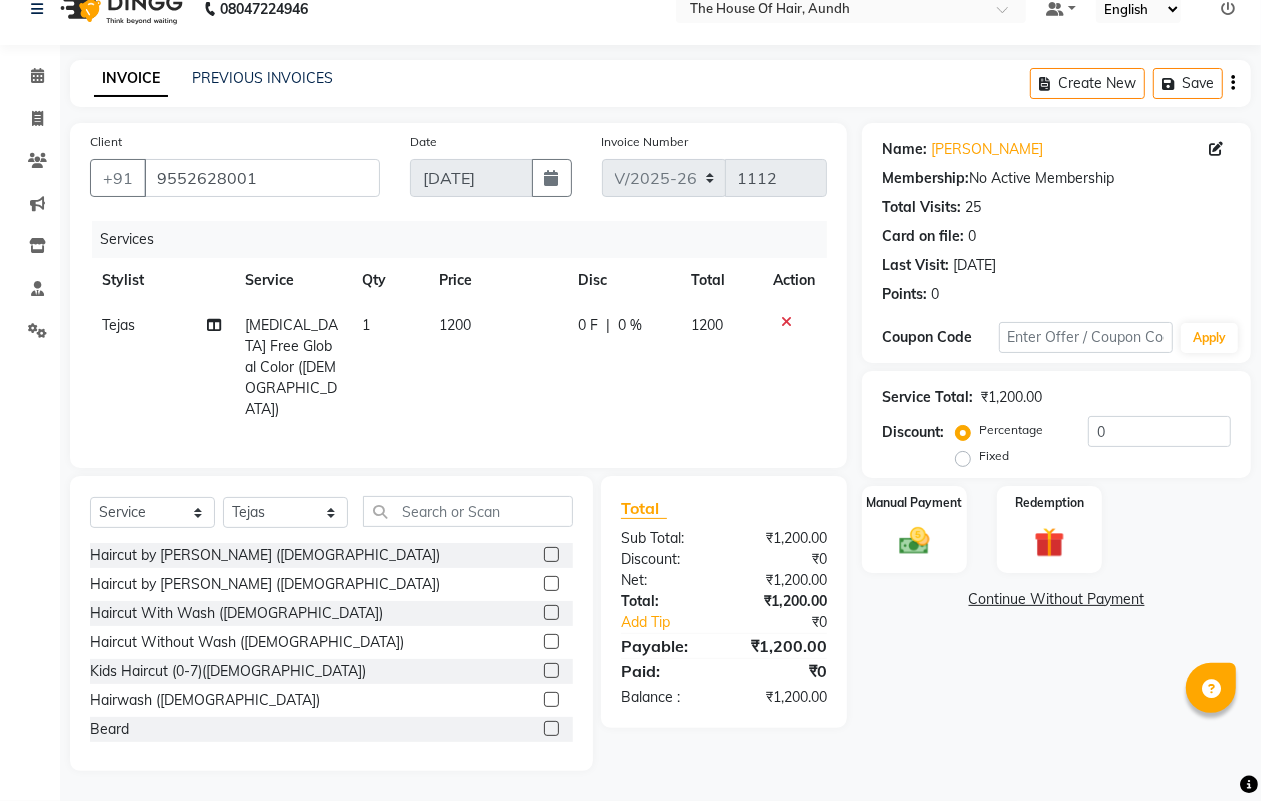 scroll, scrollTop: 2, scrollLeft: 0, axis: vertical 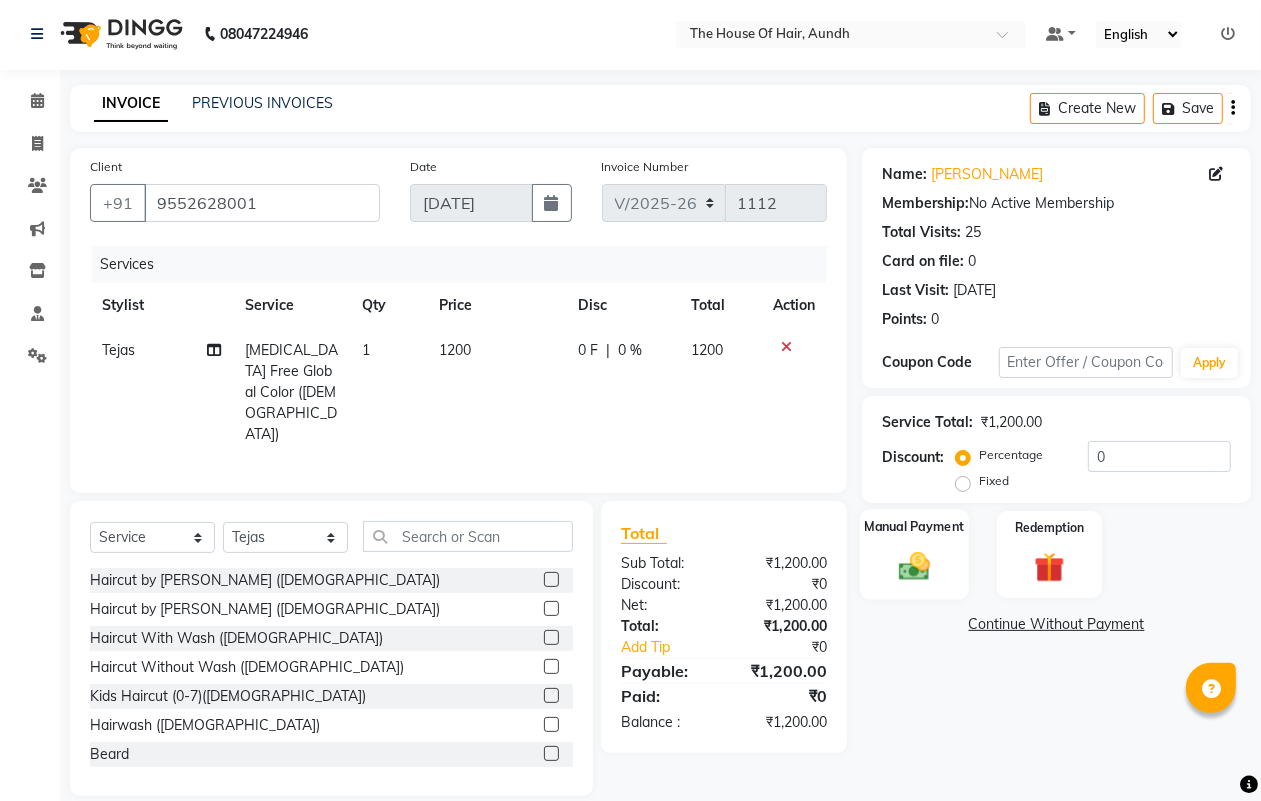 click 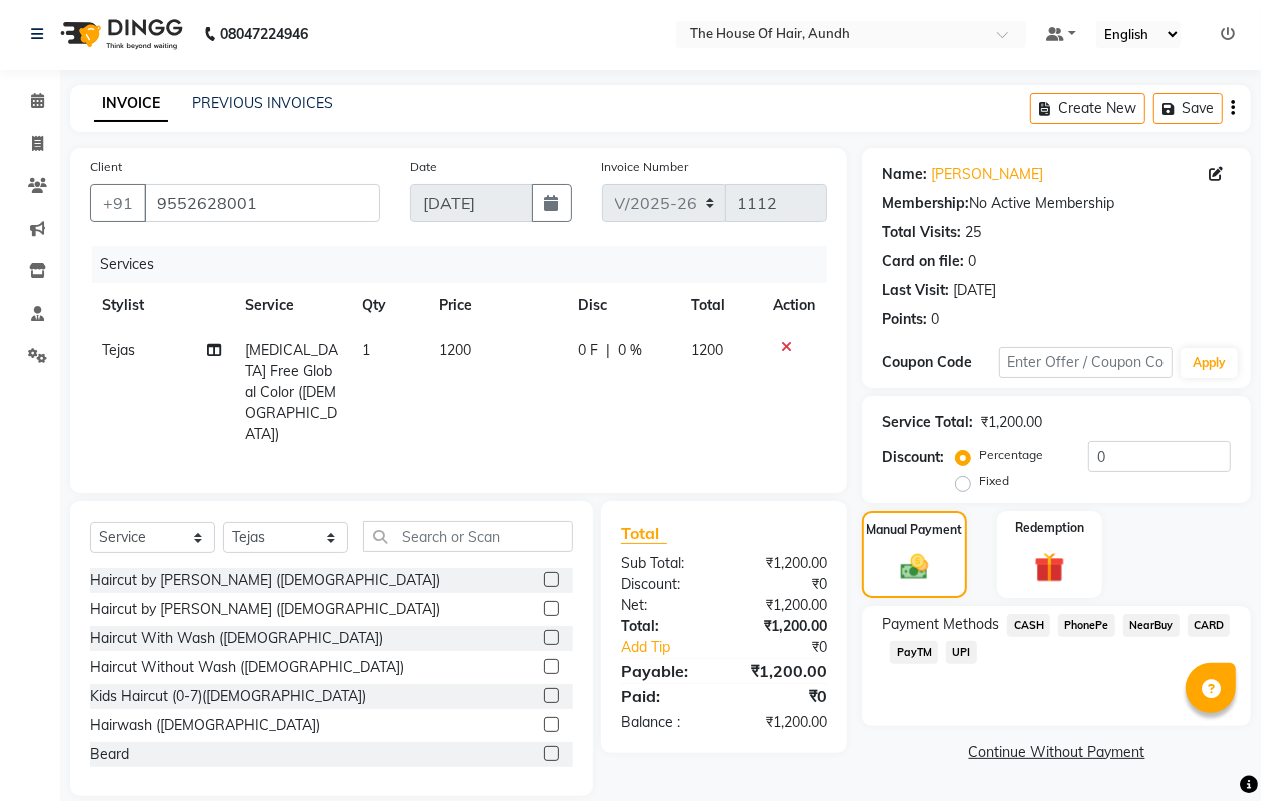 click on "Payment Methods  CASH   PhonePe   NearBuy   CARD   PayTM   UPI" 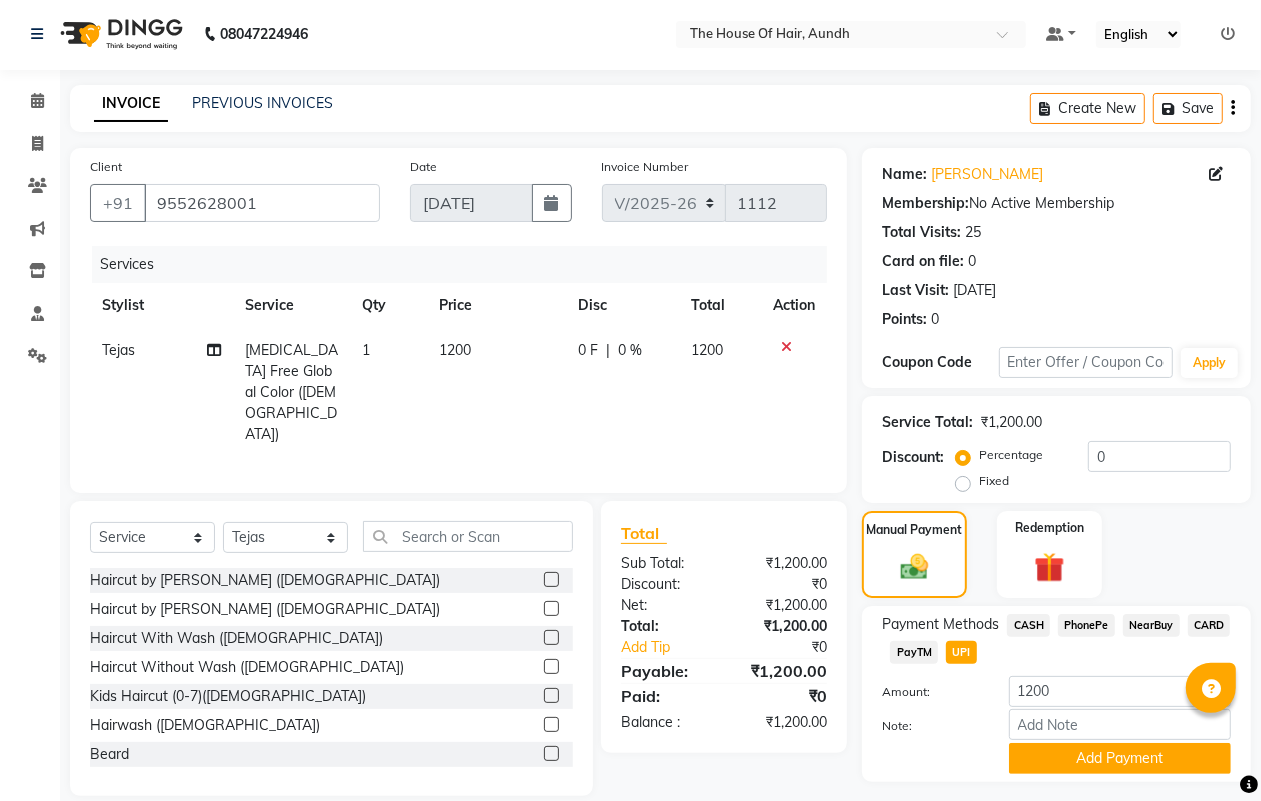 scroll, scrollTop: 52, scrollLeft: 0, axis: vertical 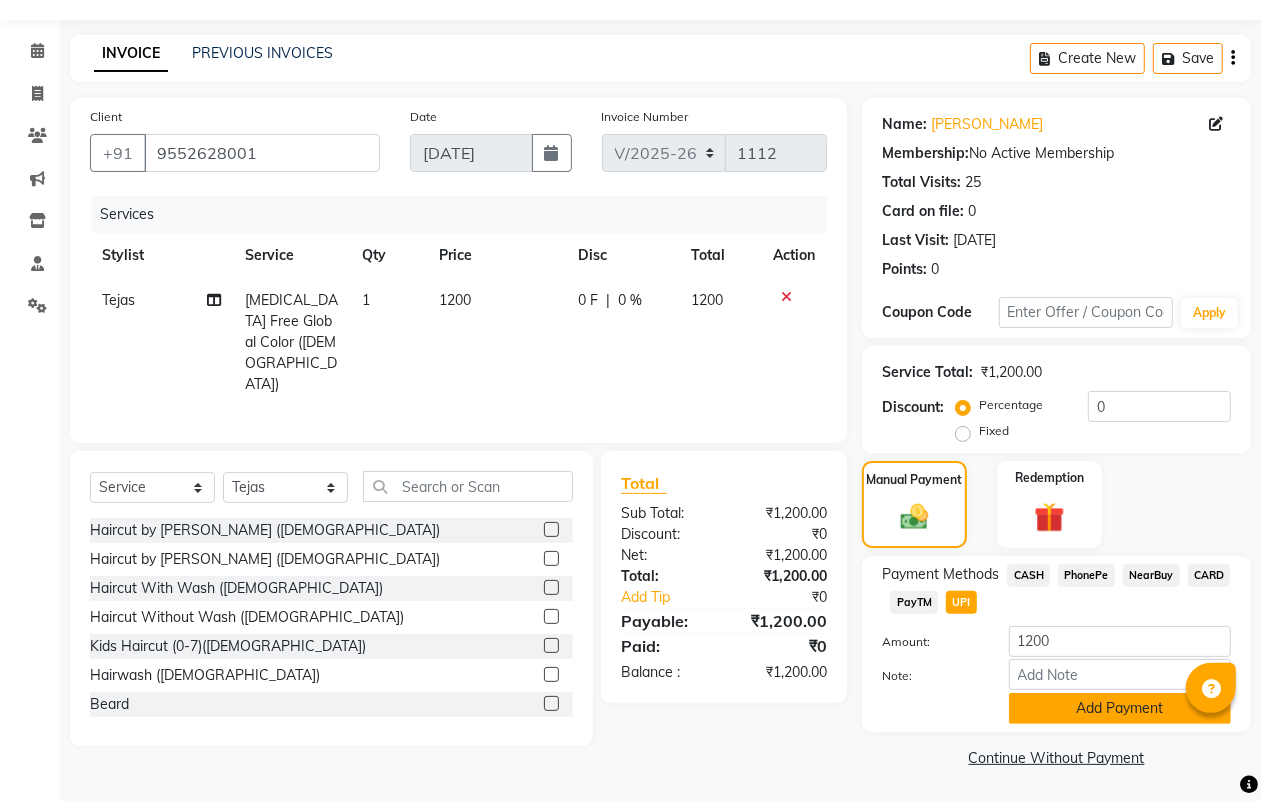 click on "Add Payment" 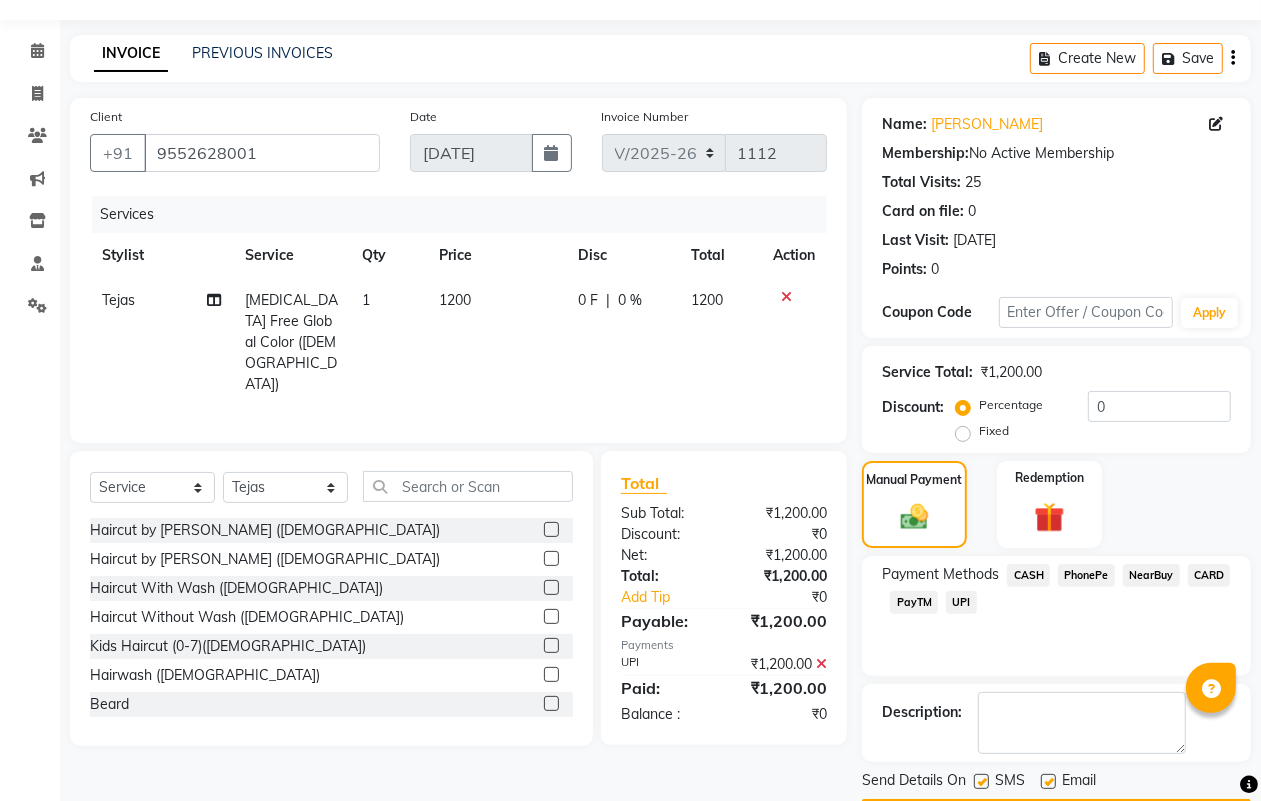scroll, scrollTop: 111, scrollLeft: 0, axis: vertical 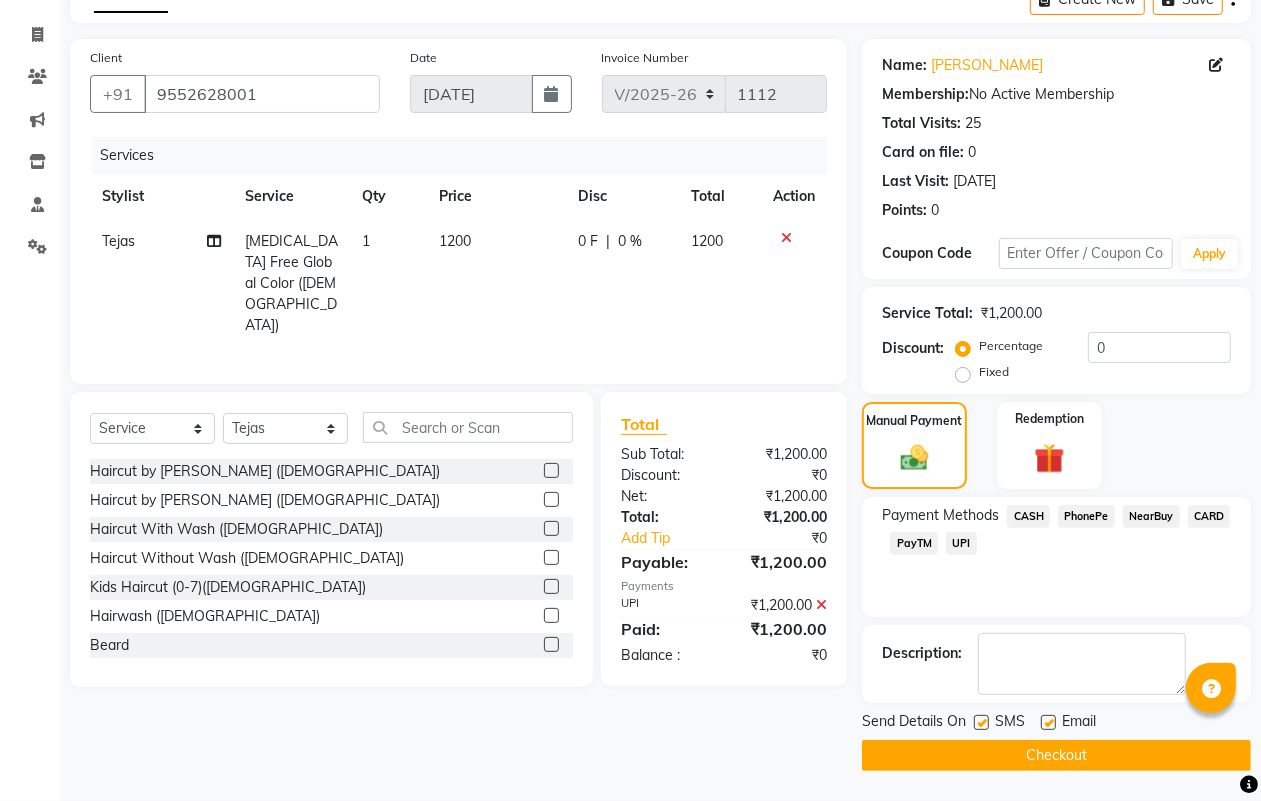 click on "Checkout" 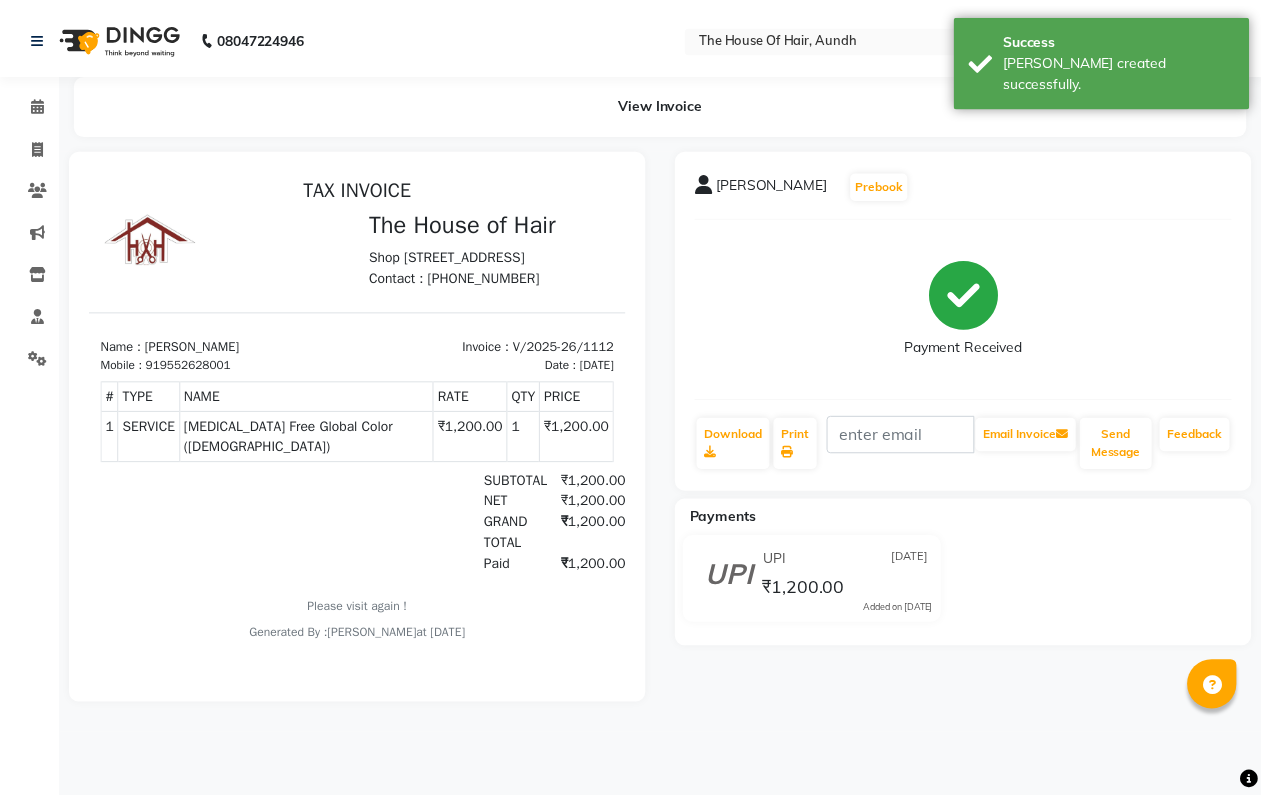 scroll, scrollTop: 0, scrollLeft: 0, axis: both 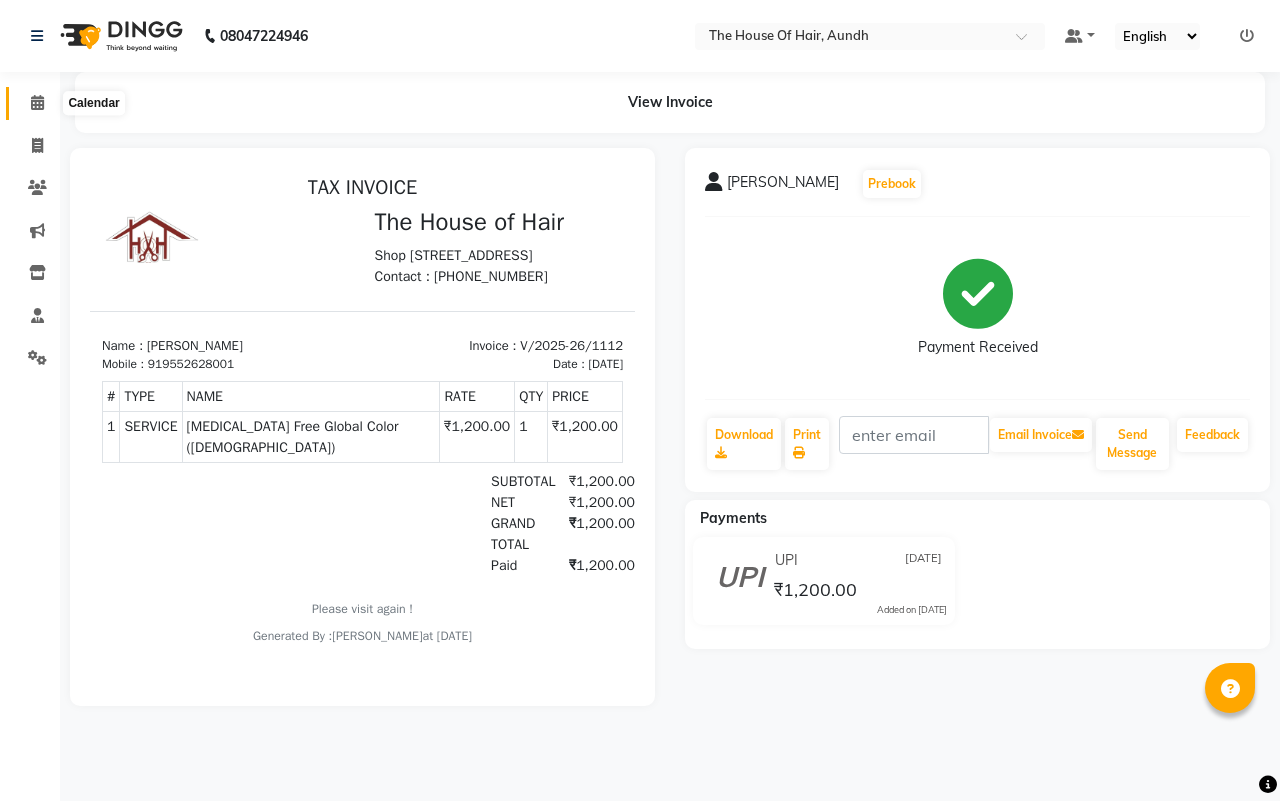 click 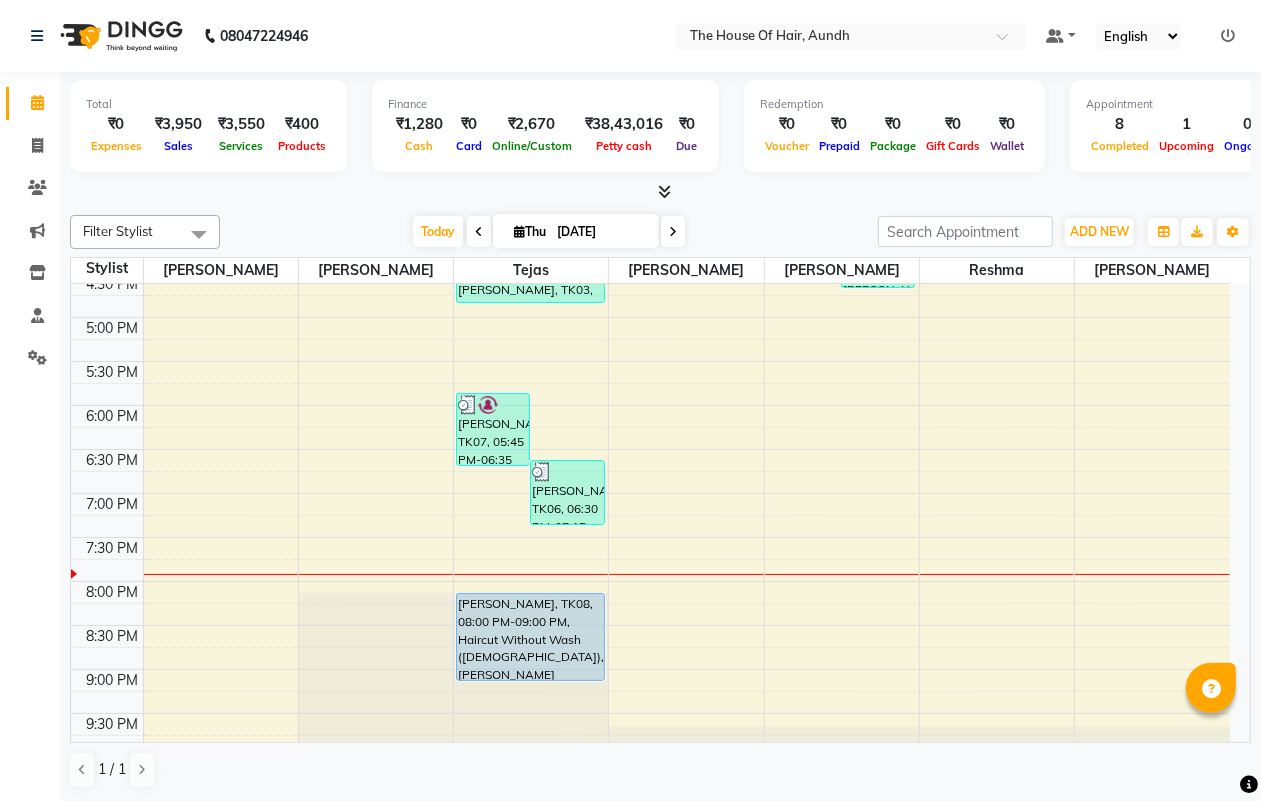 scroll, scrollTop: 787, scrollLeft: 0, axis: vertical 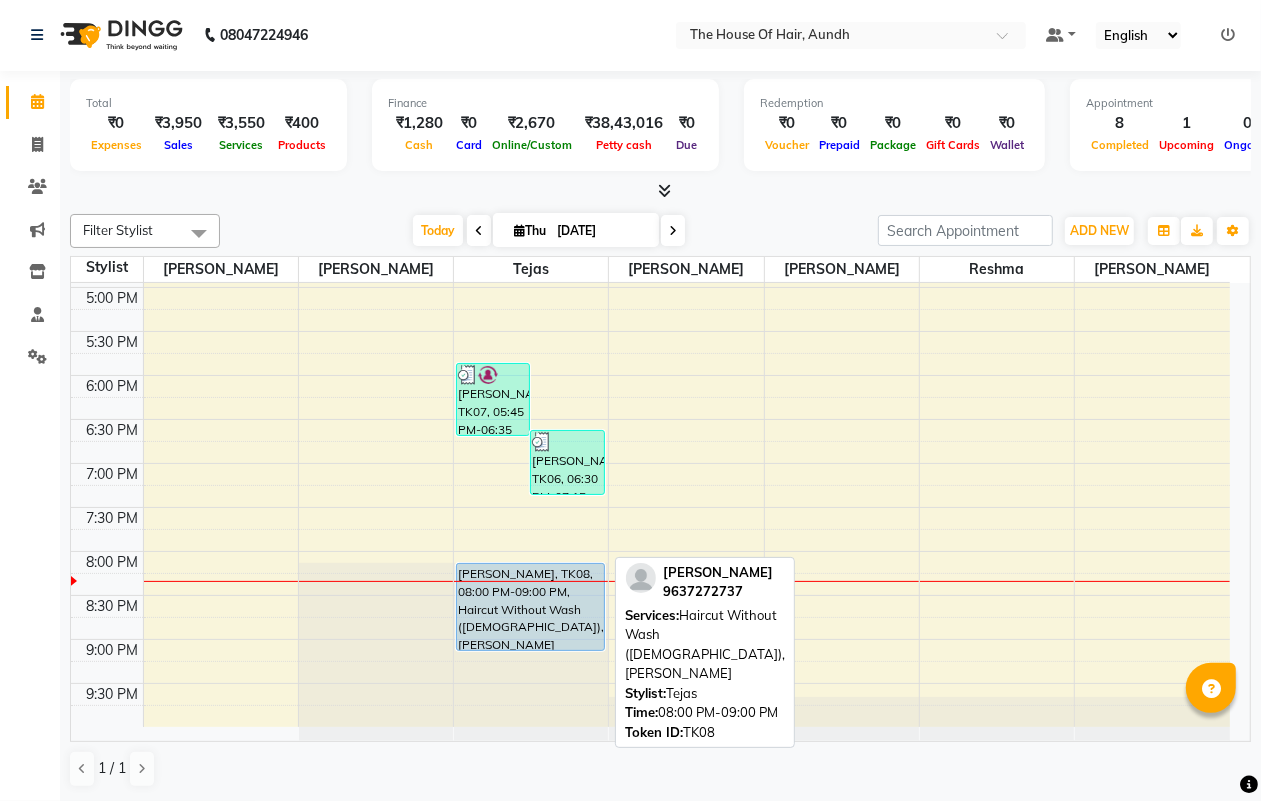 click on "[PERSON_NAME], TK08, 08:00 PM-09:00 PM, Haircut Without Wash ([DEMOGRAPHIC_DATA]),[PERSON_NAME]" at bounding box center (530, 607) 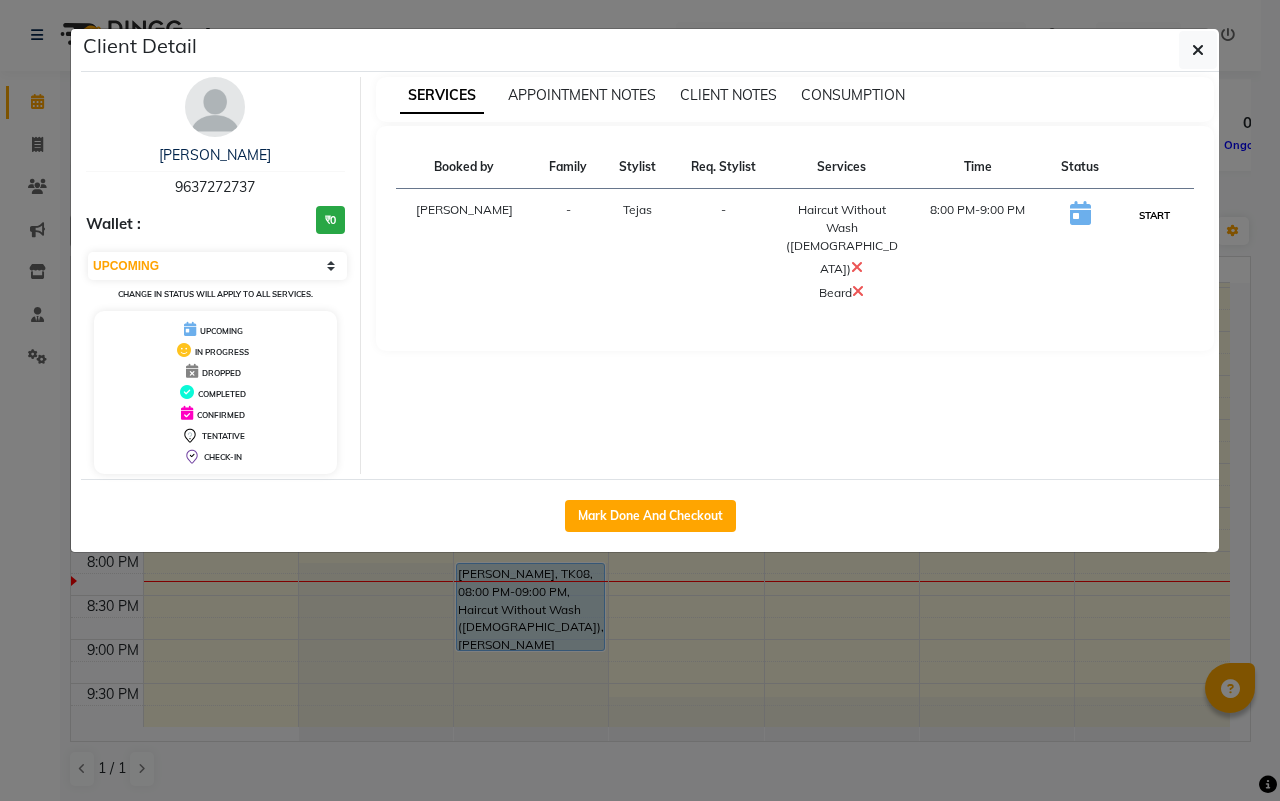 click on "START" at bounding box center [1154, 215] 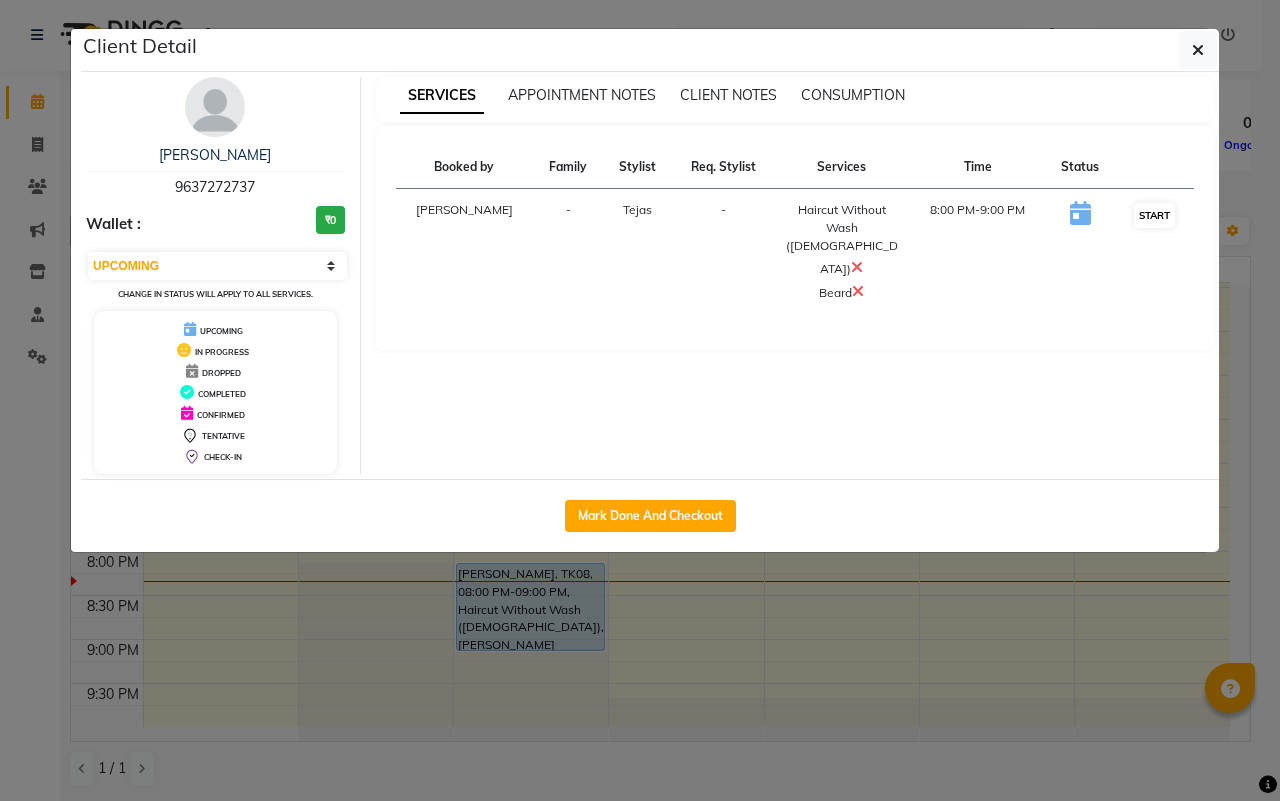 select on "1" 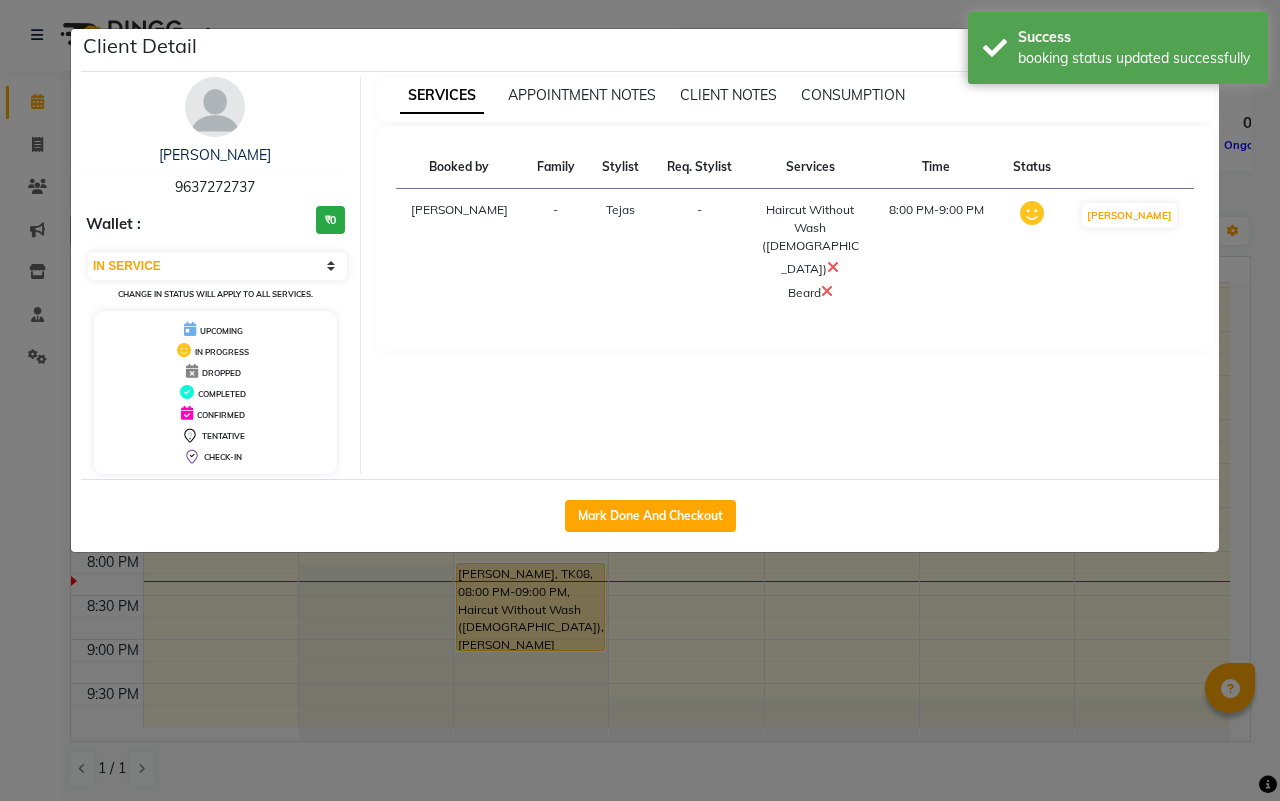click on "Client Detail  [PERSON_NAME]   9637272737 Wallet : ₹0 Select IN SERVICE CONFIRMED TENTATIVE CHECK IN MARK DONE DROPPED UPCOMING Change in status will apply to all services. UPCOMING IN PROGRESS DROPPED COMPLETED CONFIRMED TENTATIVE CHECK-IN SERVICES APPOINTMENT NOTES CLIENT NOTES CONSUMPTION Booked by Family Stylist Req. Stylist Services Time Status  [PERSON_NAME] -  Haircut Without Wash ([DEMOGRAPHIC_DATA])   [PERSON_NAME]   8:00 PM-9:00 PM   MARK DONE   Mark Done And Checkout" 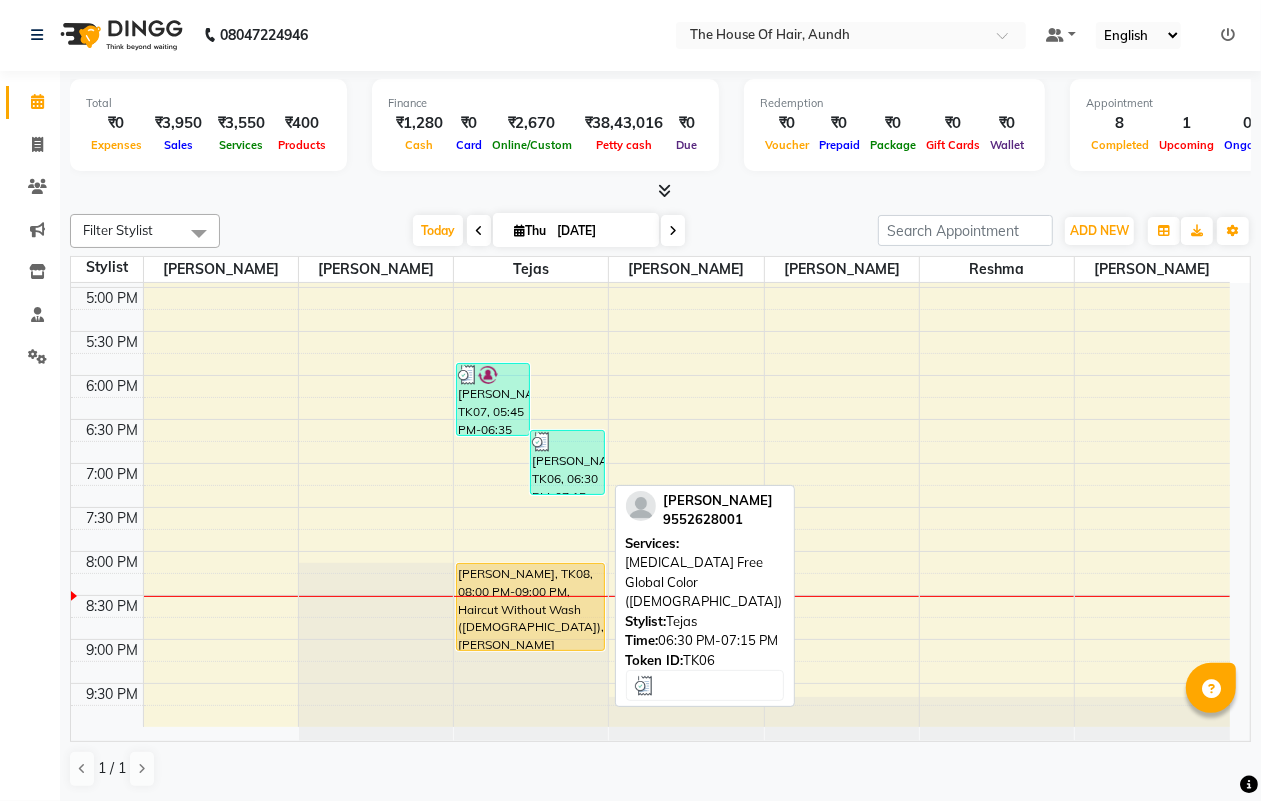 click on "[PERSON_NAME], TK06, 06:30 PM-07:15 PM, [MEDICAL_DATA] Free Global Color ([DEMOGRAPHIC_DATA])" at bounding box center (567, 462) 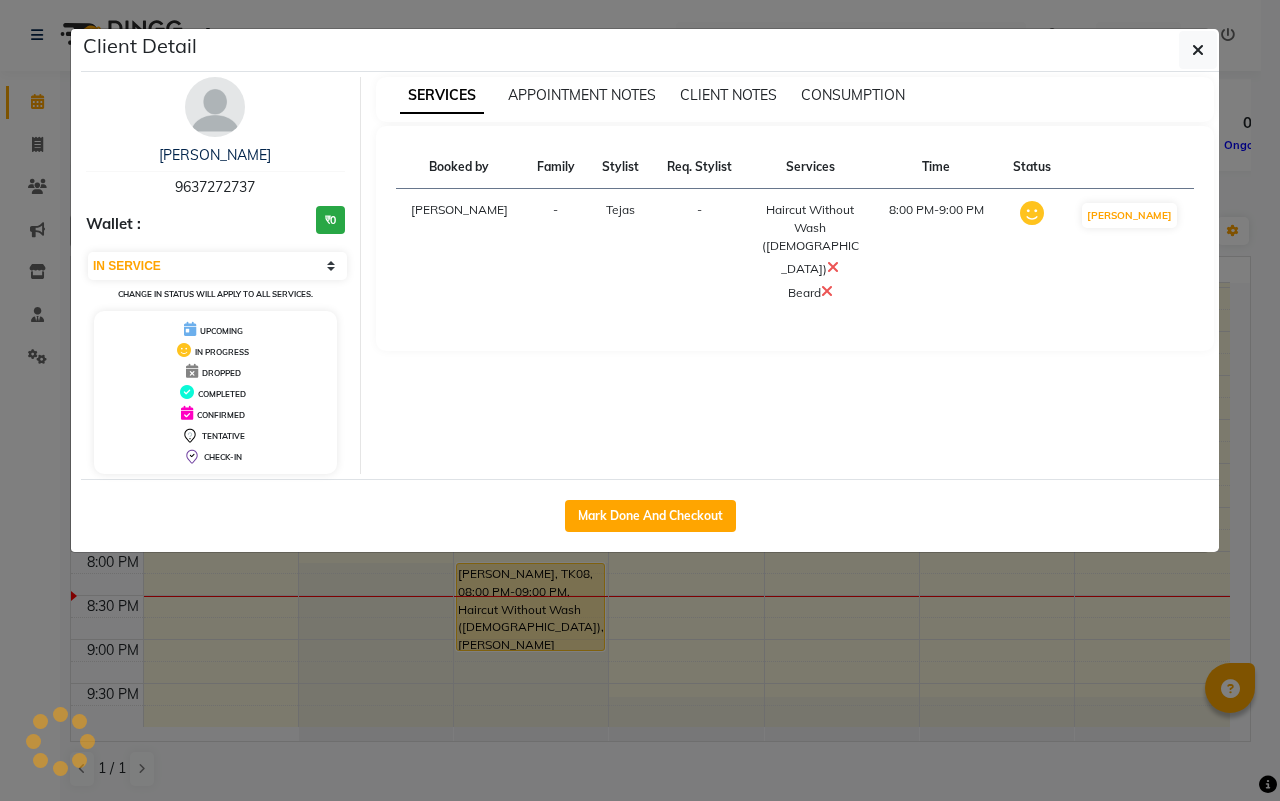 select on "3" 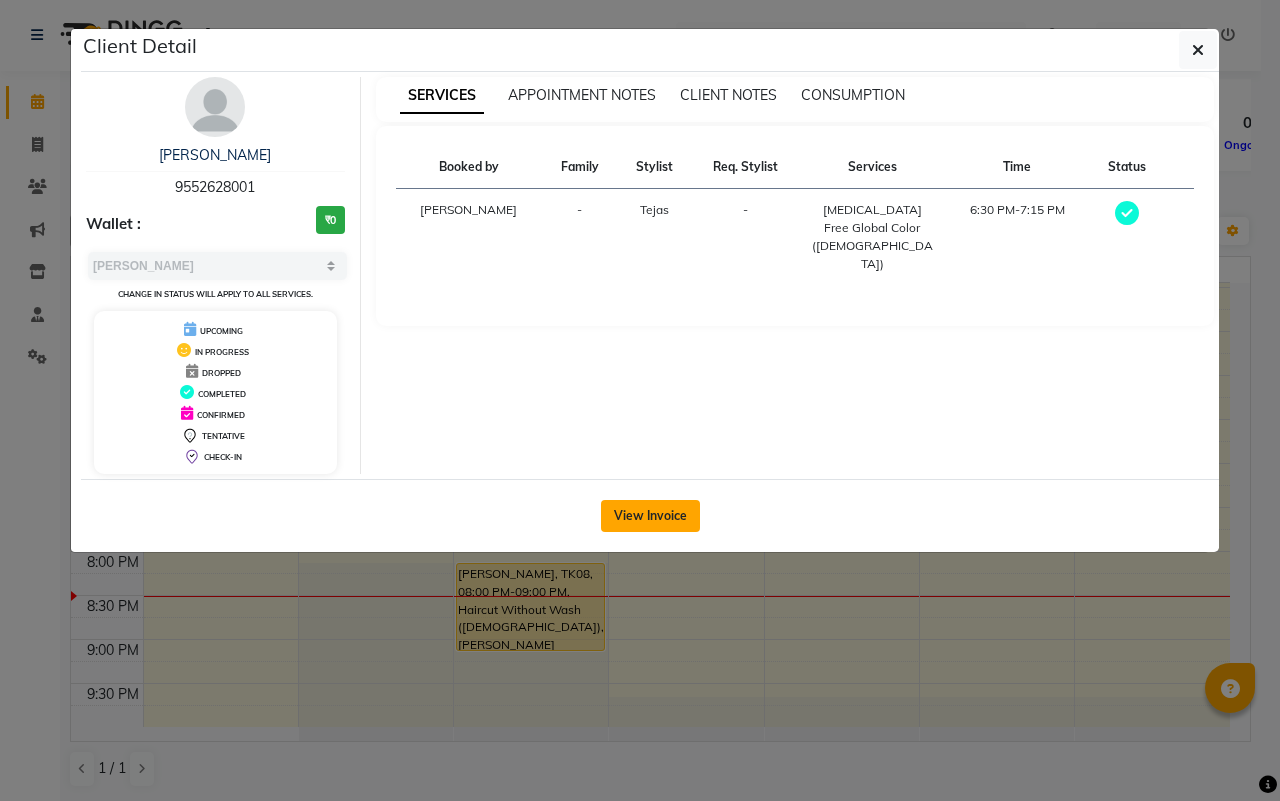 click on "View Invoice" 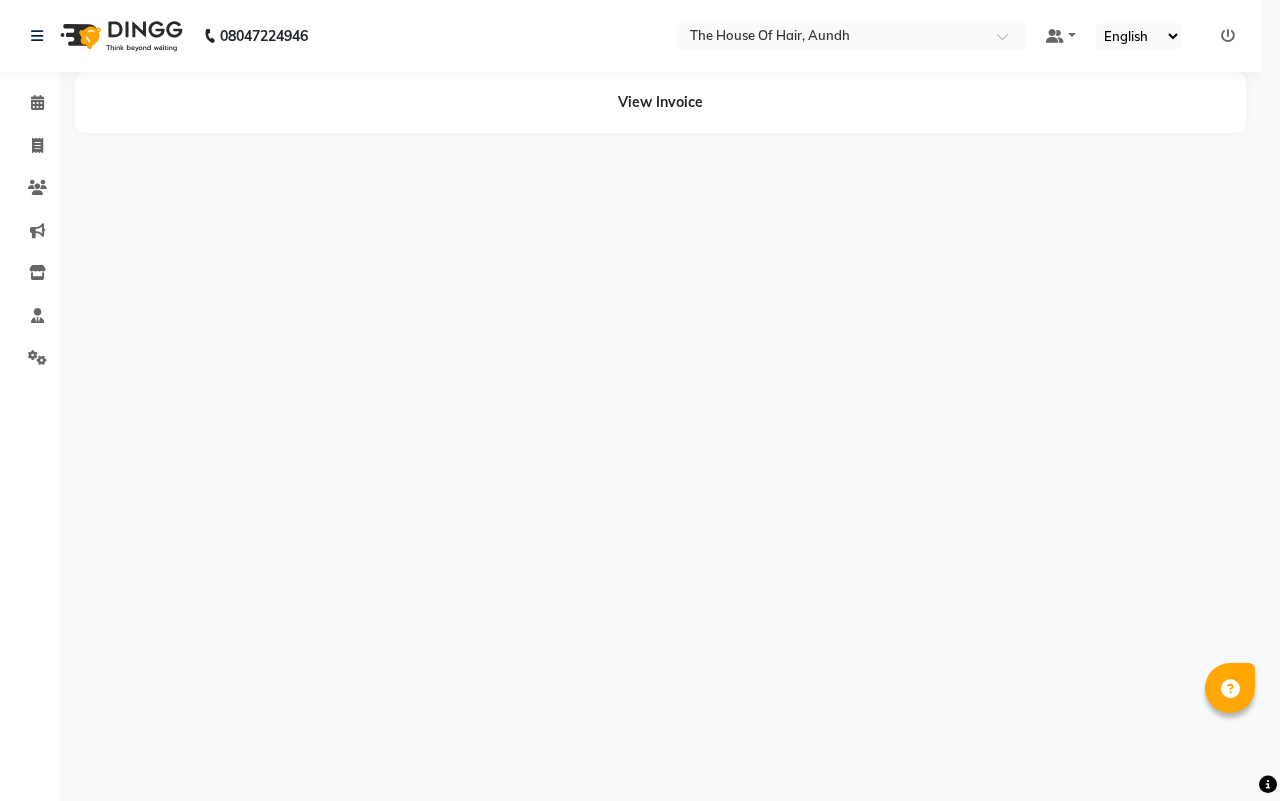 scroll, scrollTop: 0, scrollLeft: 0, axis: both 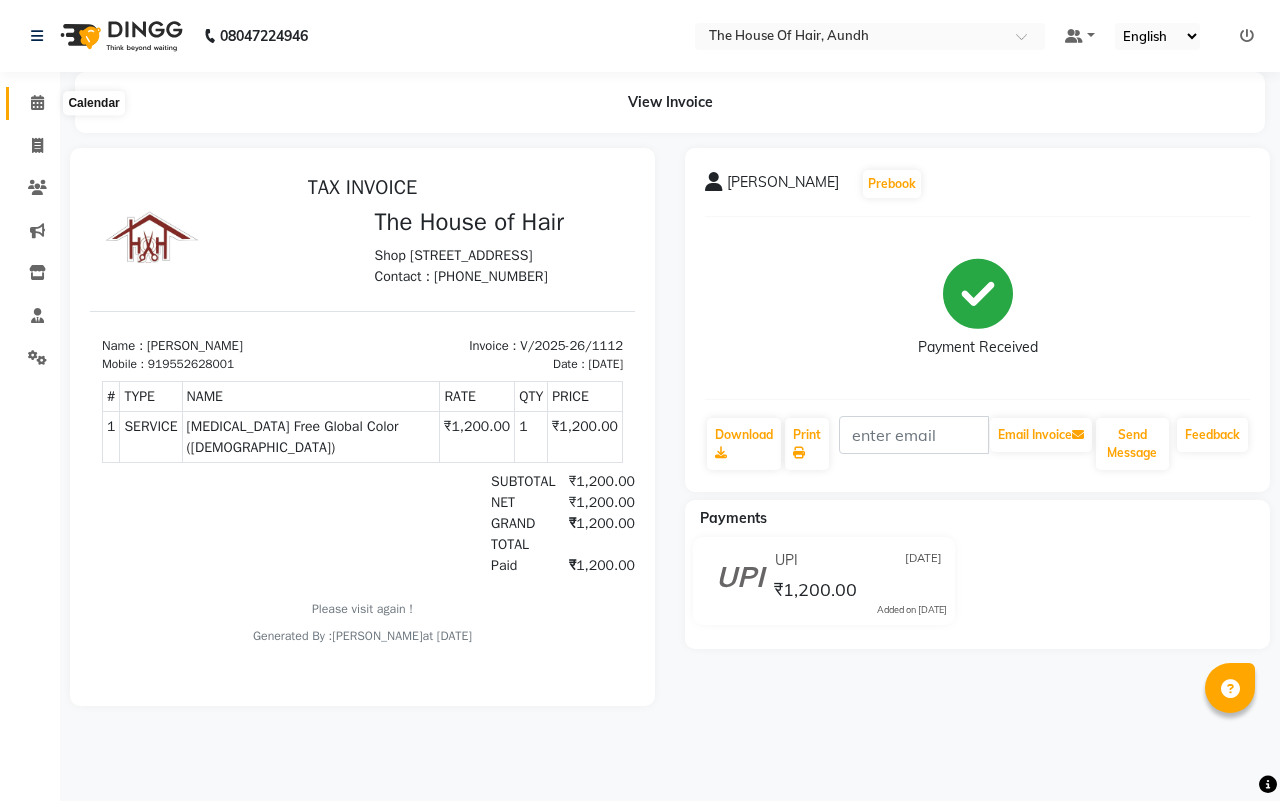 click 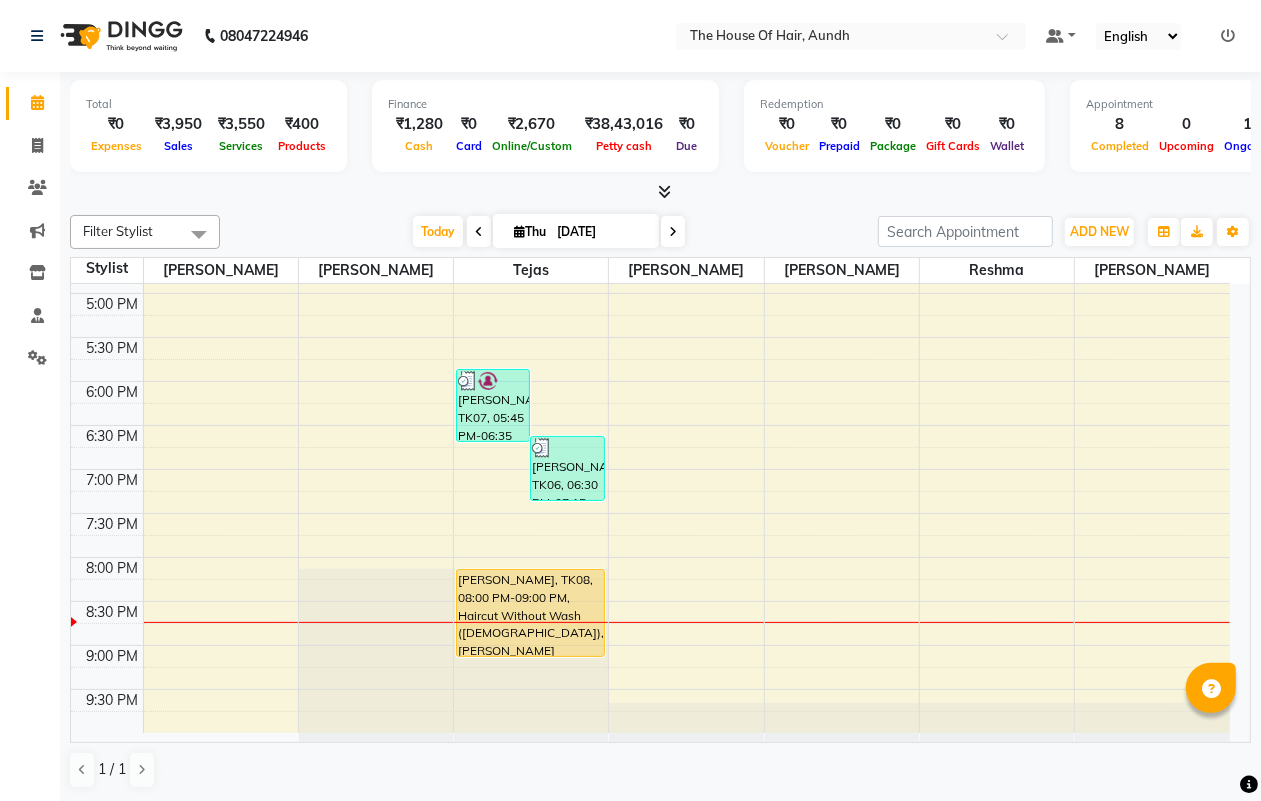 scroll, scrollTop: 787, scrollLeft: 0, axis: vertical 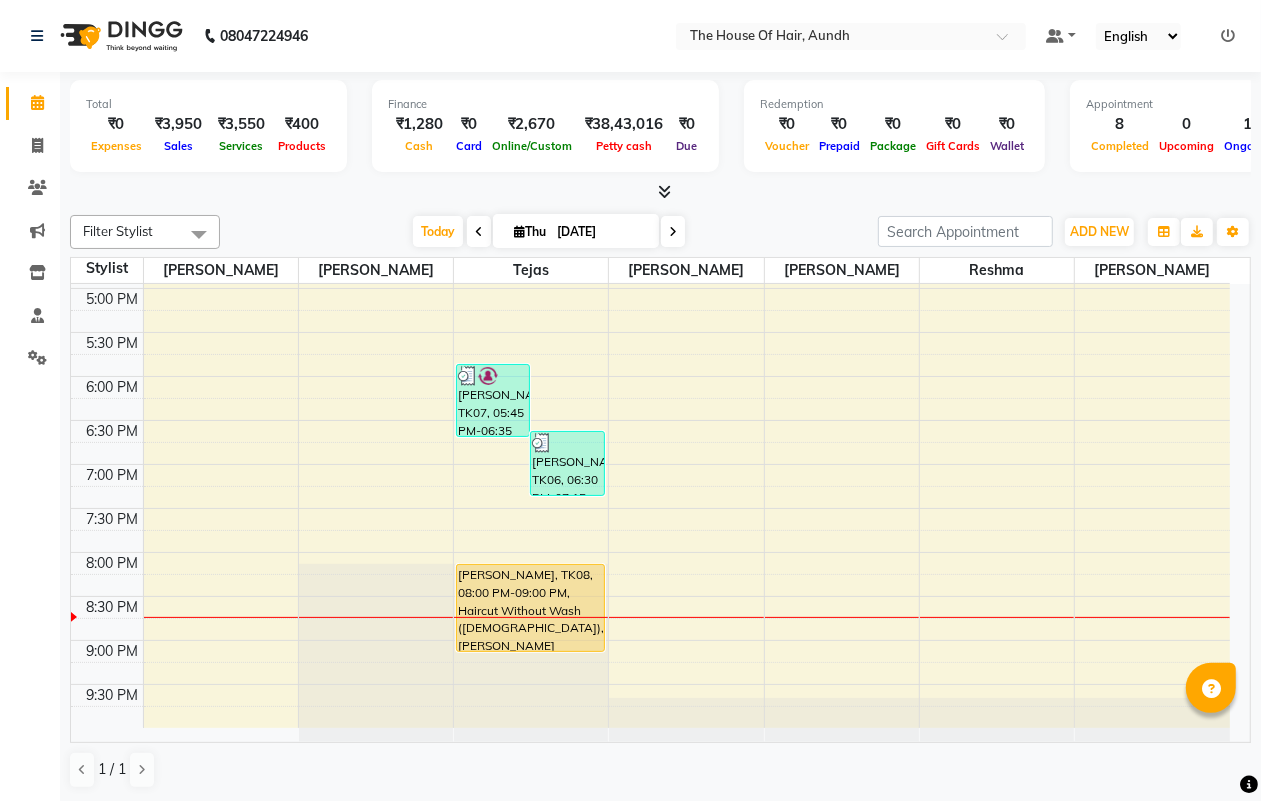 click at bounding box center (673, 232) 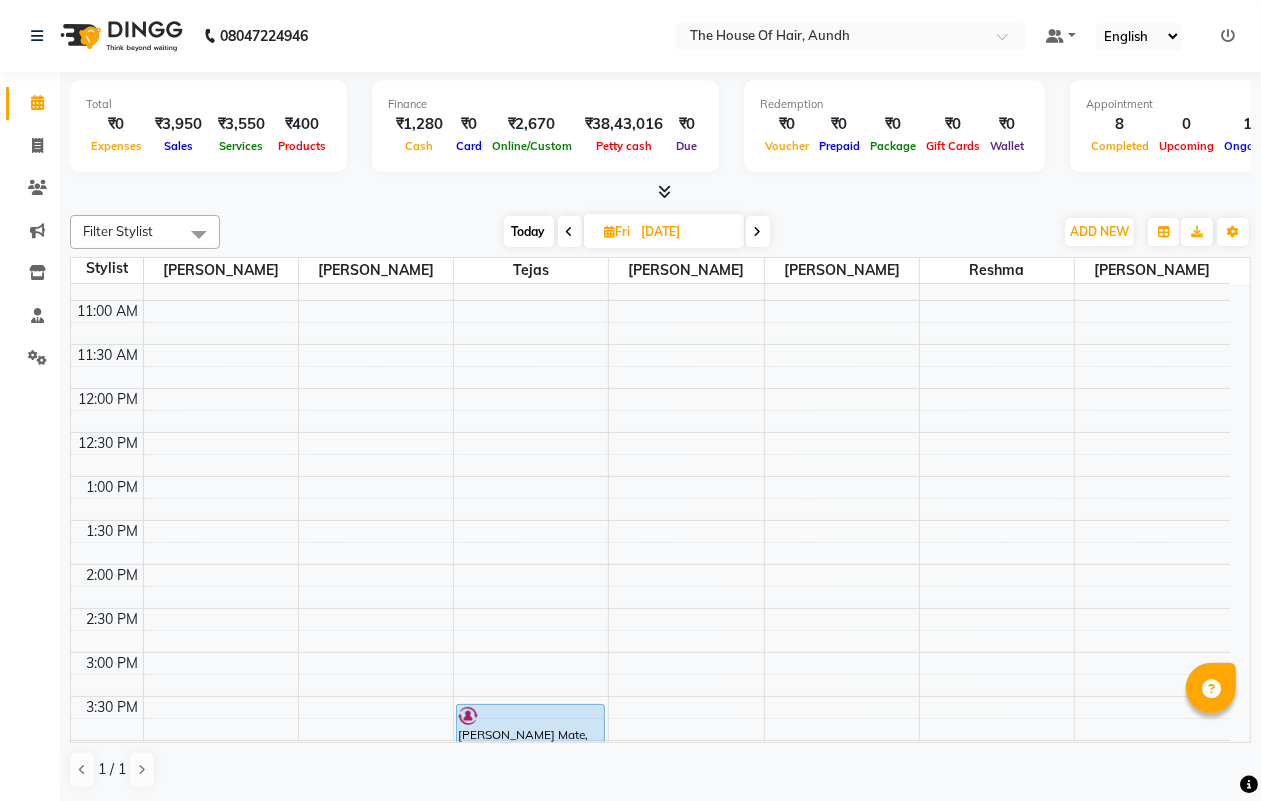 scroll, scrollTop: 250, scrollLeft: 0, axis: vertical 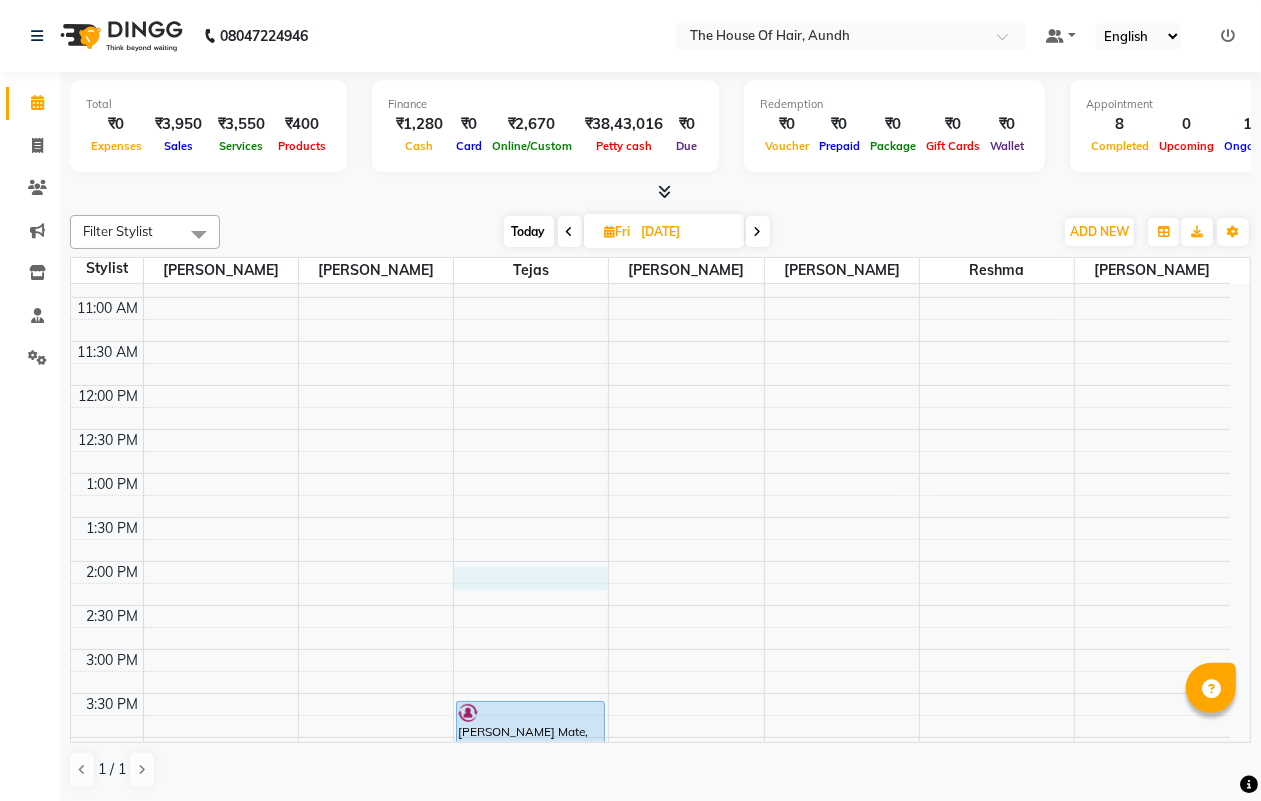 click on "8:00 AM 8:30 AM 9:00 AM 9:30 AM 10:00 AM 10:30 AM 11:00 AM 11:30 AM 12:00 PM 12:30 PM 1:00 PM 1:30 PM 2:00 PM 2:30 PM 3:00 PM 3:30 PM 4:00 PM 4:30 PM 5:00 PM 5:30 PM 6:00 PM 6:30 PM 7:00 PM 7:30 PM 8:00 PM 8:30 PM 9:00 PM 9:30 PM     [PERSON_NAME] Mate, 03:30 PM-04:30 PM, Haircut Without Wash ([DEMOGRAPHIC_DATA]),[PERSON_NAME]     [PERSON_NAME], 07:30 PM-08:30 PM, Haircut Without Wash ([DEMOGRAPHIC_DATA]),[PERSON_NAME]    [PERSON_NAME], 05:30 PM-06:15 PM, [MEDICAL_DATA] Free Touch-Up ([DEMOGRAPHIC_DATA])" at bounding box center (650, 649) 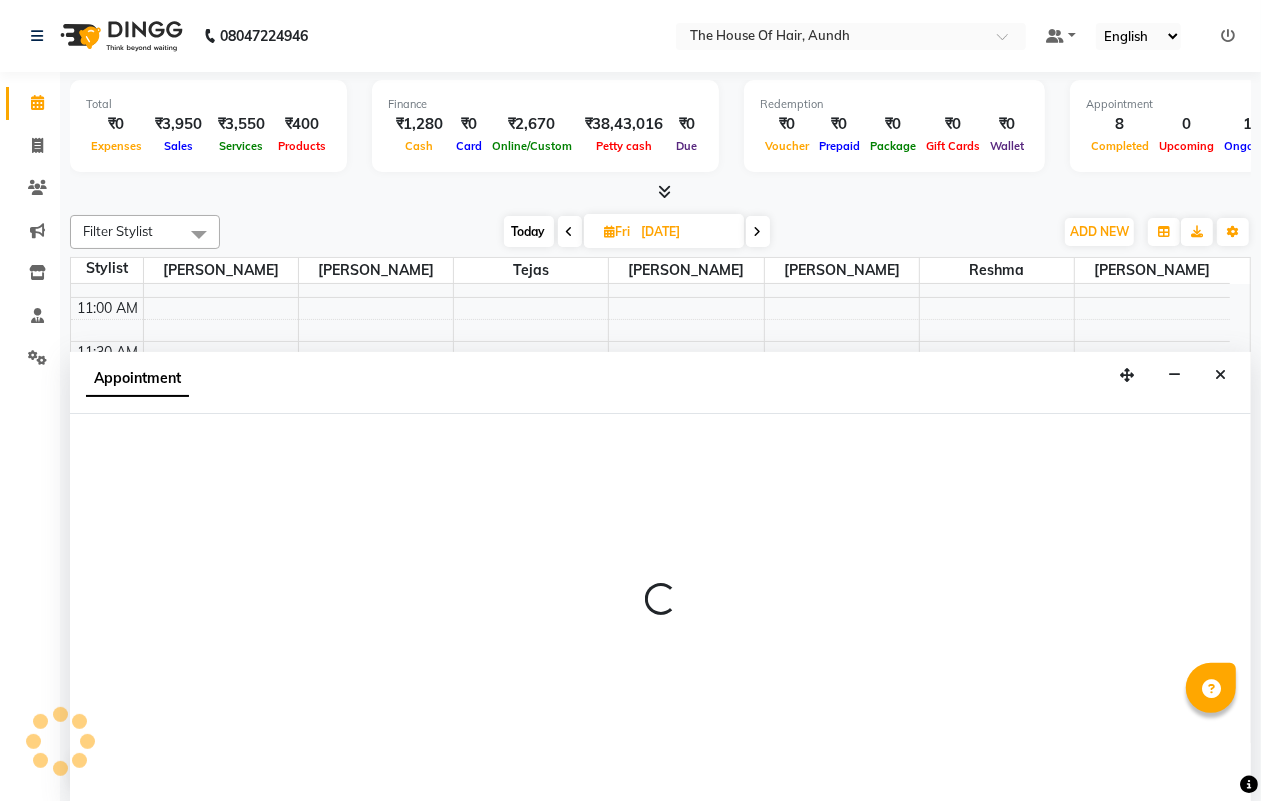 scroll, scrollTop: 1, scrollLeft: 0, axis: vertical 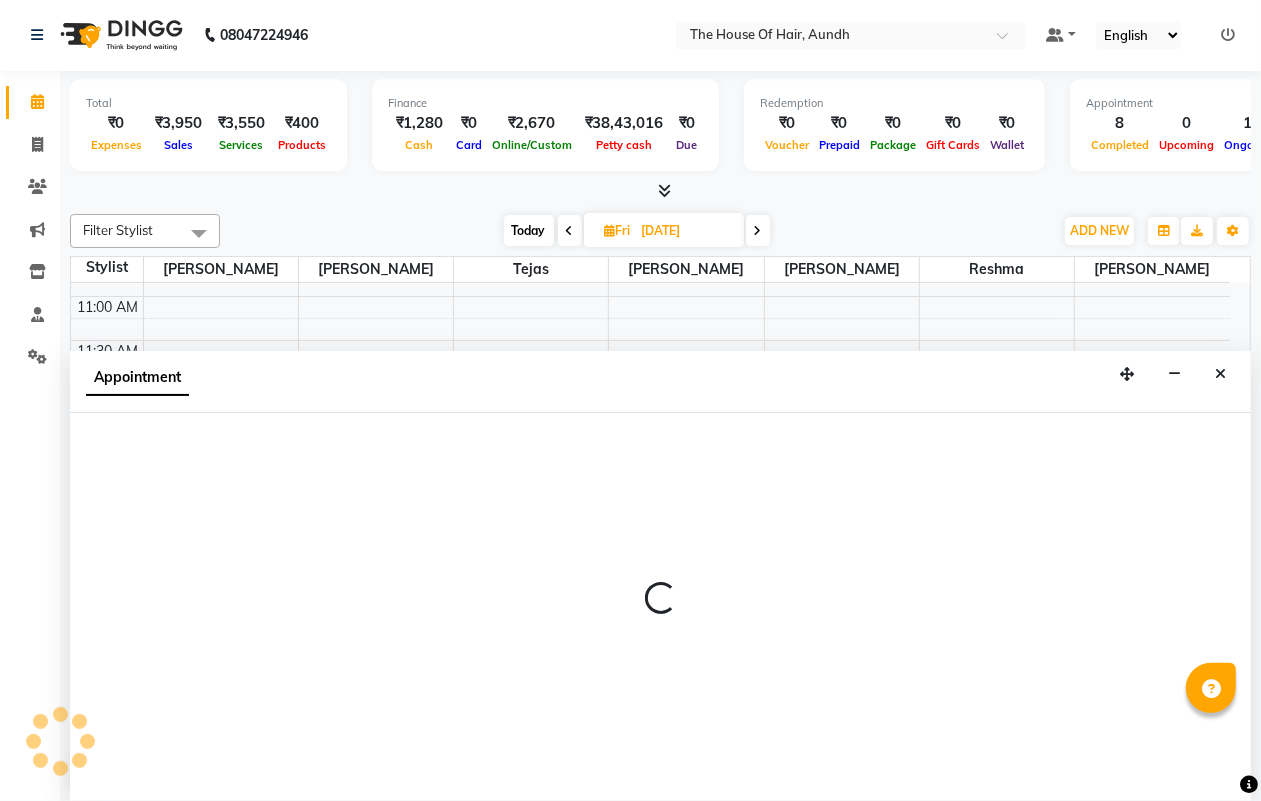 select on "6864" 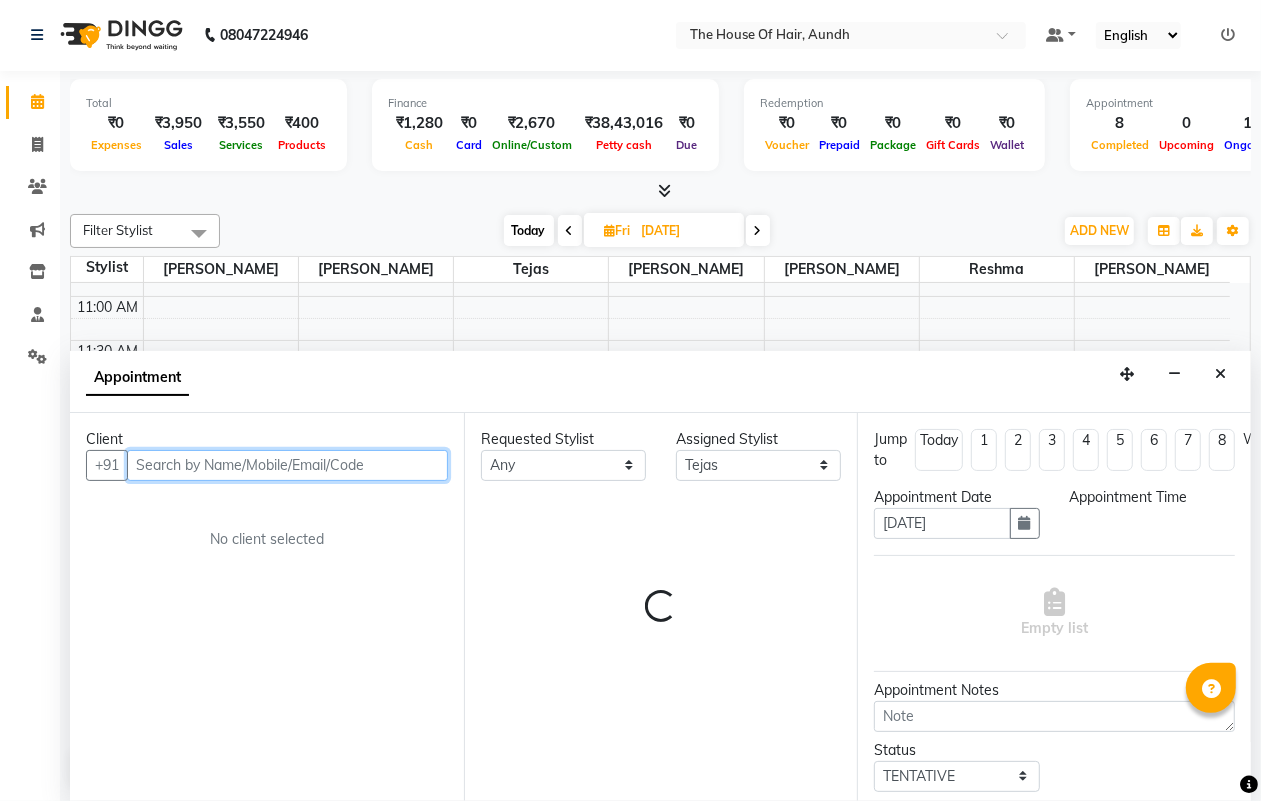 select on "840" 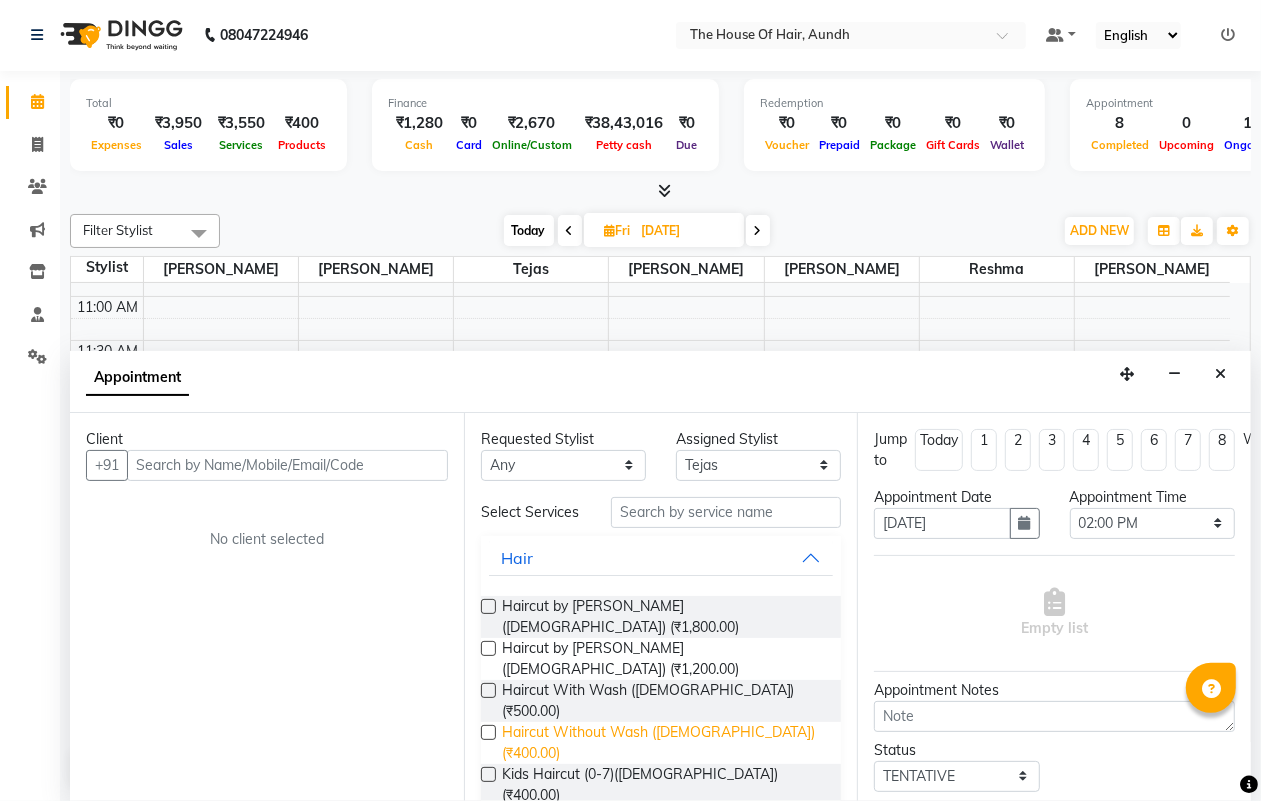 click on "Haircut Without Wash ([DEMOGRAPHIC_DATA]) (₹400.00)" at bounding box center (664, 743) 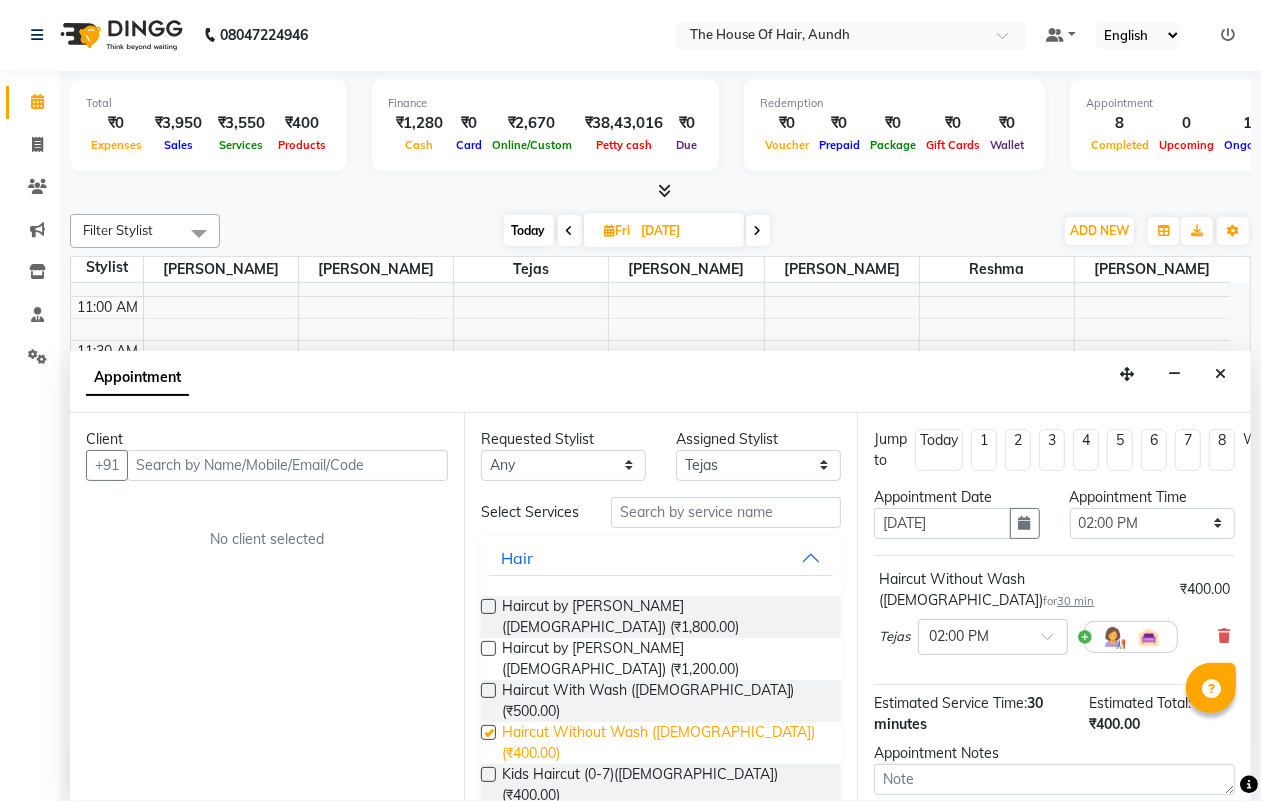 checkbox on "false" 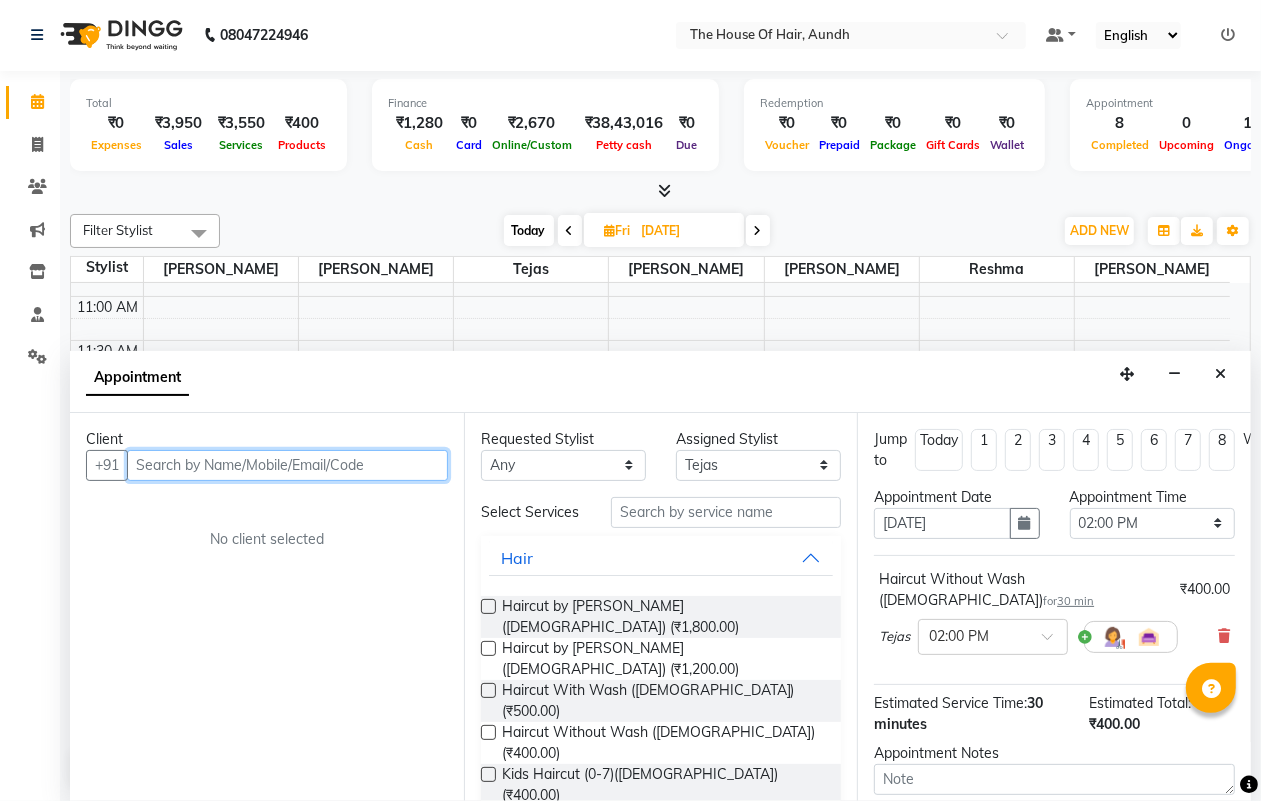 click at bounding box center (287, 465) 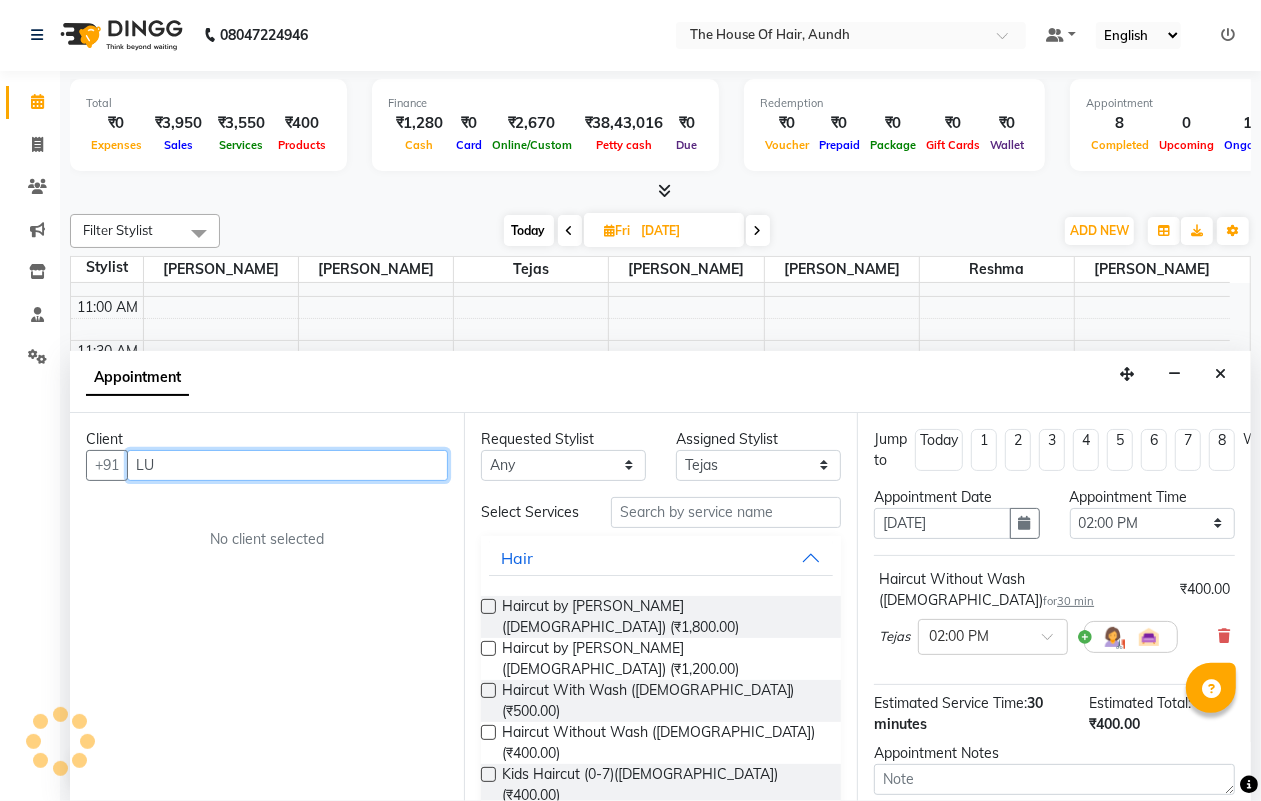 type on "L" 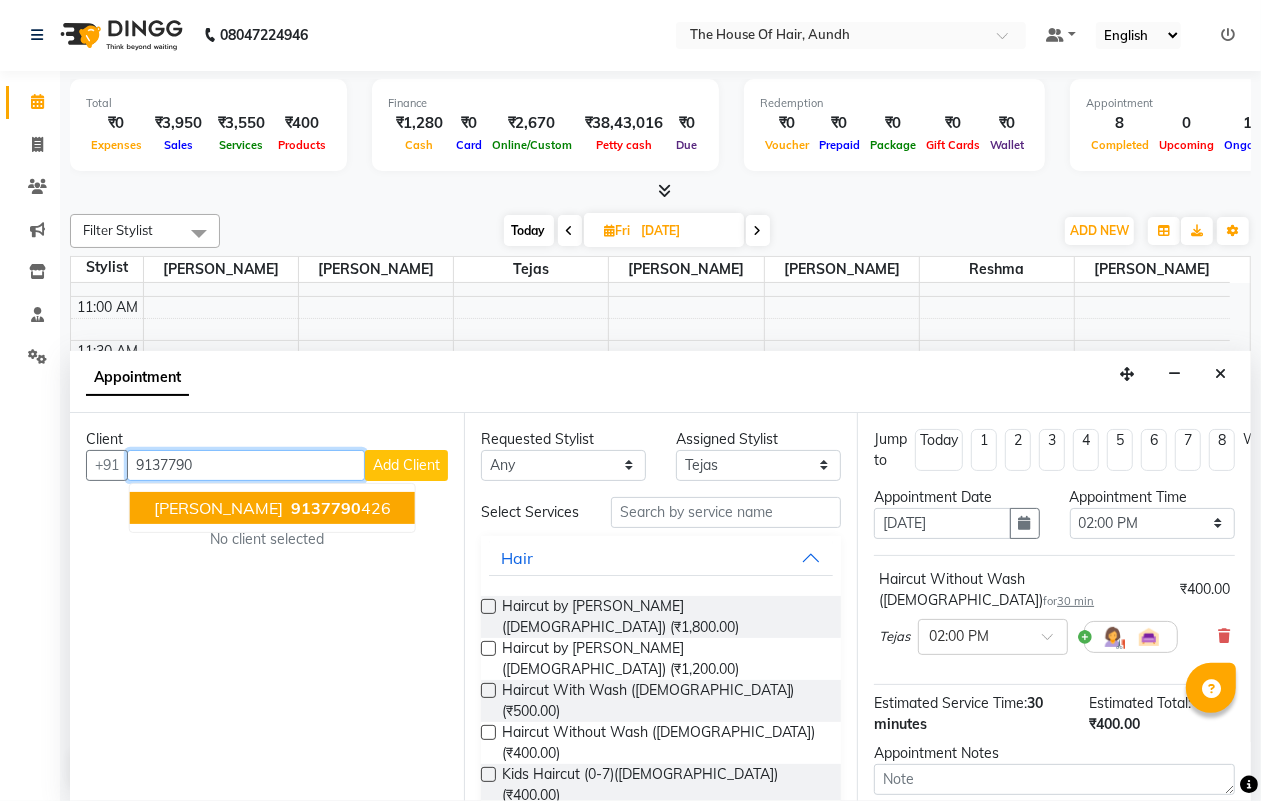 click on "9137790" at bounding box center [326, 508] 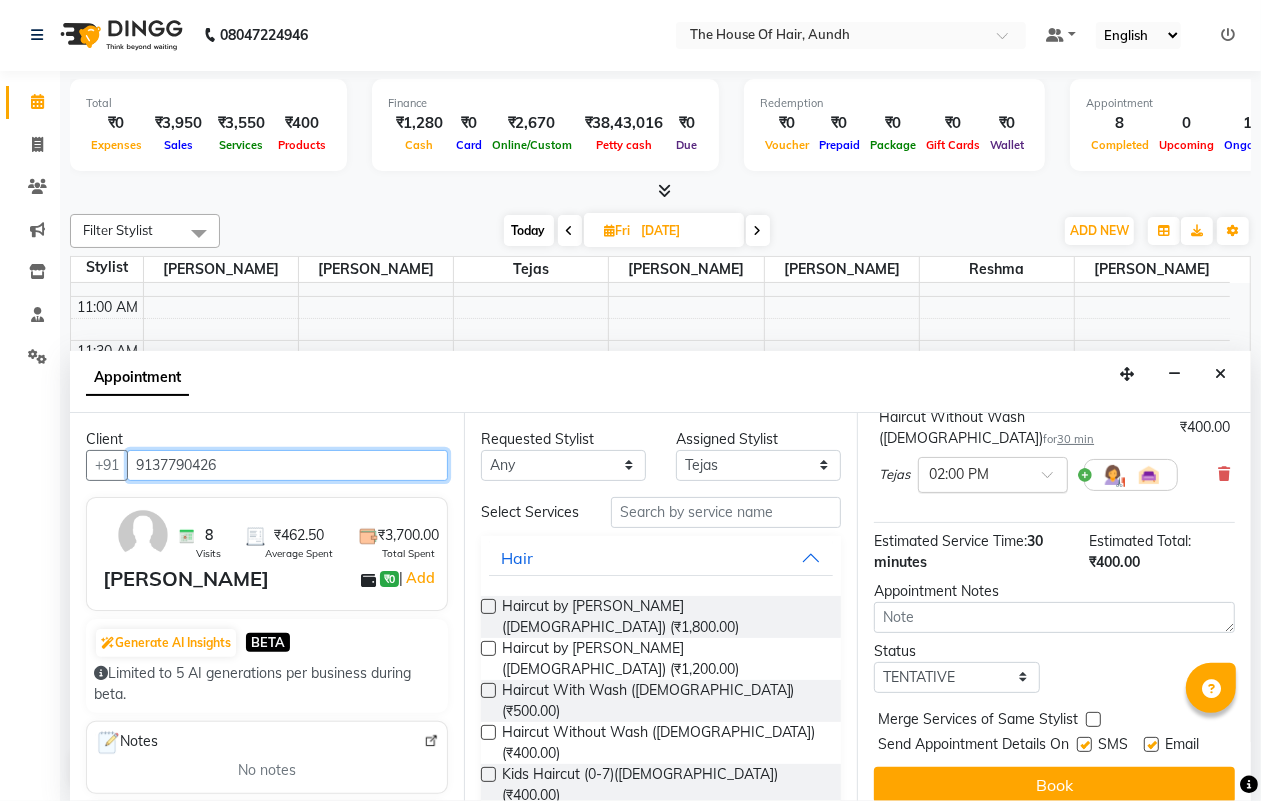 scroll, scrollTop: 195, scrollLeft: 0, axis: vertical 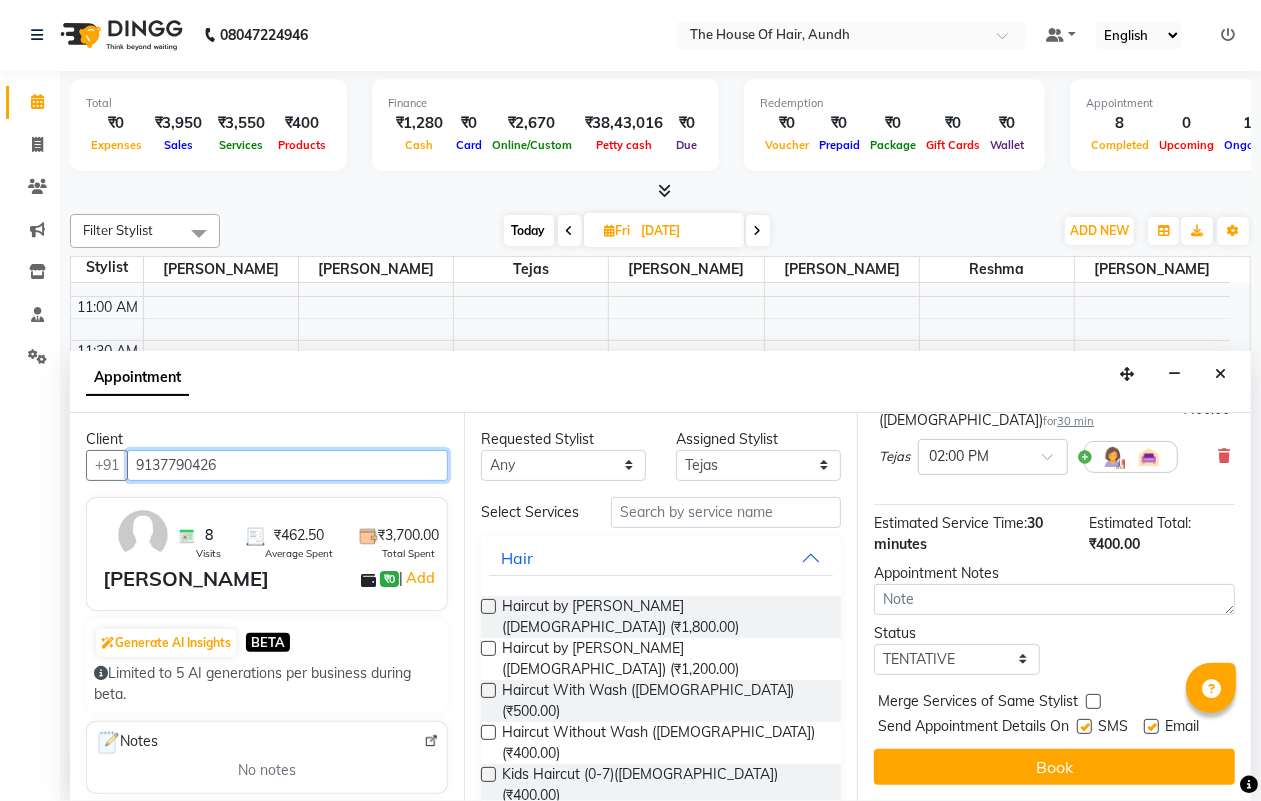 type on "9137790426" 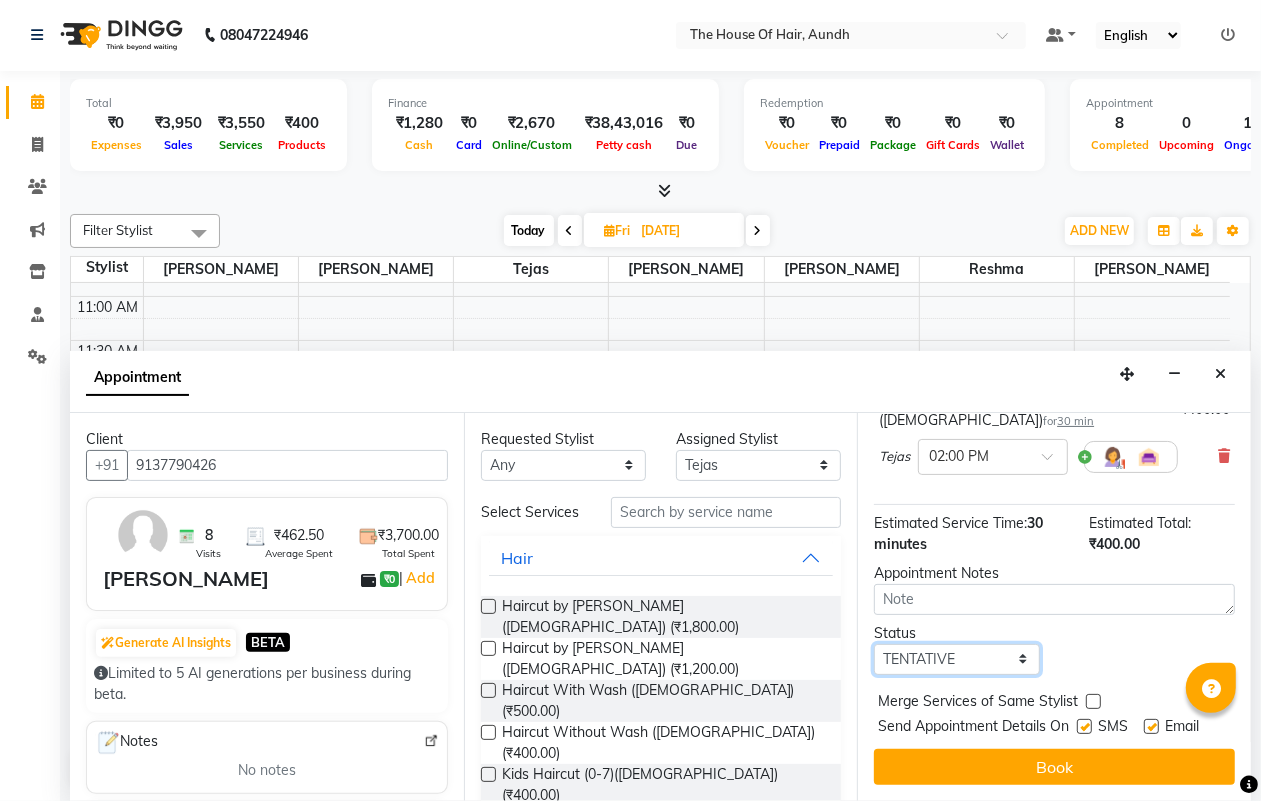 drag, startPoint x: 985, startPoint y: 618, endPoint x: 977, endPoint y: 633, distance: 17 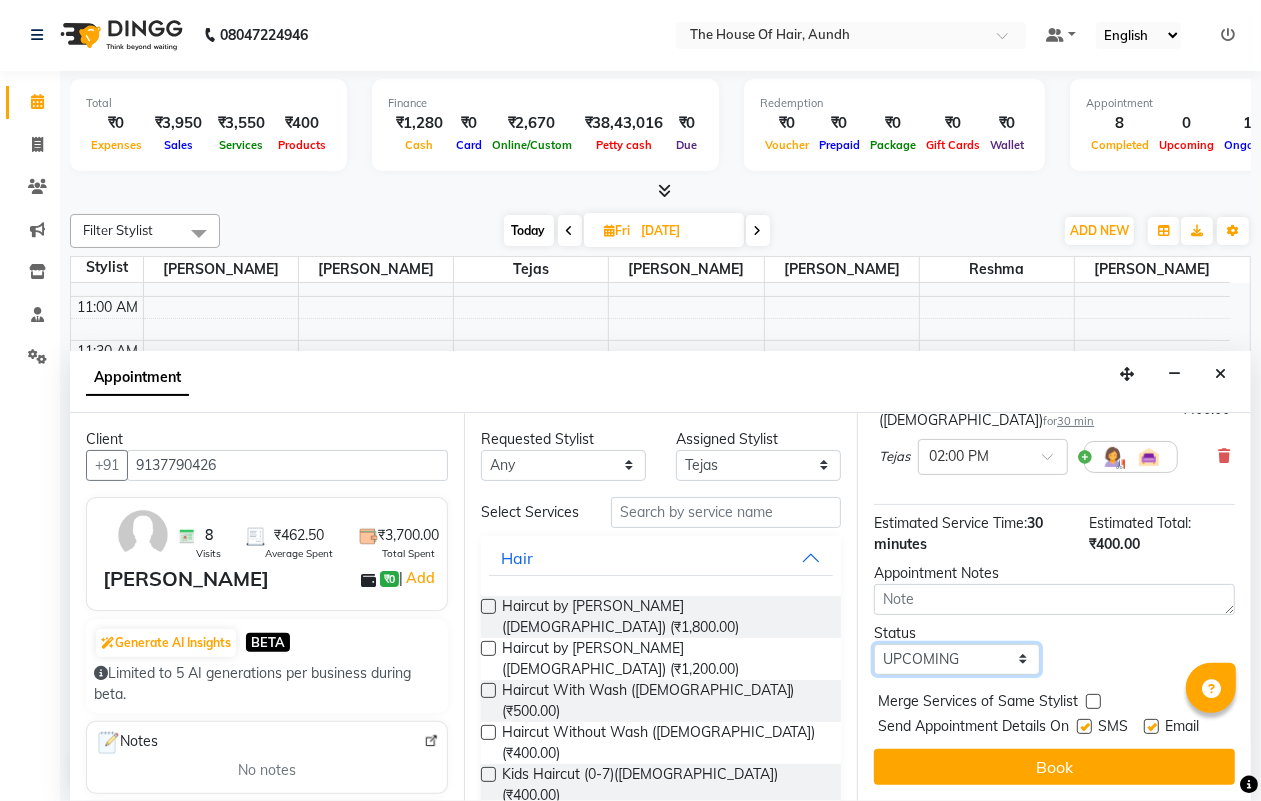 click on "Select TENTATIVE CONFIRM UPCOMING" at bounding box center (956, 659) 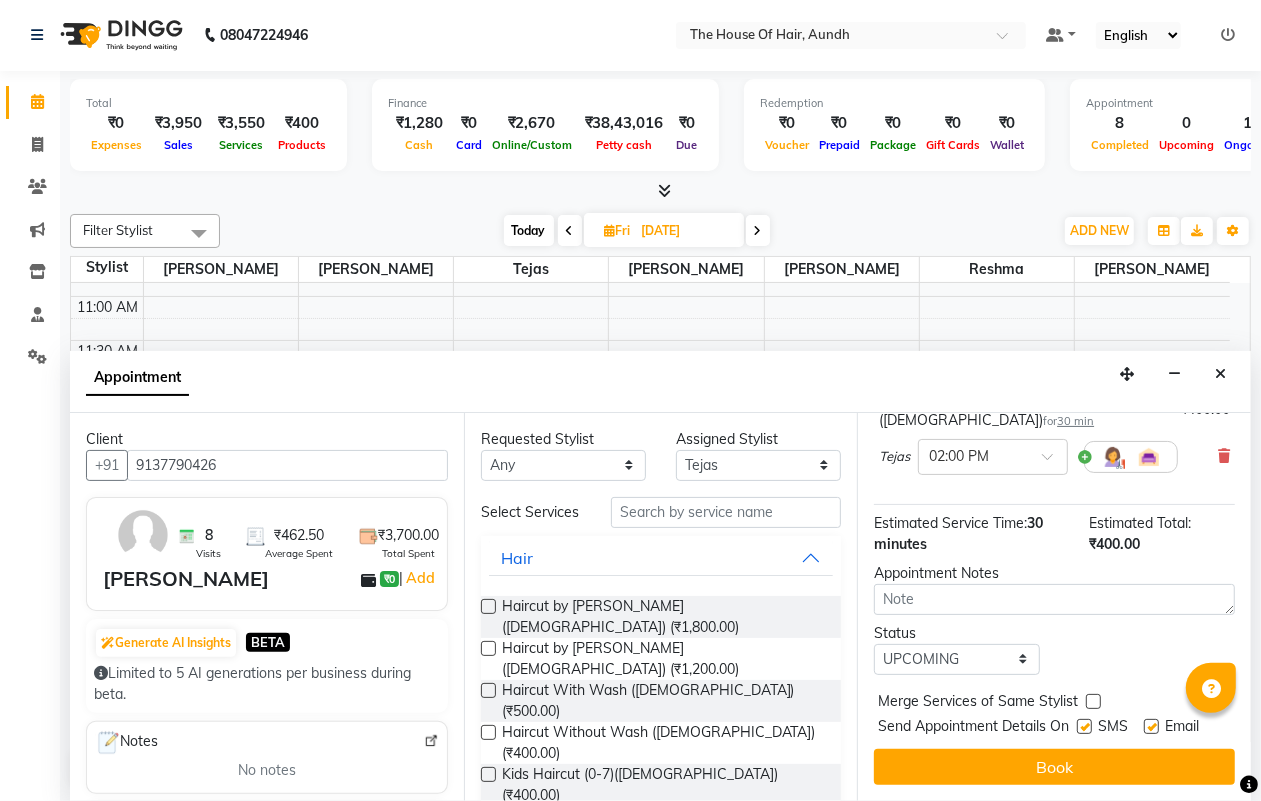 click at bounding box center (1093, 701) 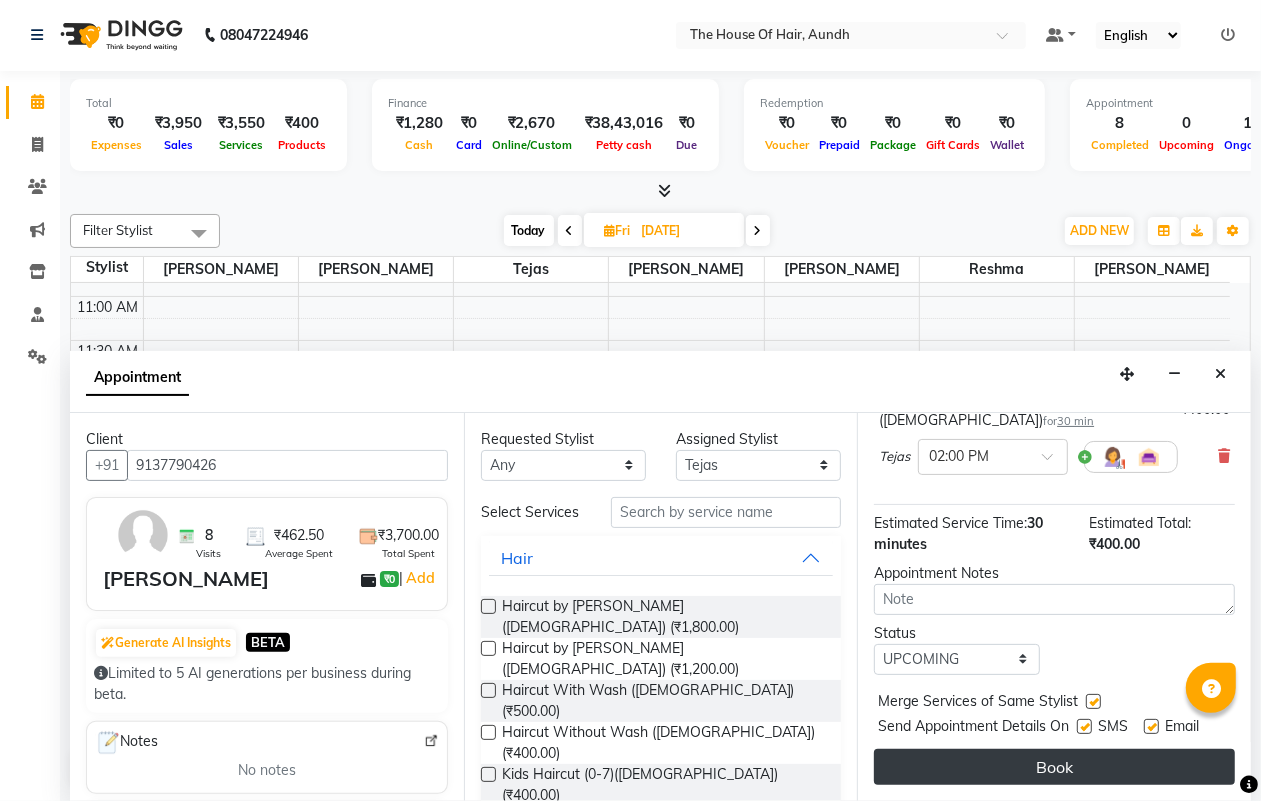 click on "Book" at bounding box center [1054, 767] 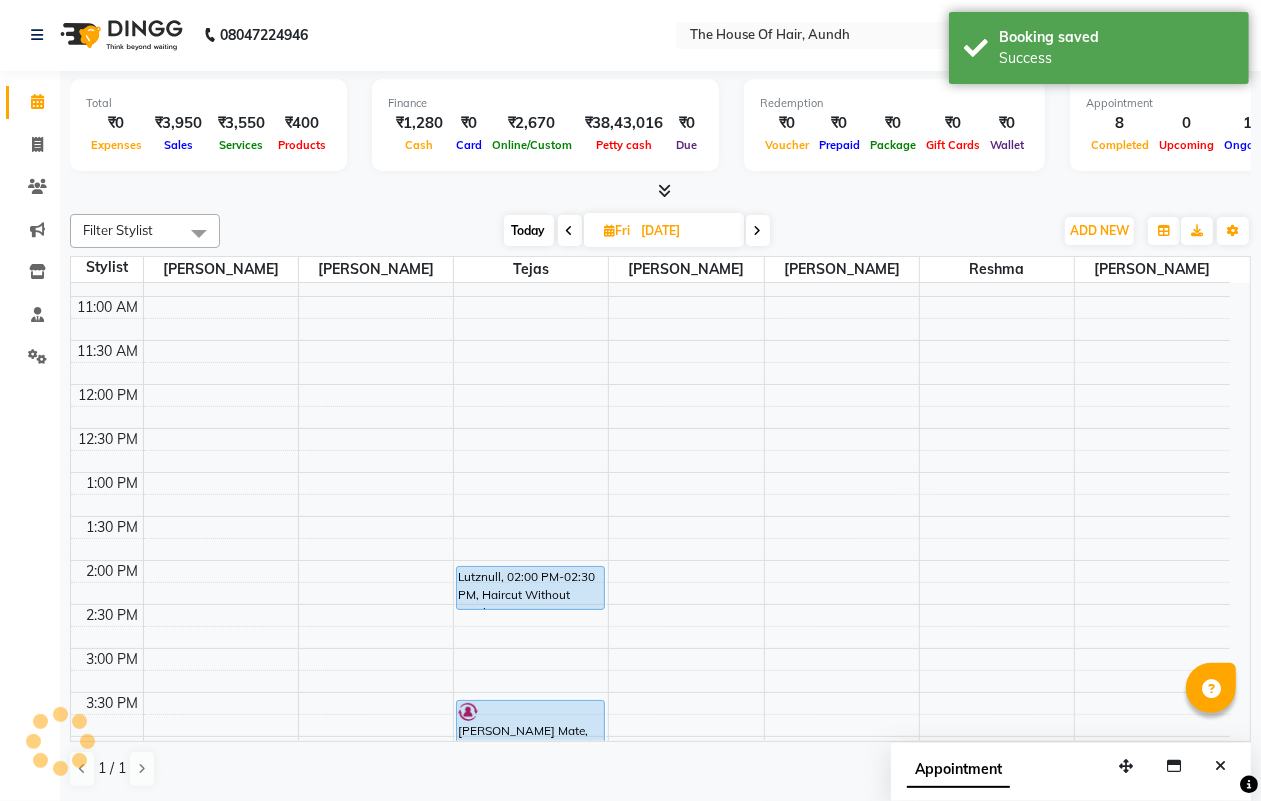 scroll, scrollTop: 0, scrollLeft: 0, axis: both 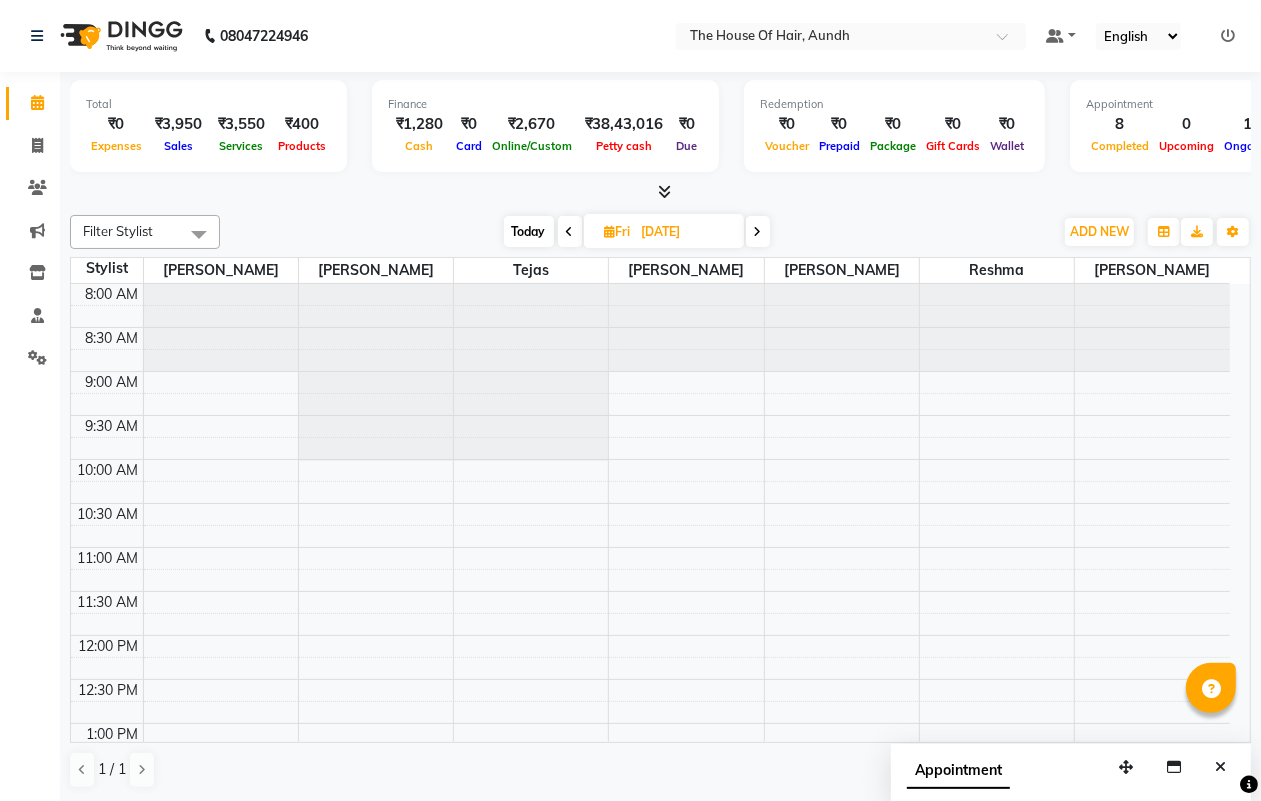 click on "Today" at bounding box center (529, 231) 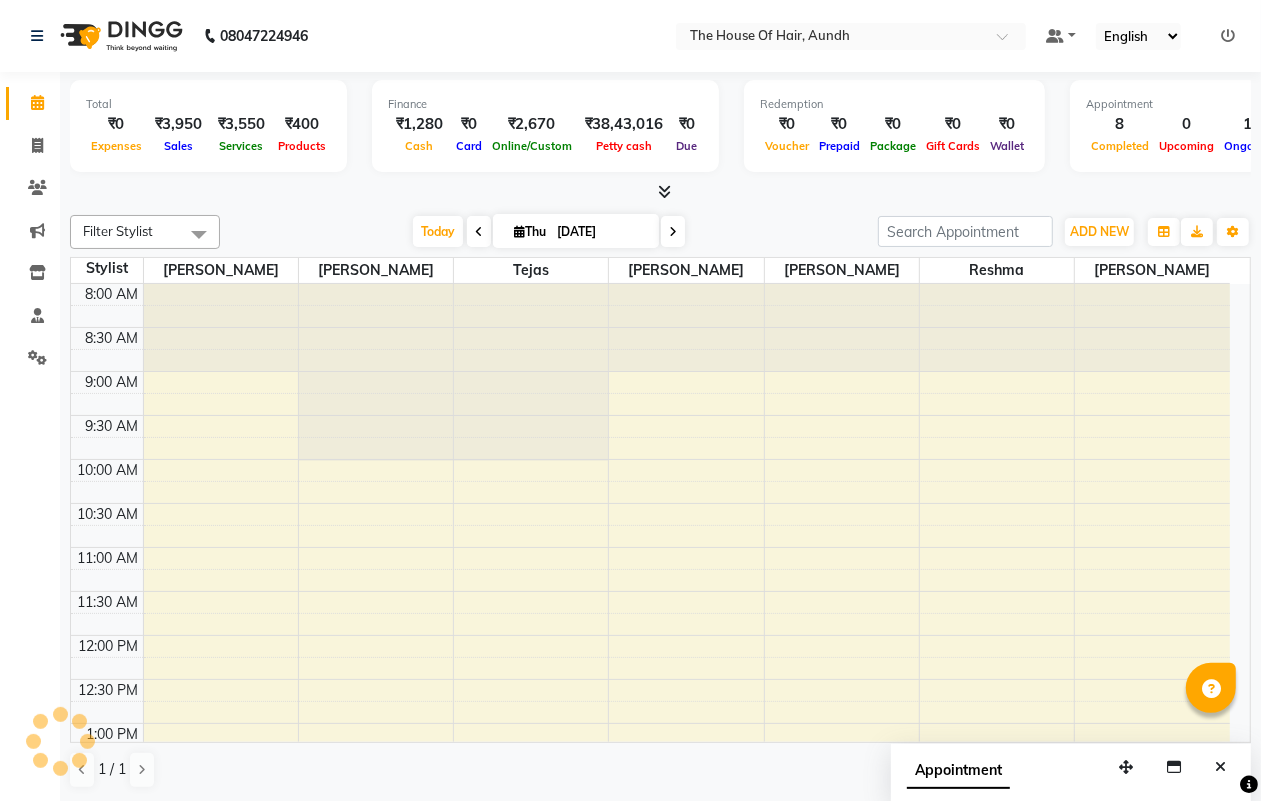 scroll, scrollTop: 787, scrollLeft: 0, axis: vertical 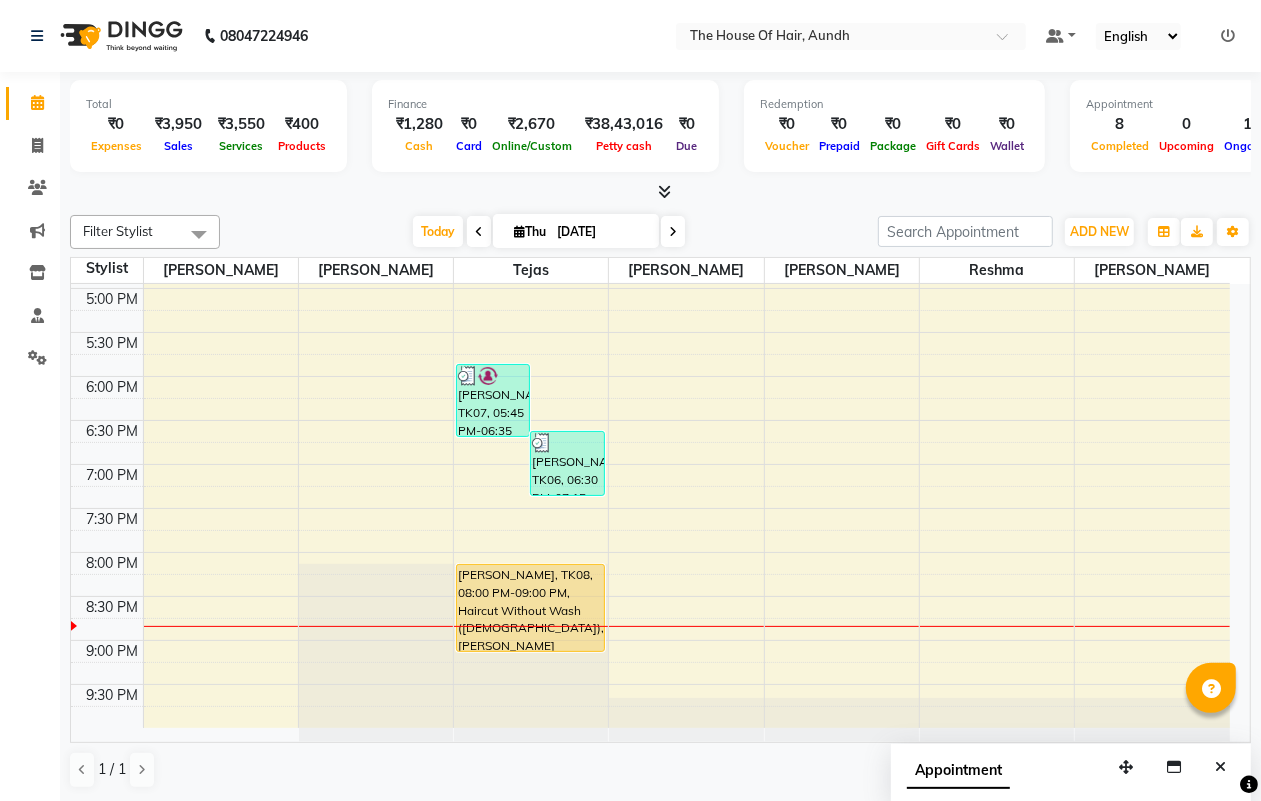 click at bounding box center (673, 232) 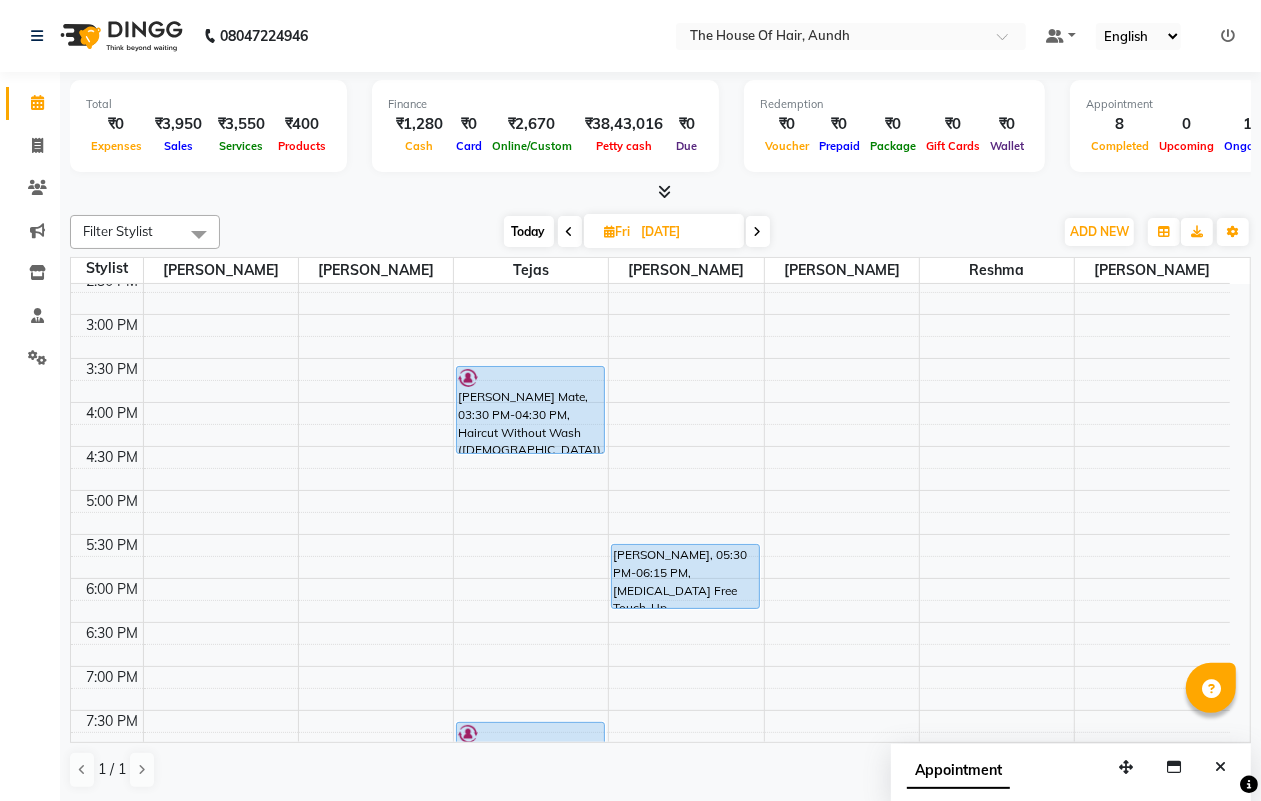 scroll, scrollTop: 537, scrollLeft: 0, axis: vertical 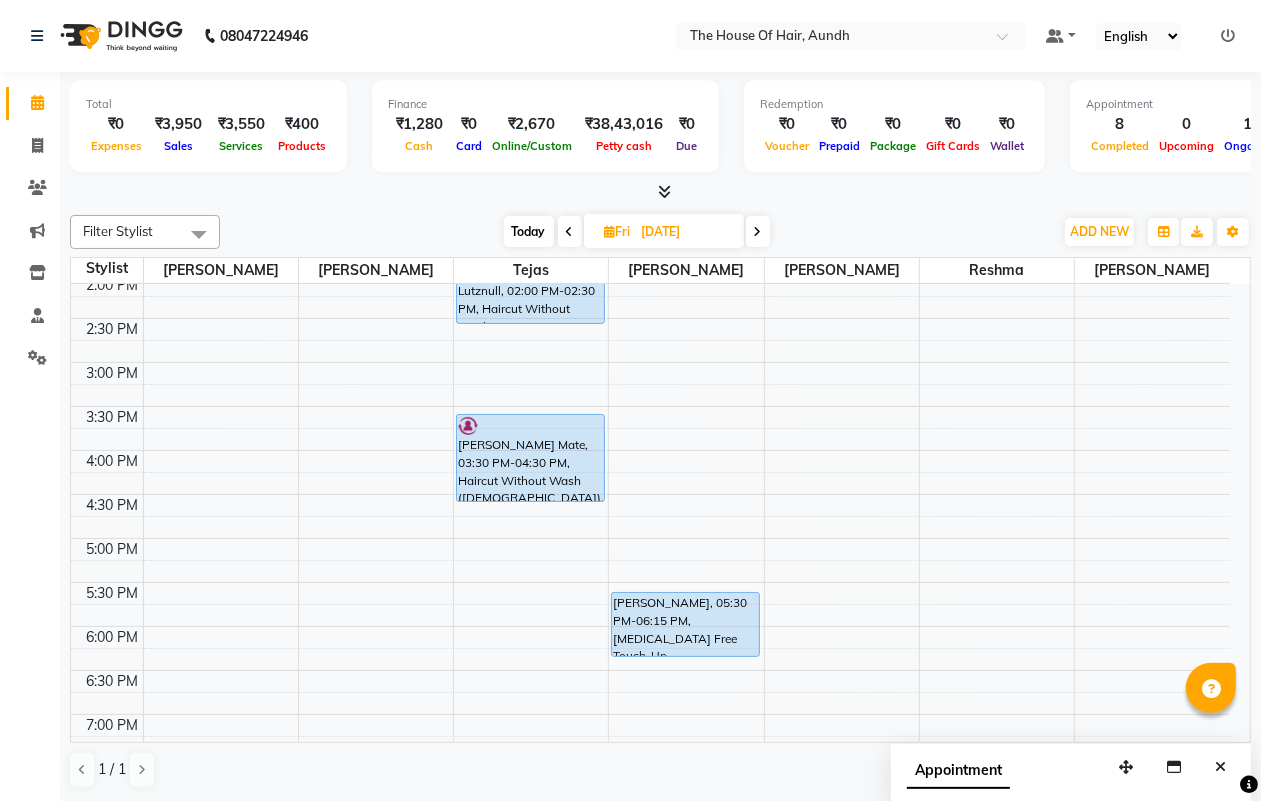 click on "8:00 AM 8:30 AM 9:00 AM 9:30 AM 10:00 AM 10:30 AM 11:00 AM 11:30 AM 12:00 PM 12:30 PM 1:00 PM 1:30 PM 2:00 PM 2:30 PM 3:00 PM 3:30 PM 4:00 PM 4:30 PM 5:00 PM 5:30 PM 6:00 PM 6:30 PM 7:00 PM 7:30 PM 8:00 PM 8:30 PM 9:00 PM 9:30 PM    [PERSON_NAME], 02:00 PM-02:30 PM, Haircut Without Wash ([DEMOGRAPHIC_DATA])     [PERSON_NAME] Mate, 03:30 PM-04:30 PM, Haircut Without Wash ([DEMOGRAPHIC_DATA]),[PERSON_NAME]     [PERSON_NAME], 07:30 PM-08:30 PM, Haircut Without Wash ([DEMOGRAPHIC_DATA]),[PERSON_NAME]    [PERSON_NAME], 05:30 PM-06:15 PM, [MEDICAL_DATA] Free Touch-Up ([DEMOGRAPHIC_DATA])" at bounding box center [650, 362] 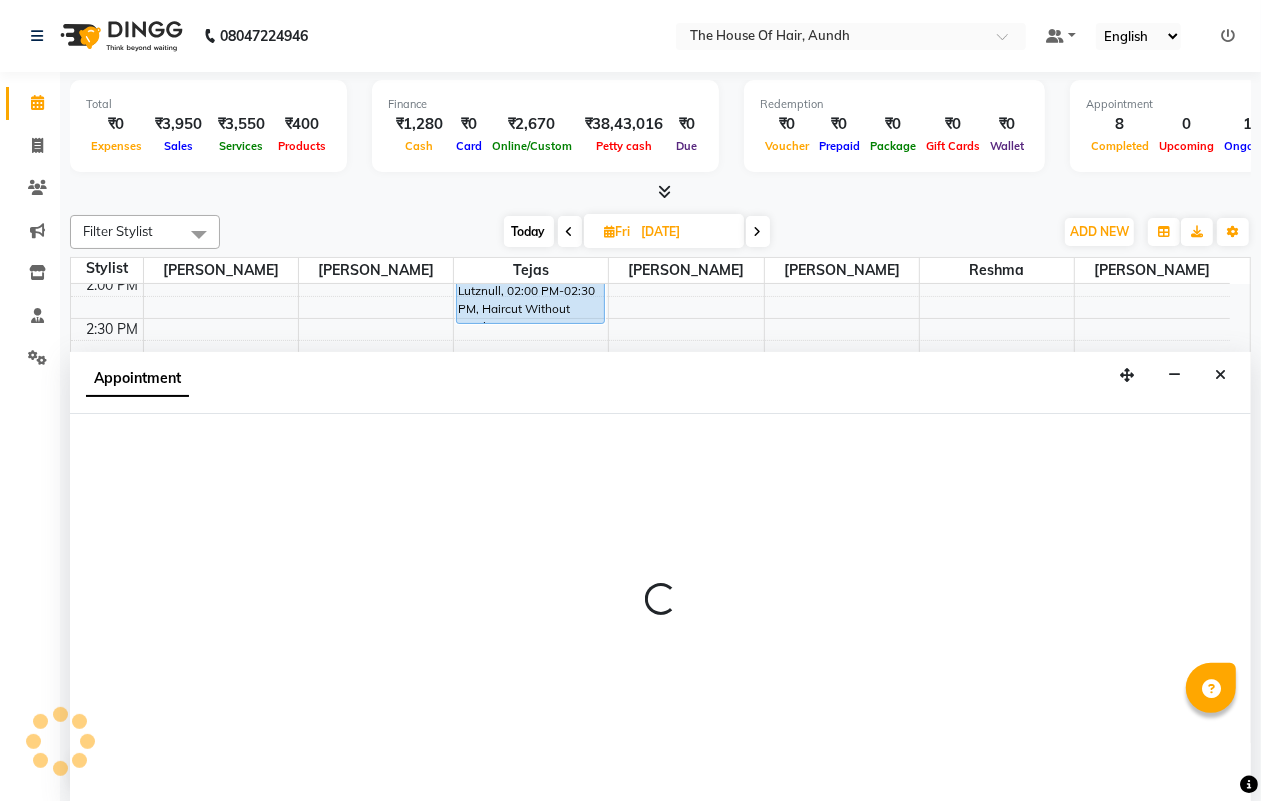 select on "6864" 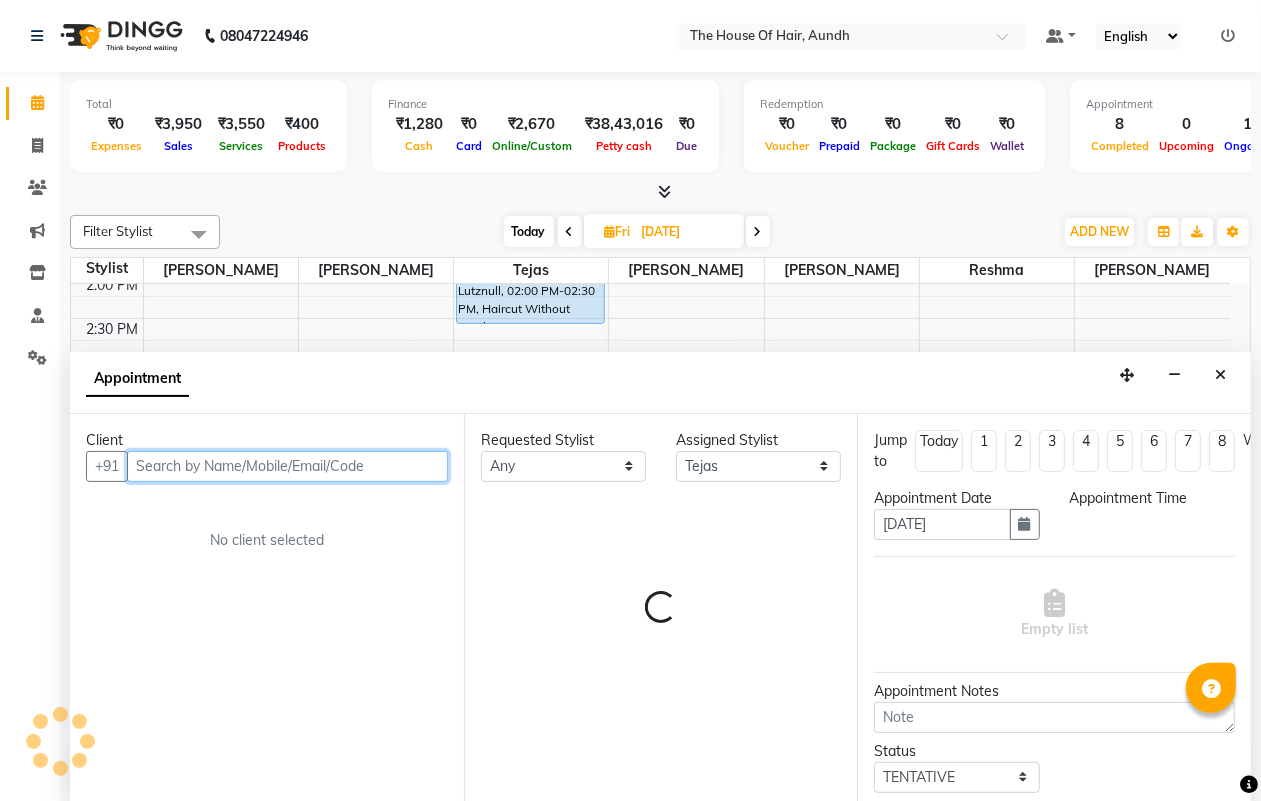 scroll, scrollTop: 1, scrollLeft: 0, axis: vertical 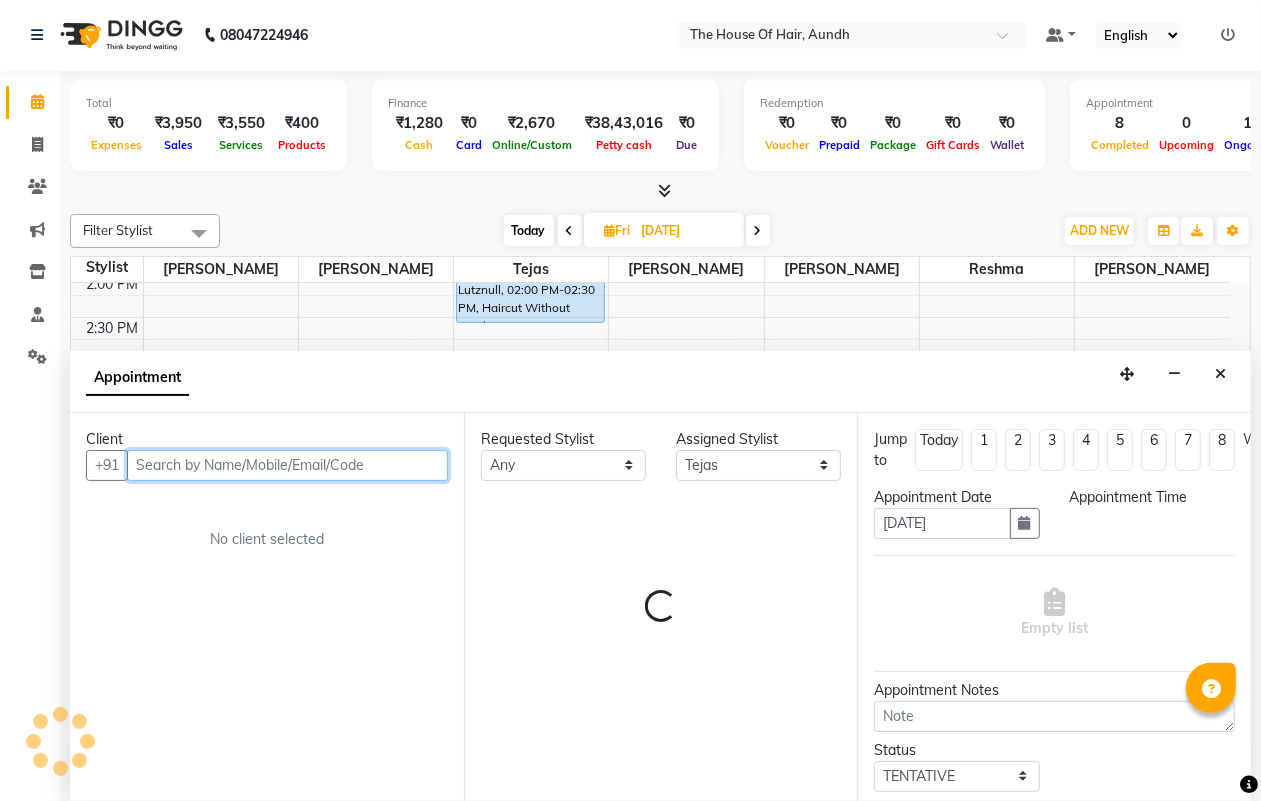 select on "990" 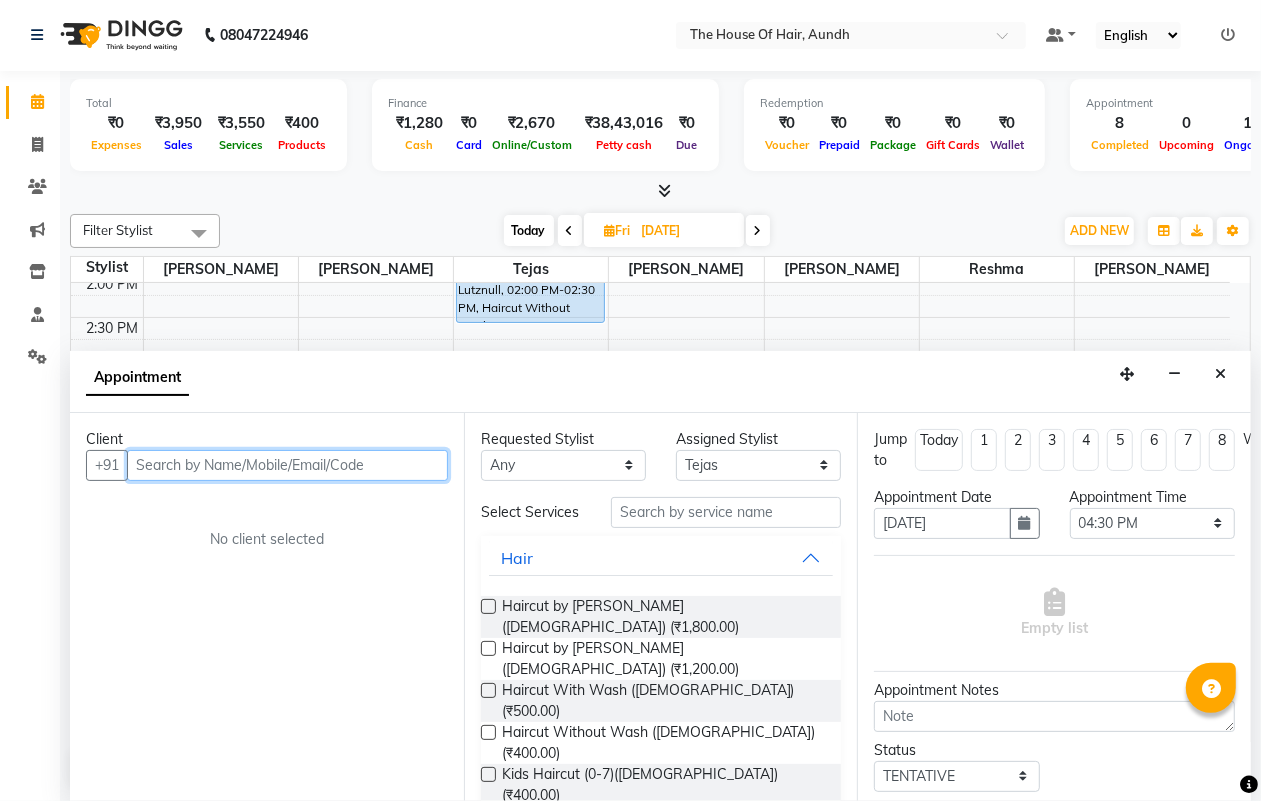 click at bounding box center (287, 465) 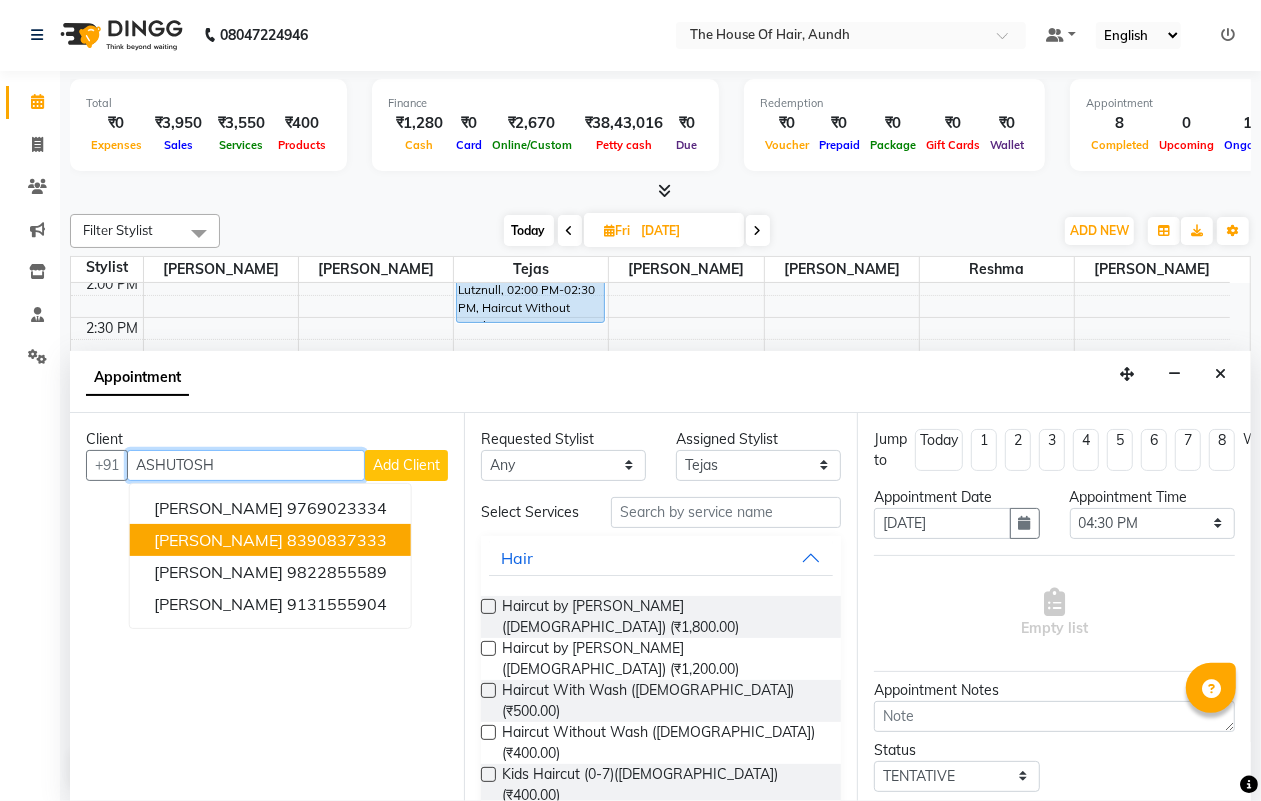 click on "[PERSON_NAME]" at bounding box center (218, 540) 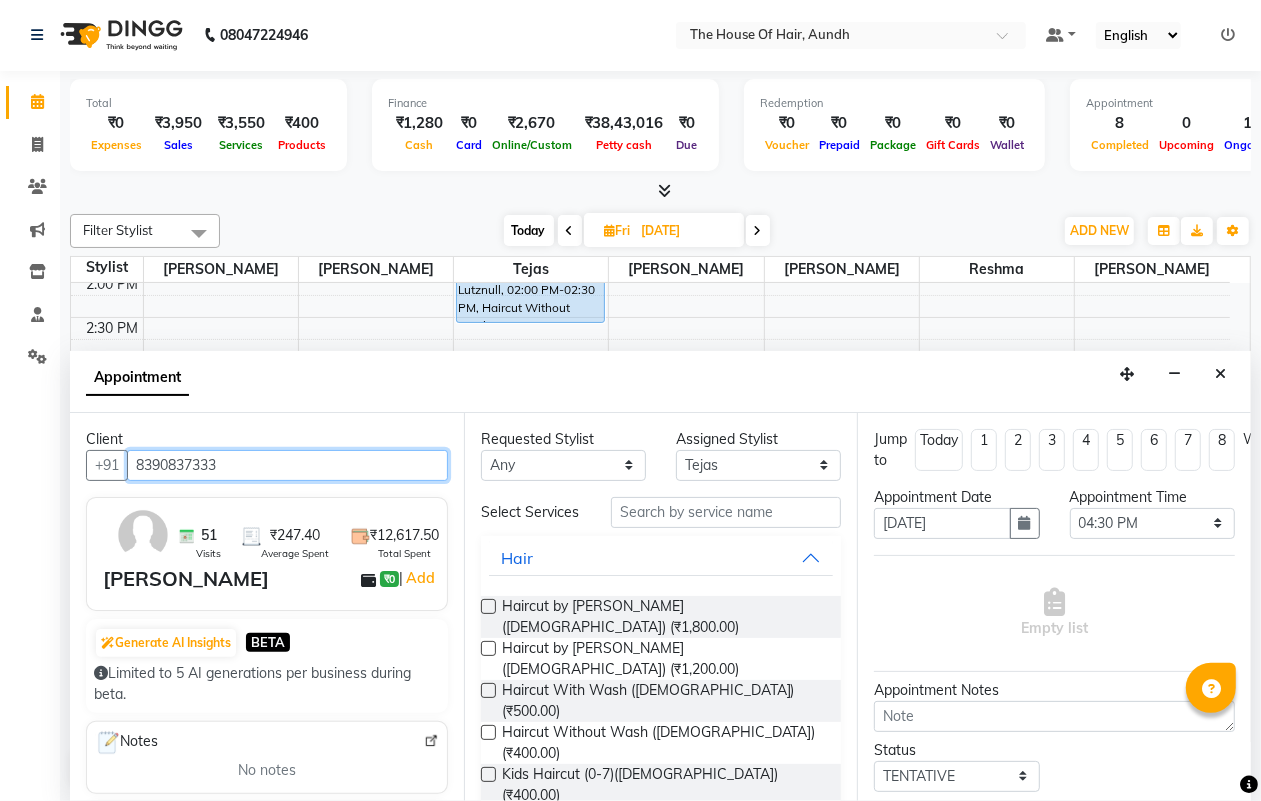 type on "8390837333" 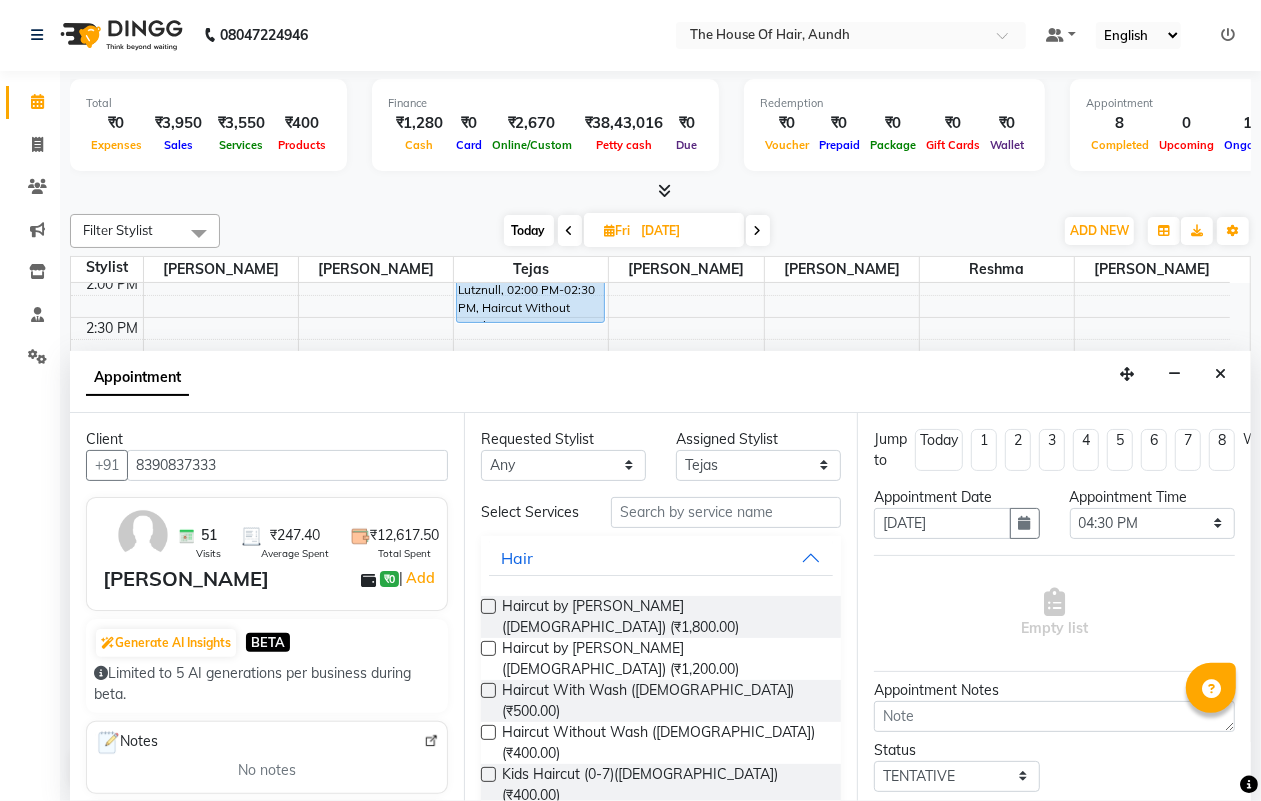 click on "[PERSON_NAME] (₹300.00)" at bounding box center [589, 843] 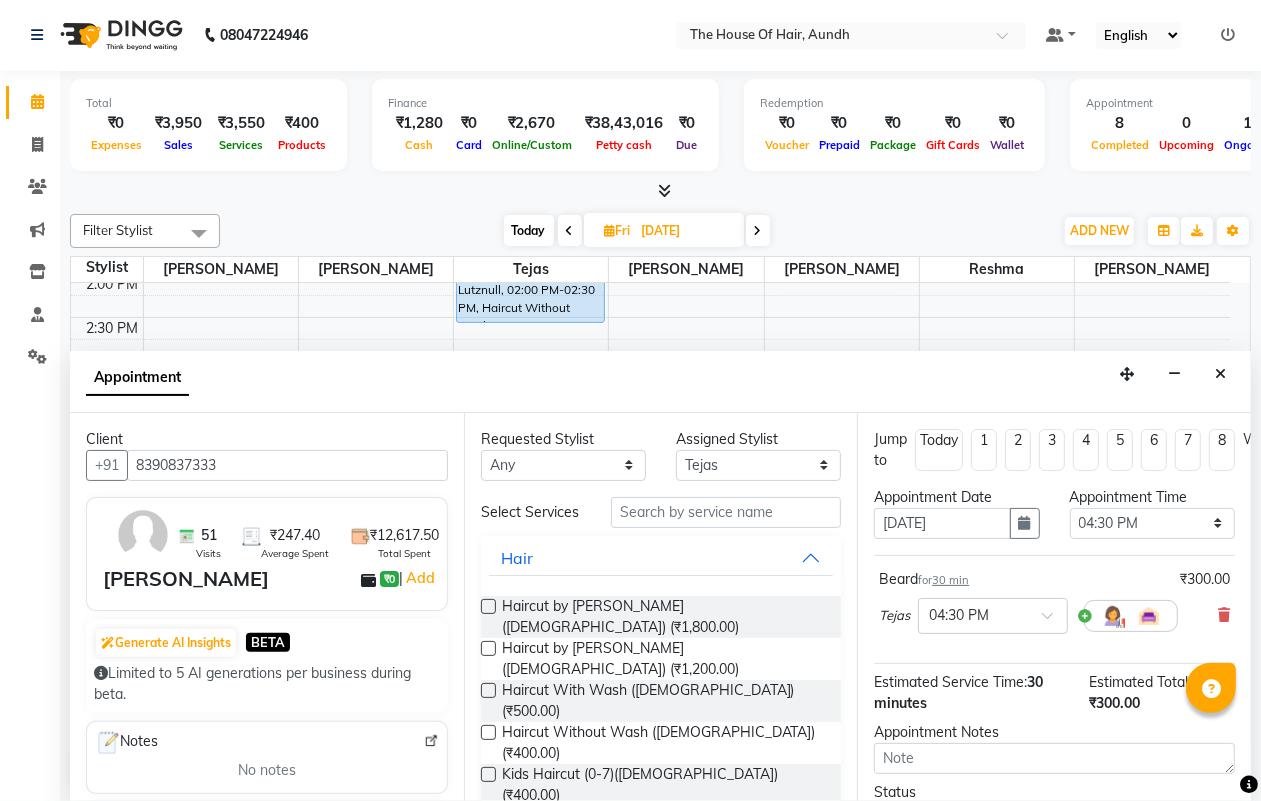 checkbox on "false" 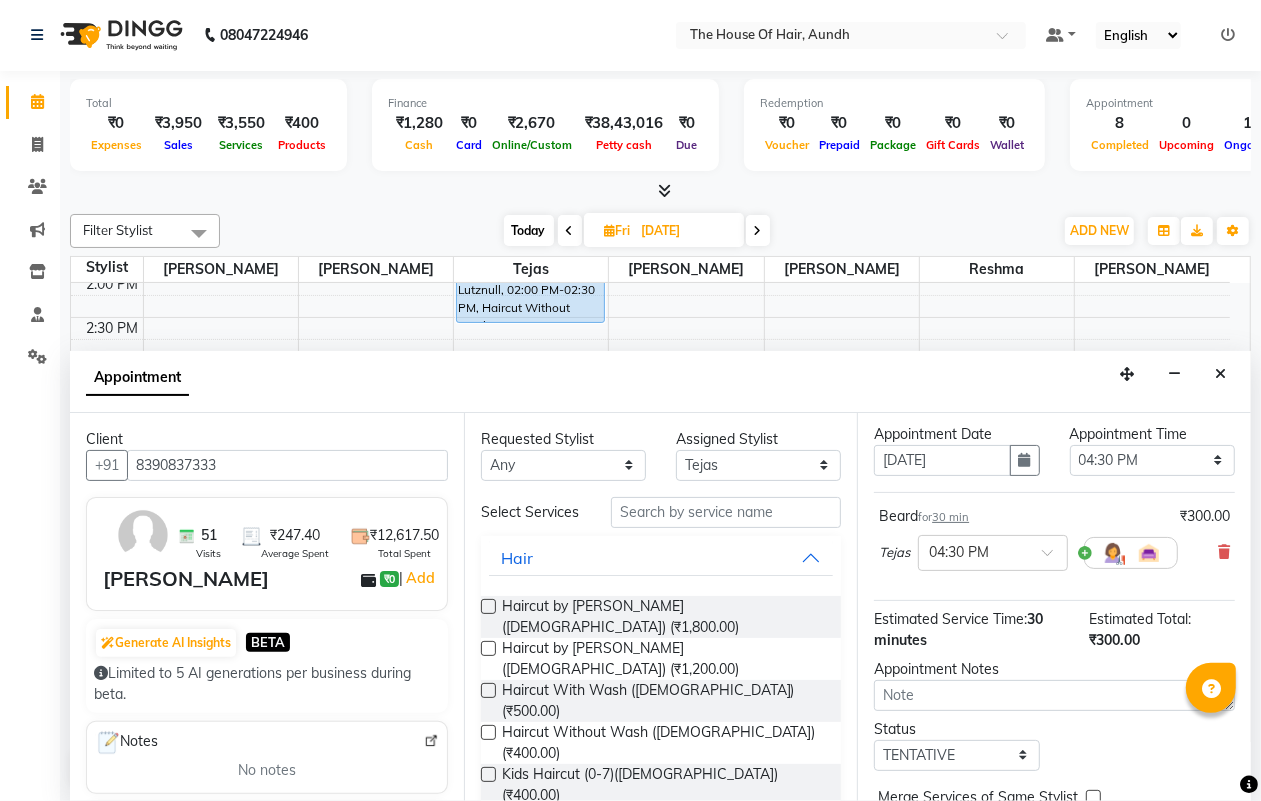 scroll, scrollTop: 125, scrollLeft: 0, axis: vertical 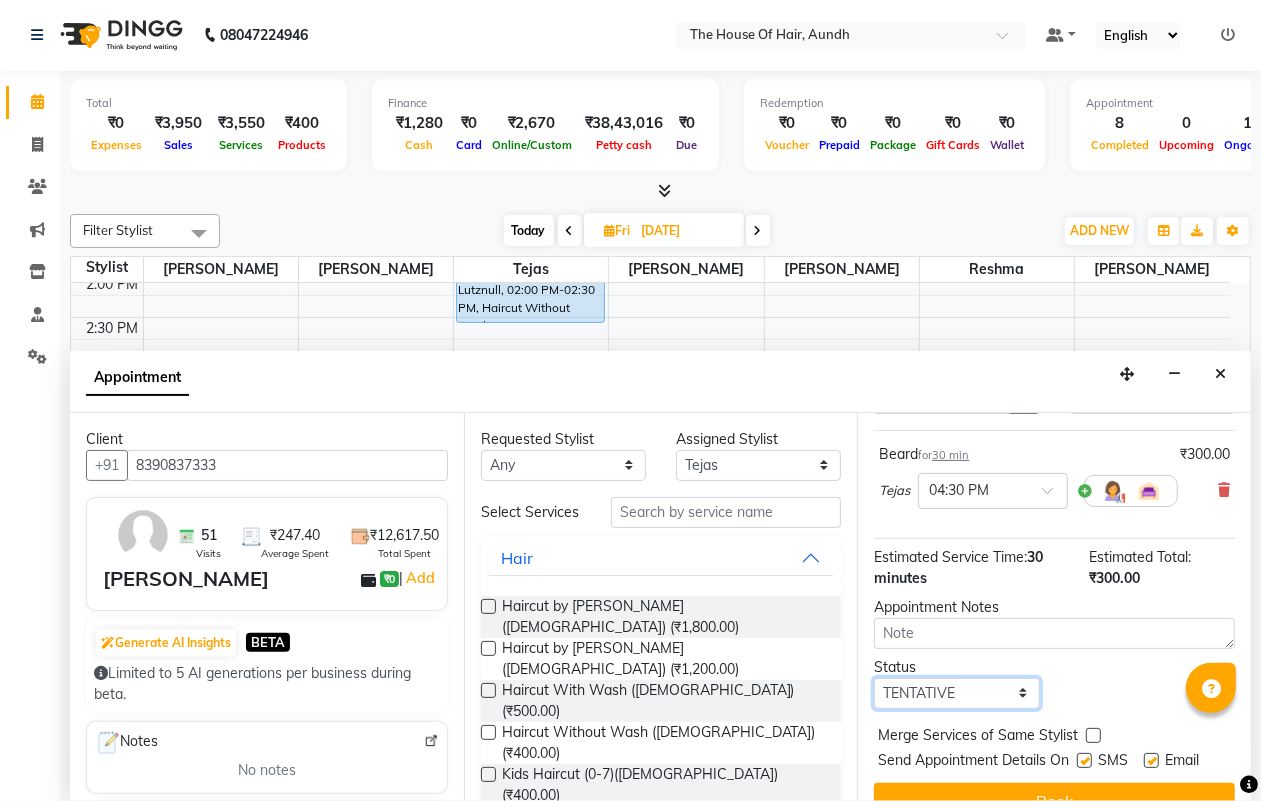 click on "Select TENTATIVE CONFIRM UPCOMING" at bounding box center (956, 693) 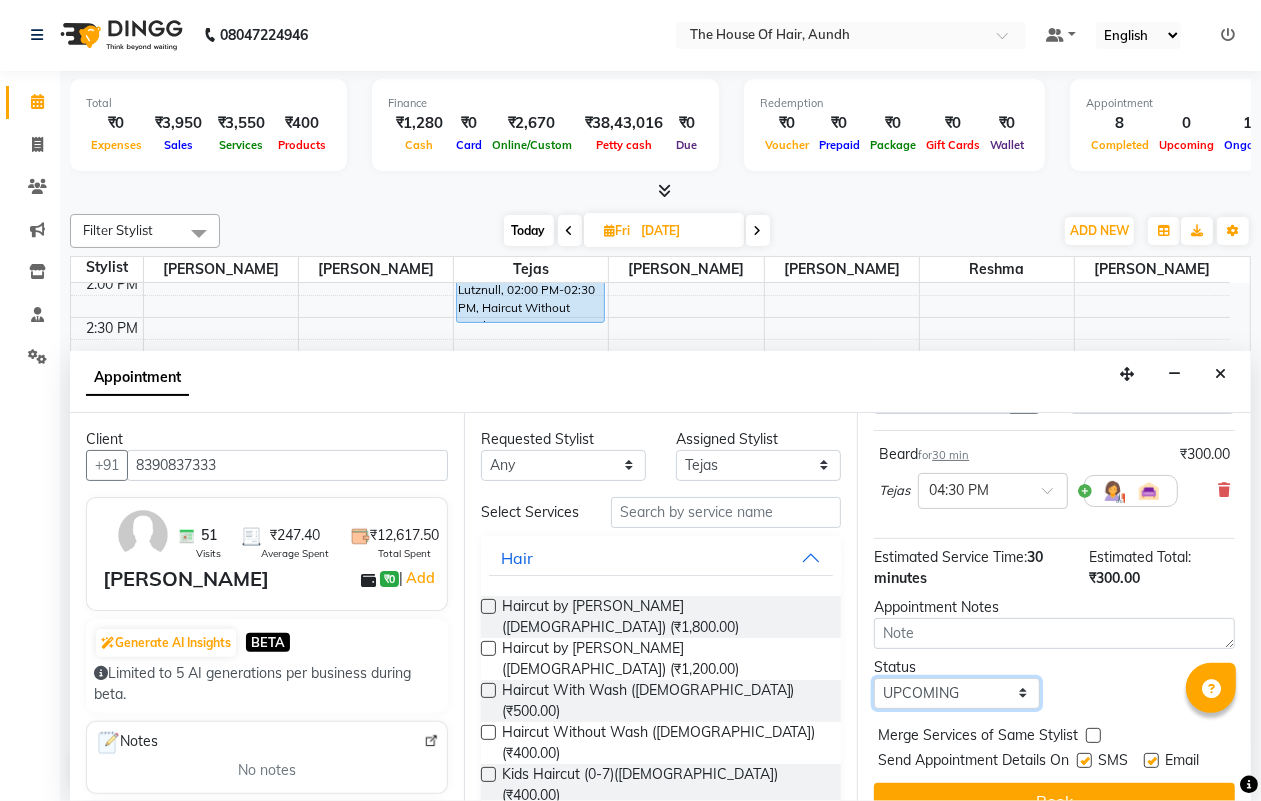 click on "Select TENTATIVE CONFIRM UPCOMING" at bounding box center [956, 693] 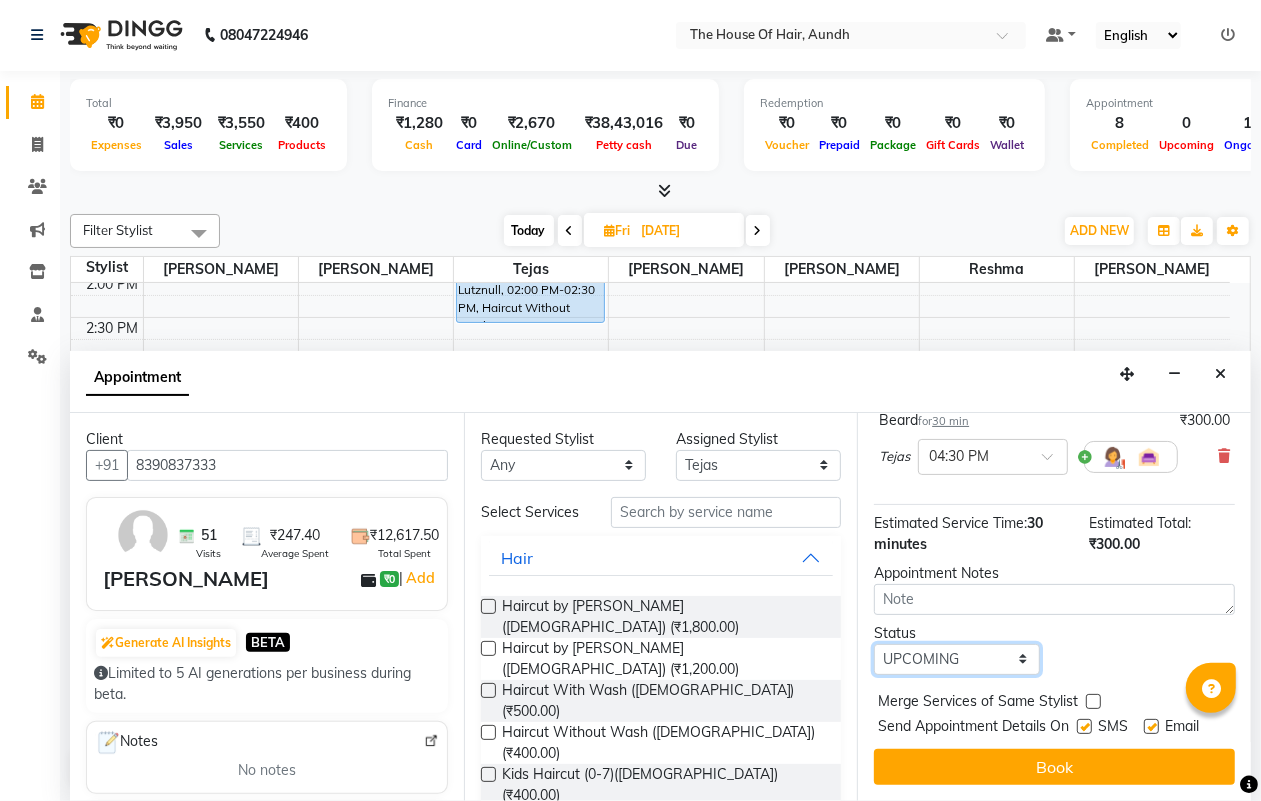 scroll, scrollTop: 195, scrollLeft: 0, axis: vertical 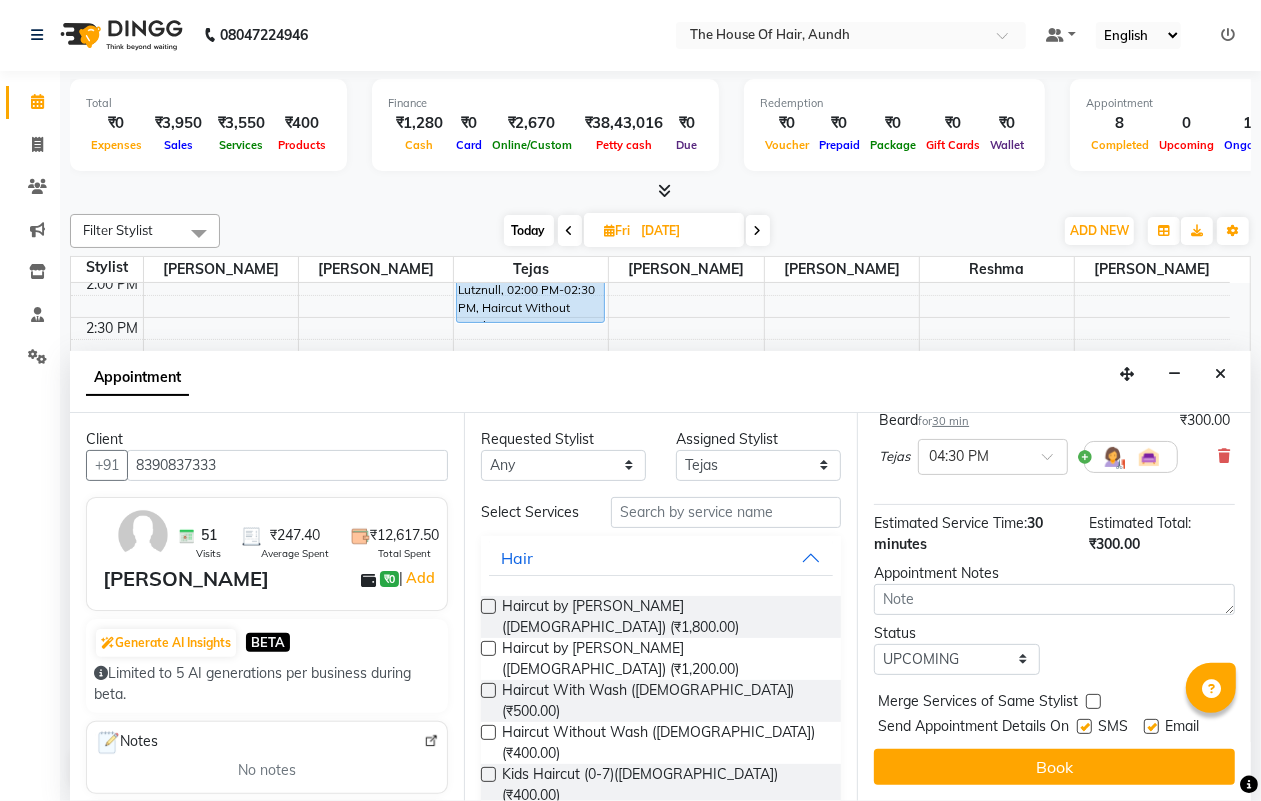 click at bounding box center [1093, 701] 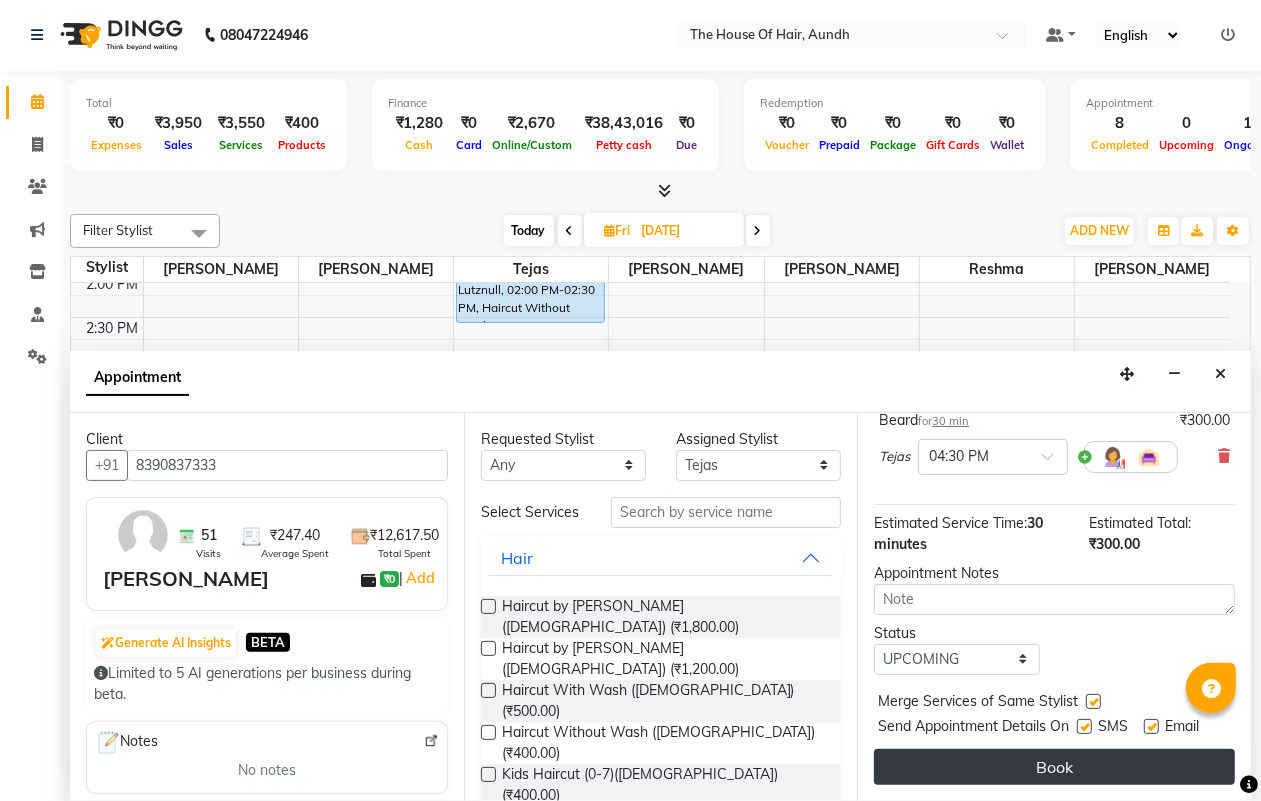 click on "Book" at bounding box center (1054, 767) 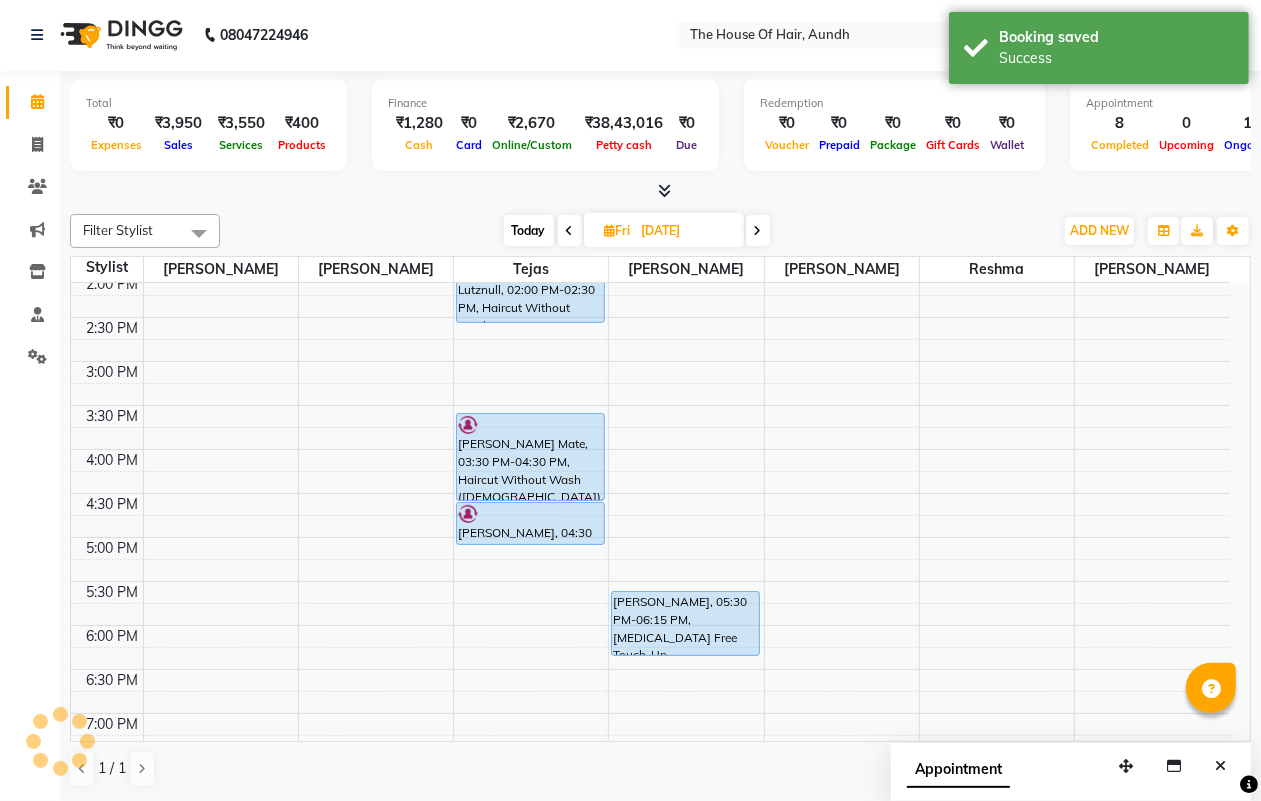 scroll, scrollTop: 0, scrollLeft: 0, axis: both 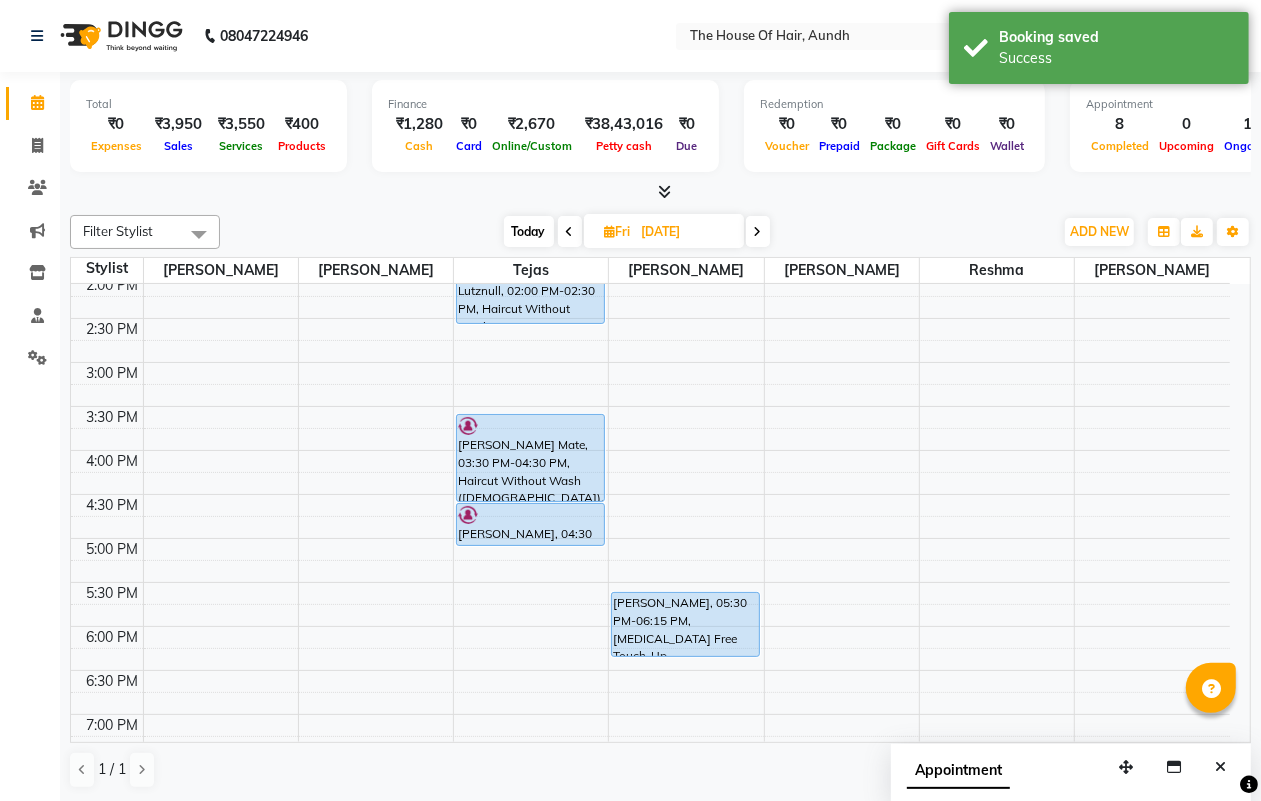 click on "Today" at bounding box center [529, 231] 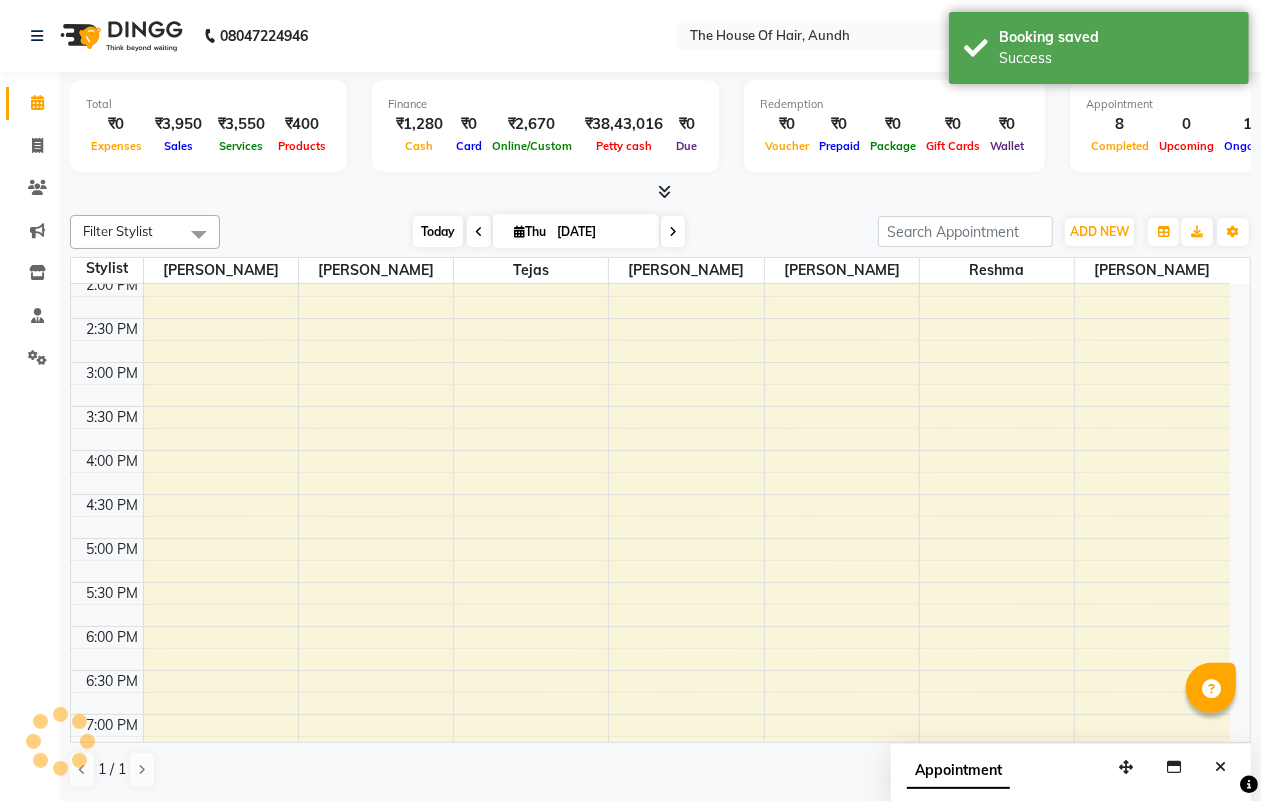 scroll, scrollTop: 787, scrollLeft: 0, axis: vertical 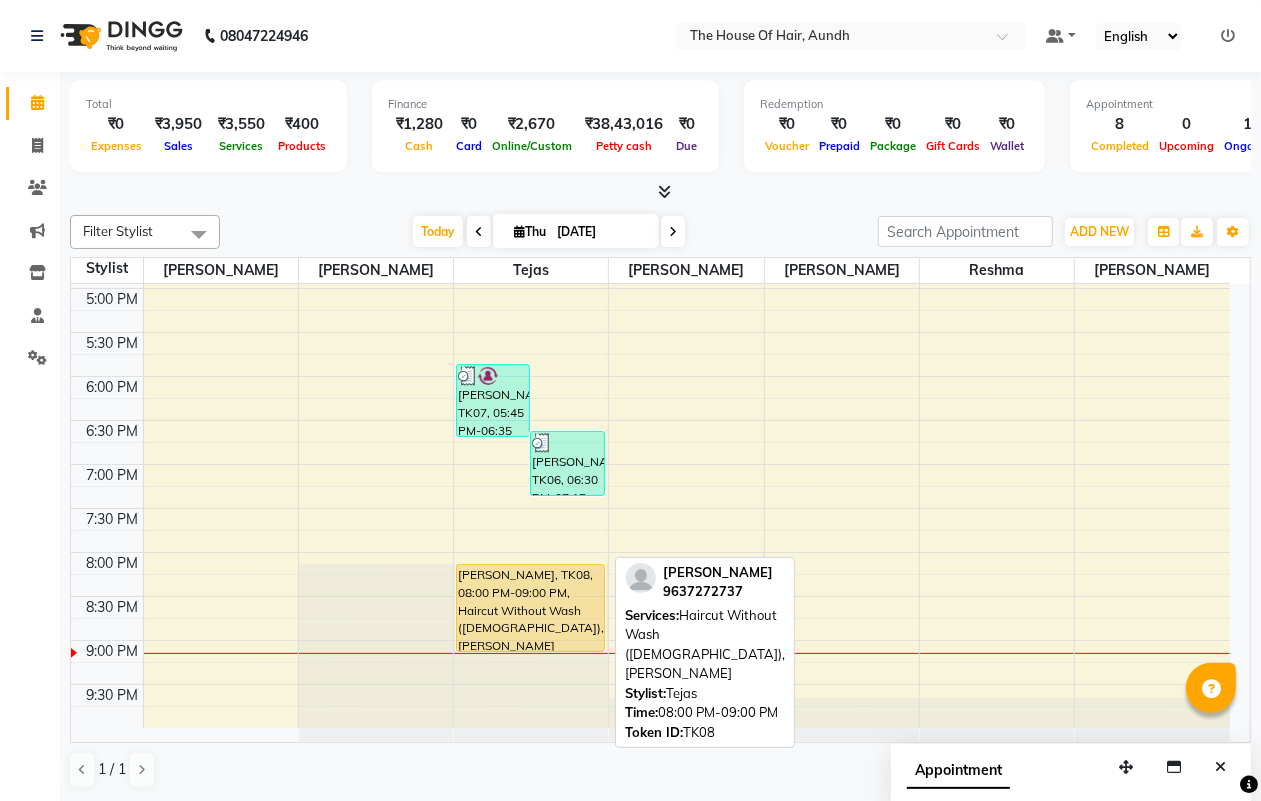 click on "[PERSON_NAME], TK08, 08:00 PM-09:00 PM, Haircut Without Wash ([DEMOGRAPHIC_DATA]),[PERSON_NAME]" at bounding box center (530, 608) 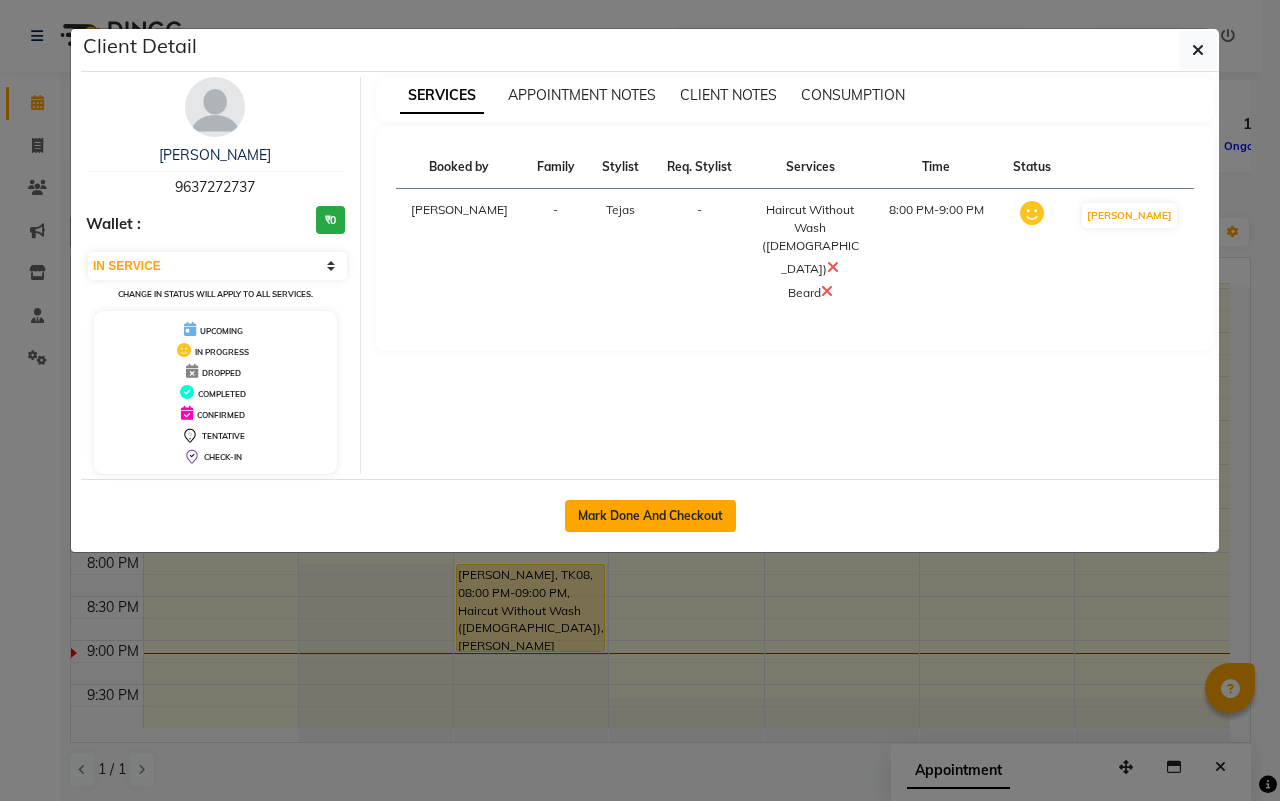 click on "Mark Done And Checkout" 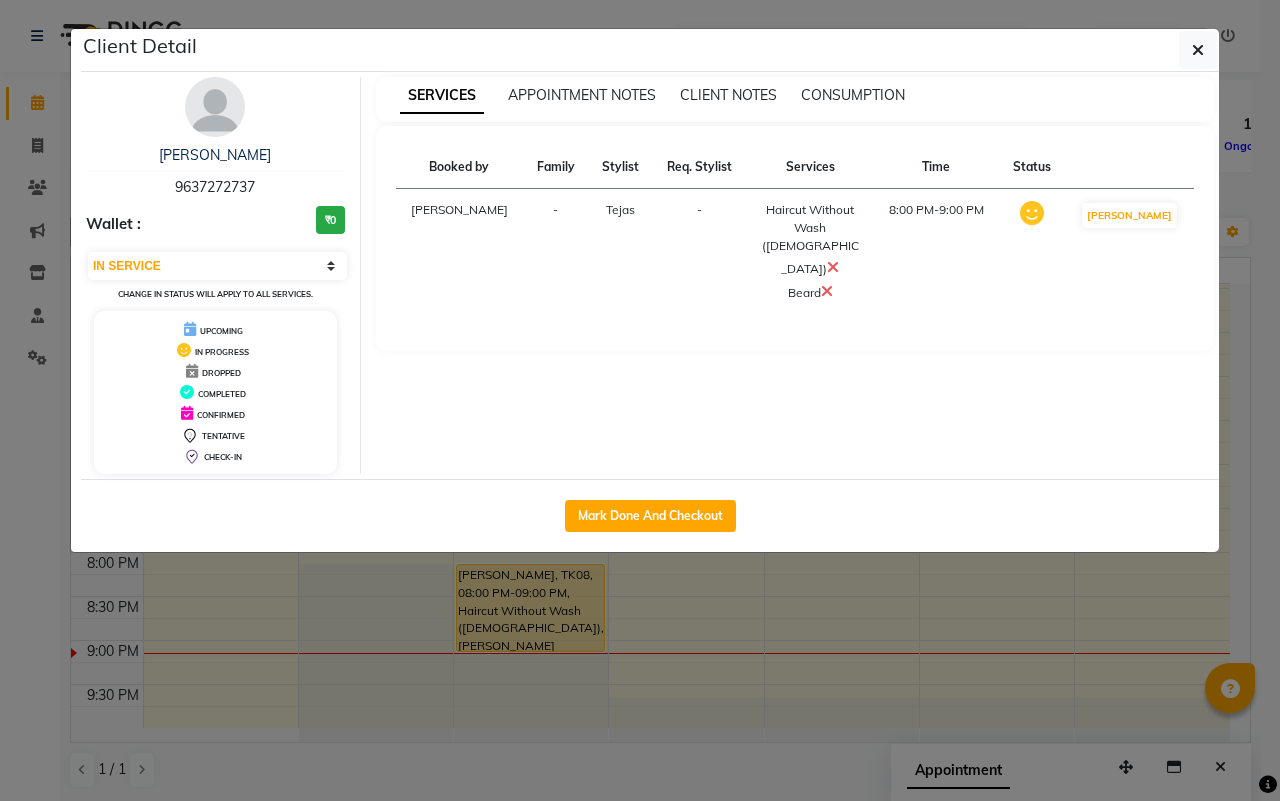 select on "service" 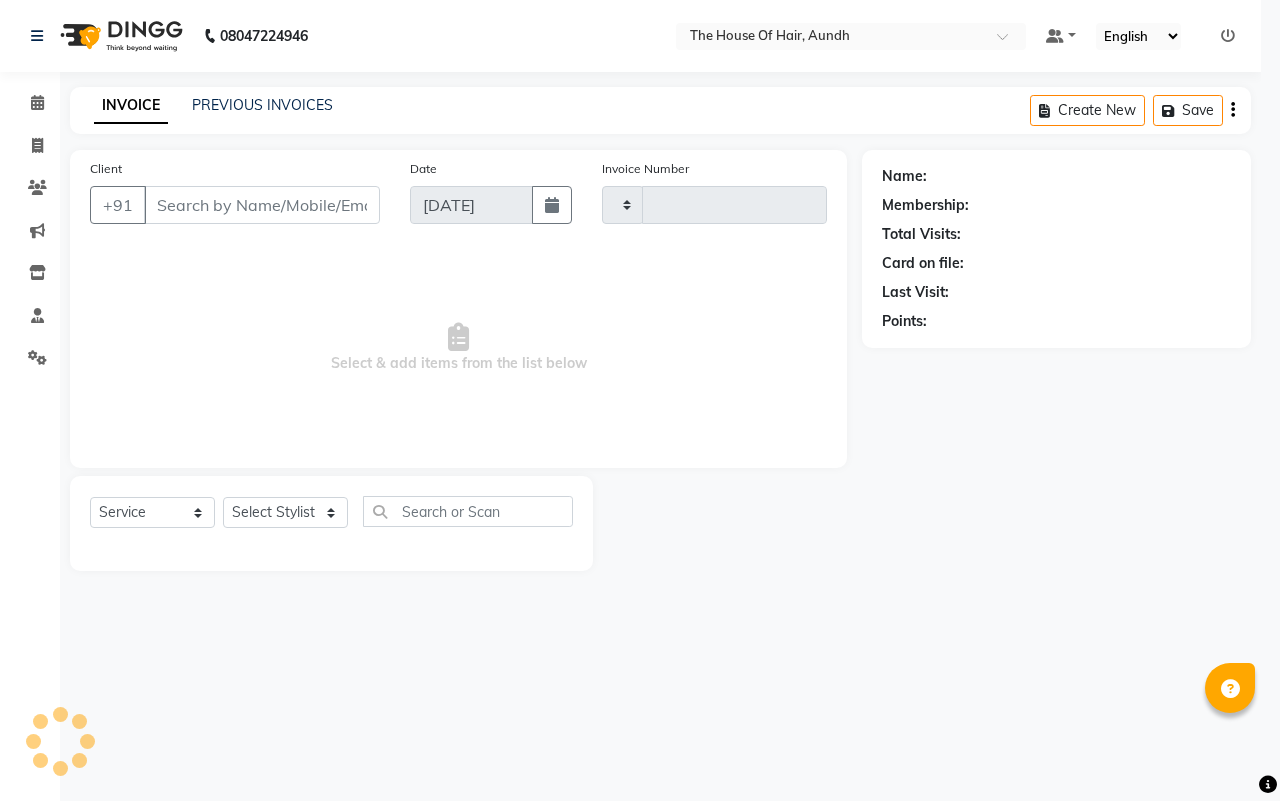 type on "1113" 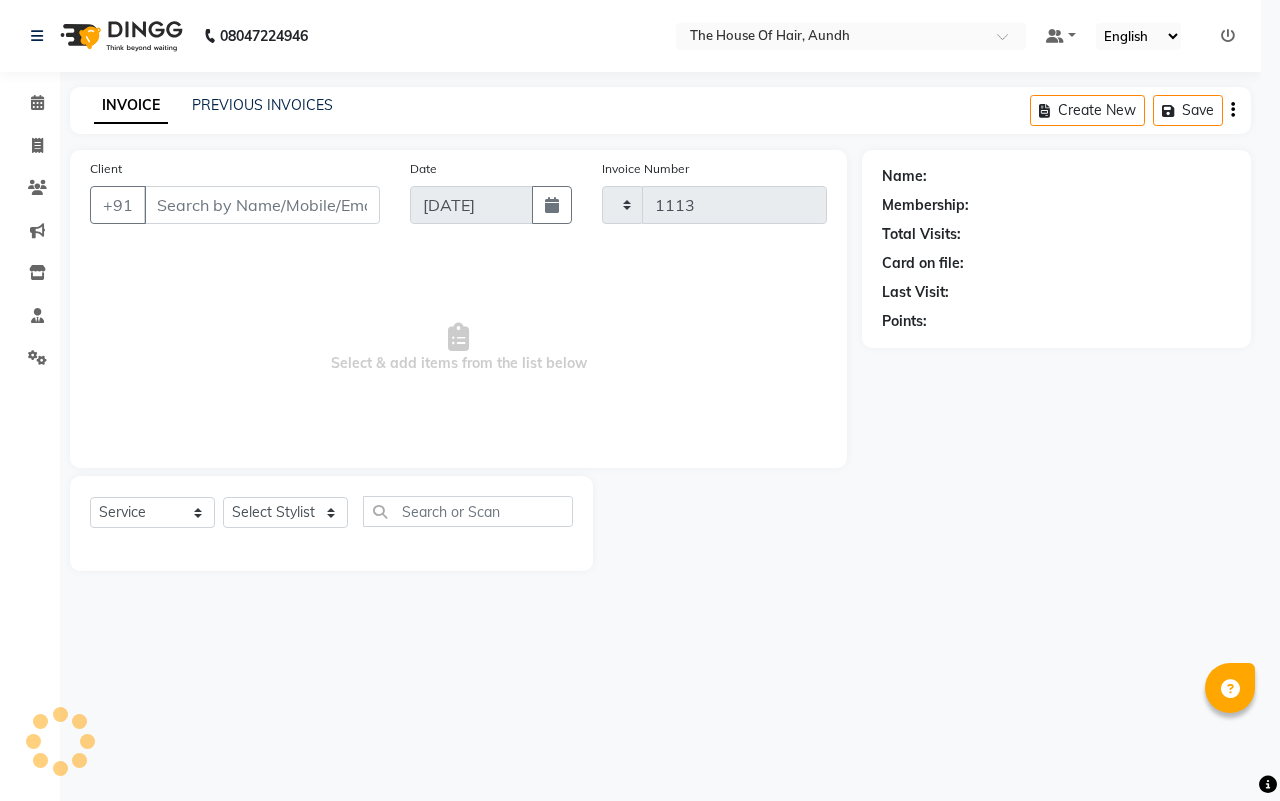 select on "26" 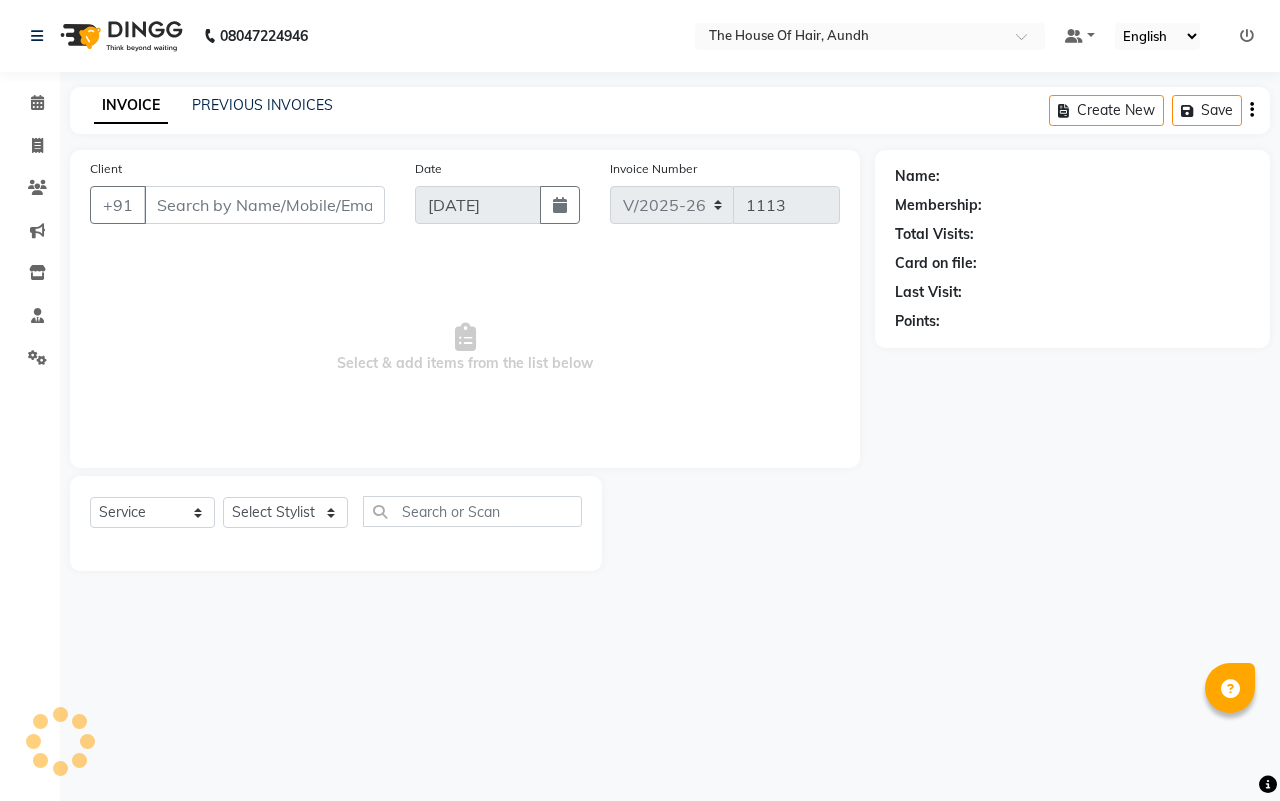 type on "9637272737" 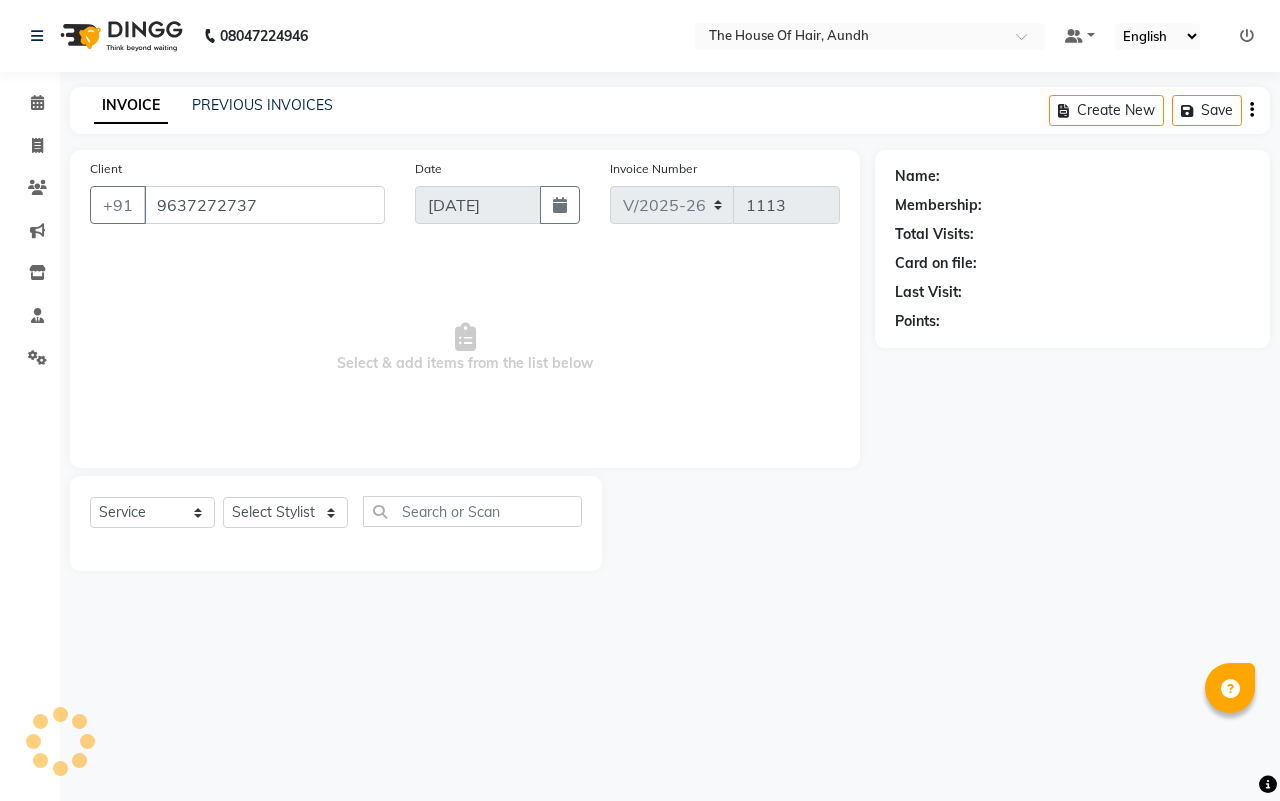 select on "6864" 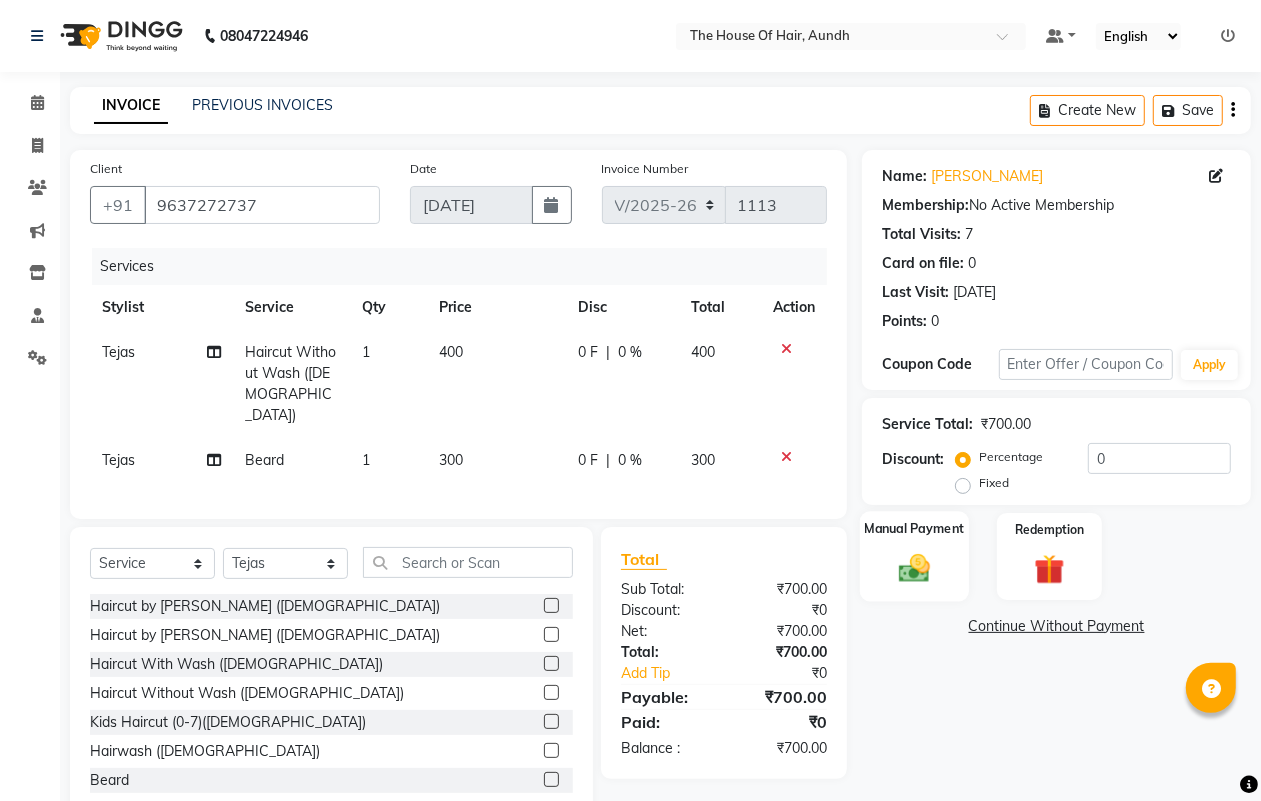 click 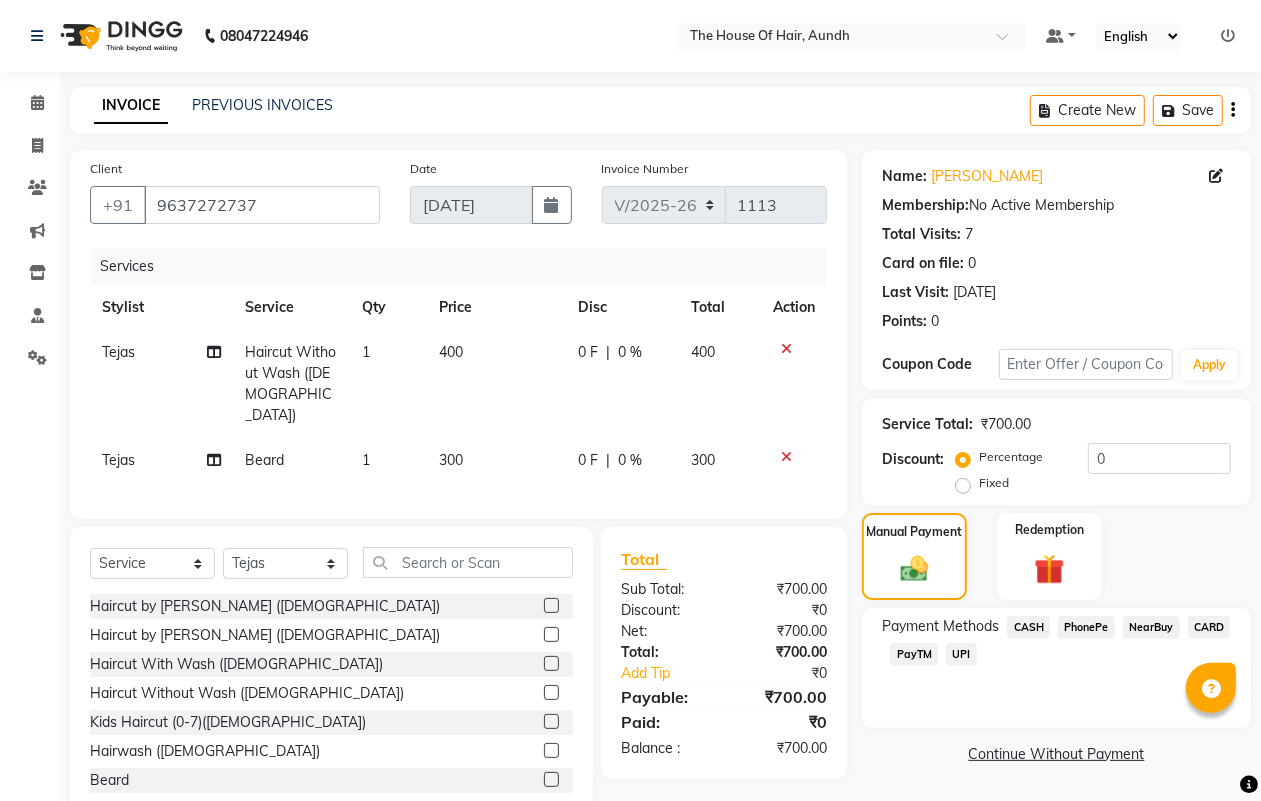 scroll, scrollTop: 47, scrollLeft: 0, axis: vertical 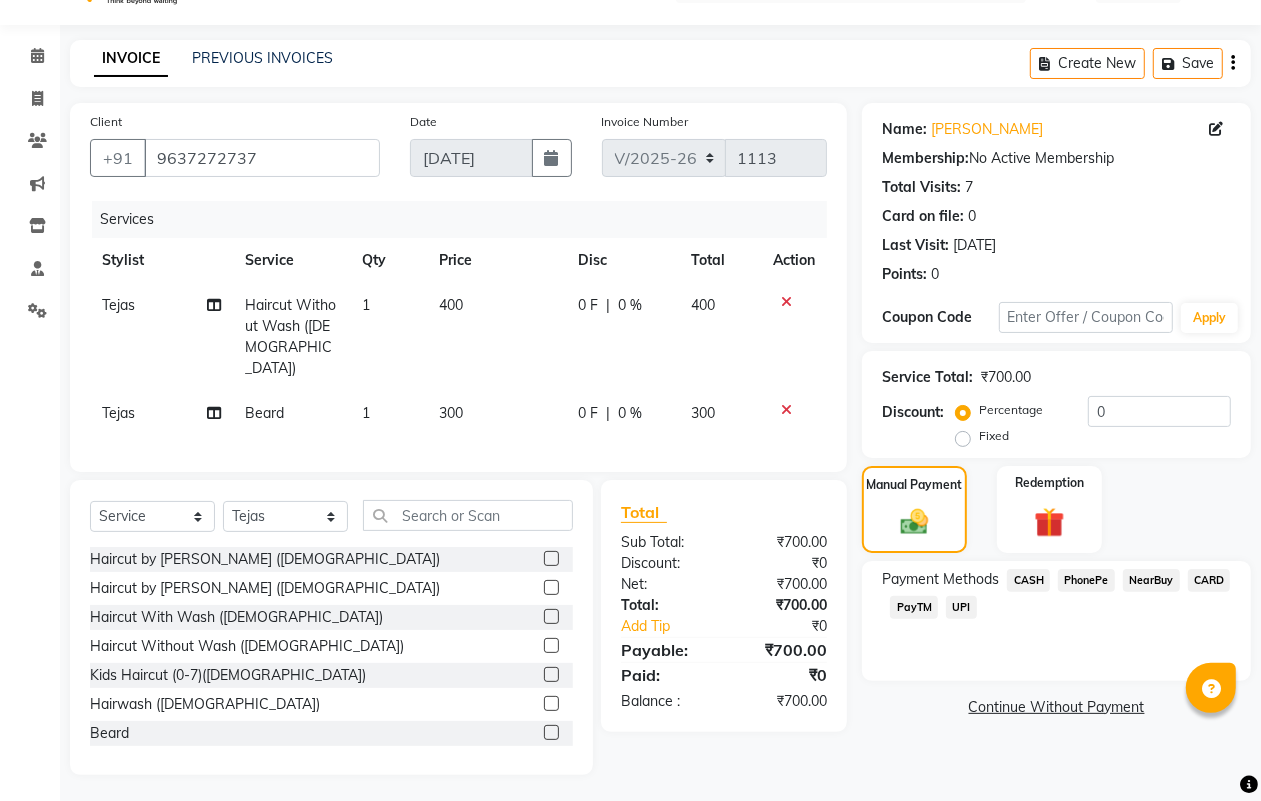 click on "UPI" 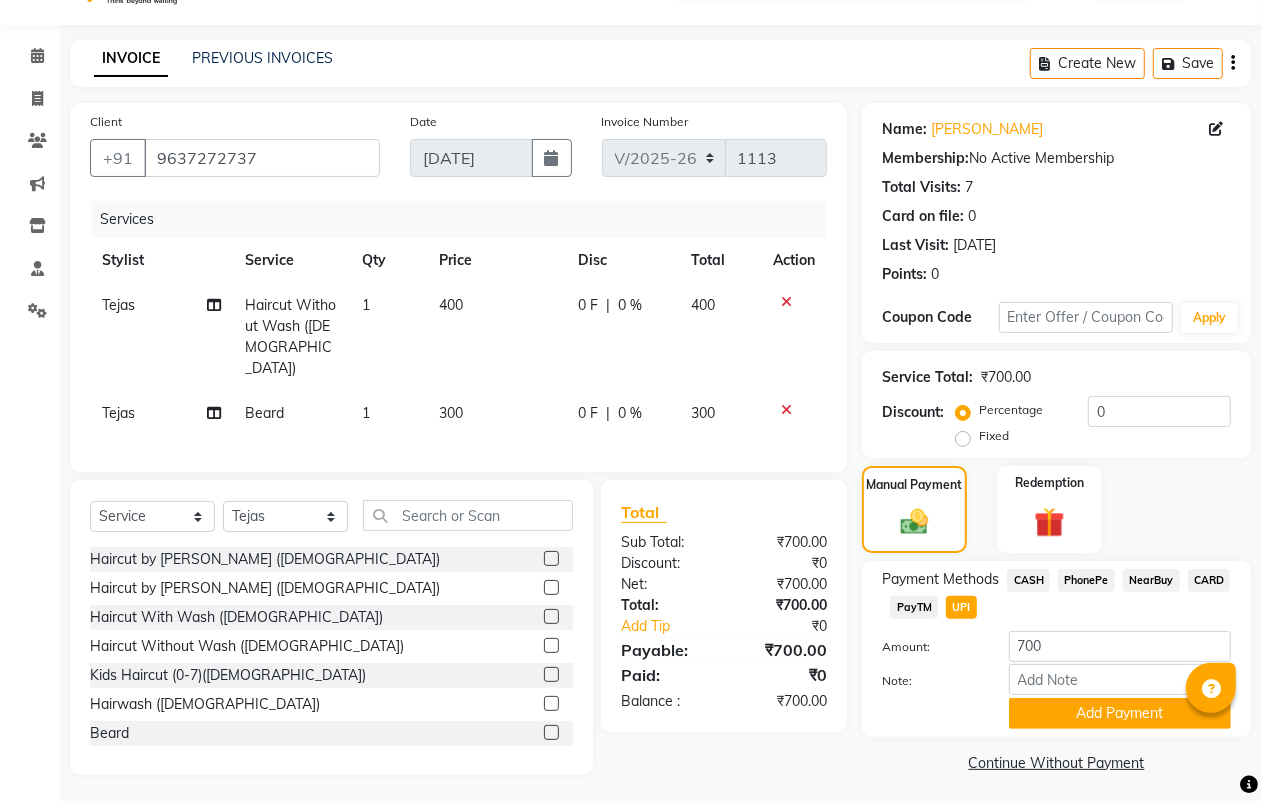 scroll, scrollTop: 52, scrollLeft: 0, axis: vertical 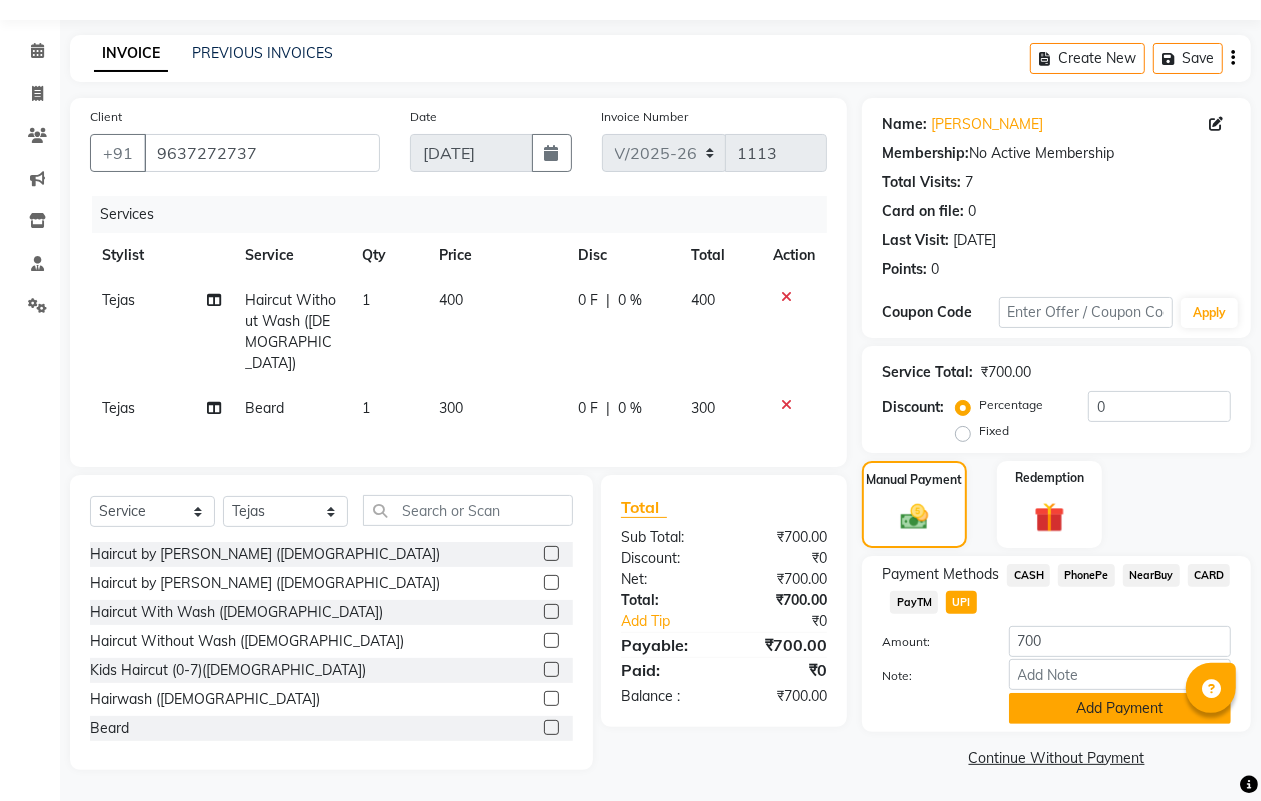 click on "Add Payment" 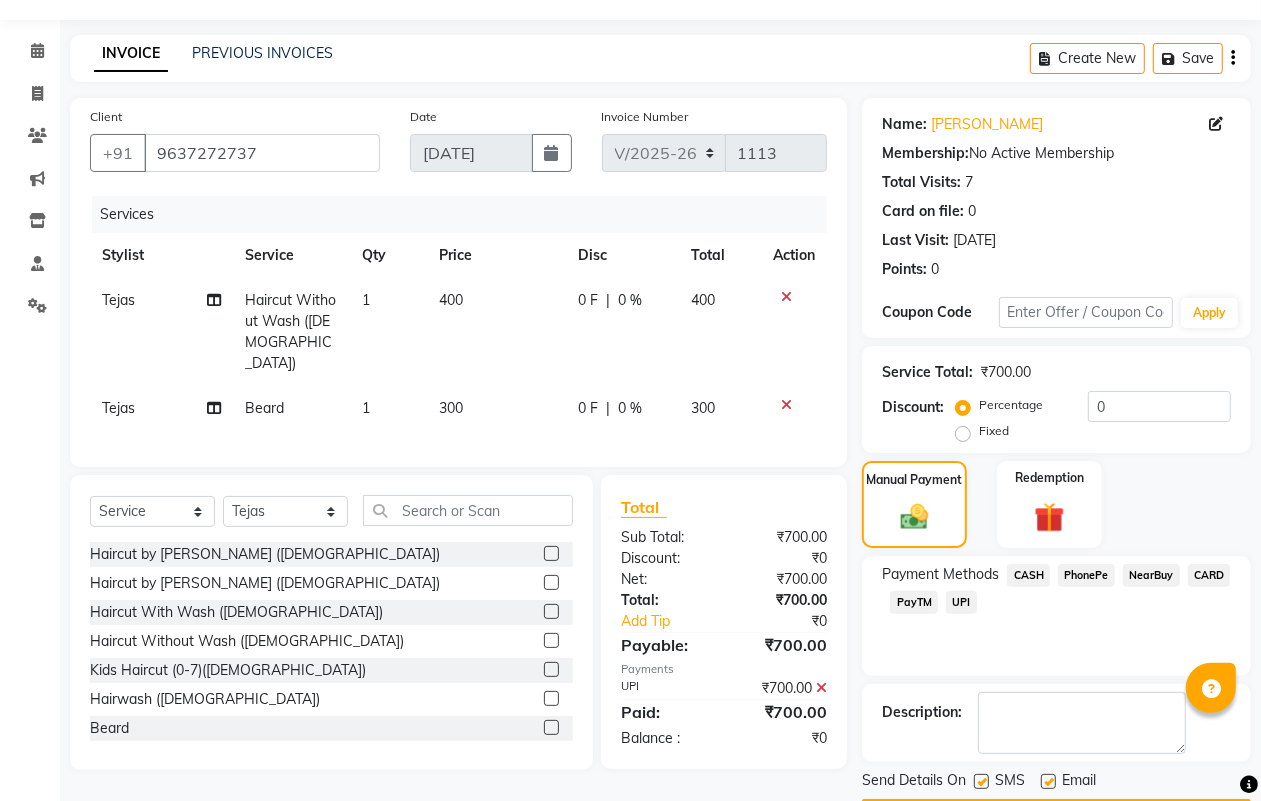 scroll, scrollTop: 111, scrollLeft: 0, axis: vertical 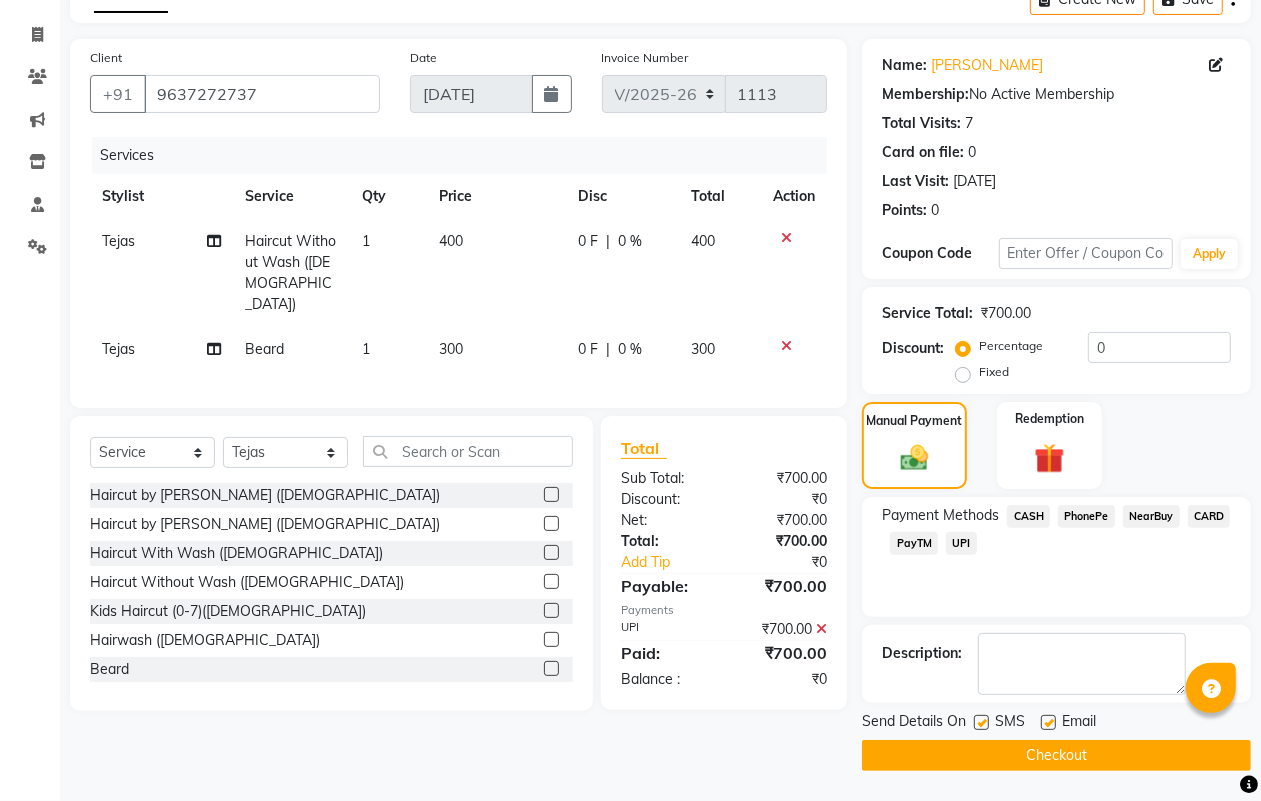 click on "Checkout" 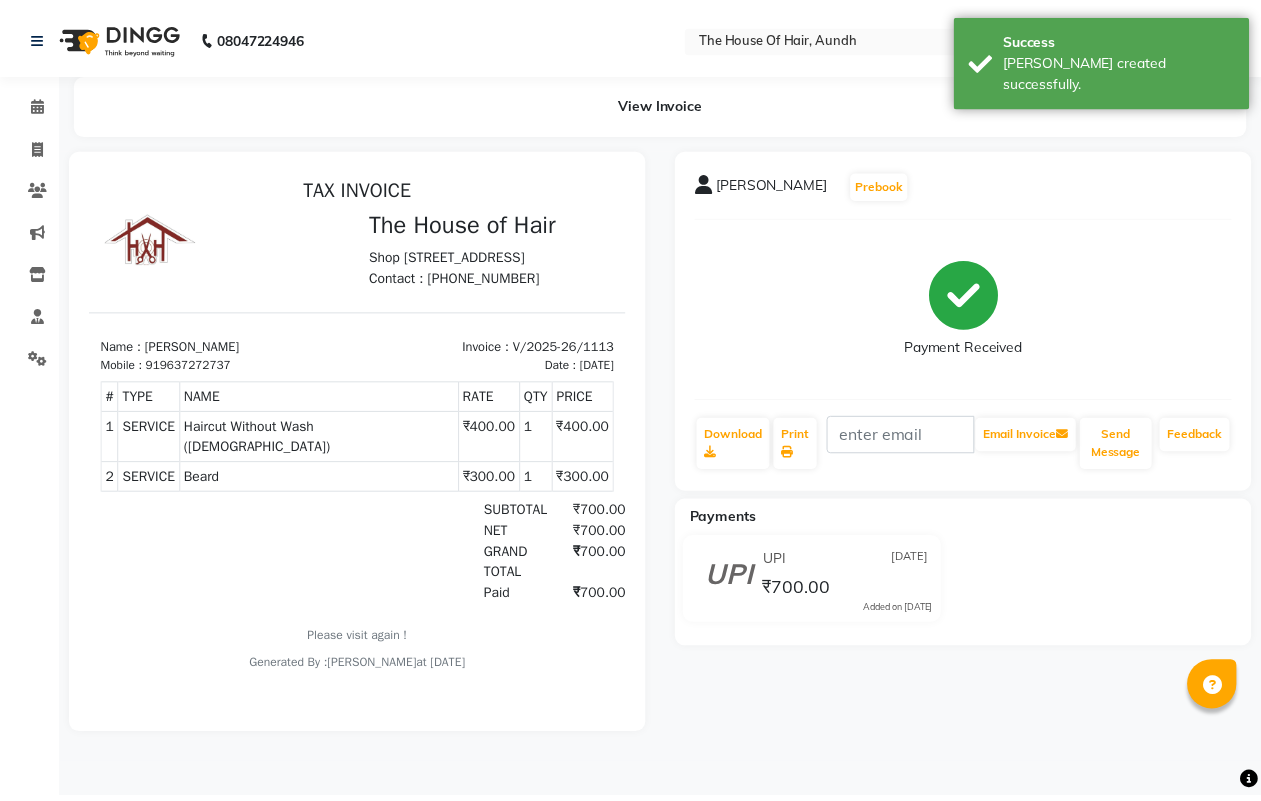 scroll, scrollTop: 0, scrollLeft: 0, axis: both 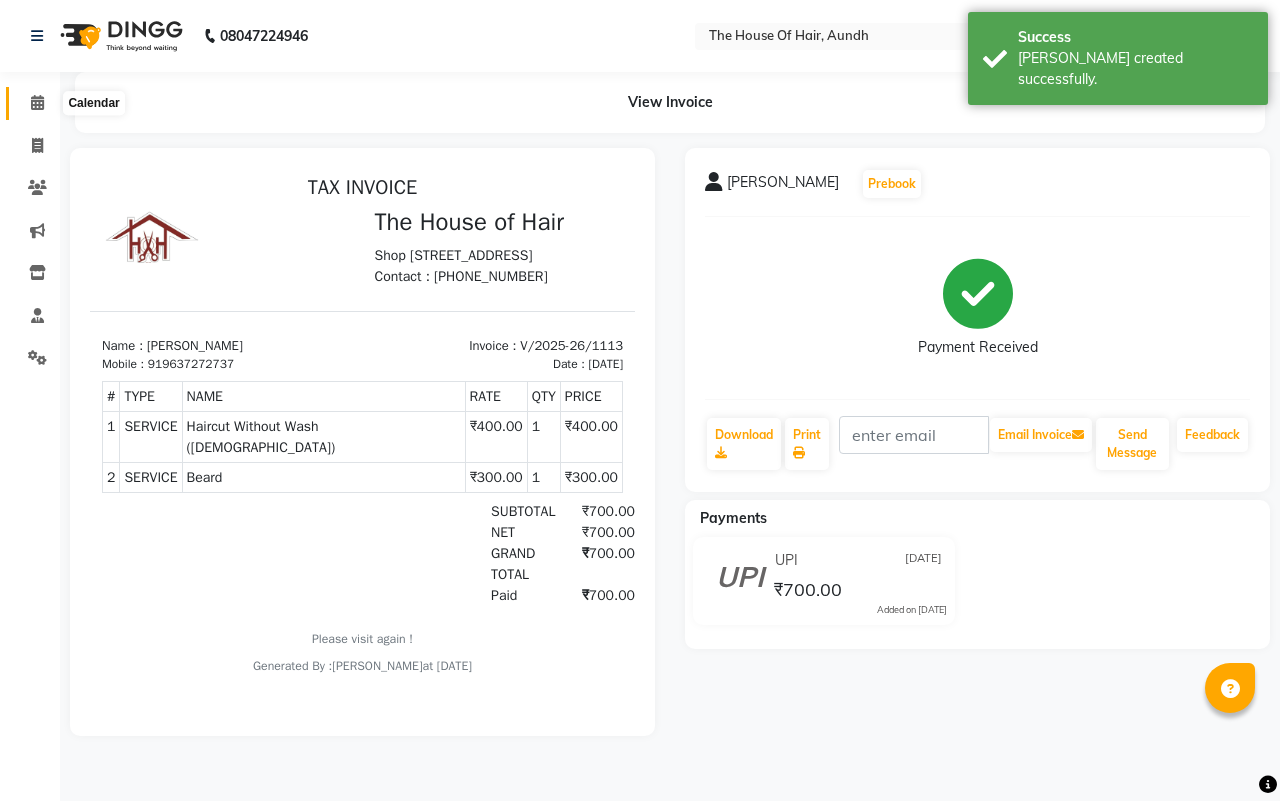 click 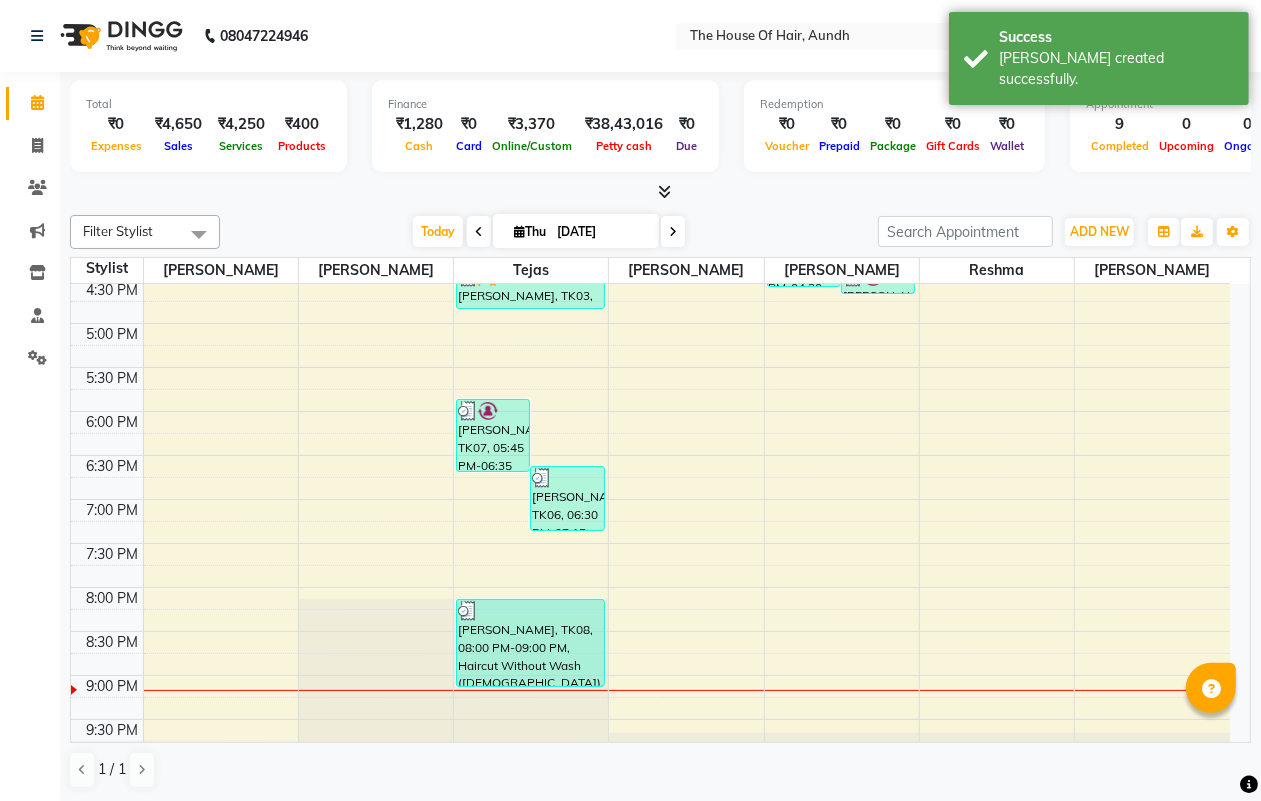 scroll, scrollTop: 787, scrollLeft: 0, axis: vertical 